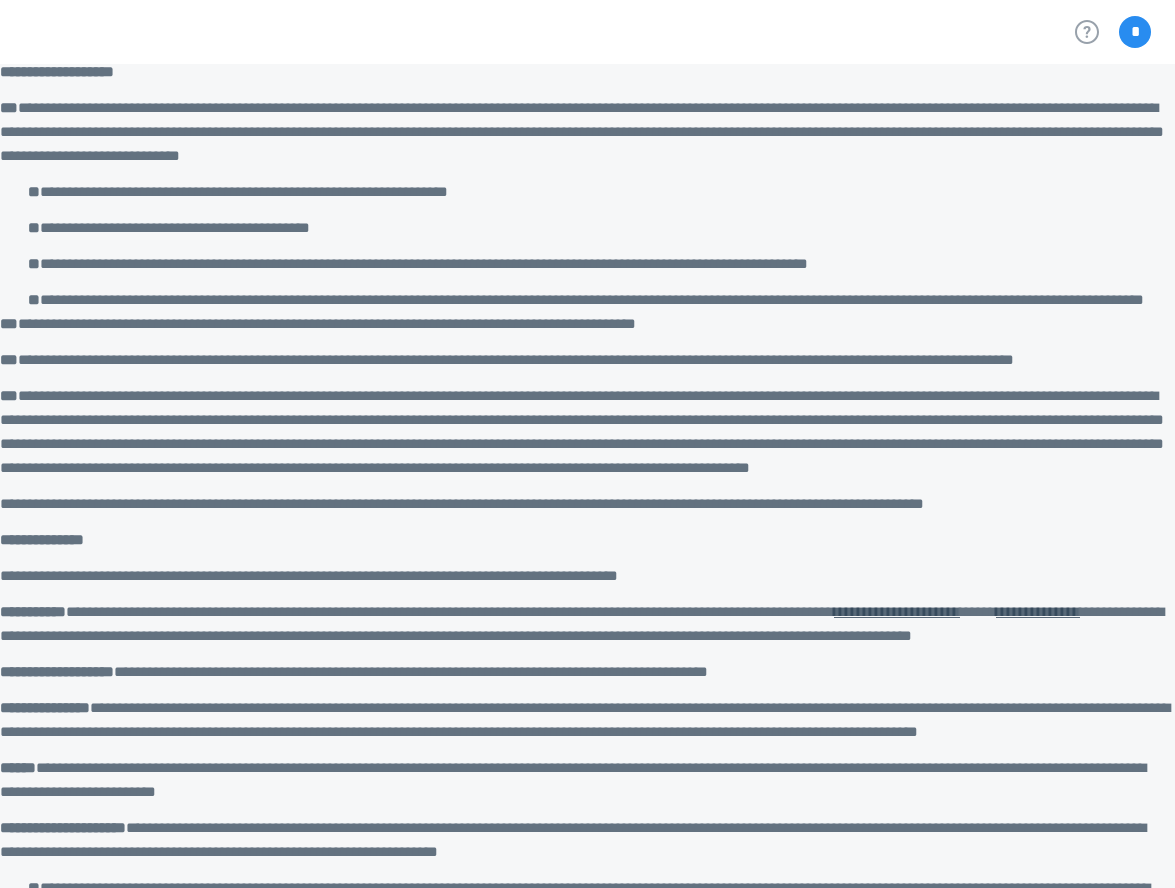 scroll, scrollTop: 0, scrollLeft: 0, axis: both 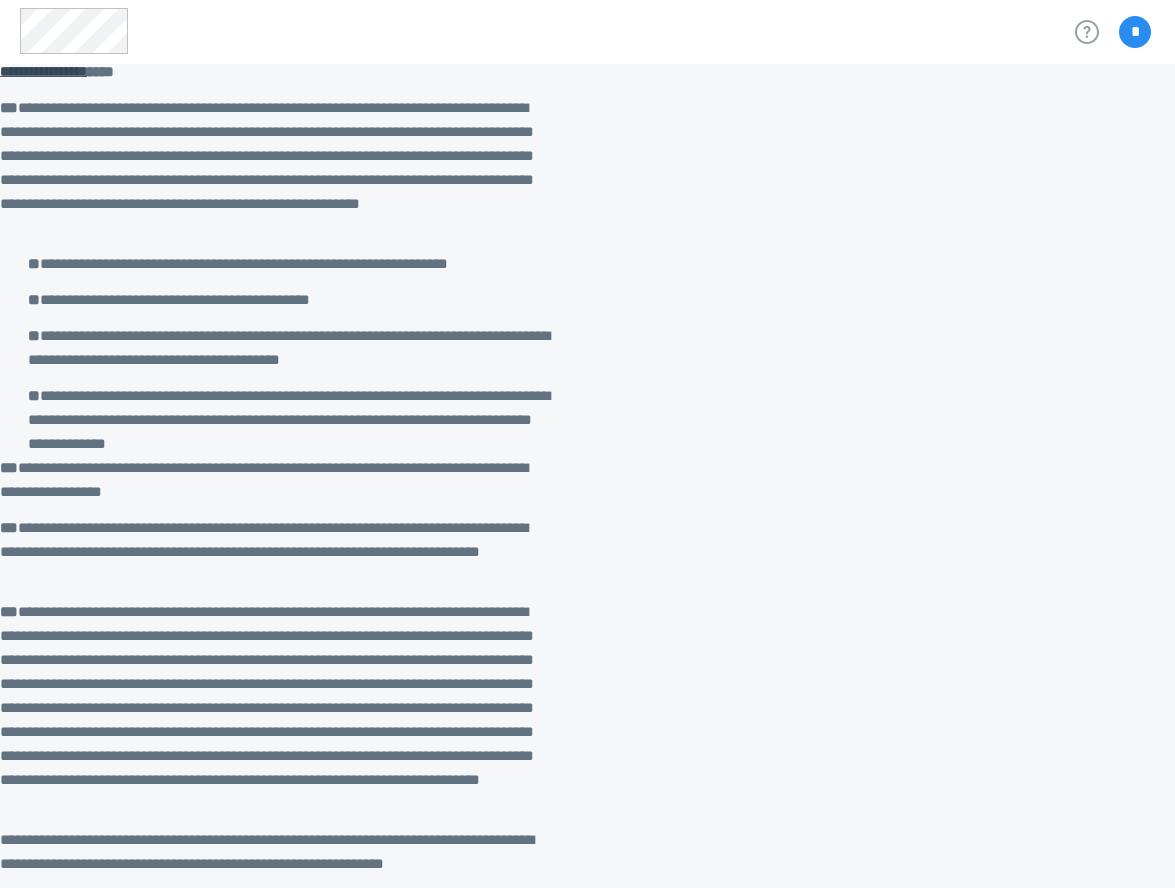 click on "******" at bounding box center [136, 18534] 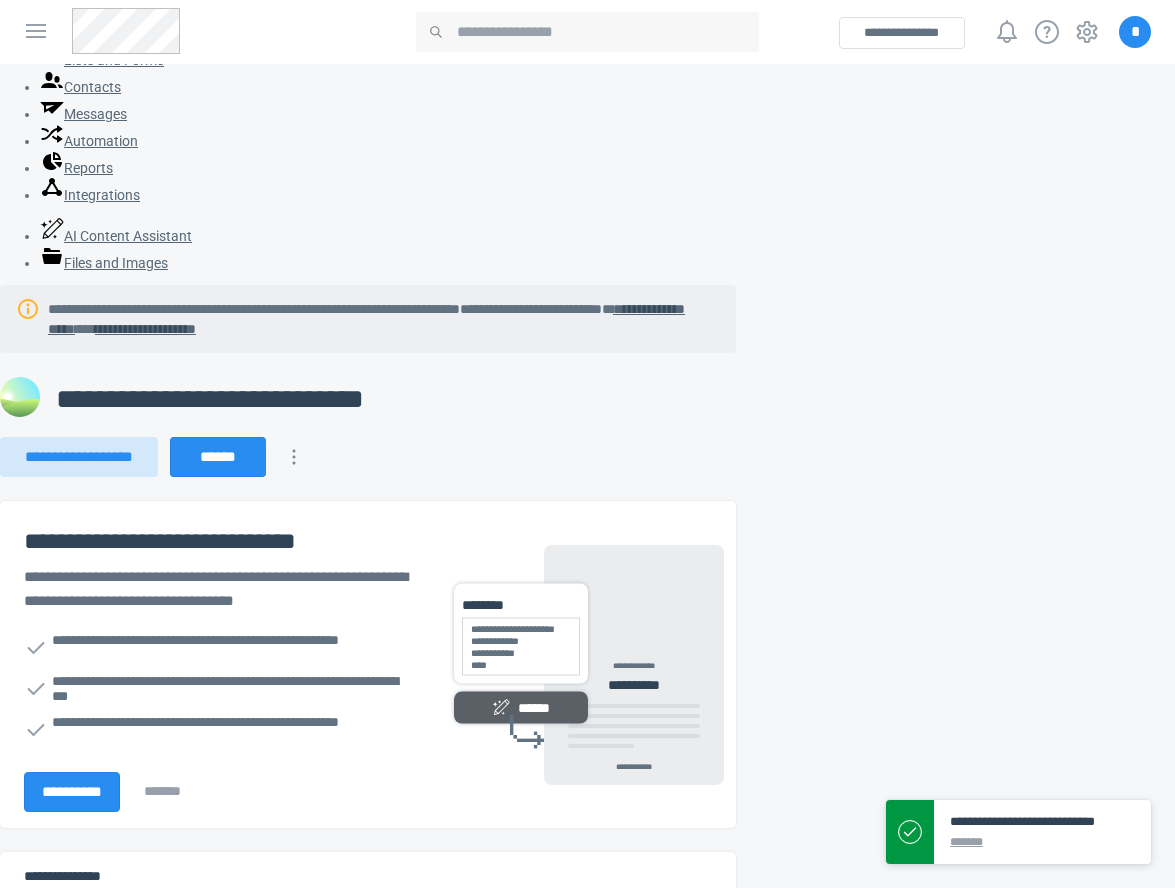 scroll, scrollTop: 0, scrollLeft: 0, axis: both 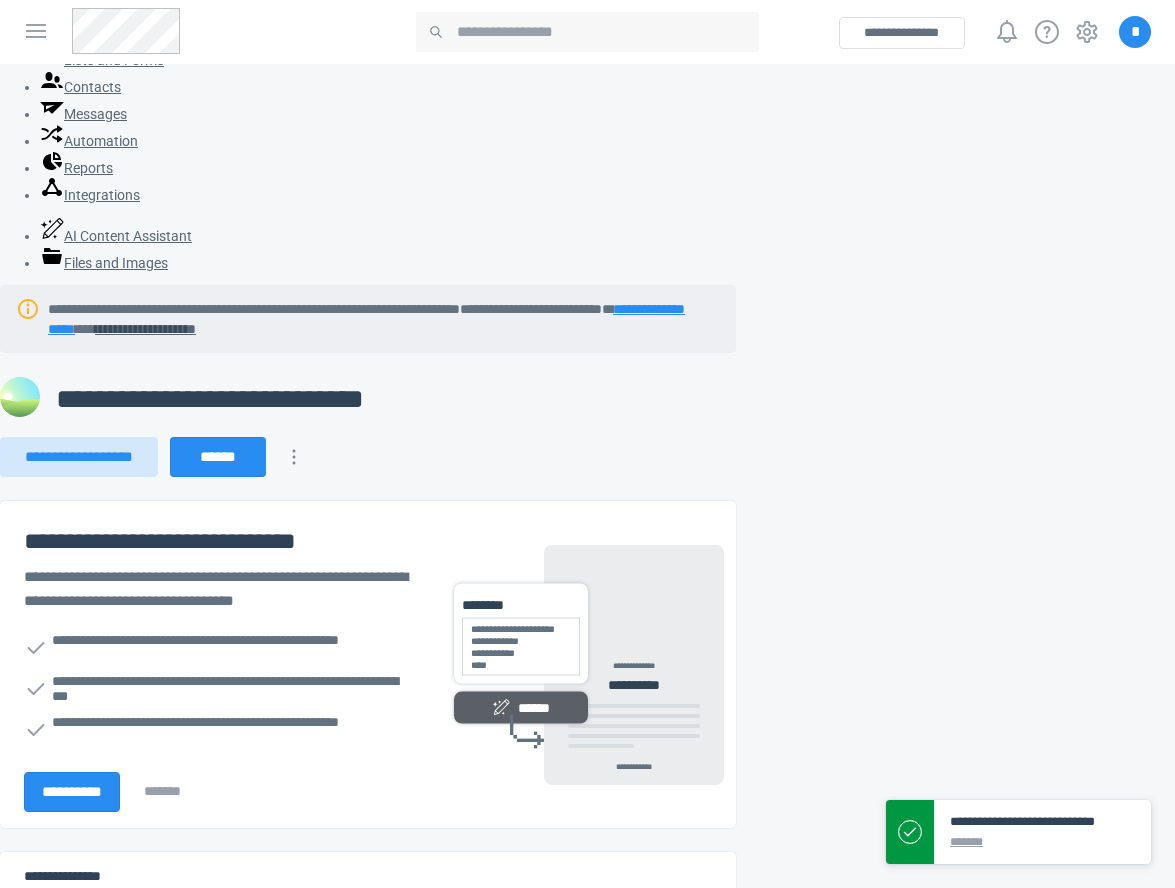click on "**********" at bounding box center (366, 319) 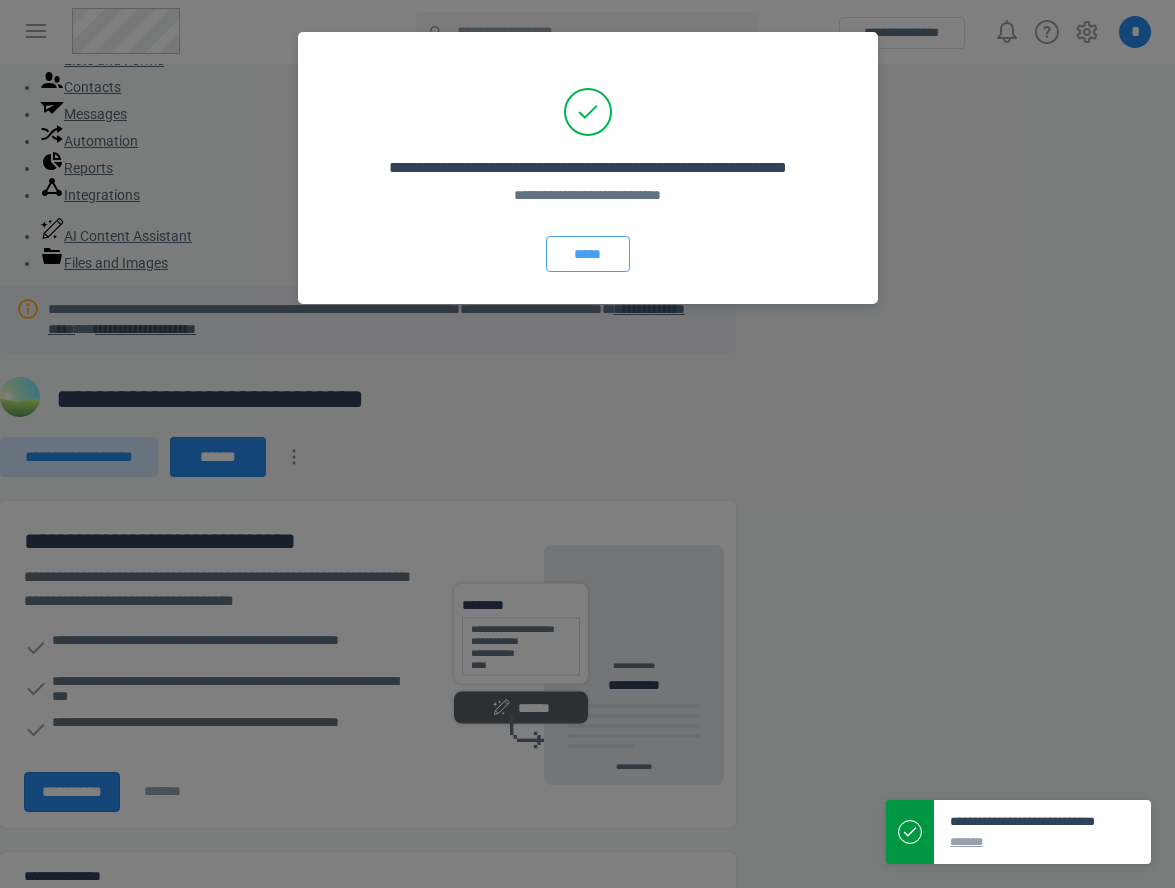 click on "*****" at bounding box center (588, 254) 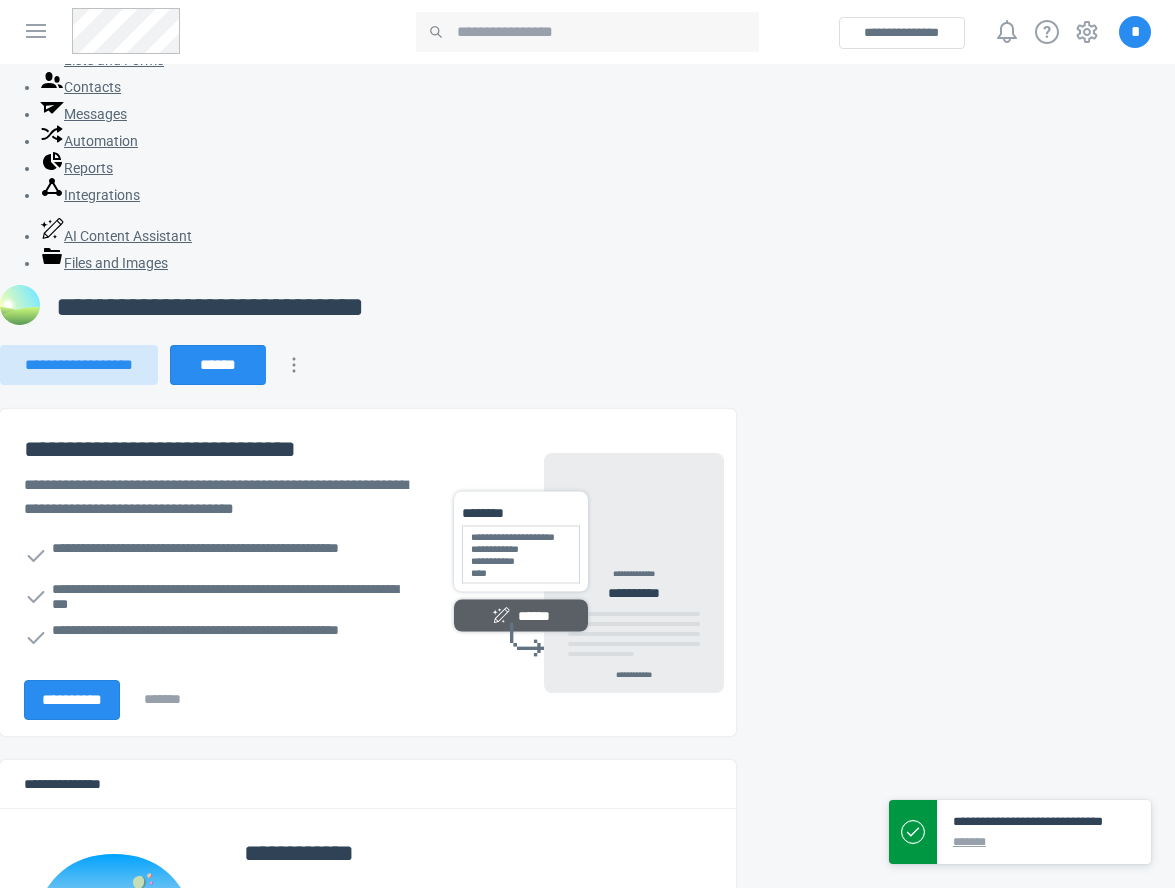 click on "**********" at bounding box center [555, 1340] 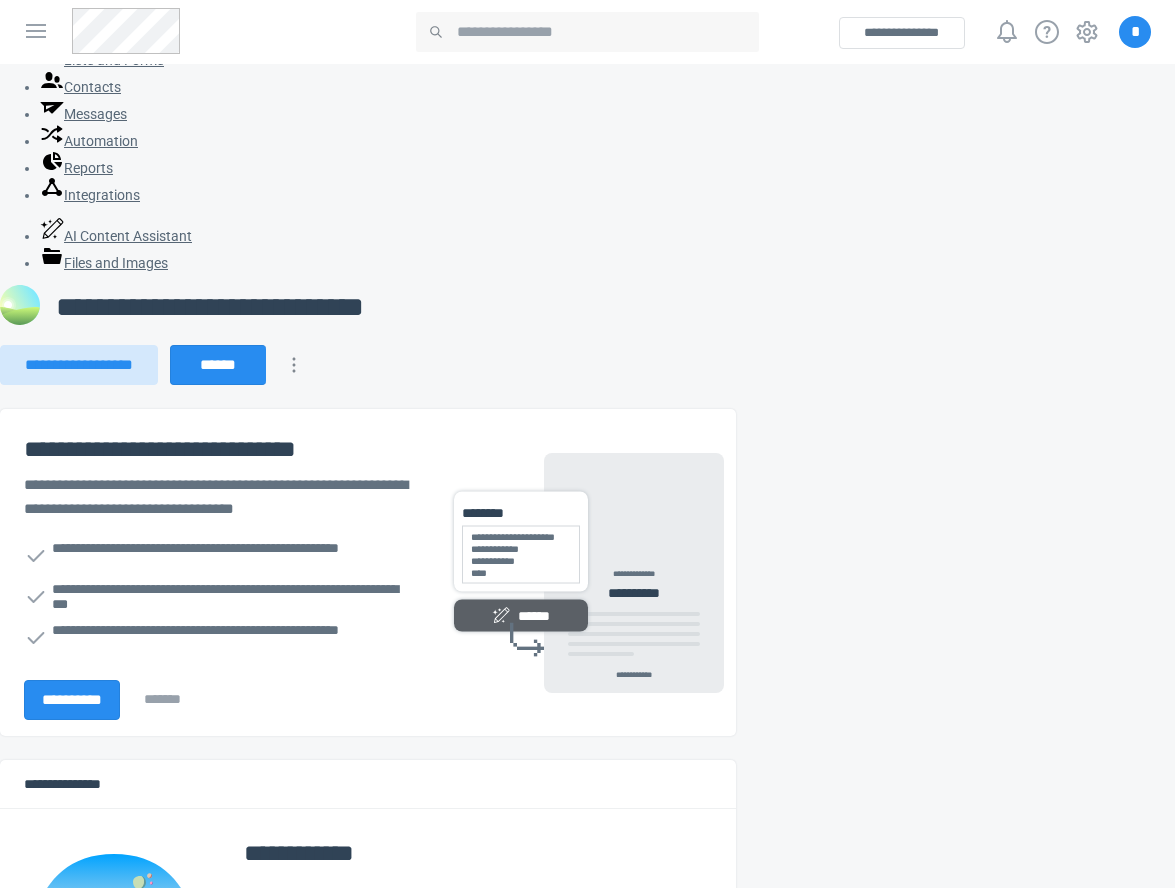 click on "**********" at bounding box center (555, 1340) 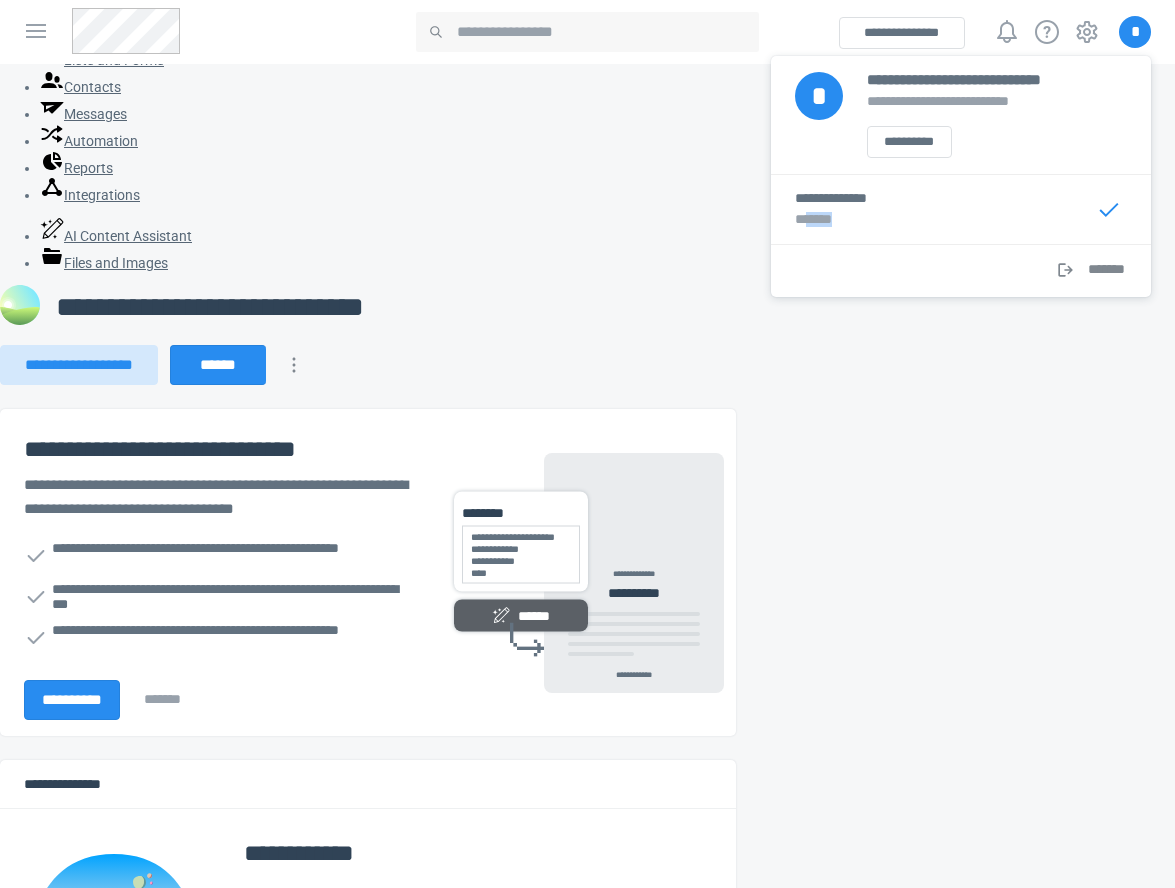 drag, startPoint x: 860, startPoint y: 222, endPoint x: 809, endPoint y: 224, distance: 51.0392 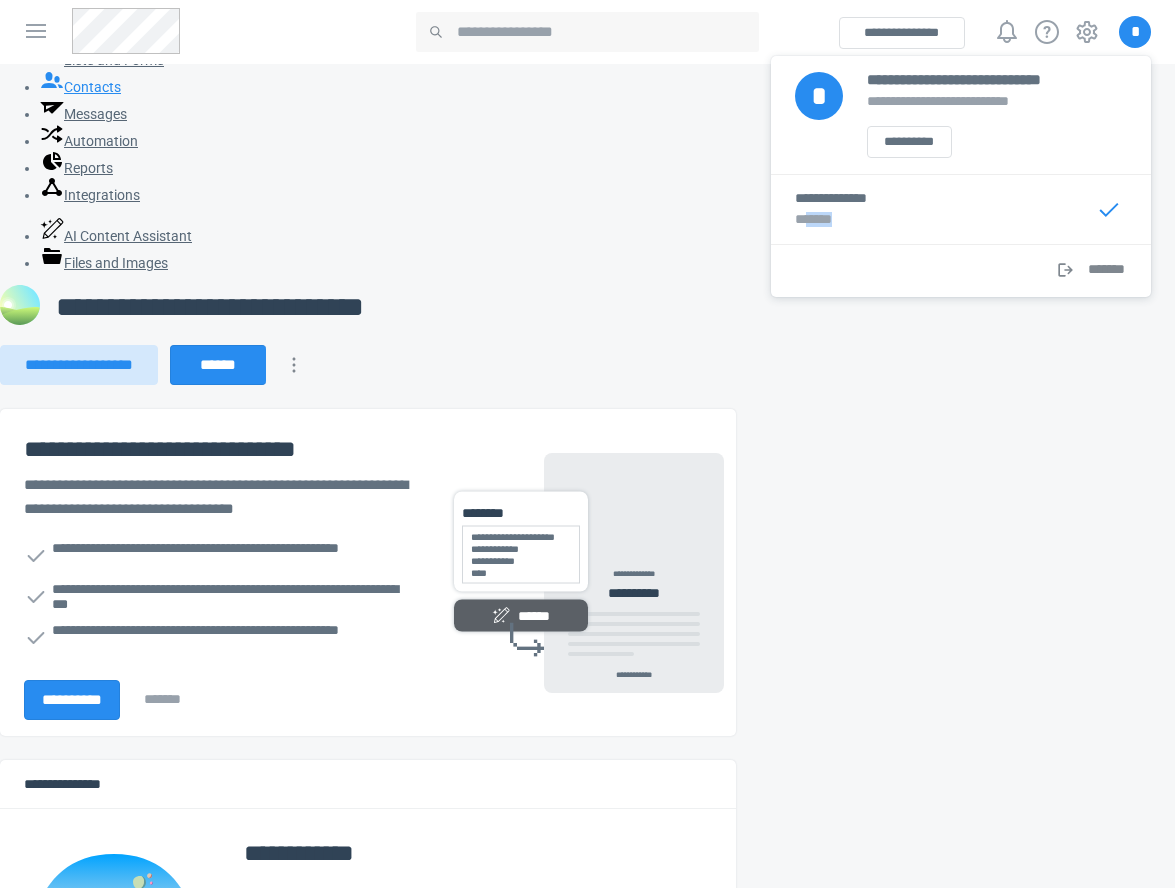 copy on "*****" 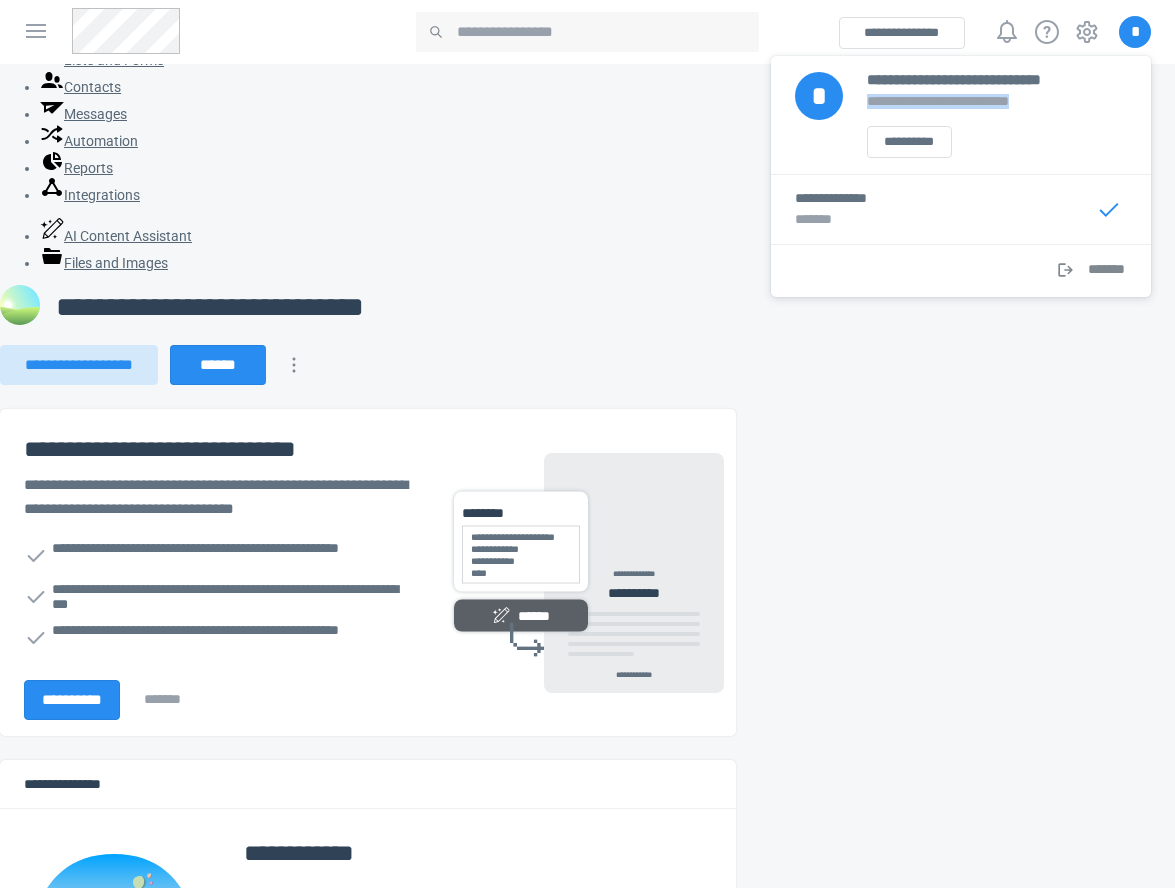 drag, startPoint x: 1059, startPoint y: 105, endPoint x: 864, endPoint y: 110, distance: 195.06409 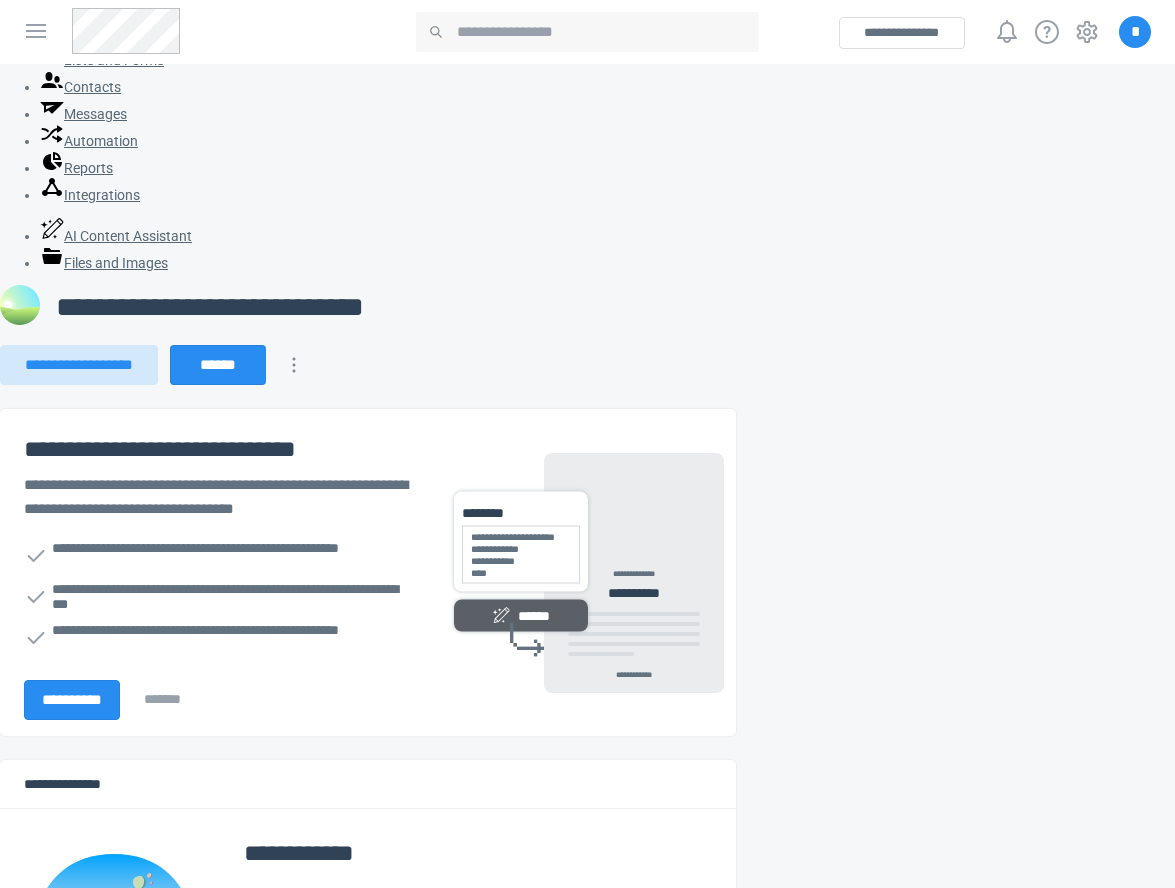 drag, startPoint x: 1060, startPoint y: 419, endPoint x: 1073, endPoint y: 350, distance: 70.21396 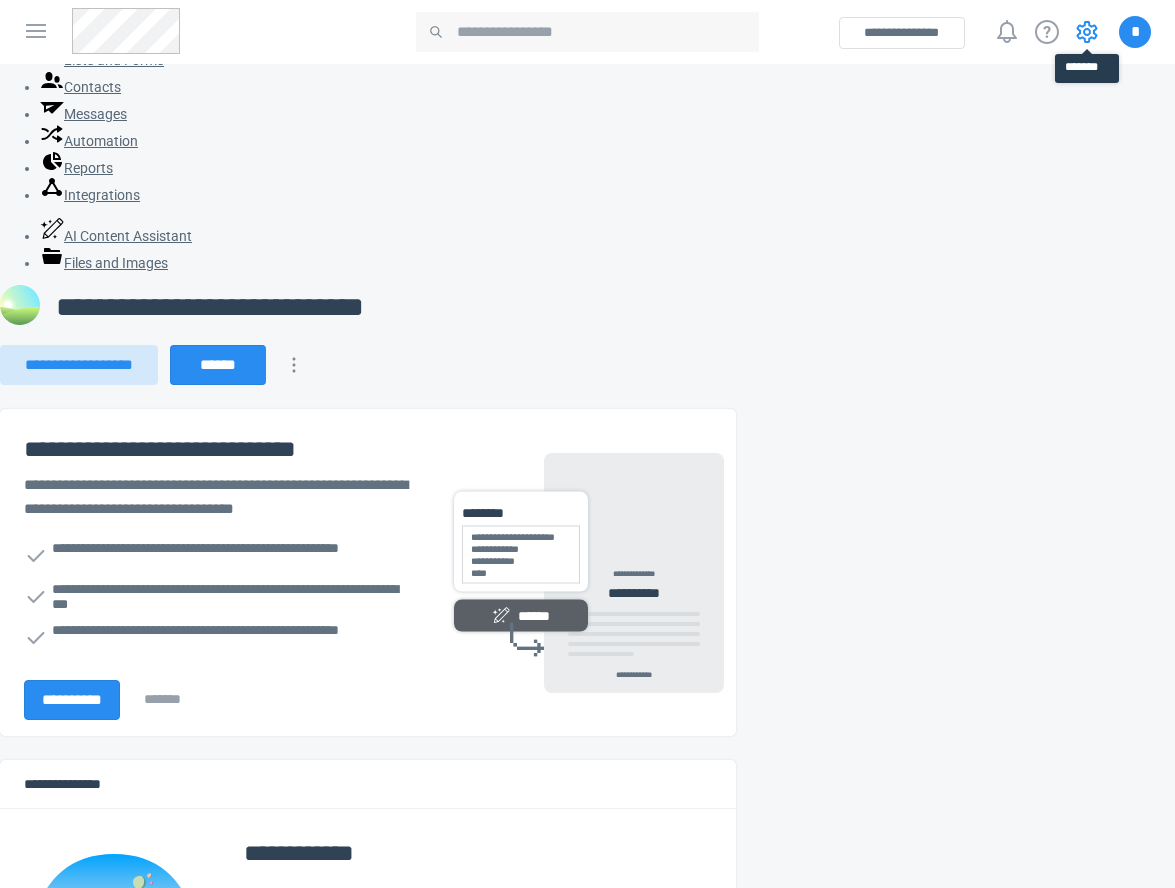 click 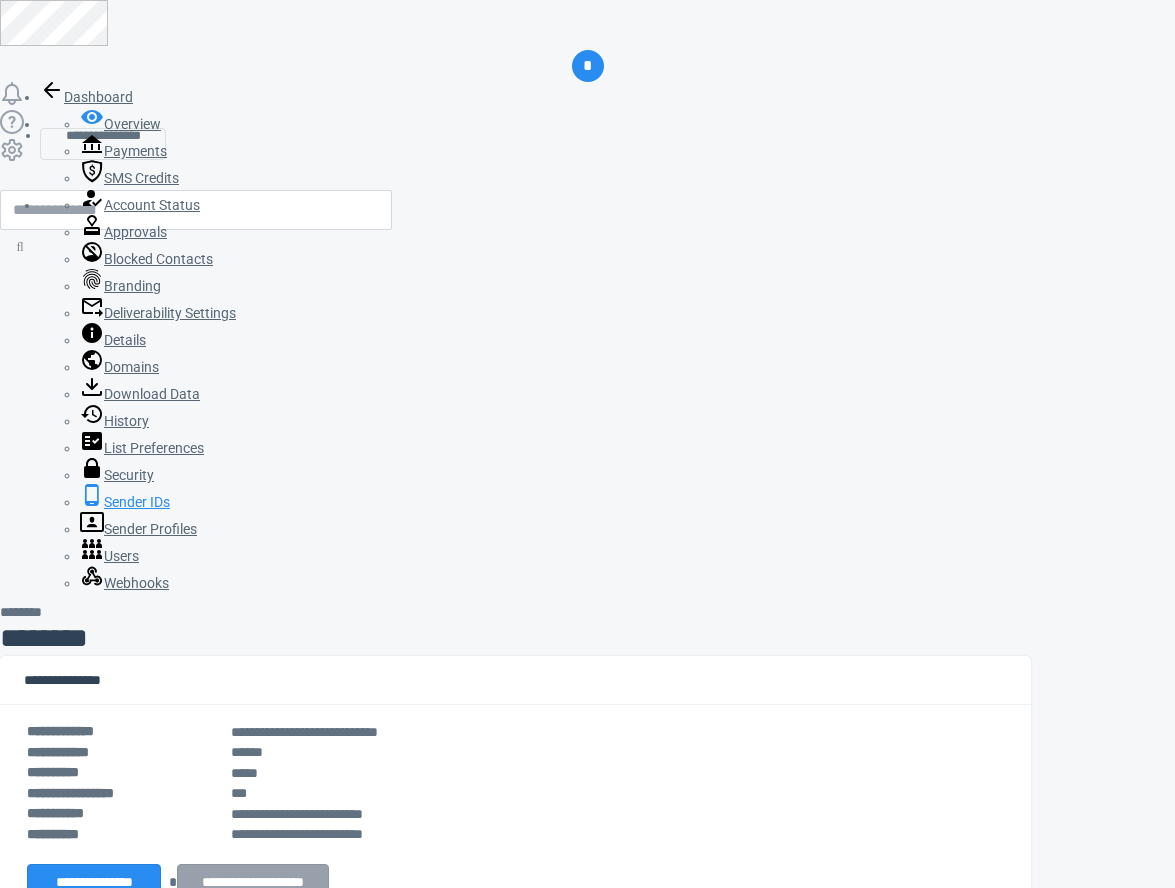 scroll, scrollTop: 0, scrollLeft: 0, axis: both 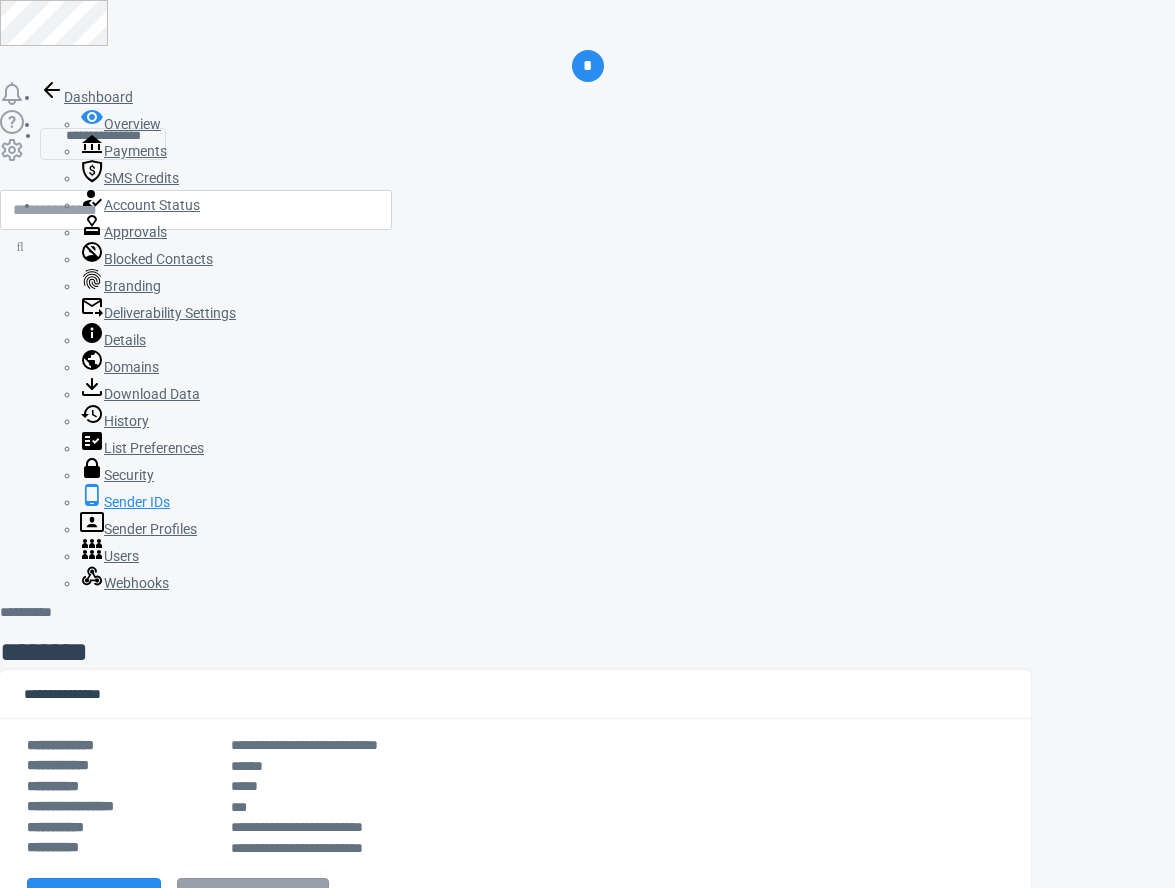 click on "Sender IDs" at bounding box center [125, 502] 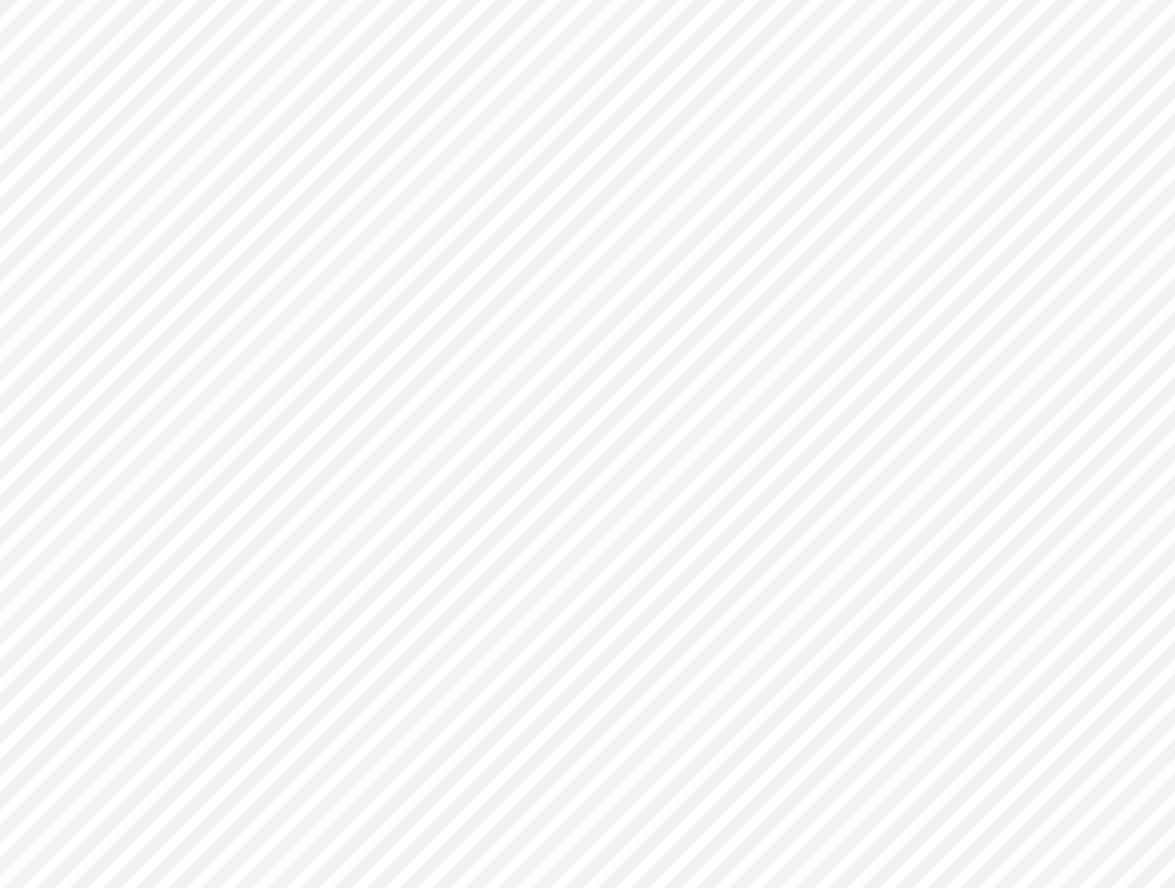 scroll, scrollTop: 0, scrollLeft: 0, axis: both 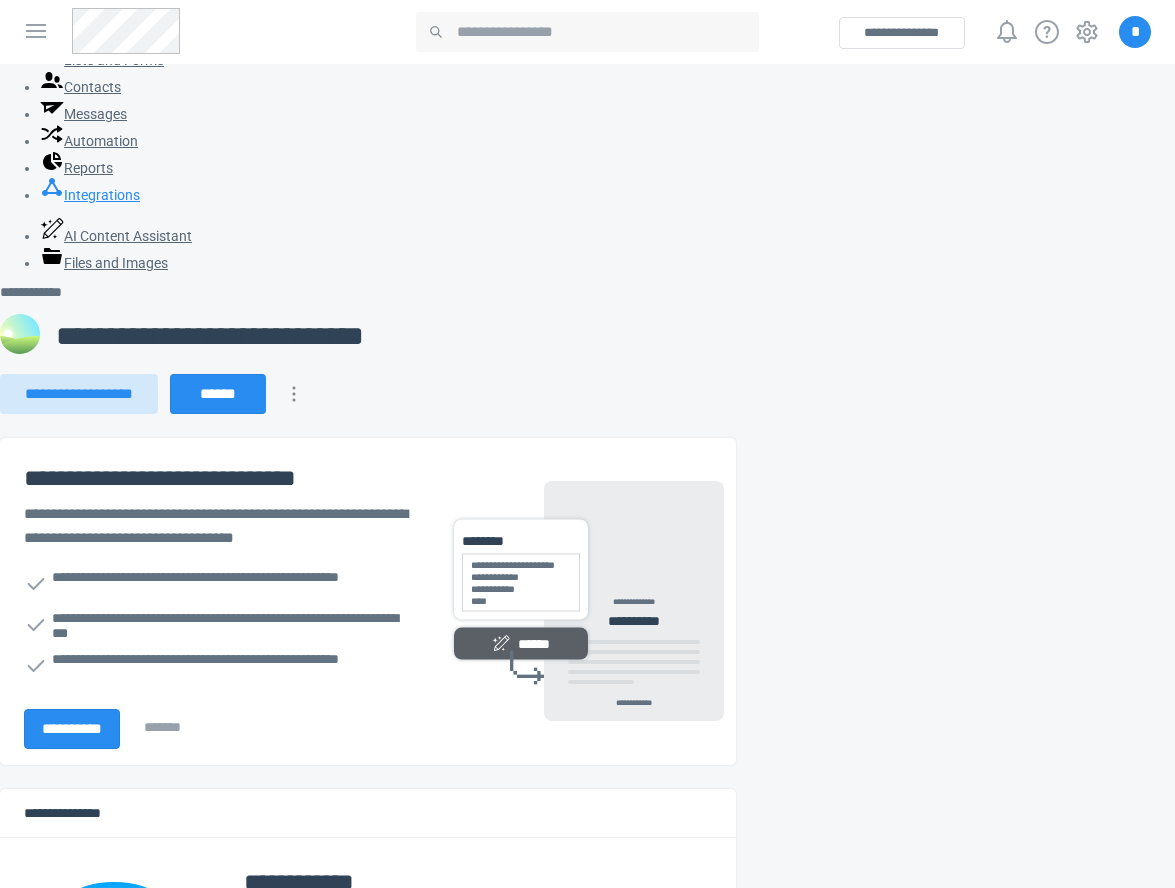 click on "Integrations" at bounding box center [90, 195] 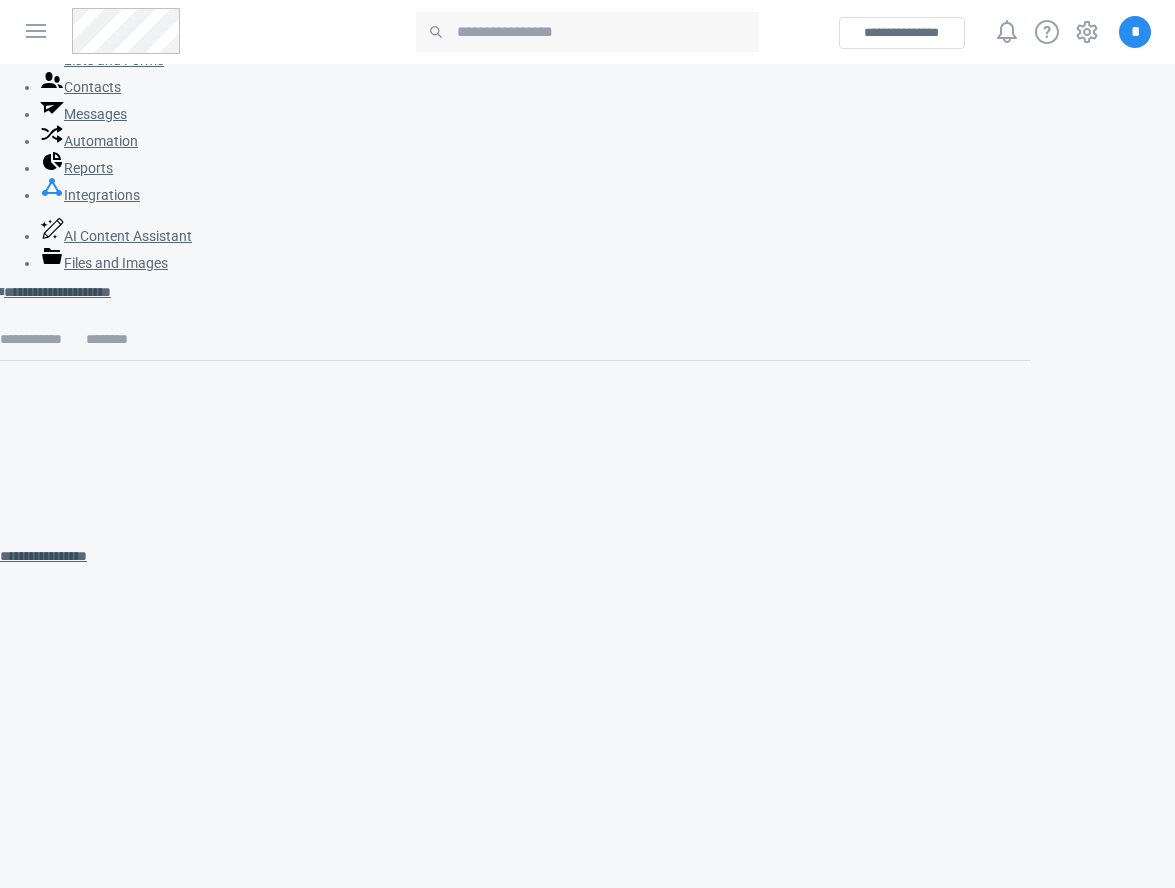scroll, scrollTop: 0, scrollLeft: 0, axis: both 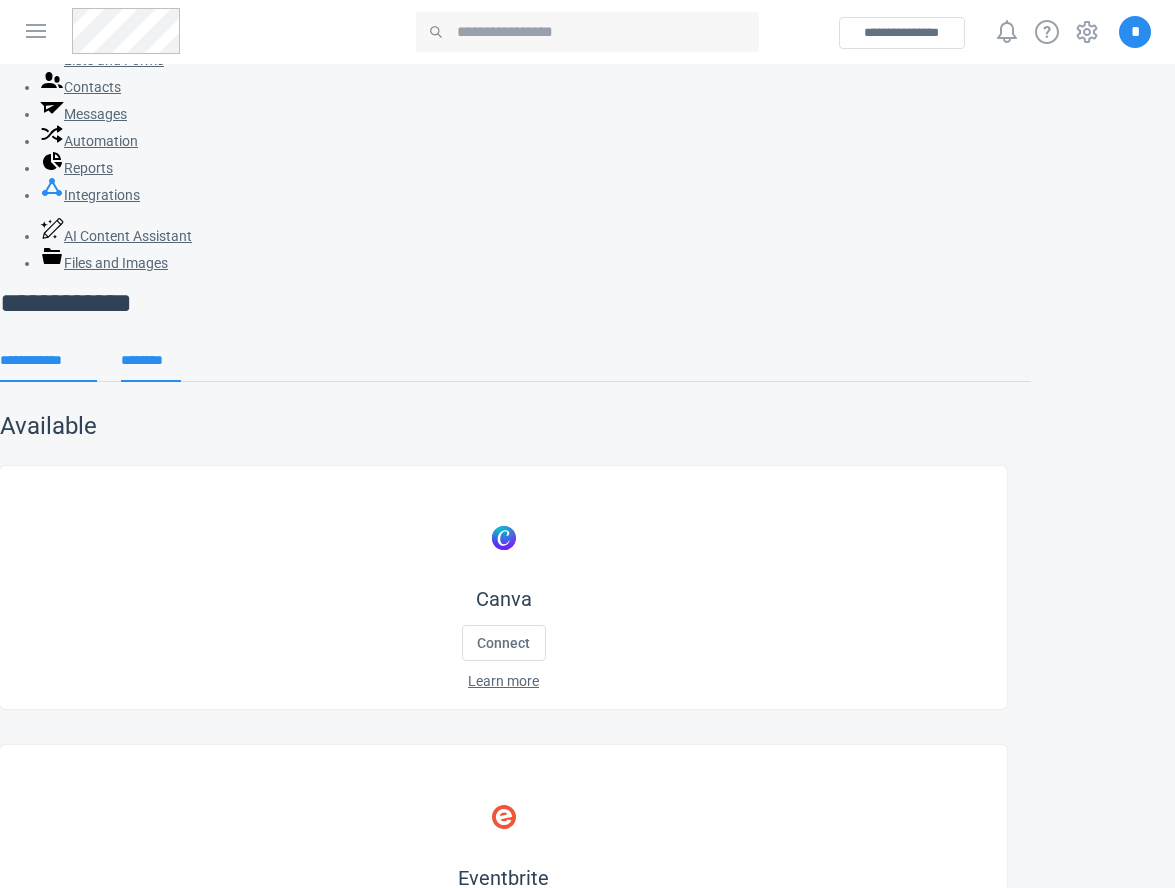click on "********" at bounding box center (150, 367) 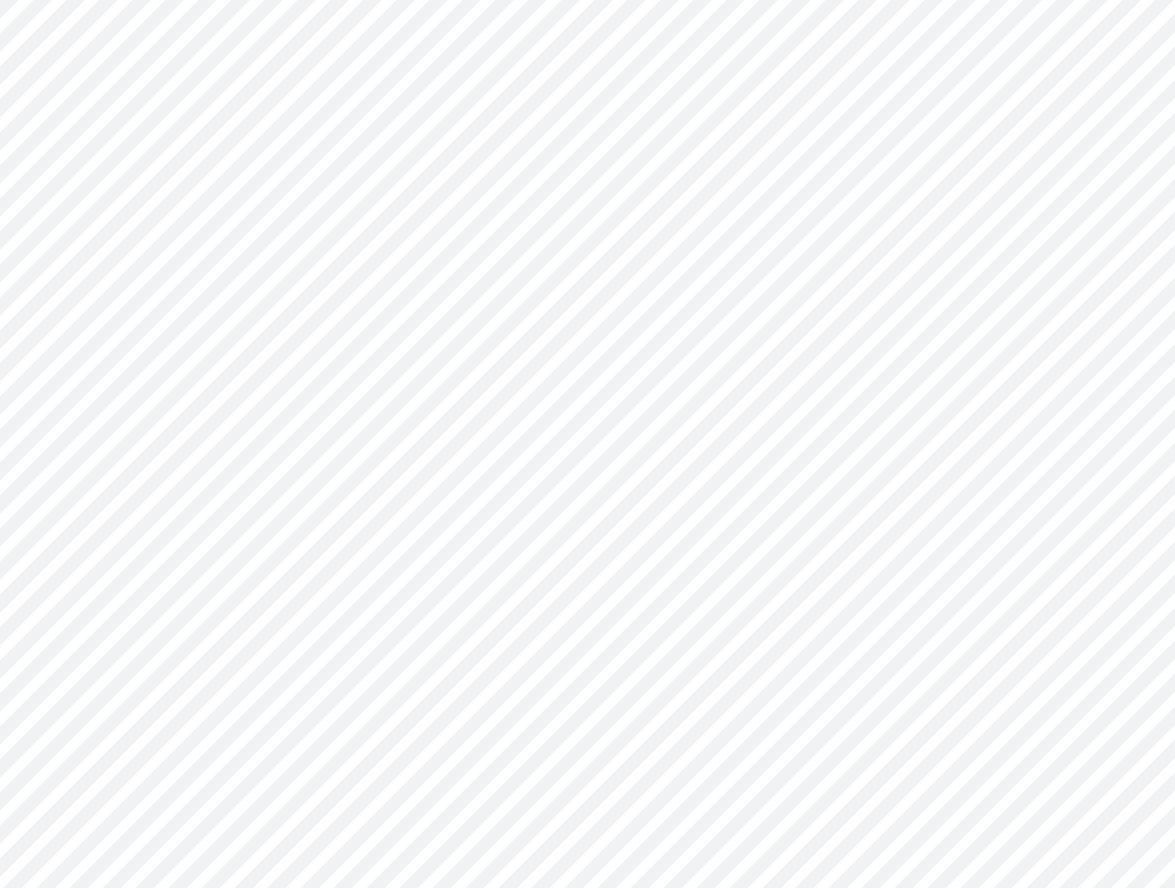 scroll, scrollTop: 0, scrollLeft: 0, axis: both 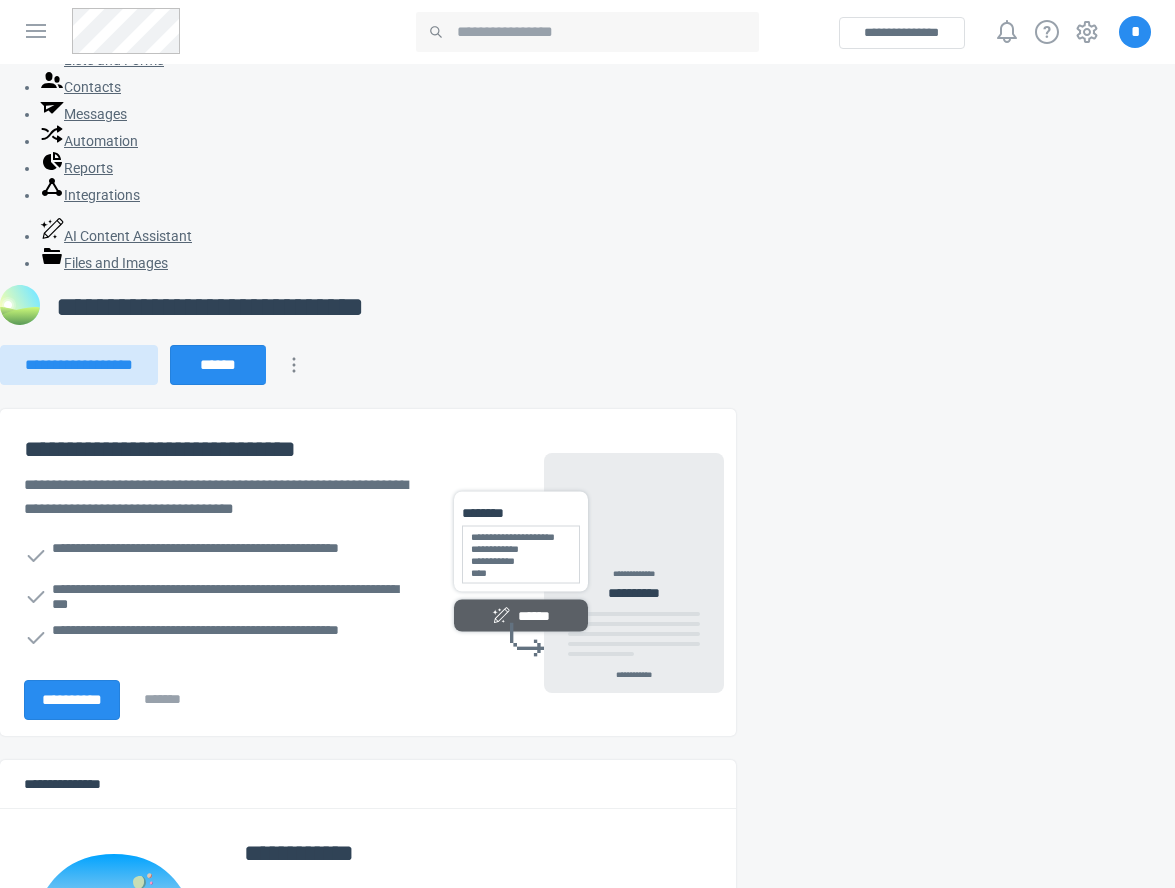 click on "**********" at bounding box center [555, 1340] 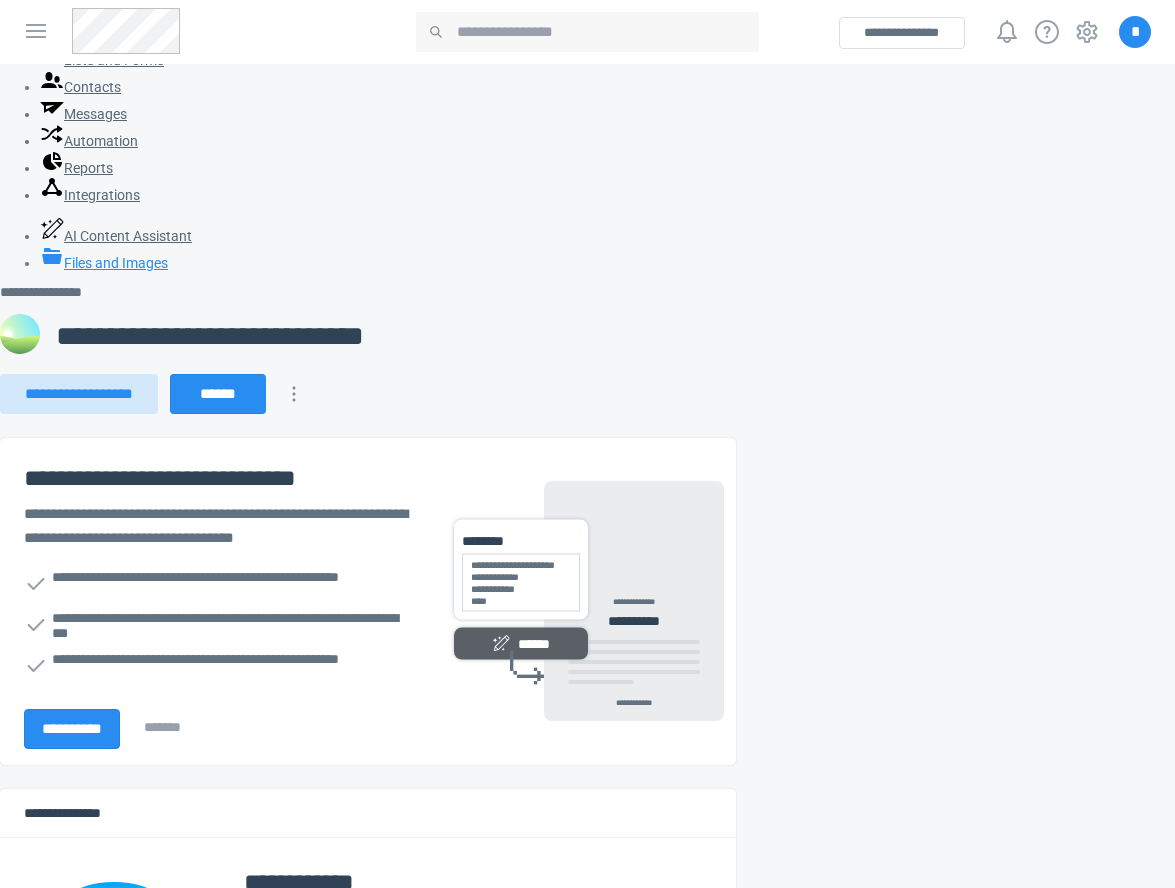 click 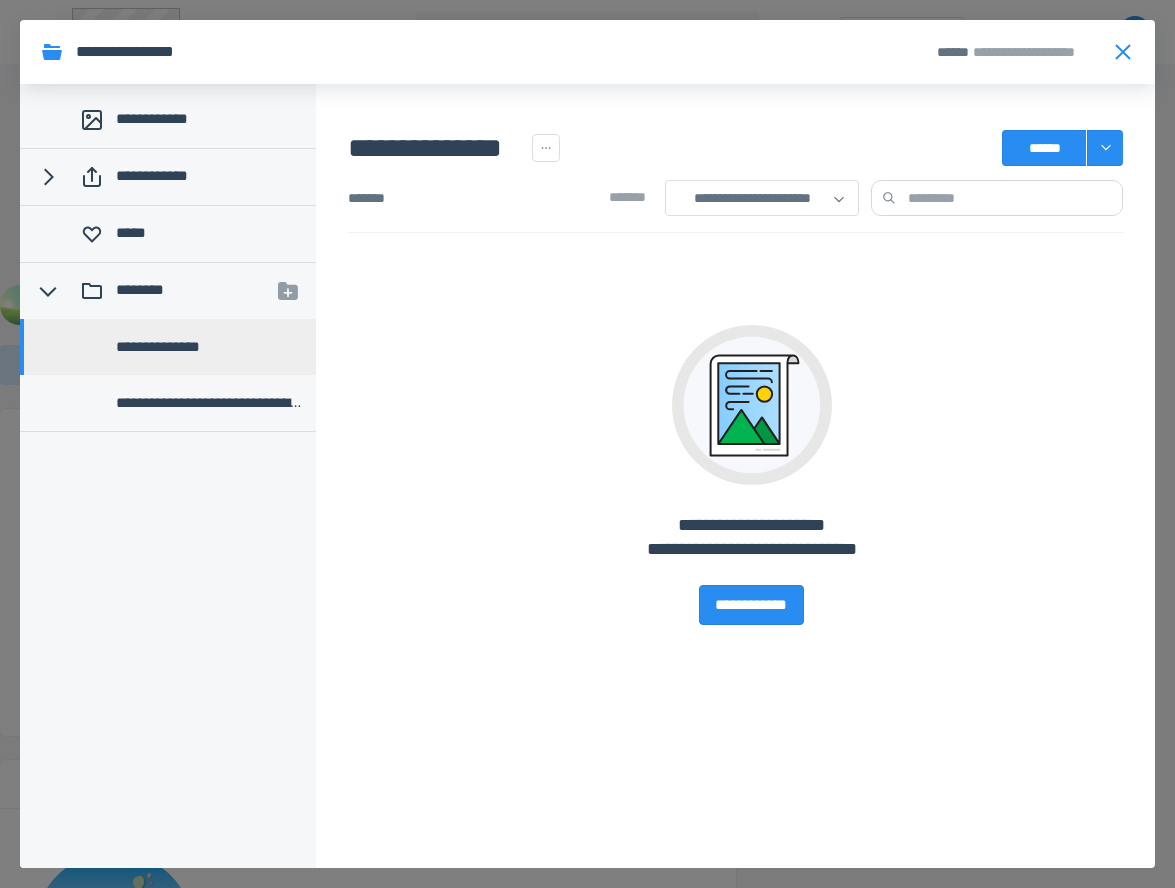 click 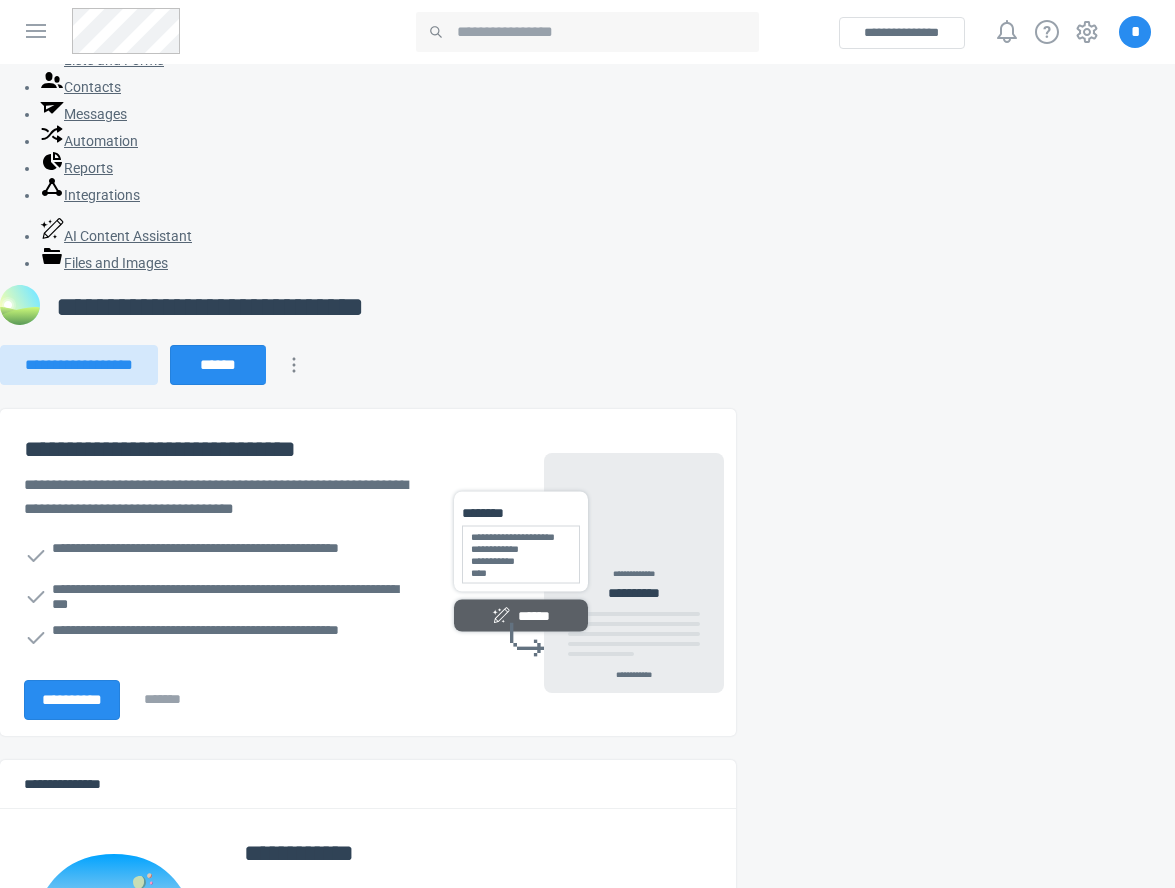 click on "**********" at bounding box center [555, 1340] 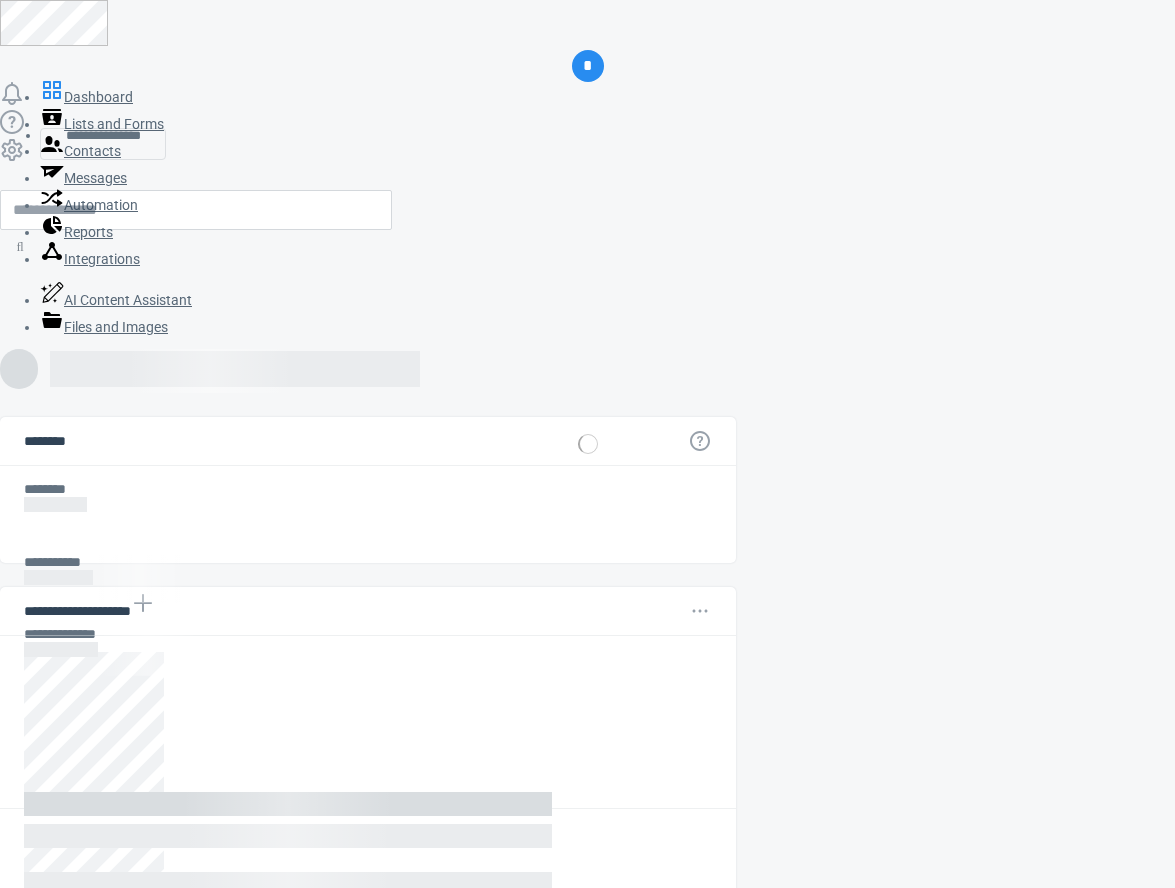 scroll, scrollTop: 0, scrollLeft: 0, axis: both 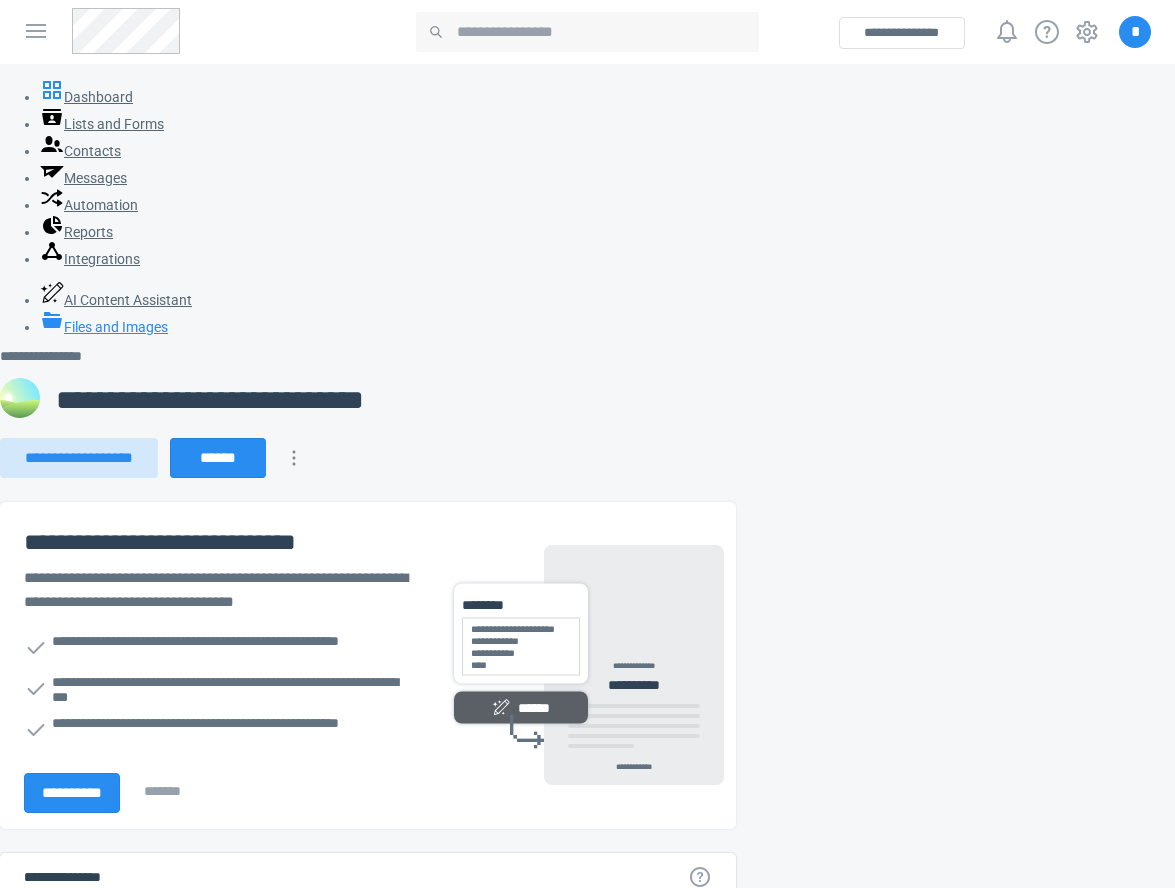 click 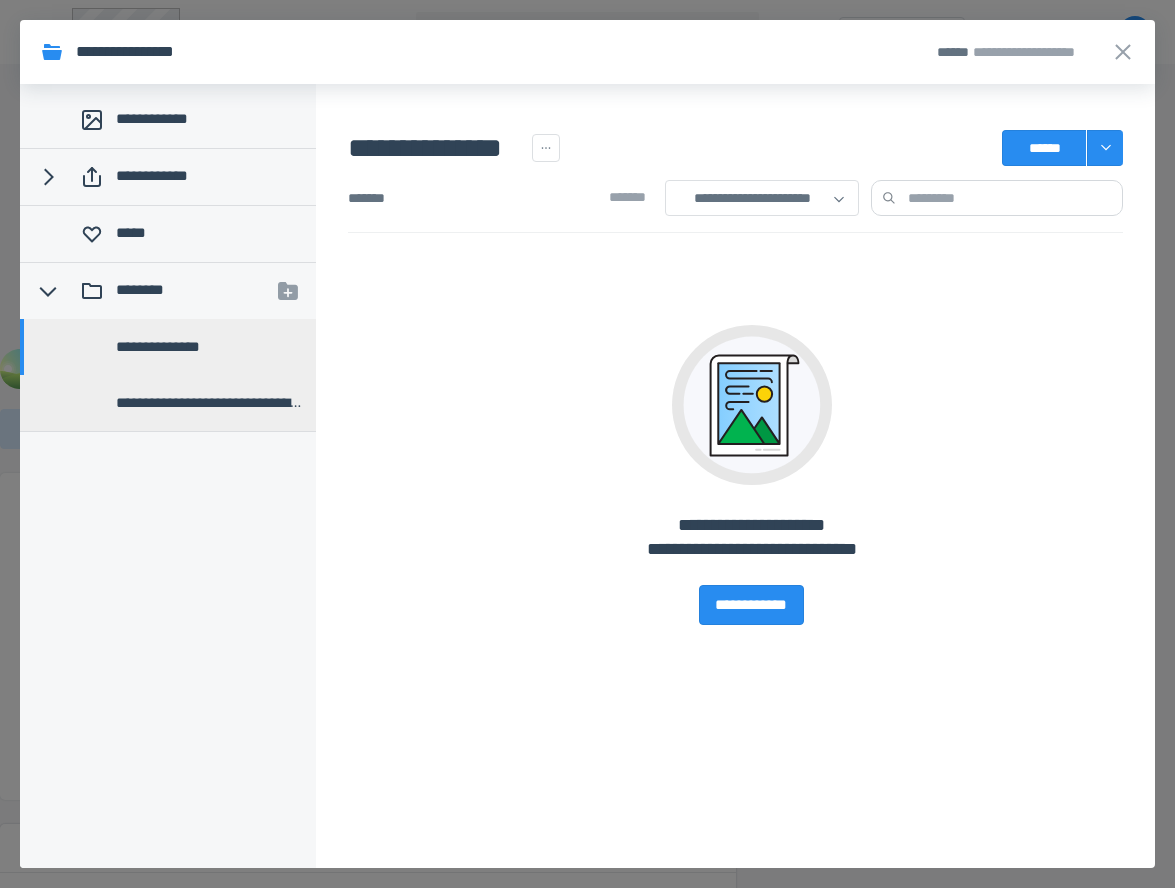click on "**********" at bounding box center [168, 403] 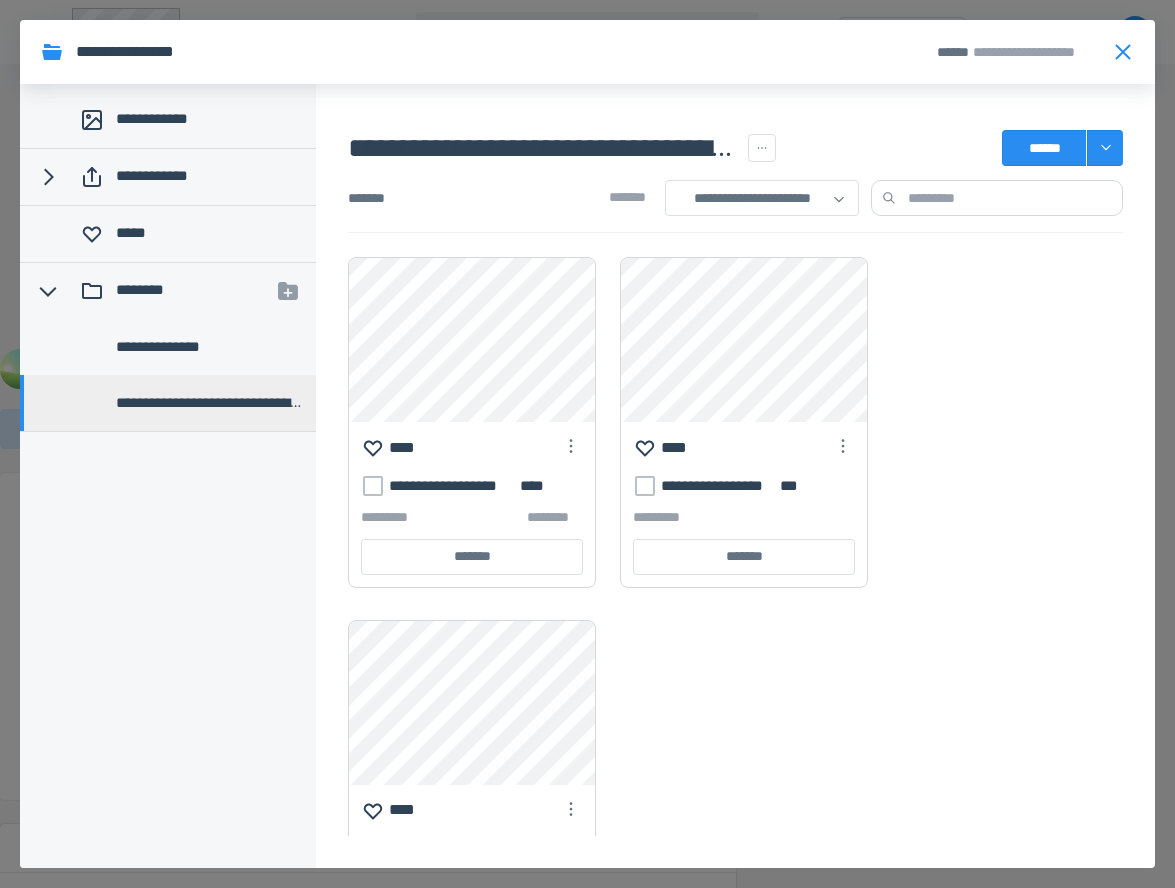 click 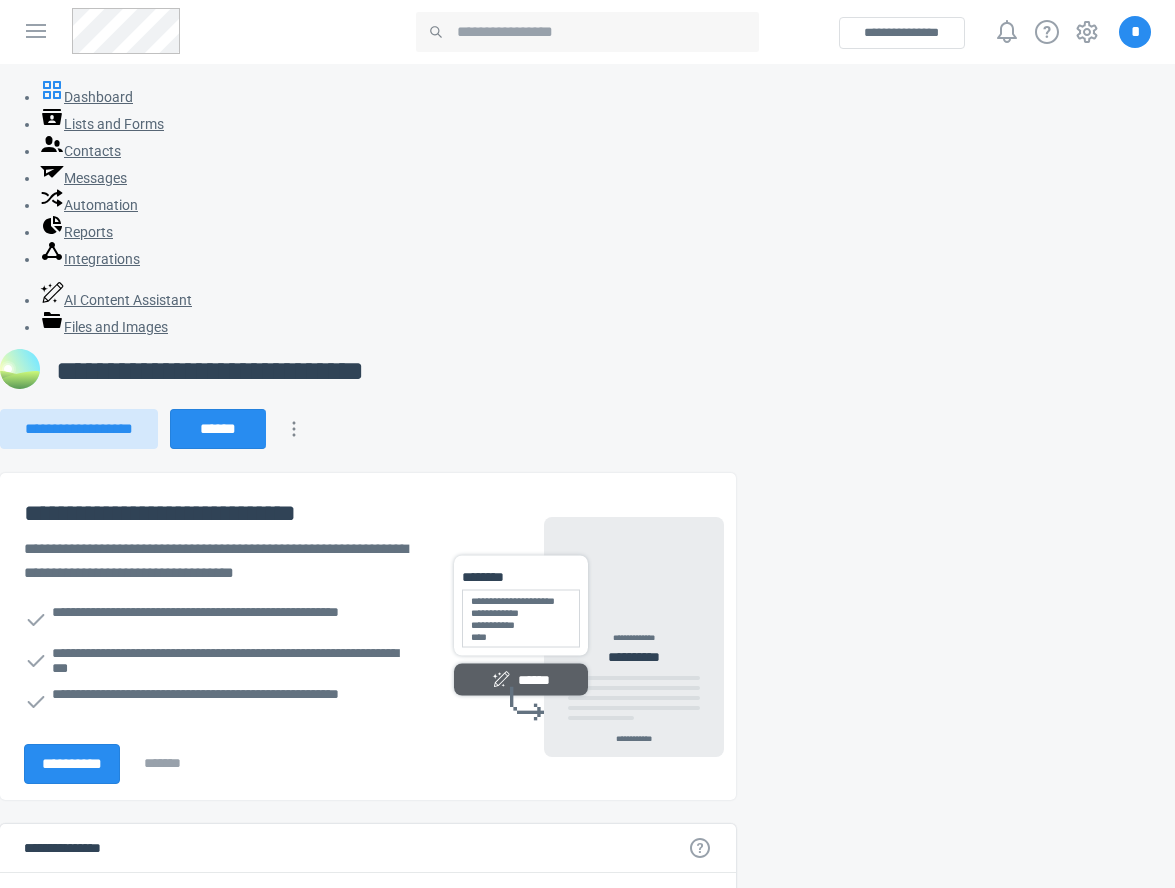 click on "**********" at bounding box center (555, 1404) 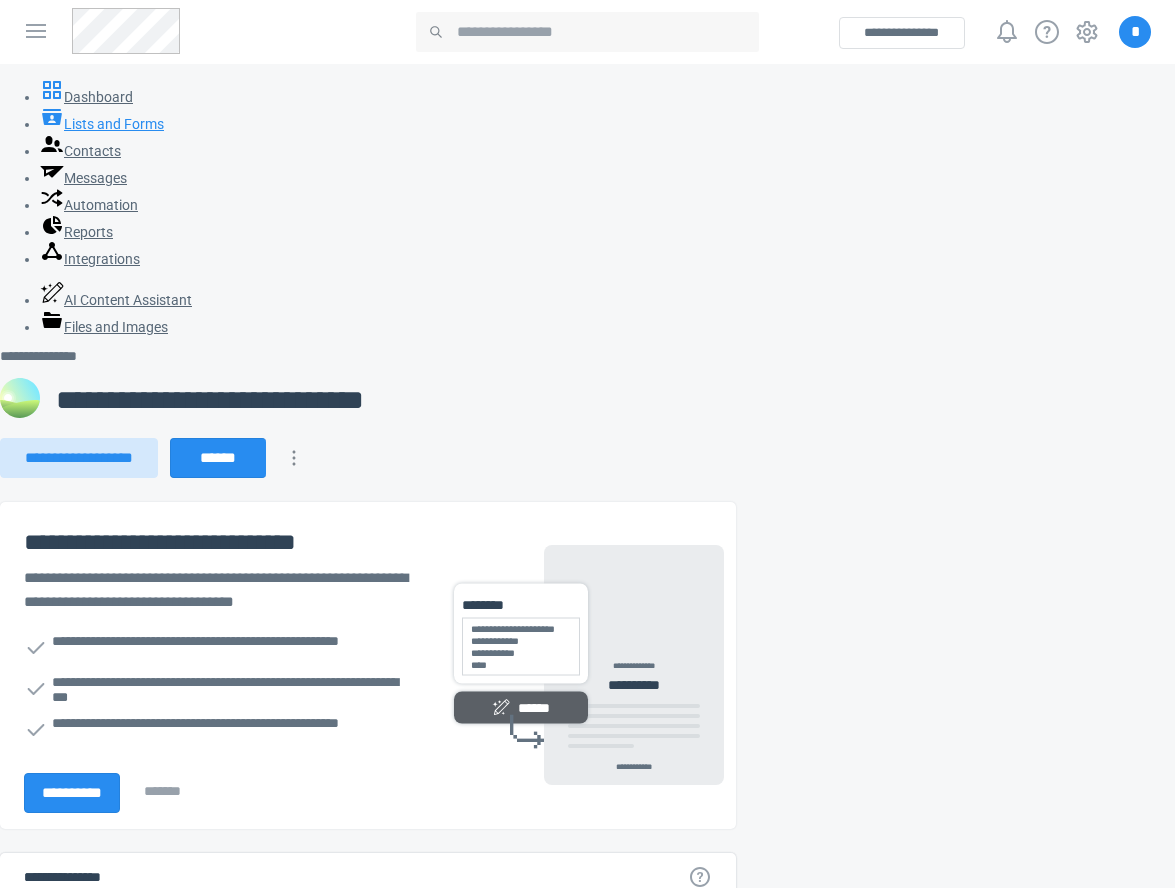 click on "Lists and Forms" at bounding box center [102, 124] 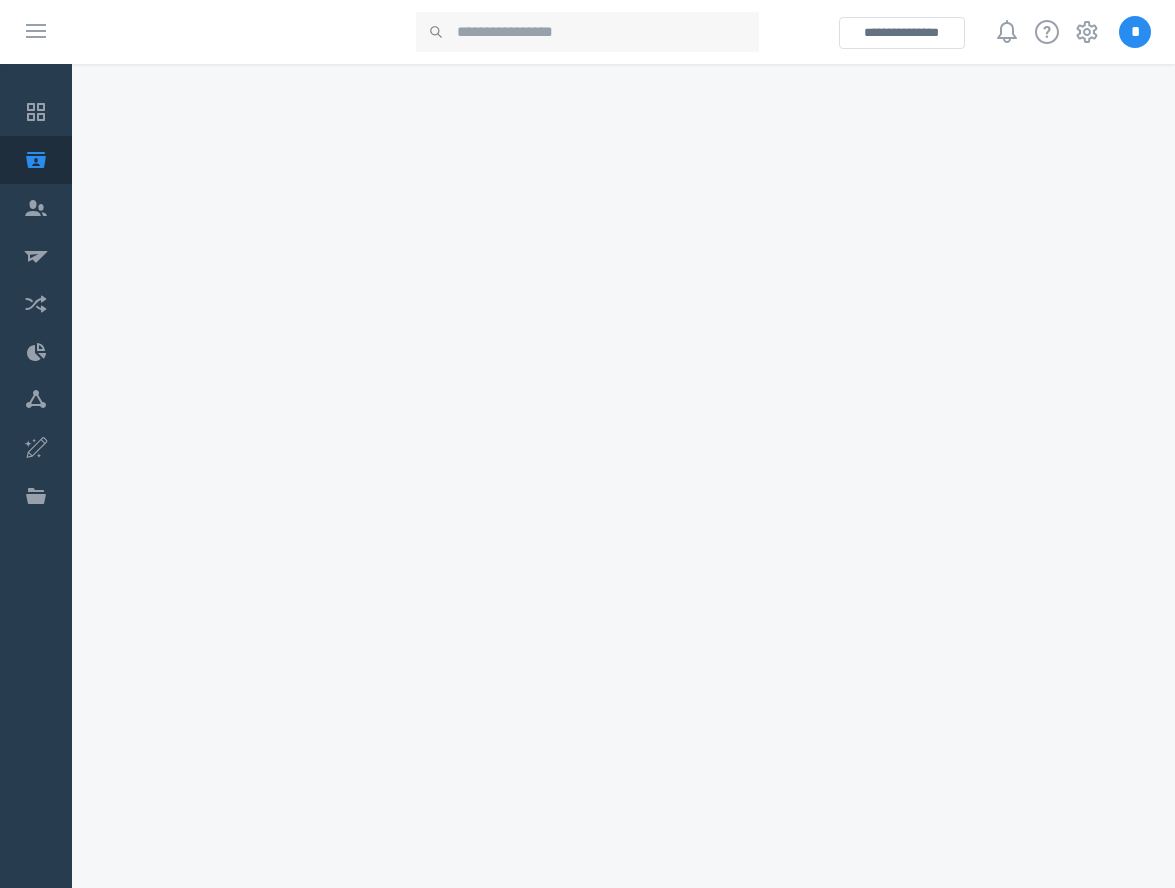 scroll, scrollTop: 0, scrollLeft: 0, axis: both 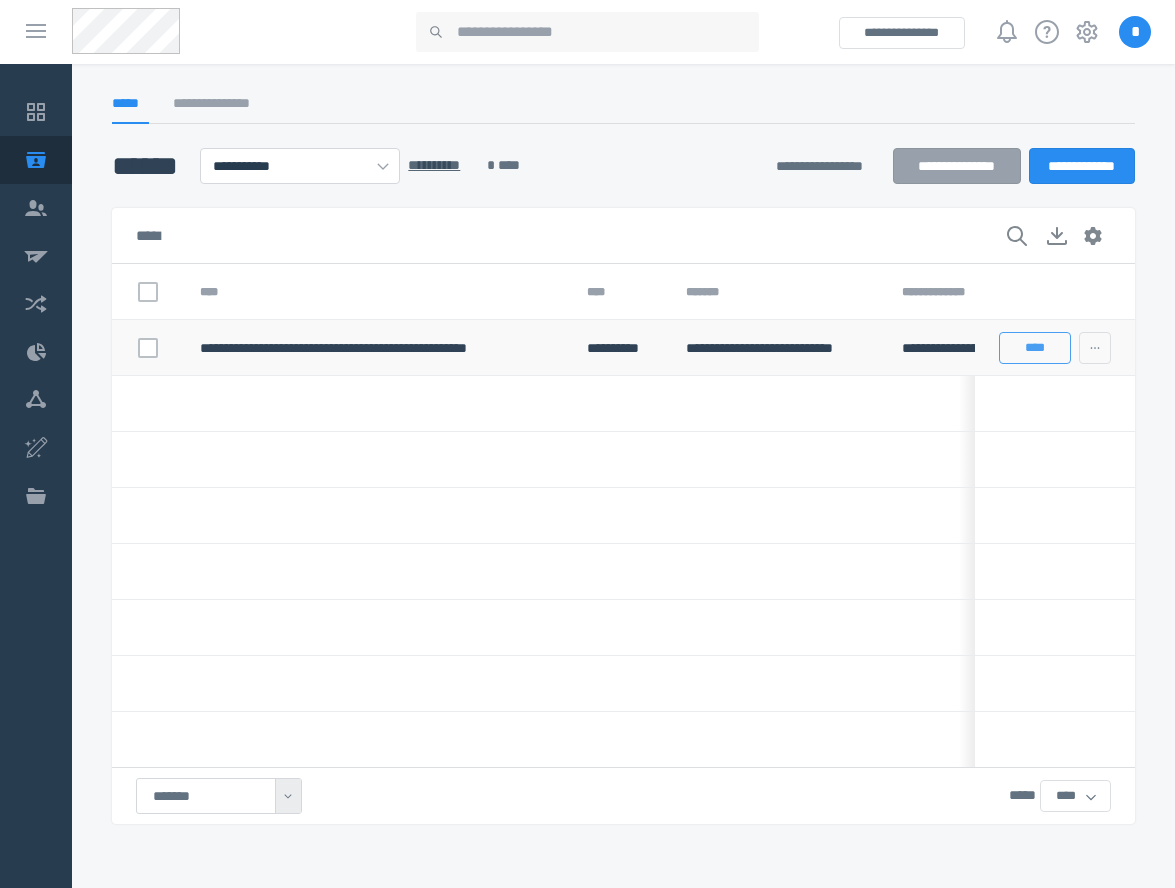 click on "****" at bounding box center [1035, 348] 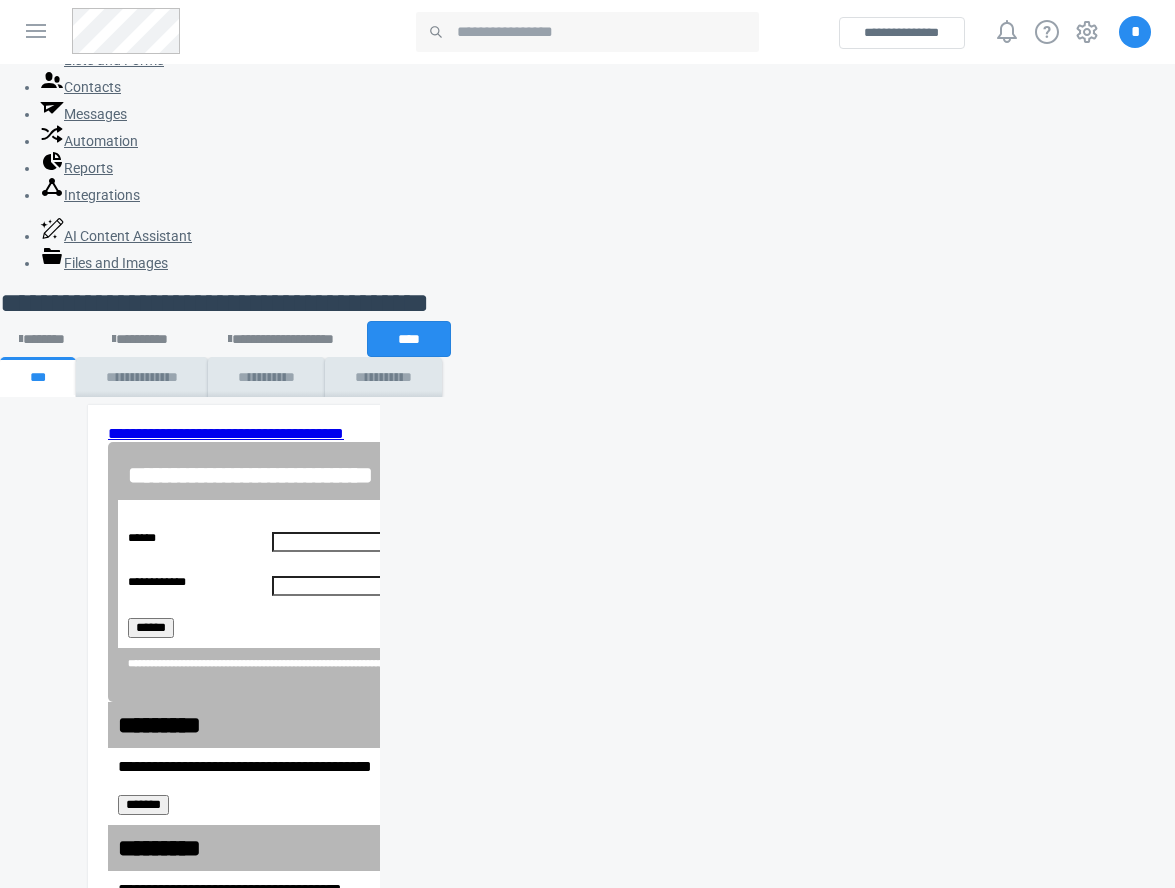 scroll, scrollTop: 0, scrollLeft: 0, axis: both 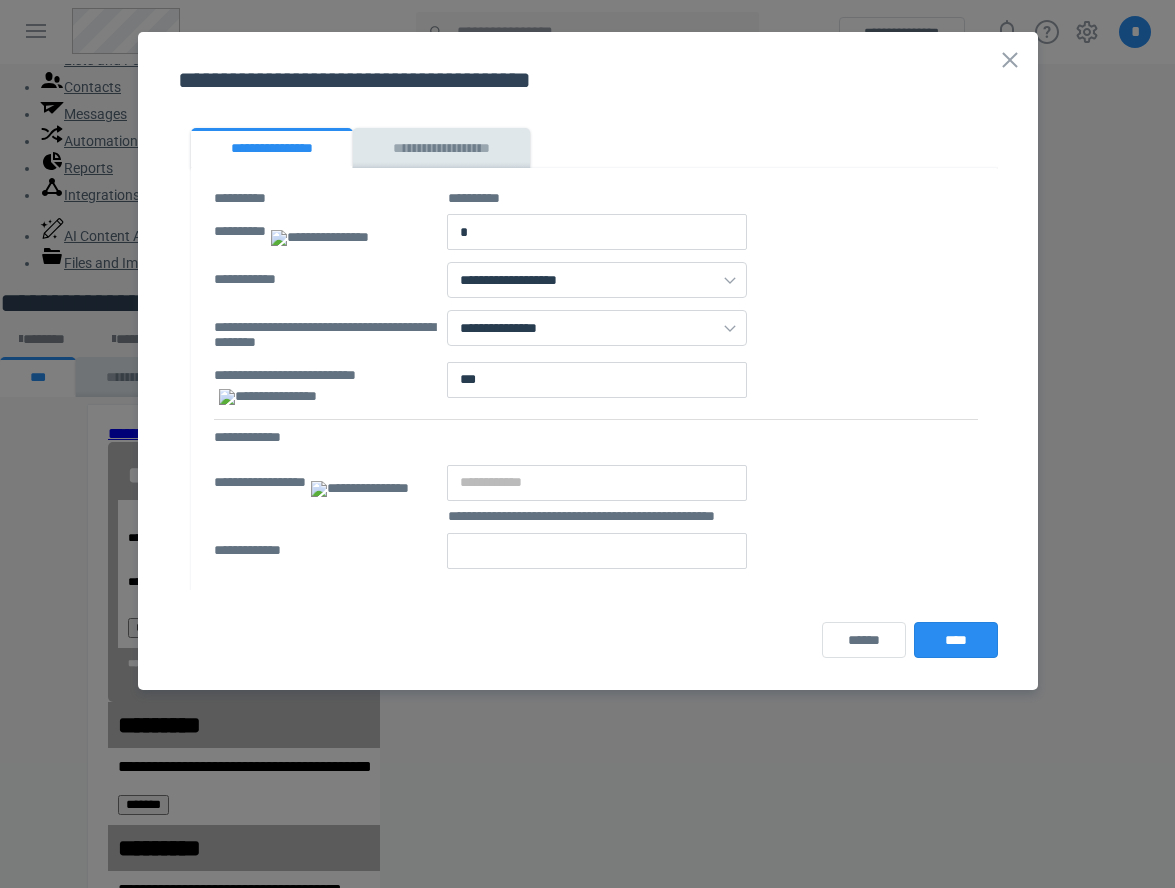 type on "**" 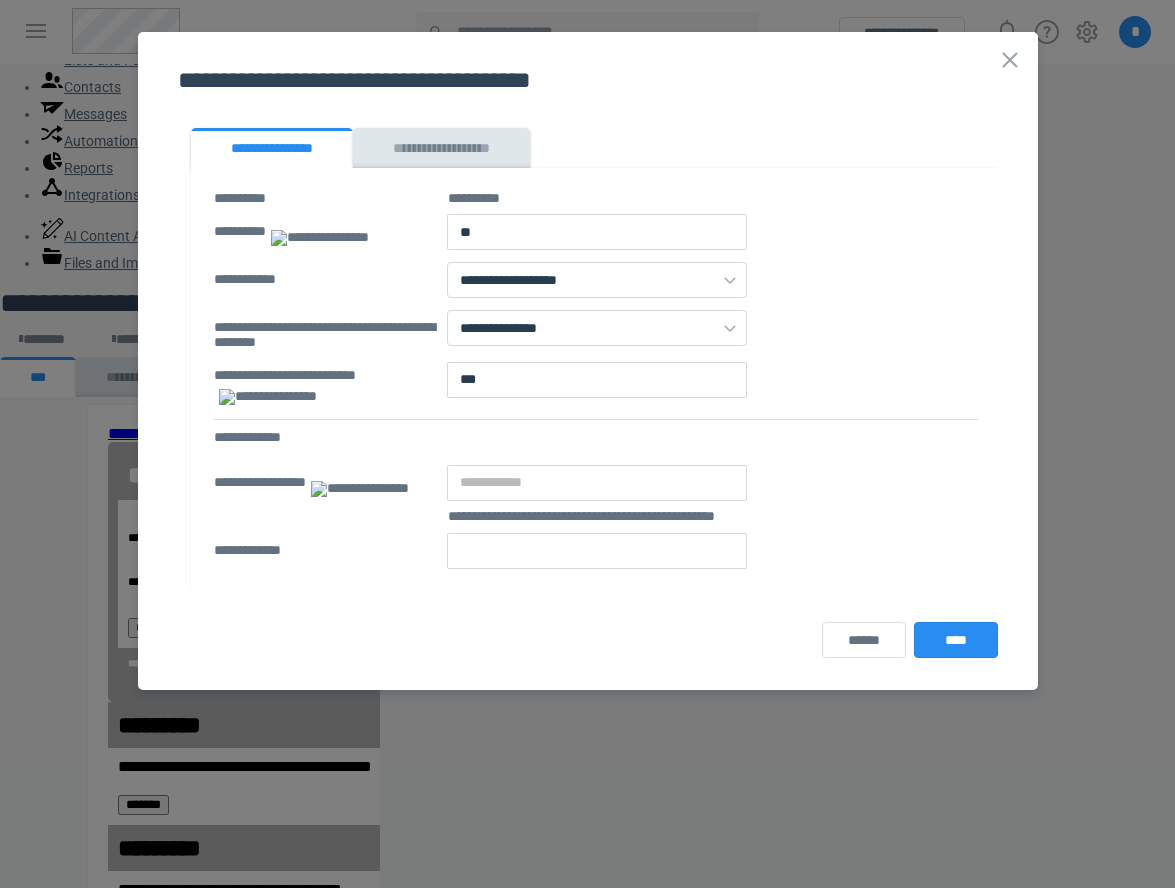 type on "**" 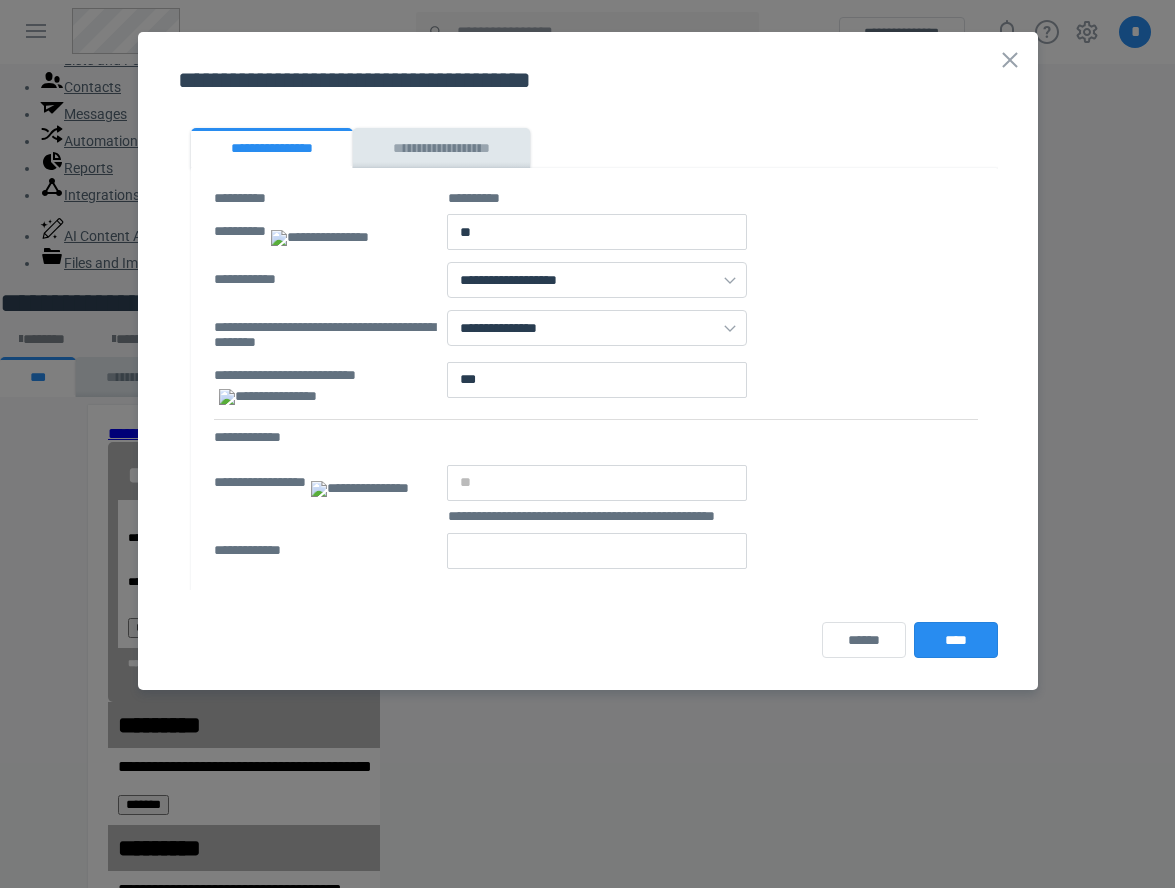 type on "***" 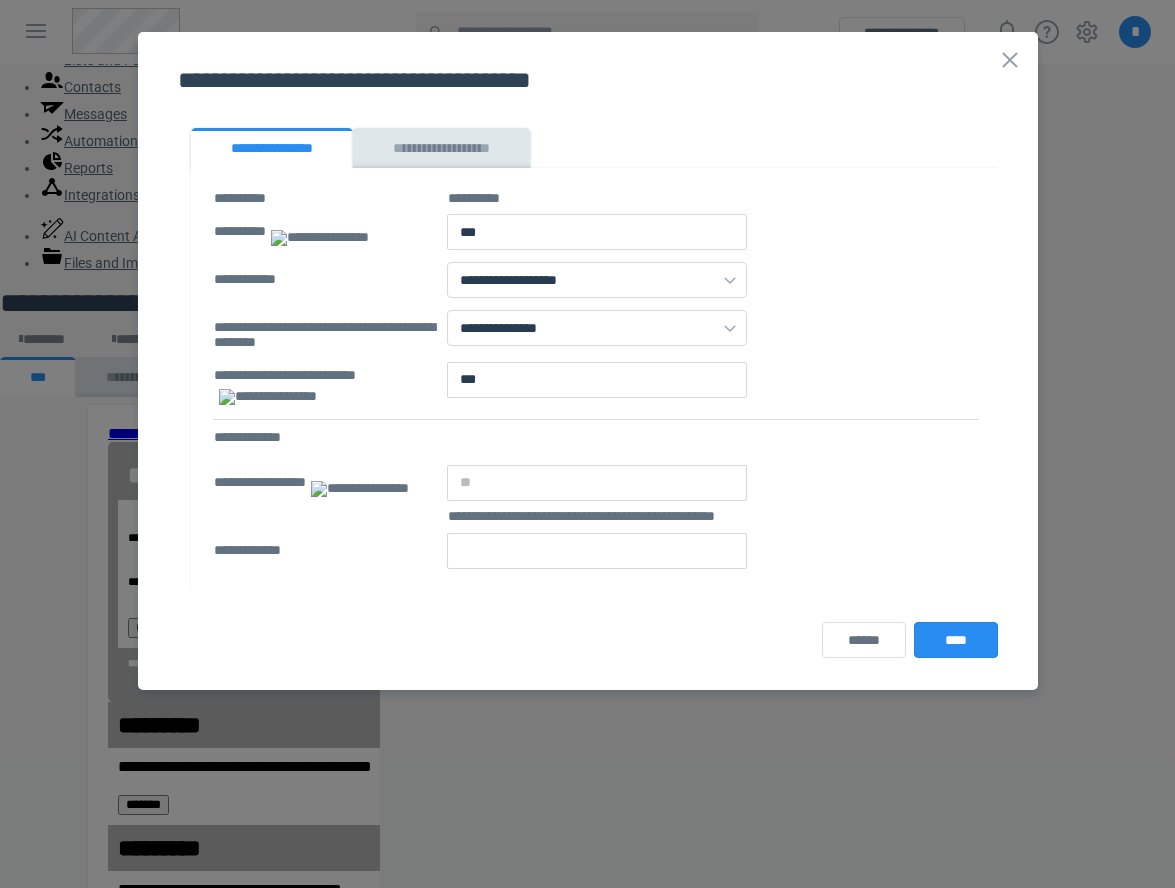 type on "***" 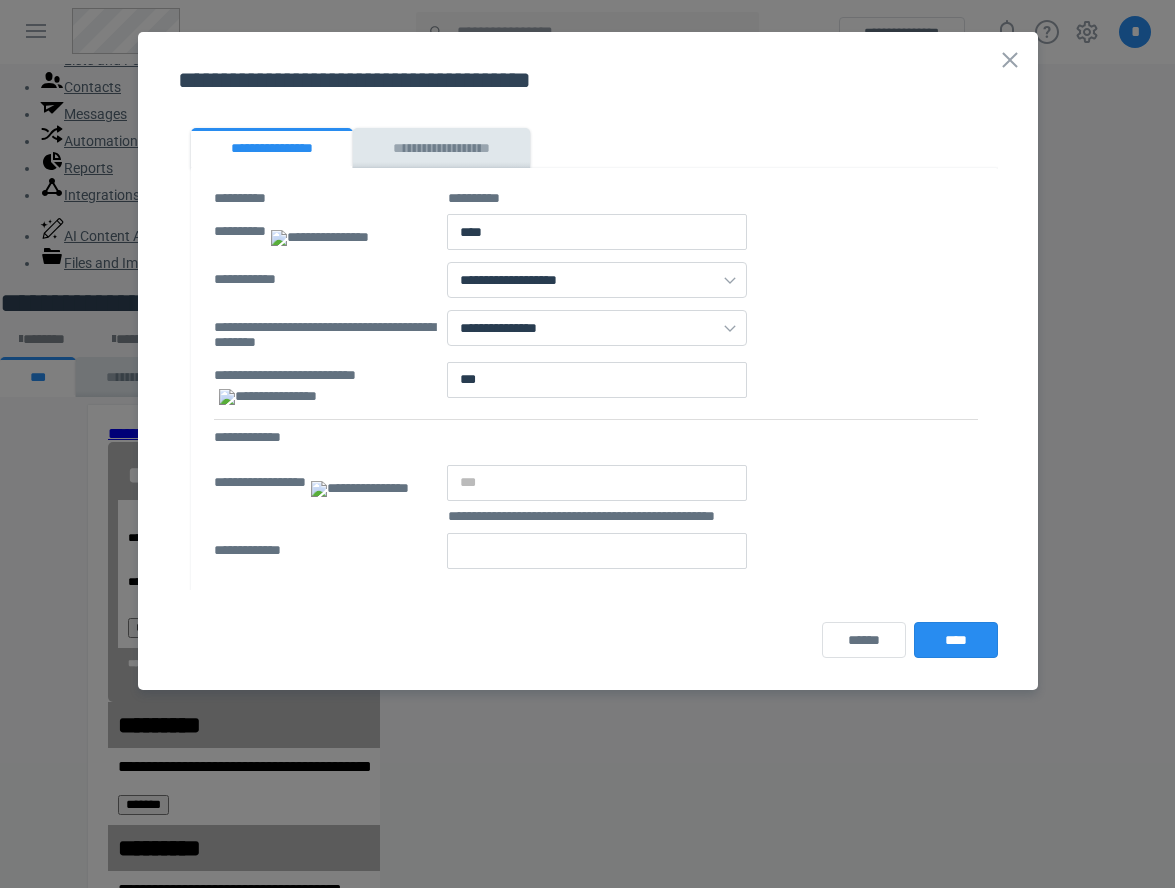 type on "*****" 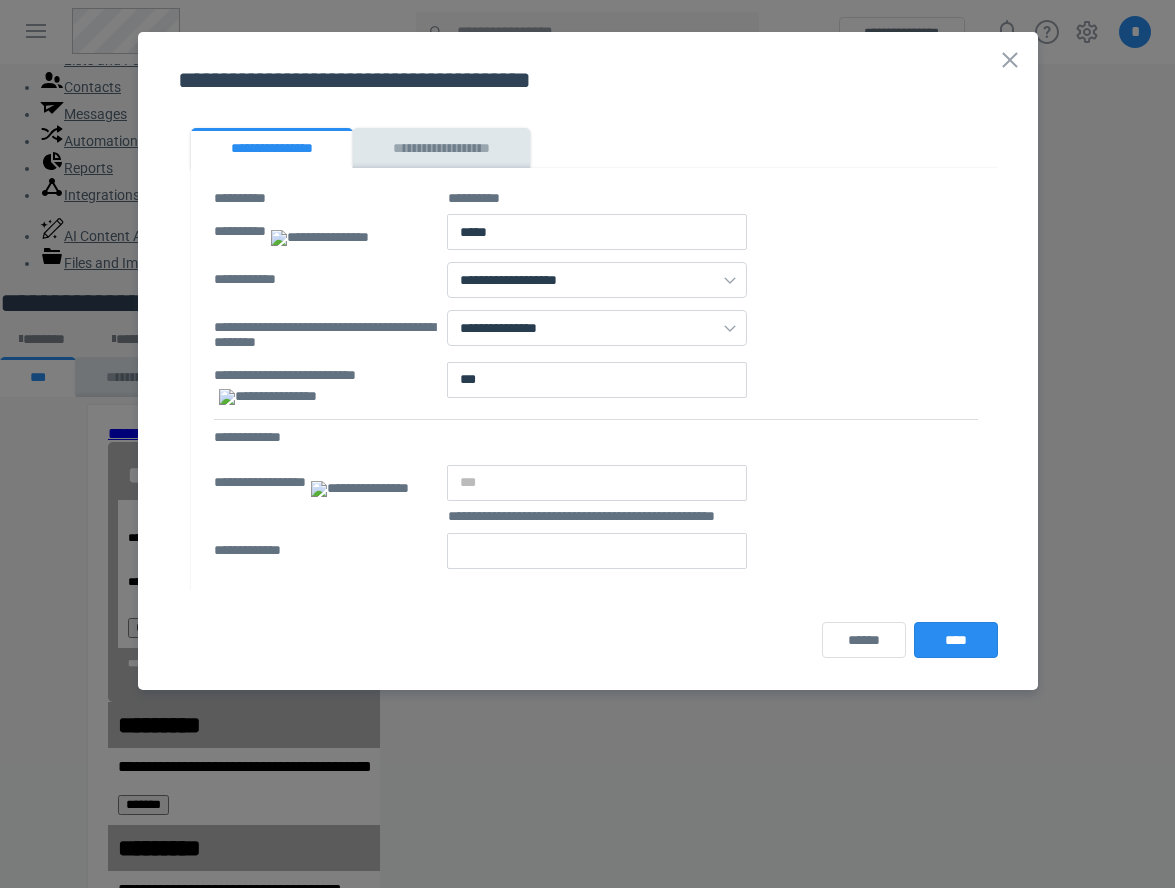 type on "*****" 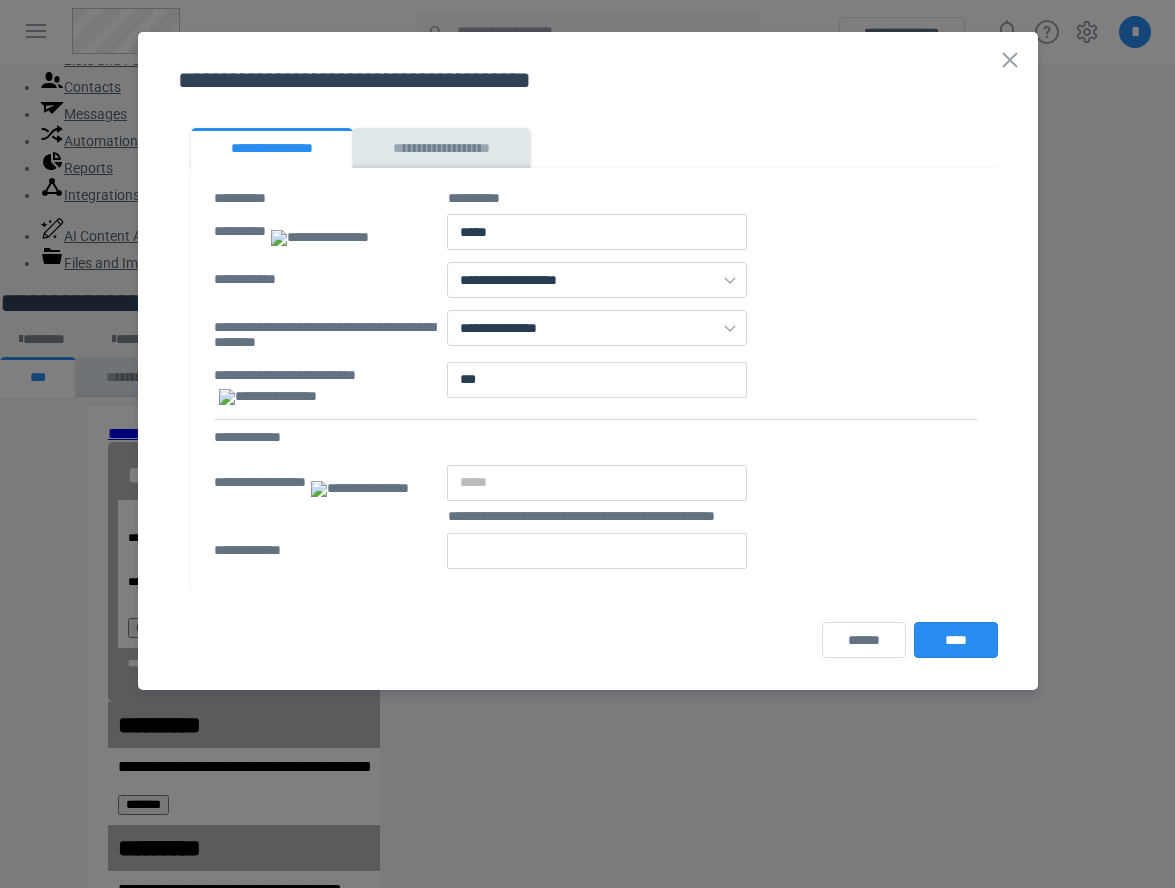 type on "******" 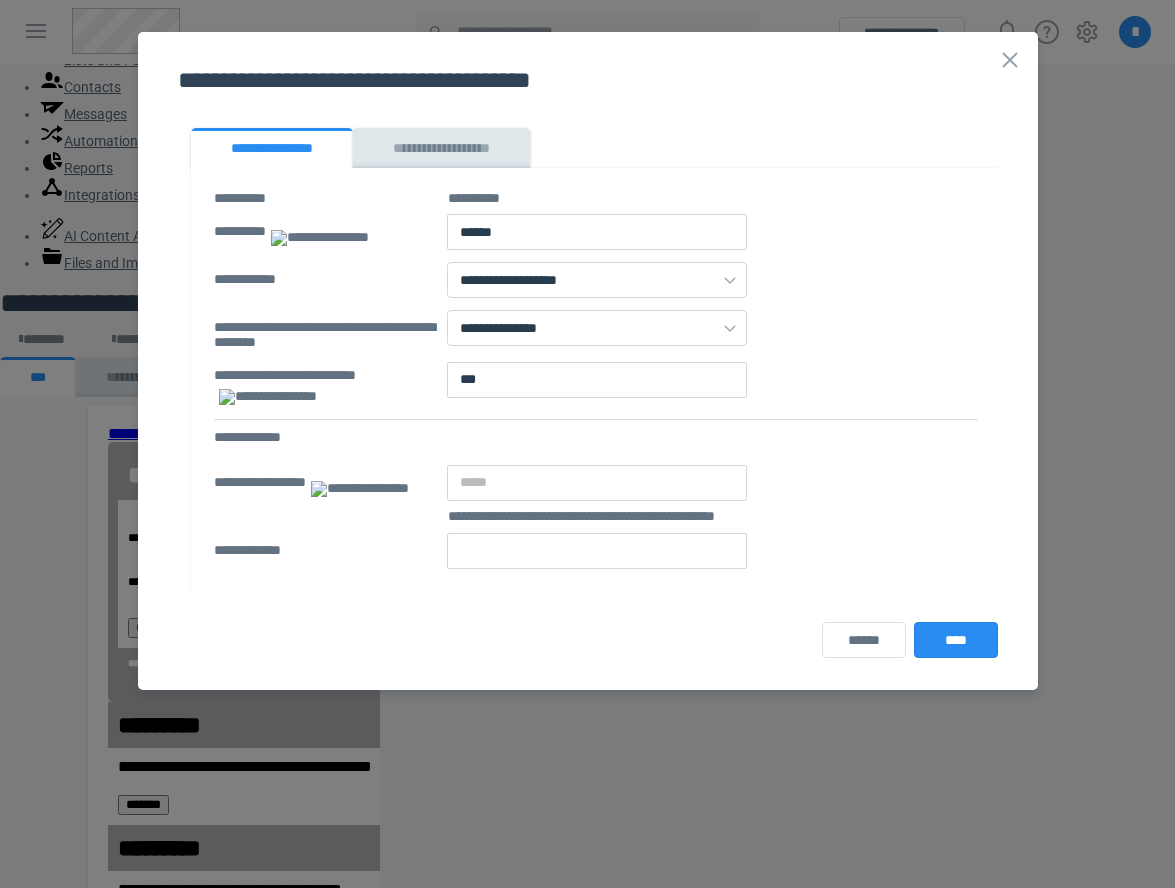 type on "******" 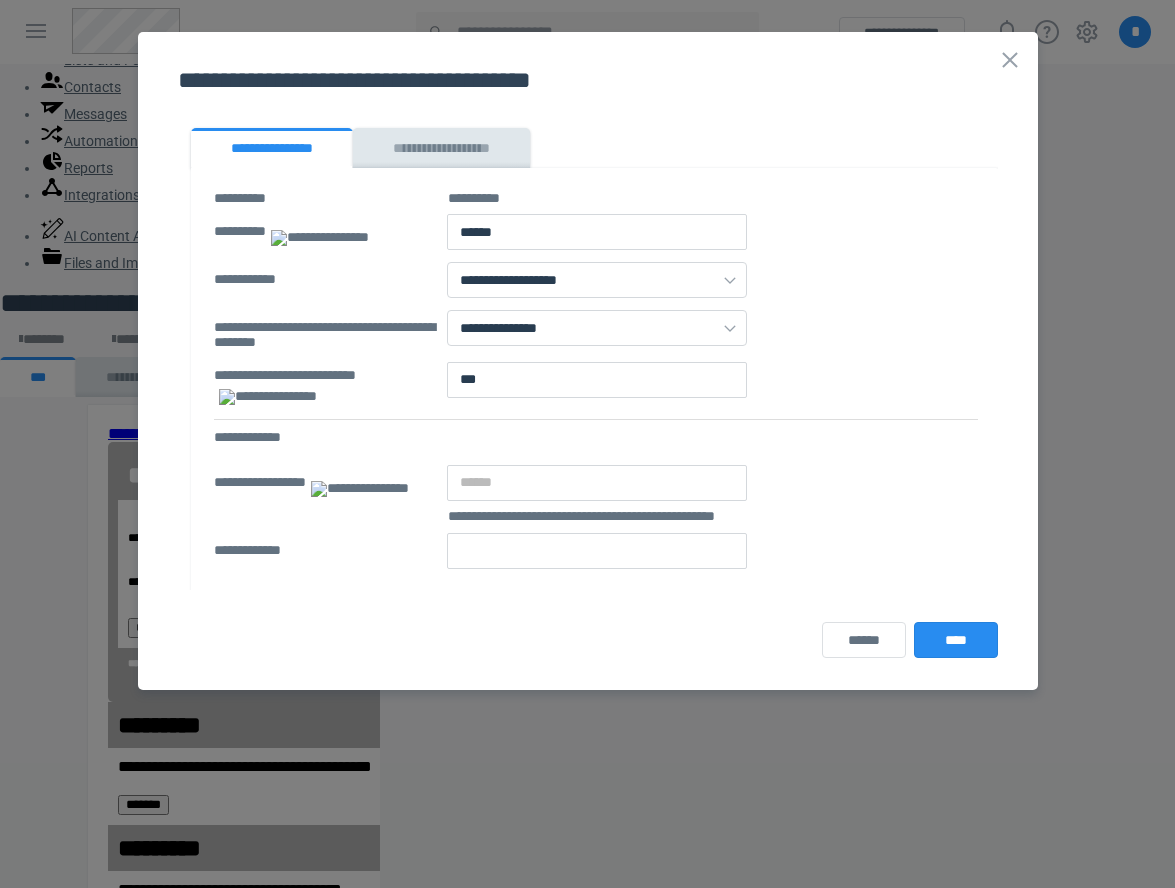type on "*******" 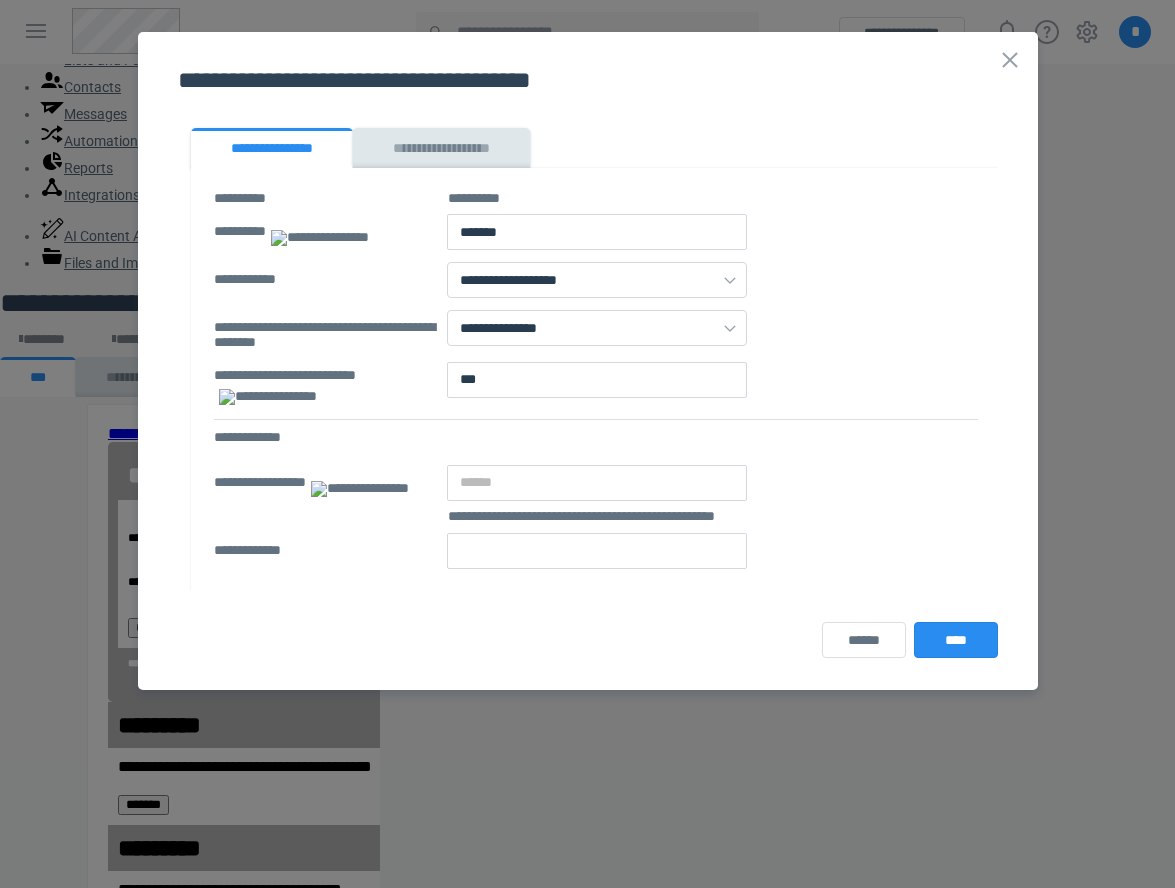 type on "*******" 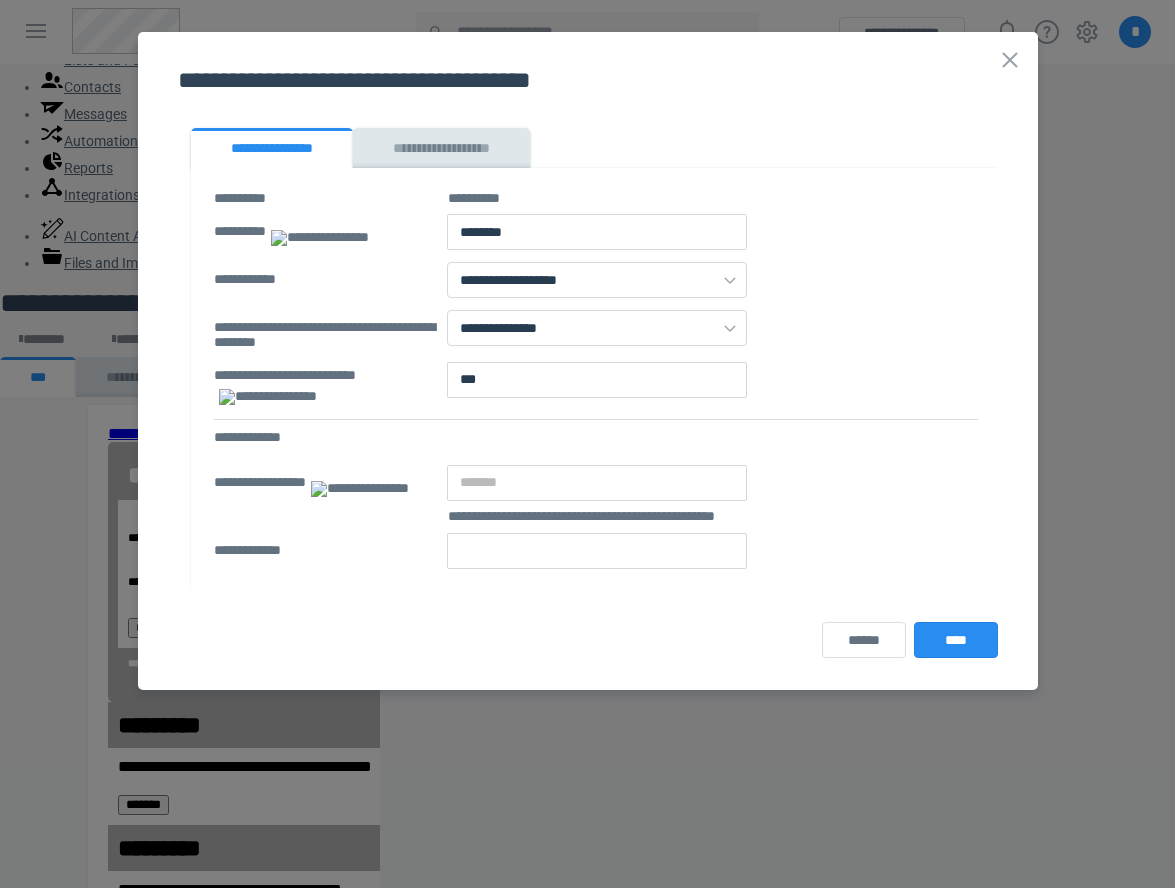 type on "*********" 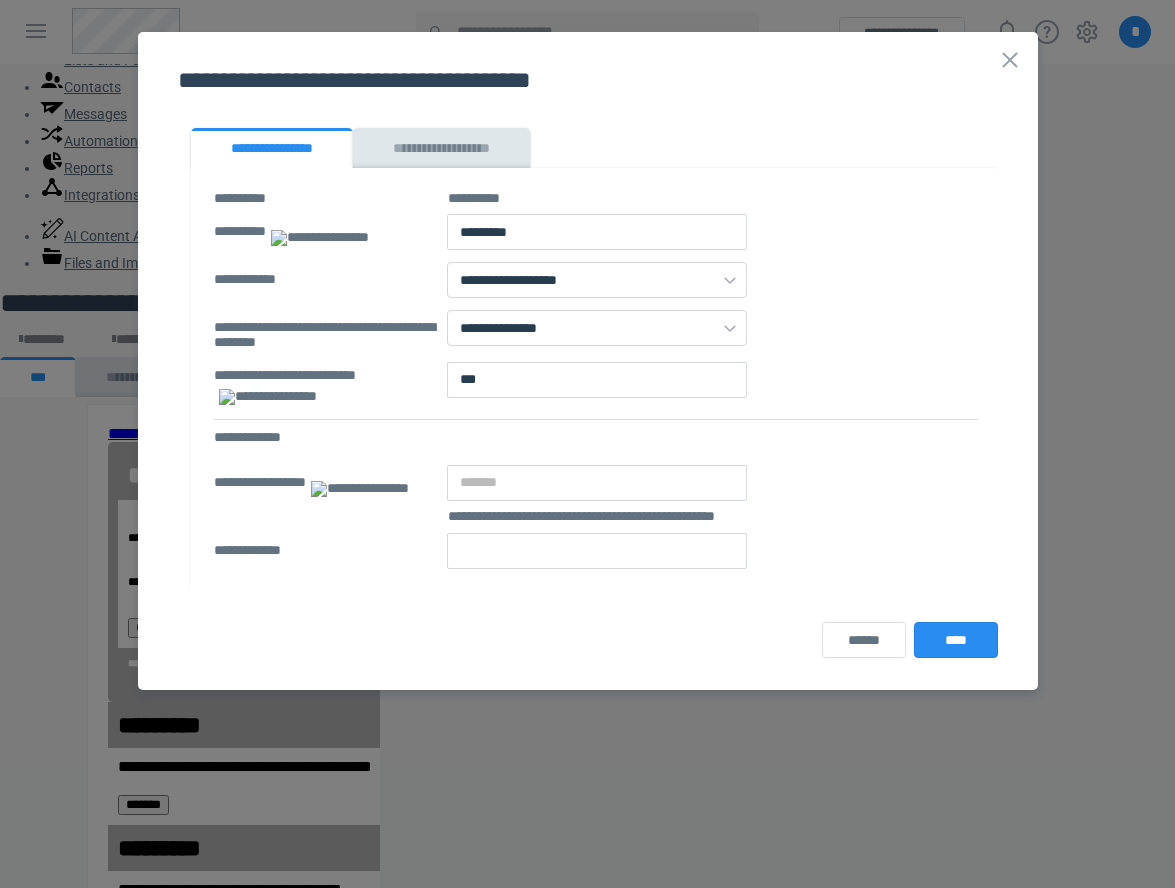 type on "*********" 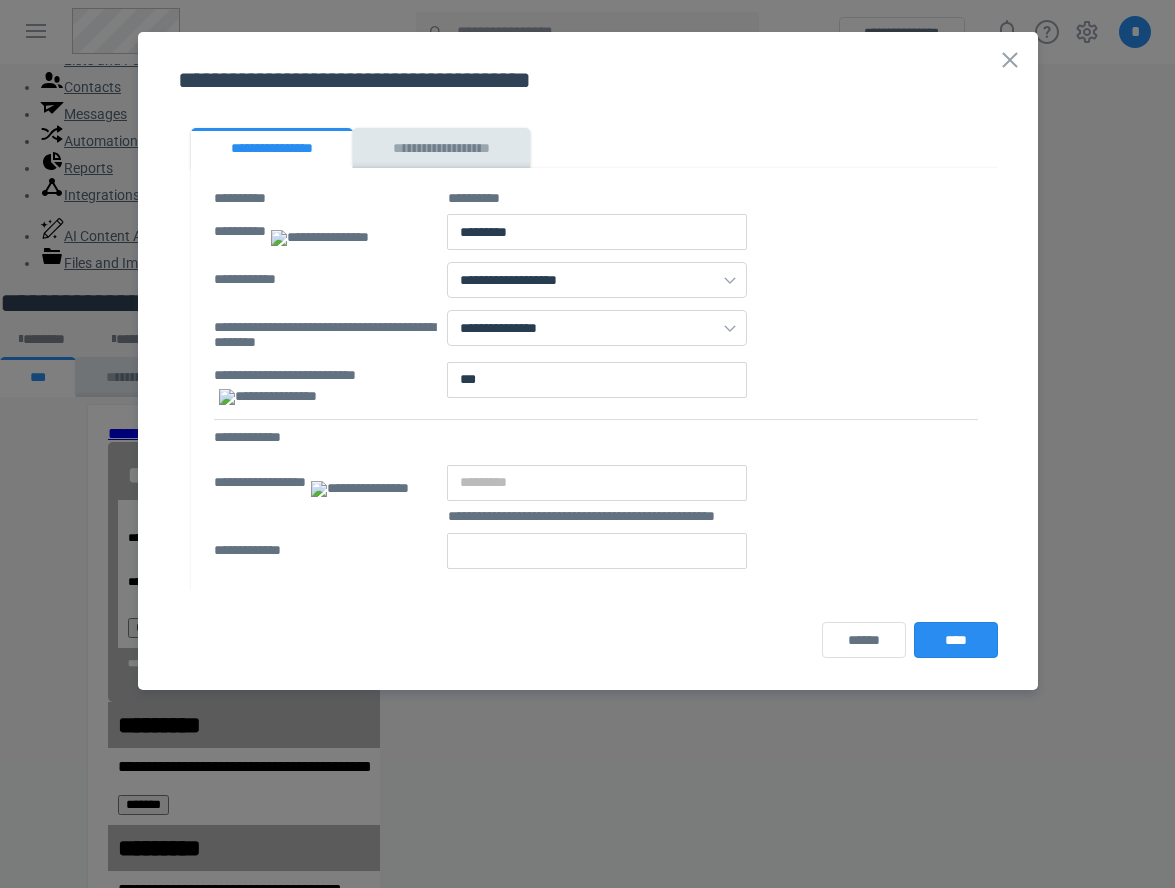type on "**********" 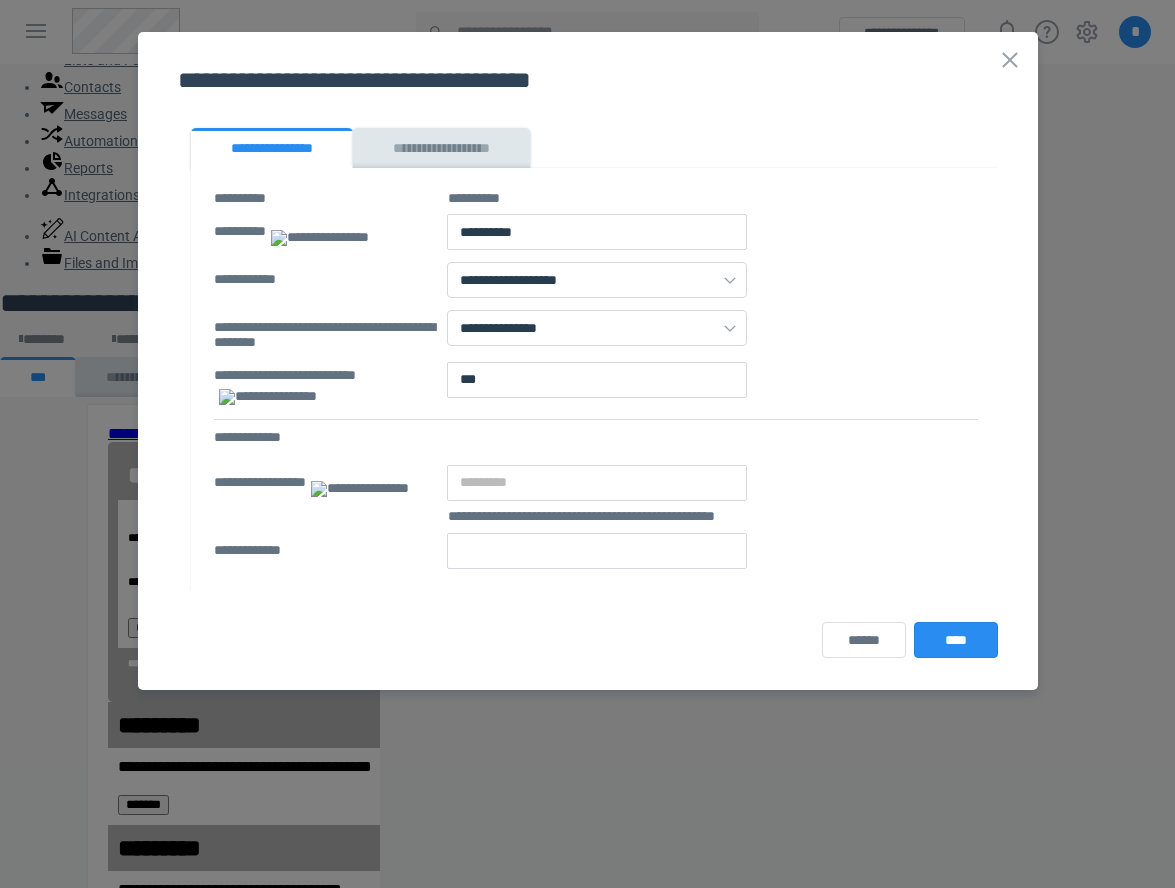 type on "**********" 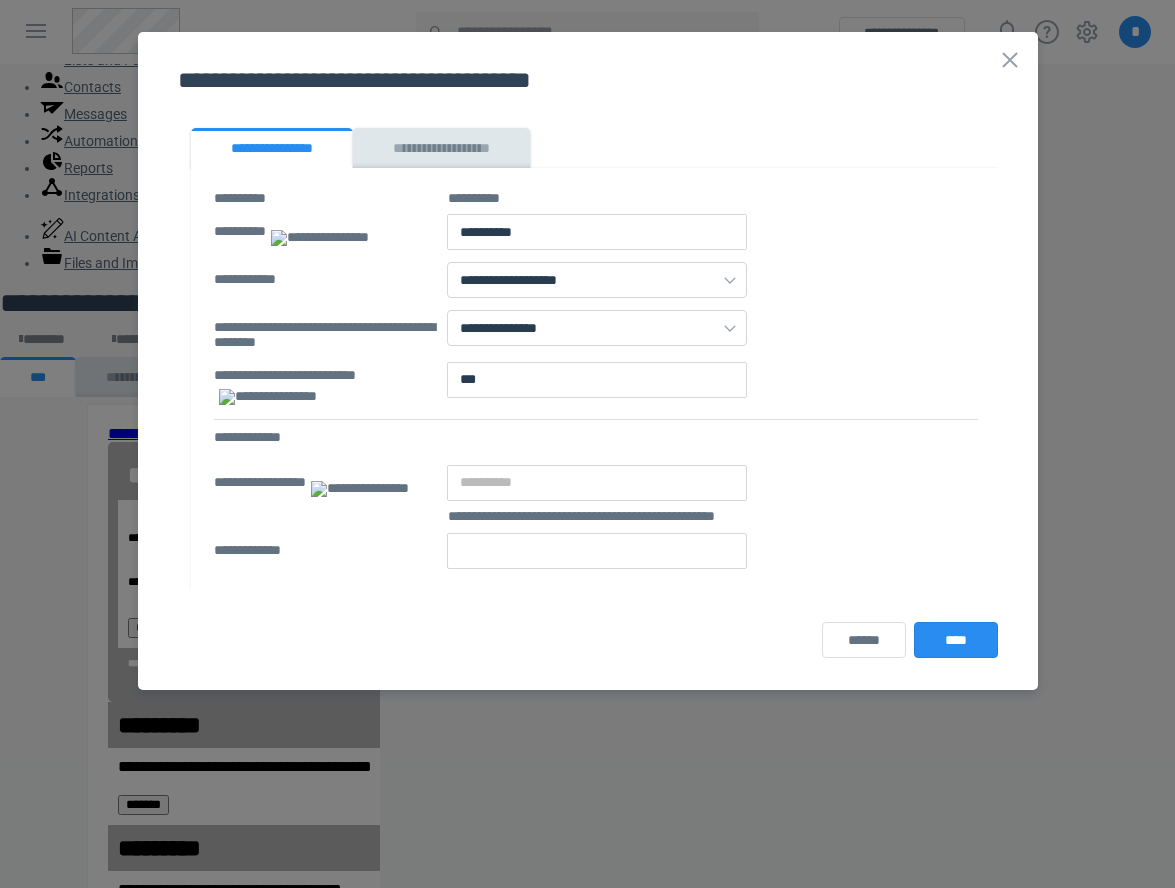 type on "**********" 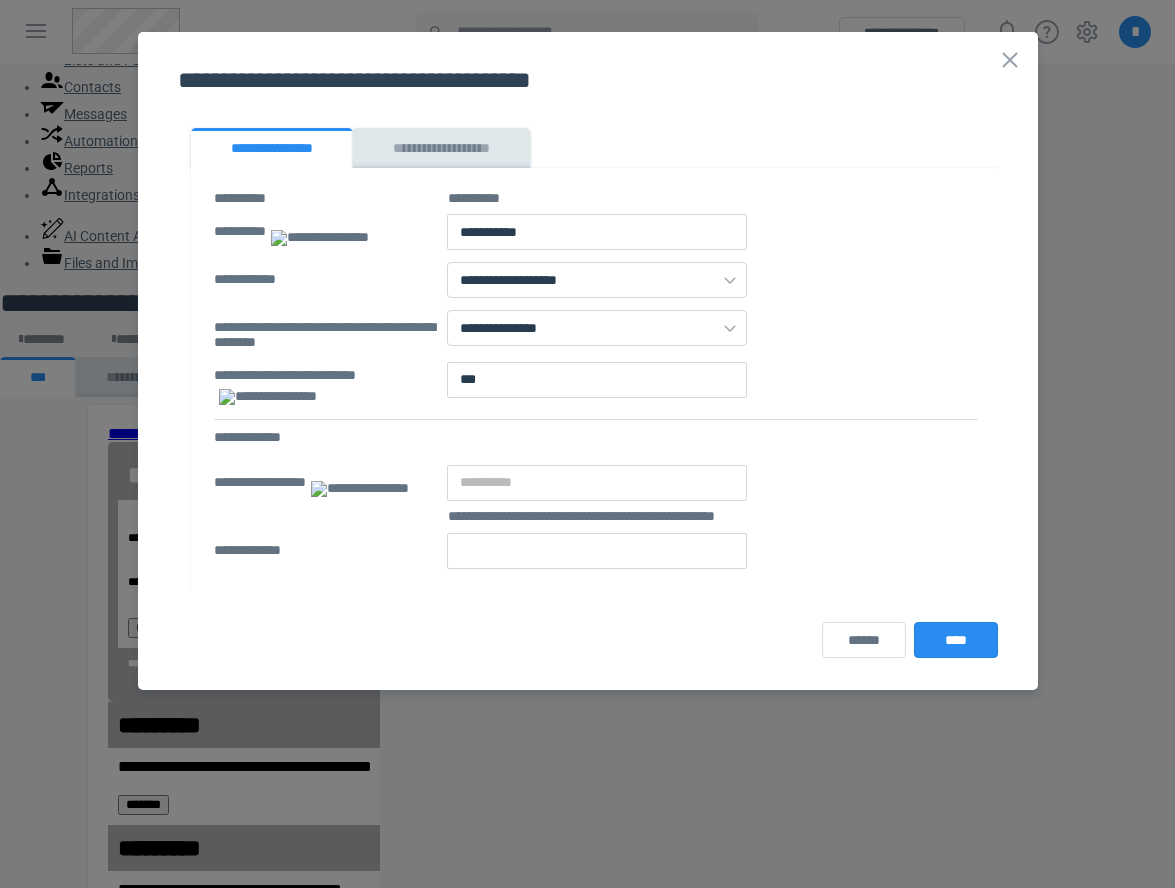 type on "**********" 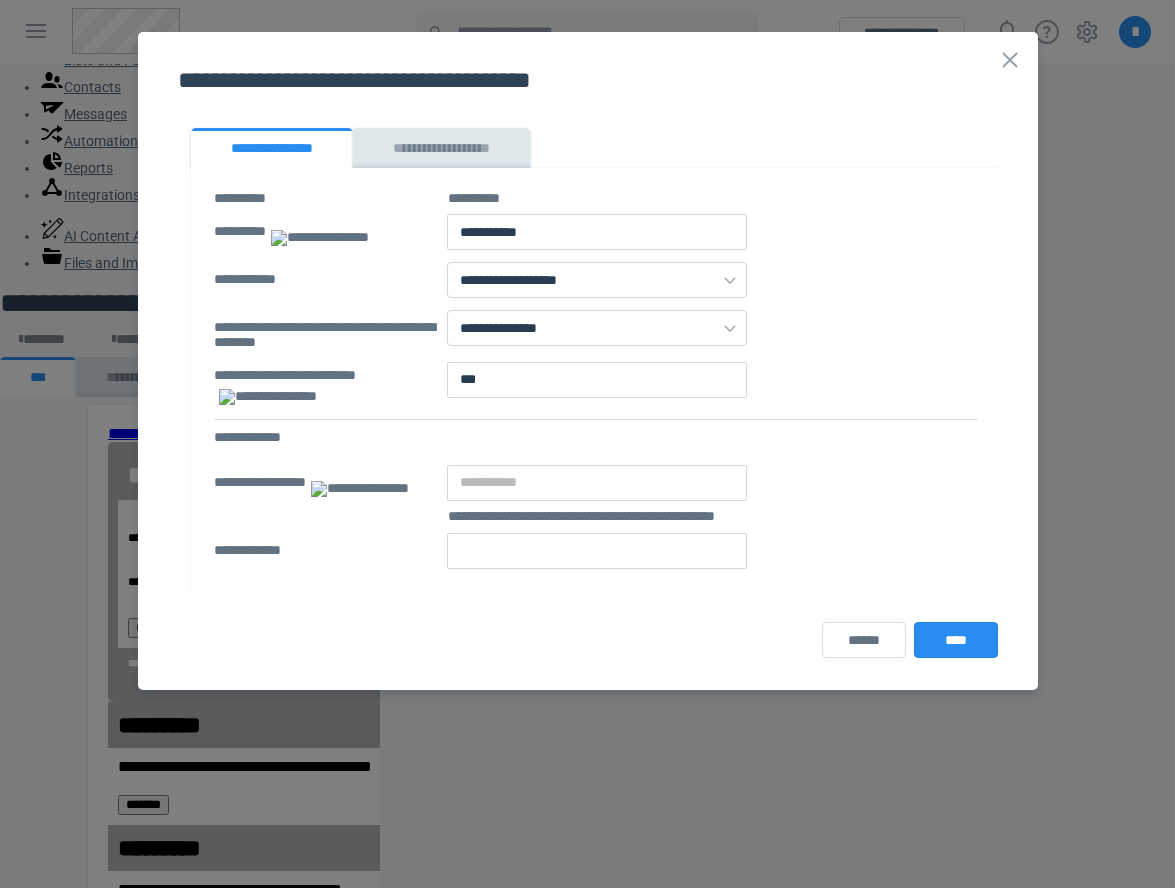 type on "**********" 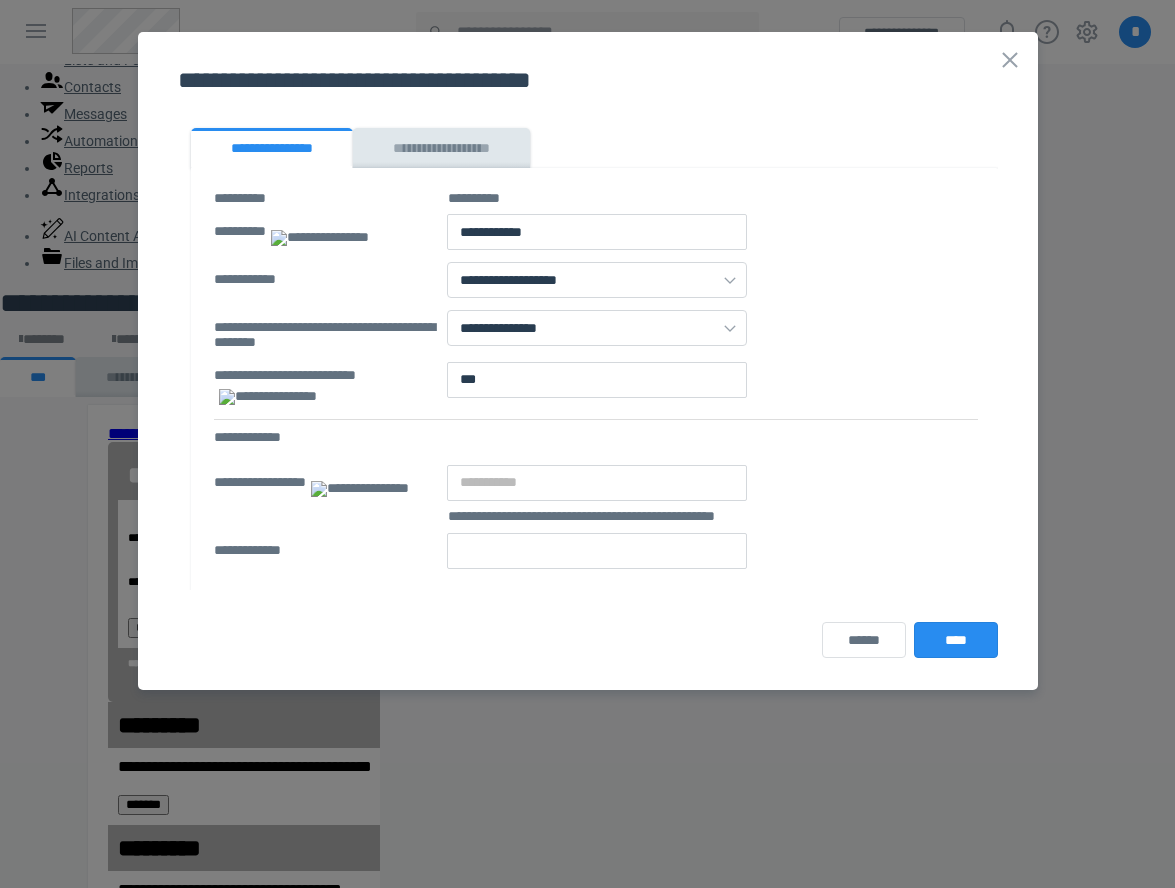 type on "**********" 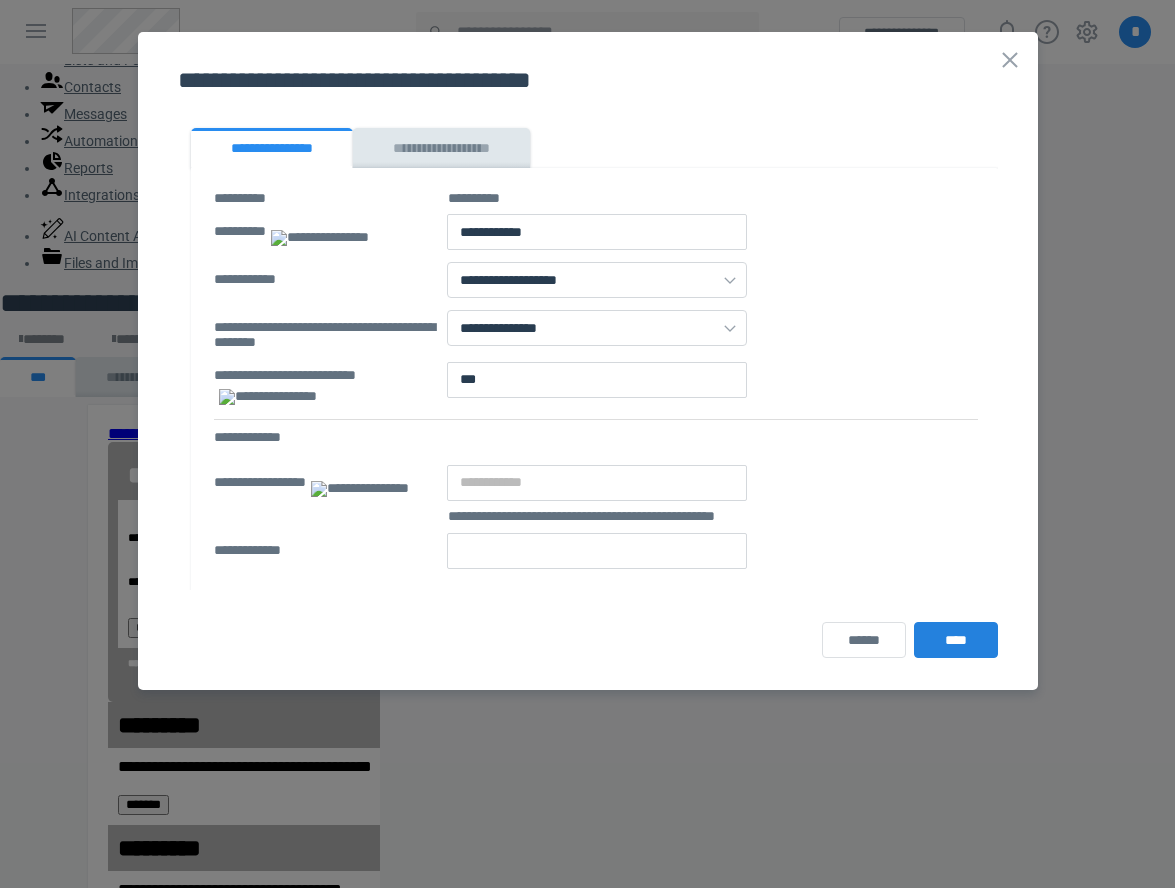 type on "**********" 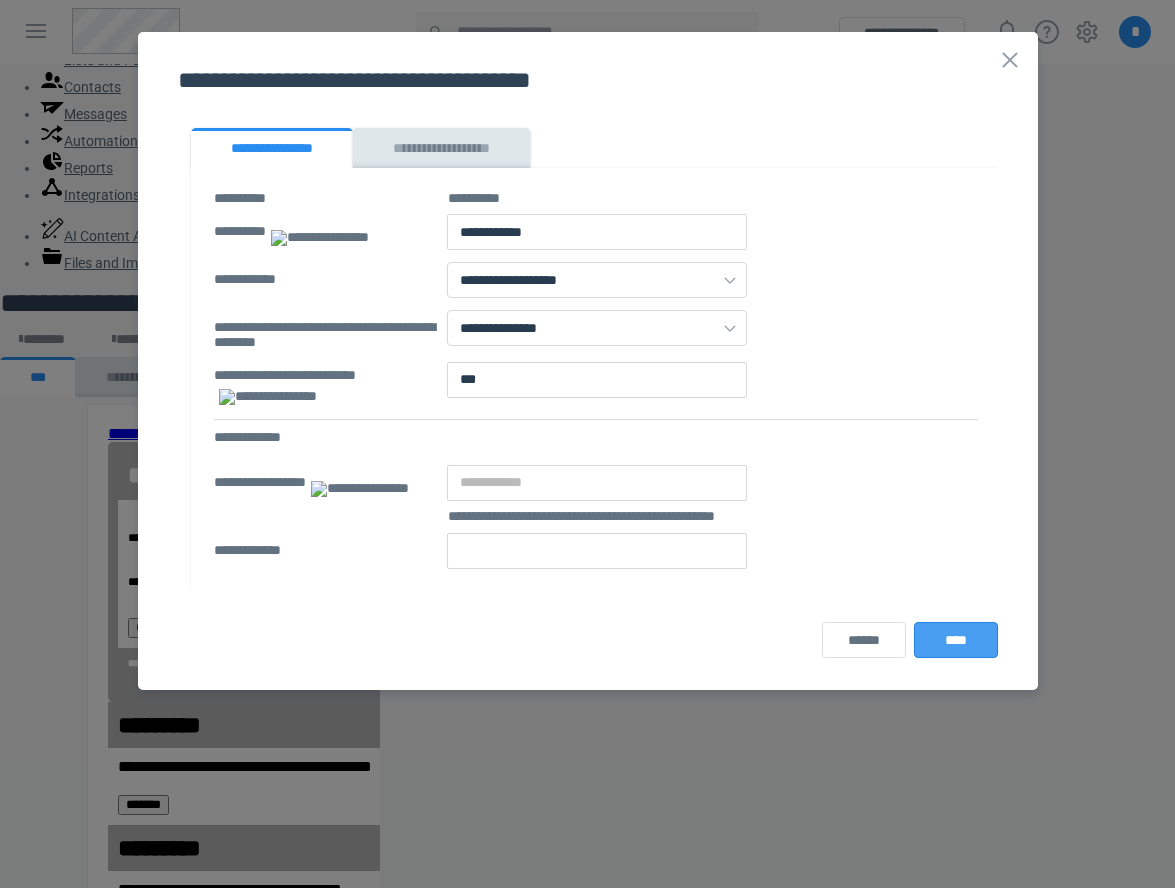 click on "****" at bounding box center (956, 640) 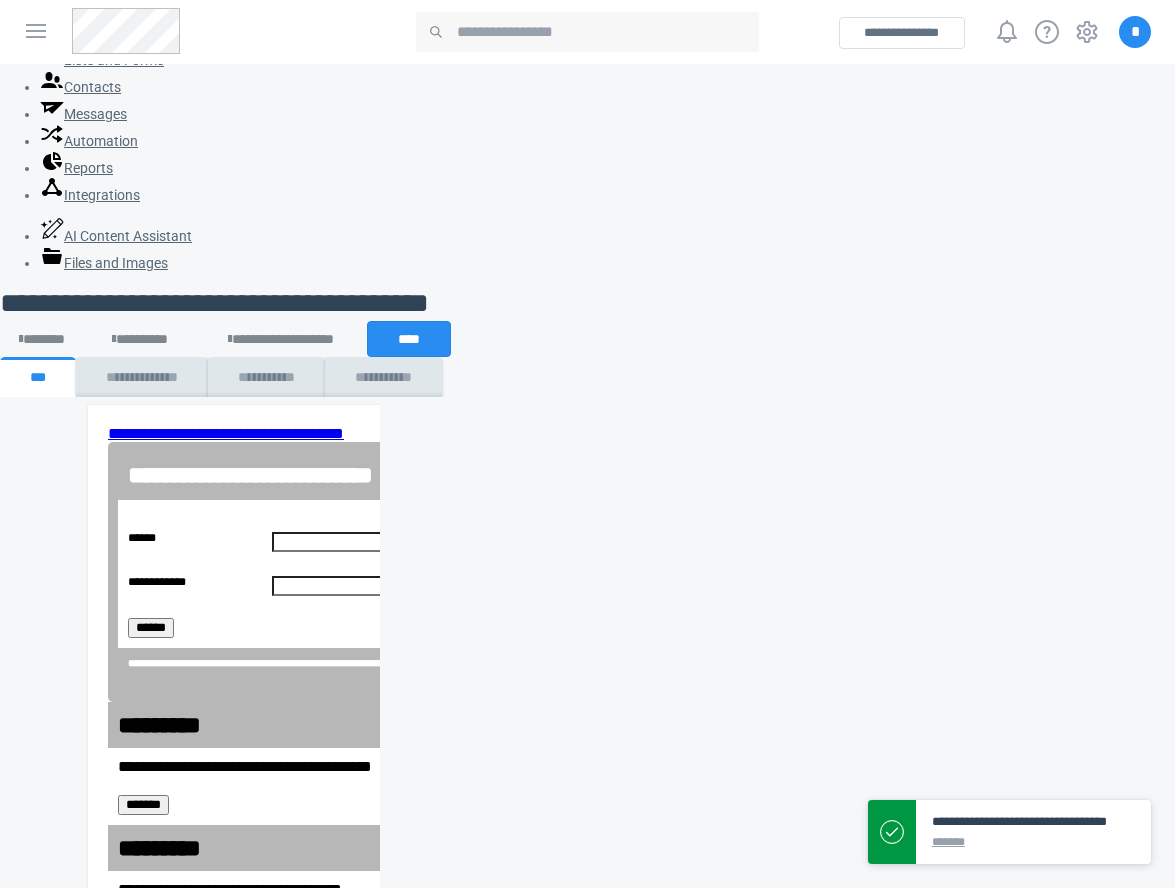 type on "**********" 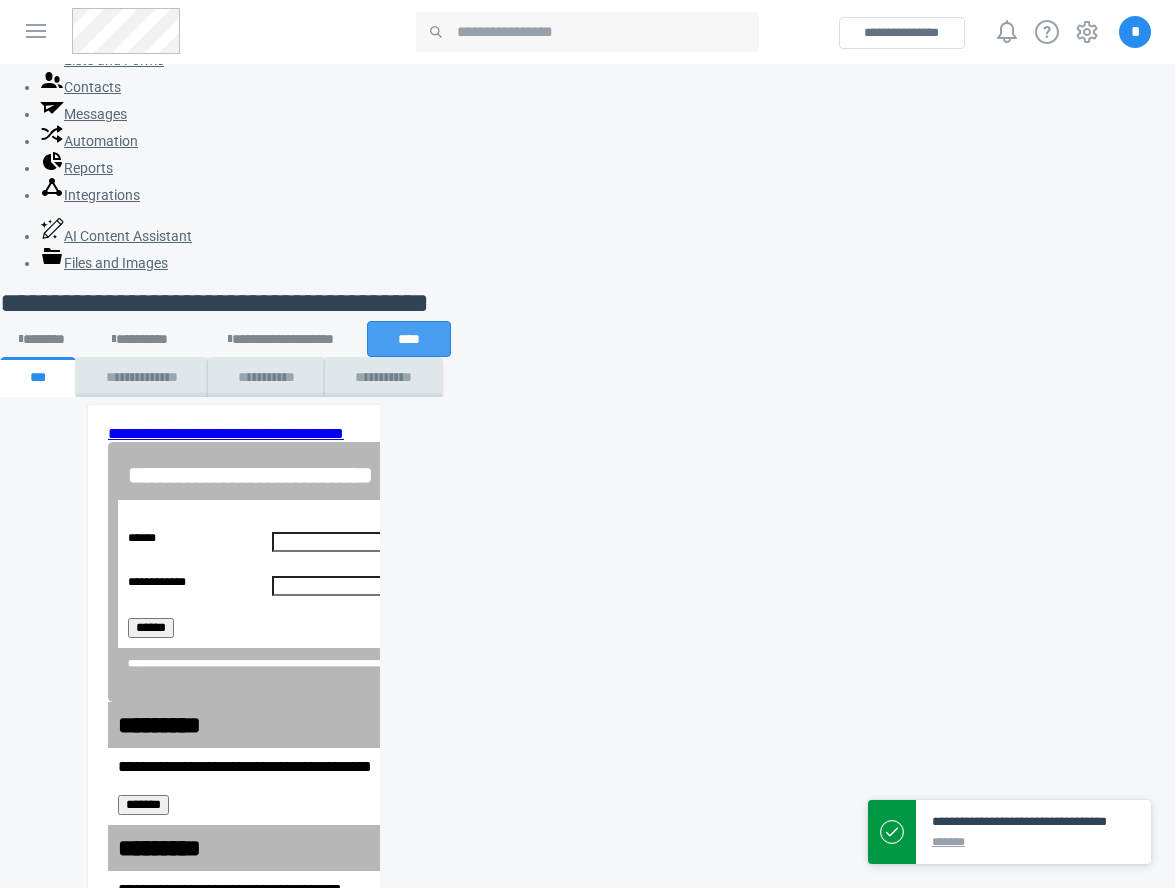 click on "****" at bounding box center [409, 339] 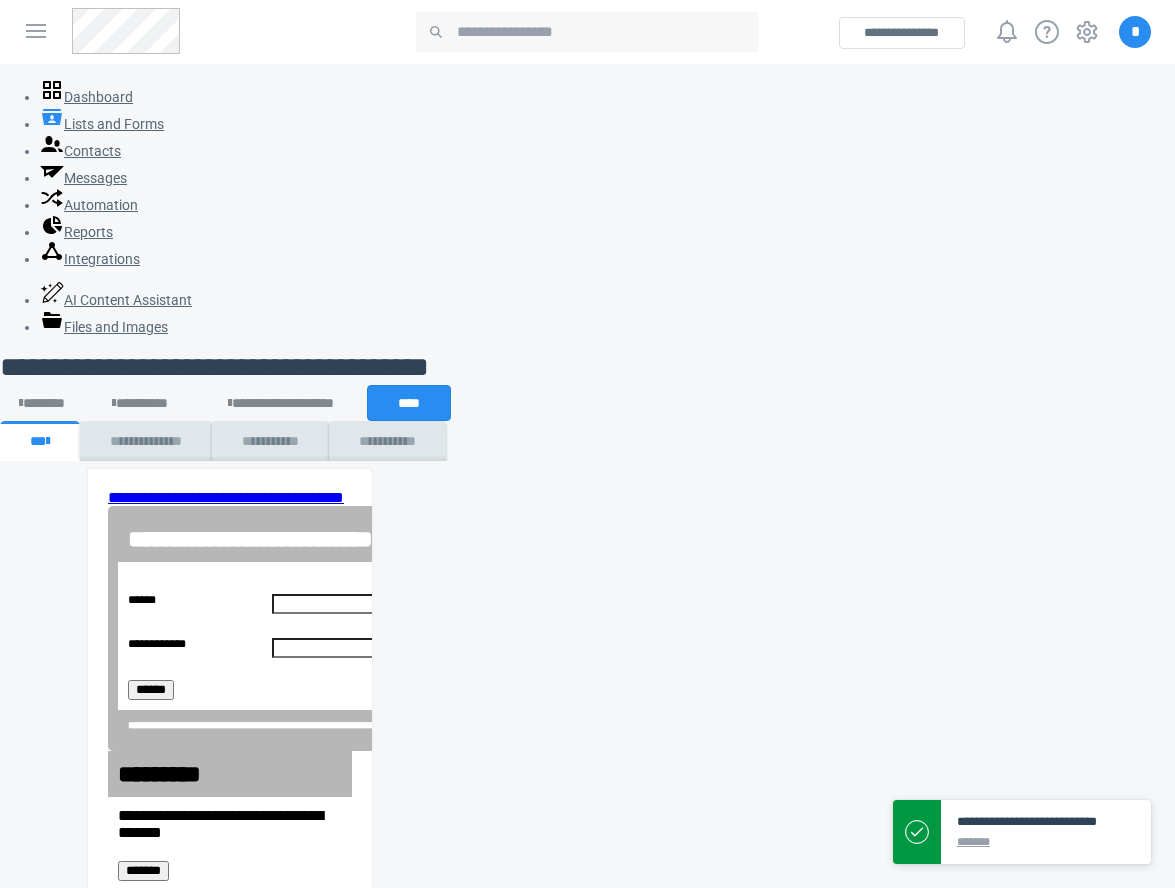 scroll, scrollTop: 0, scrollLeft: 0, axis: both 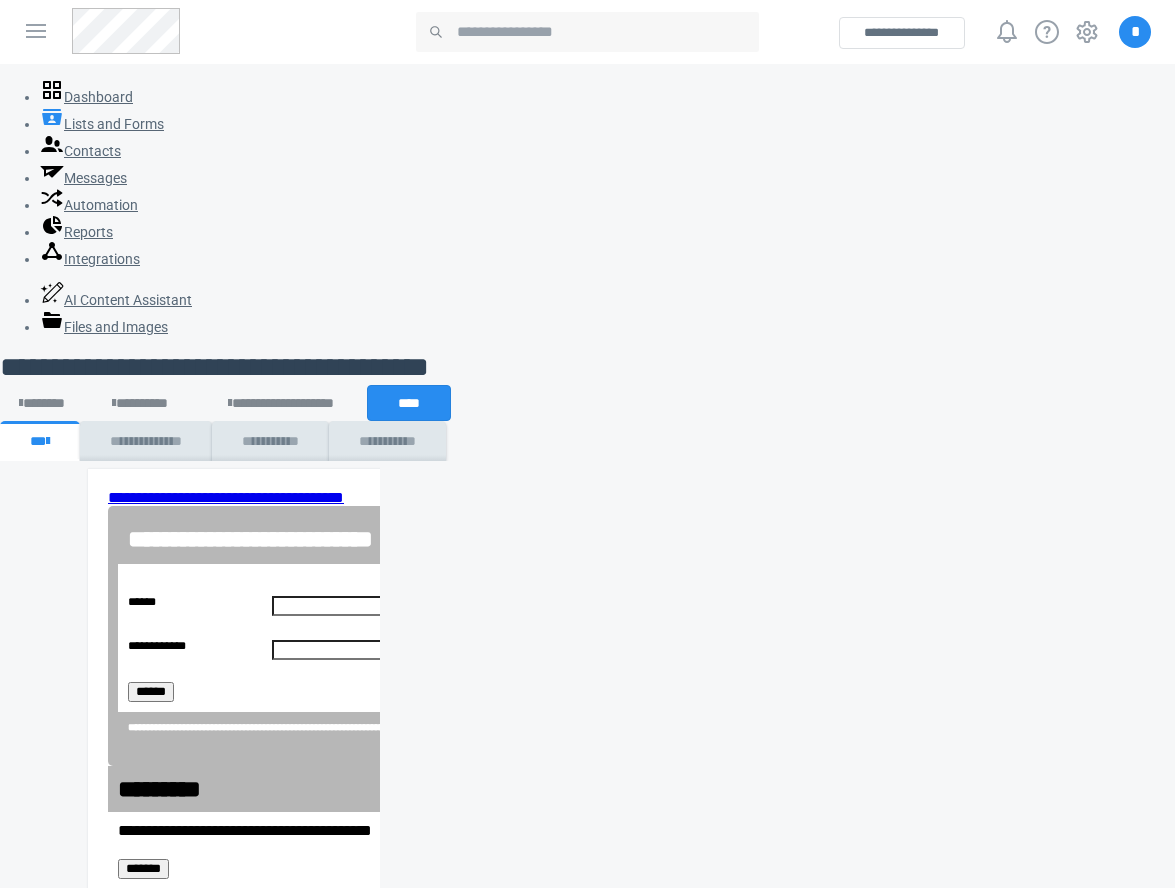 drag, startPoint x: 974, startPoint y: 975, endPoint x: 744, endPoint y: 871, distance: 252.42029 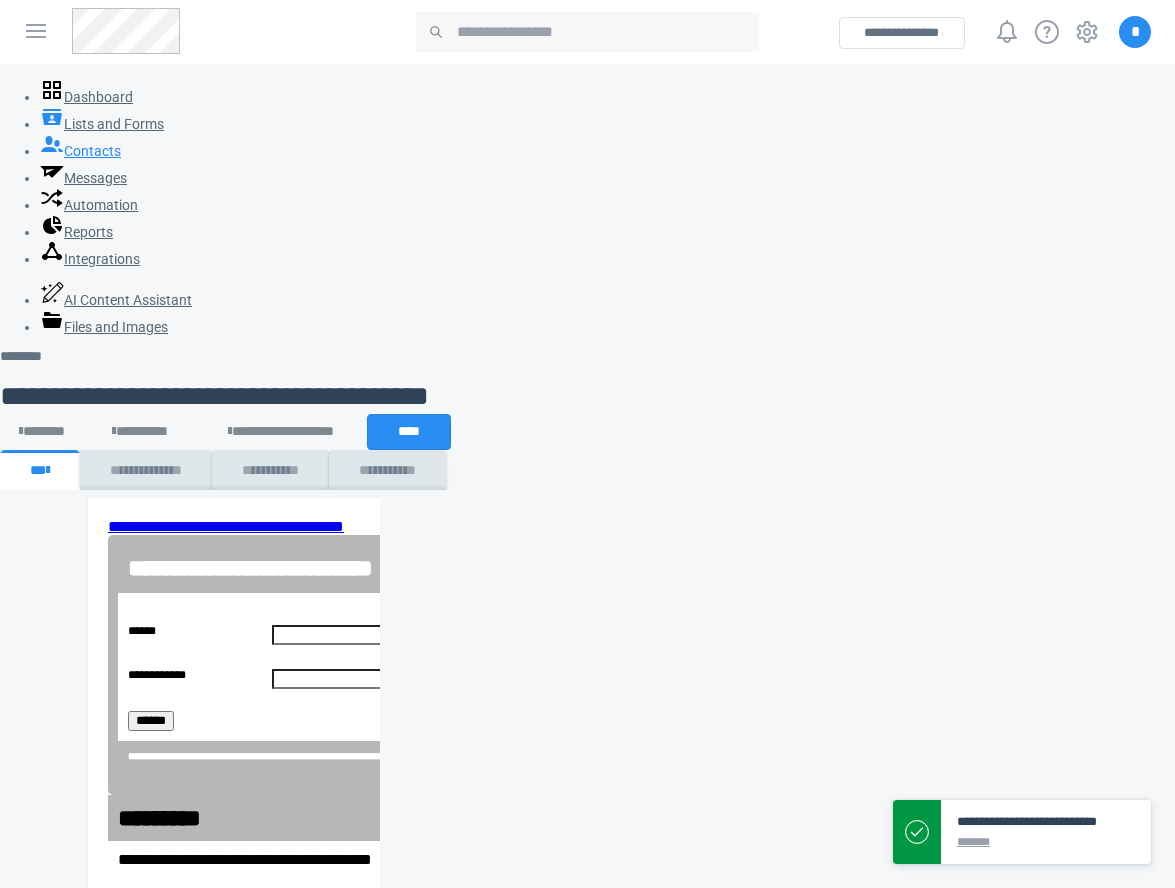 scroll, scrollTop: 0, scrollLeft: 0, axis: both 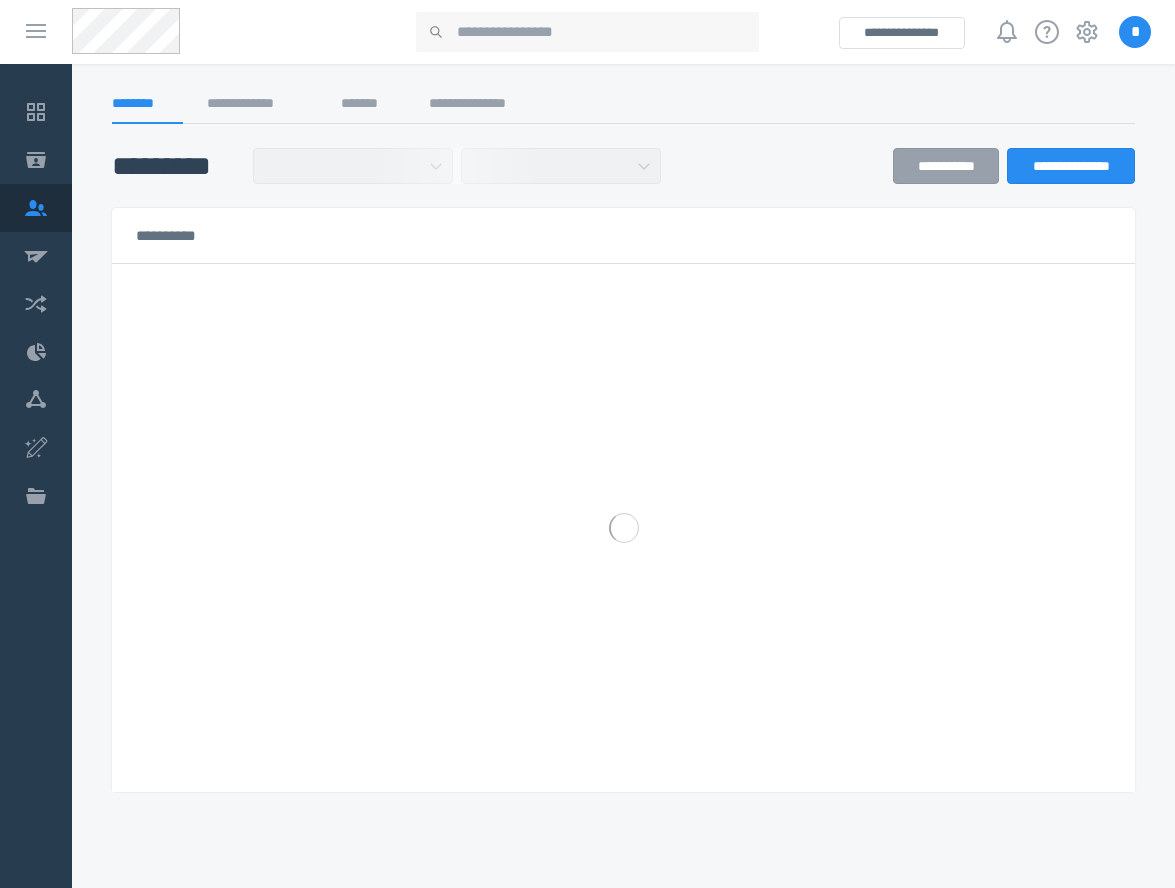 select on "******" 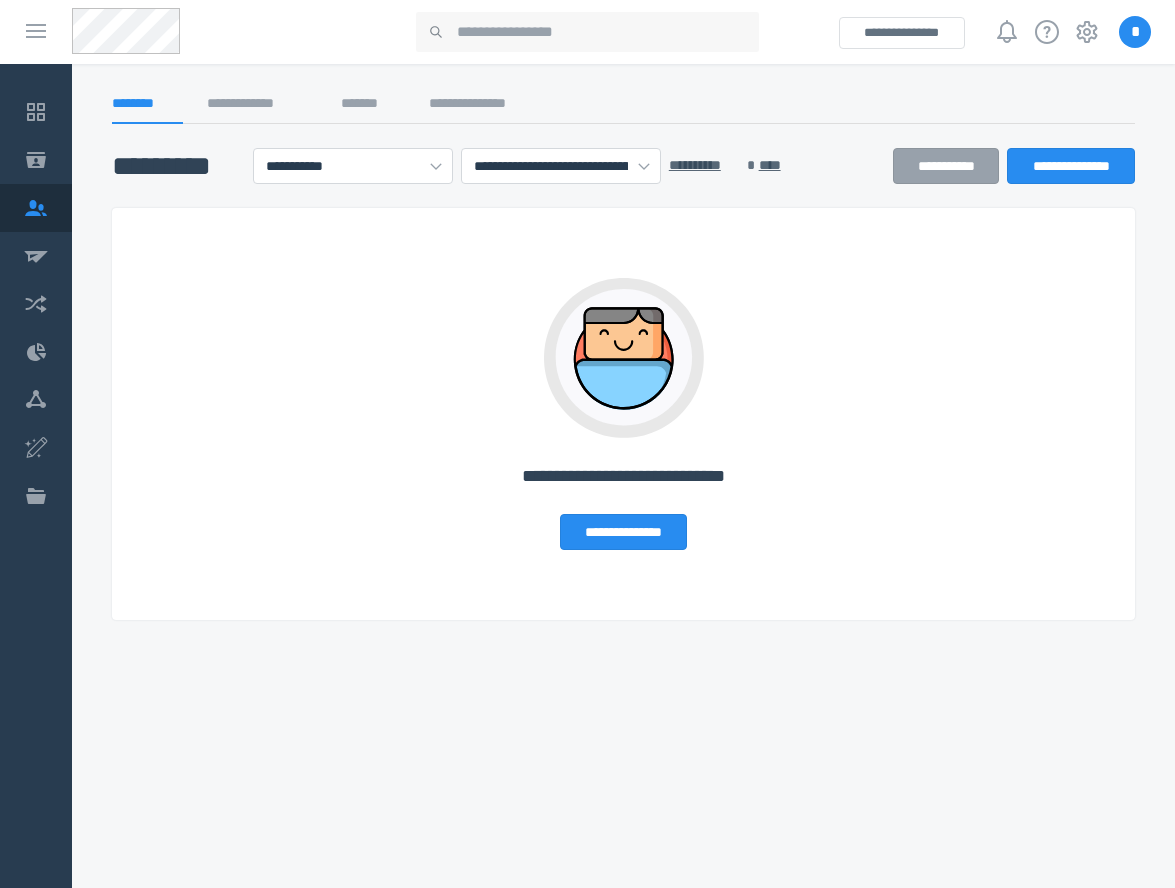 drag, startPoint x: 1011, startPoint y: 260, endPoint x: 933, endPoint y: 234, distance: 82.219215 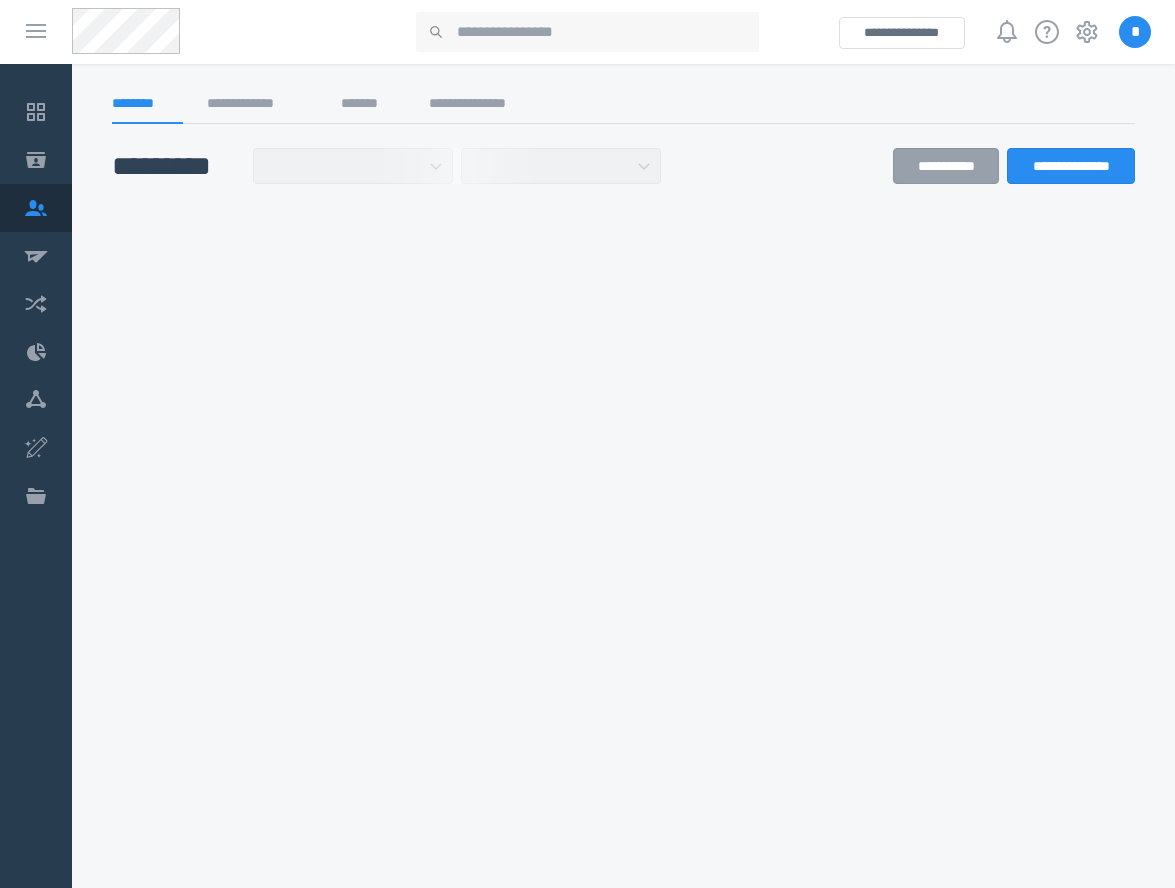 scroll, scrollTop: 0, scrollLeft: 0, axis: both 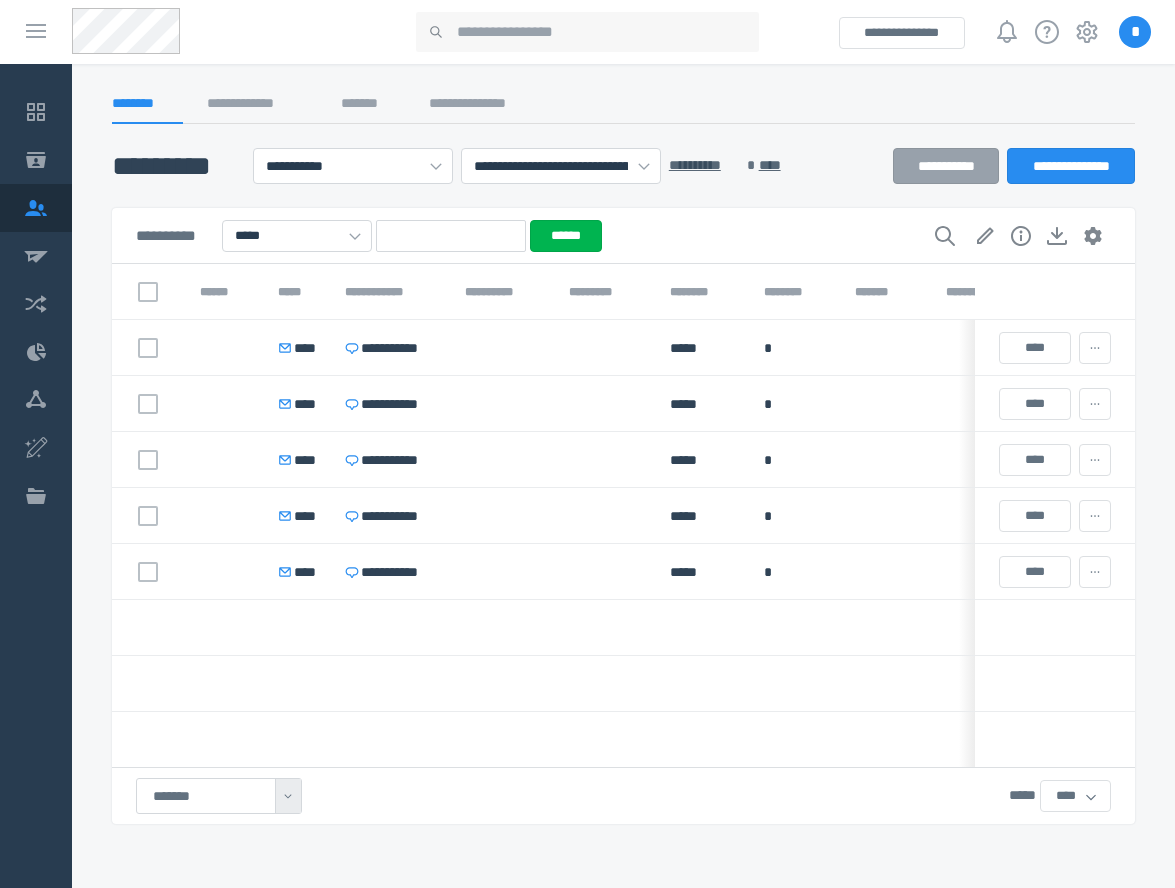 drag, startPoint x: 1143, startPoint y: 663, endPoint x: 1130, endPoint y: 653, distance: 16.40122 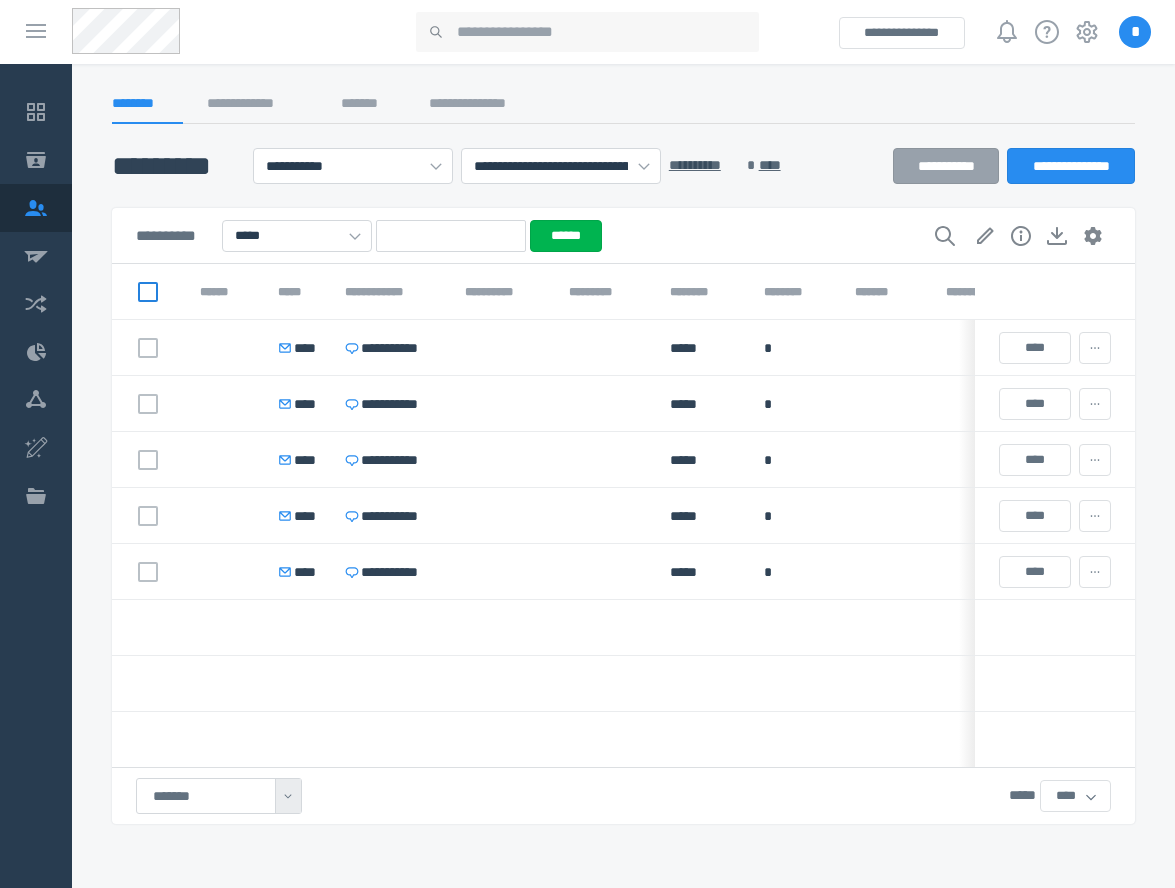 click at bounding box center [148, 292] 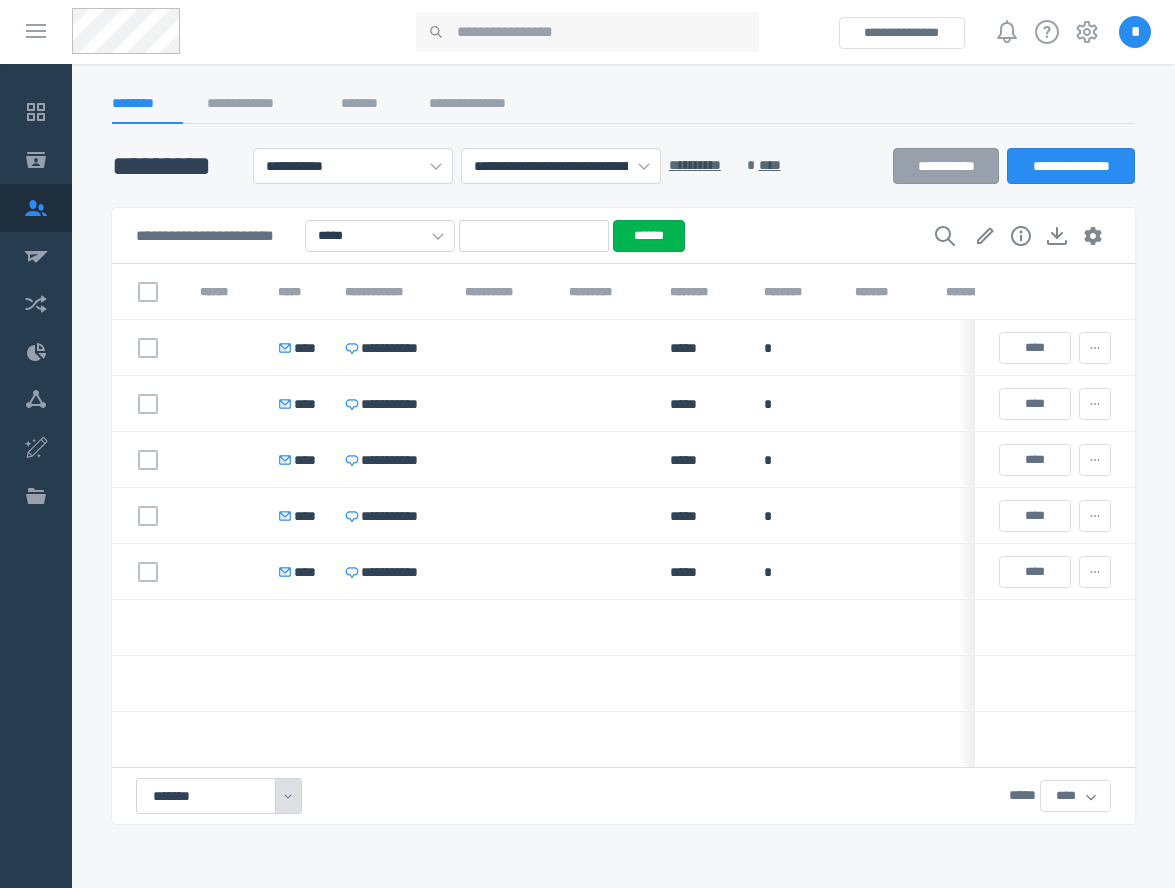 click at bounding box center (288, 796) 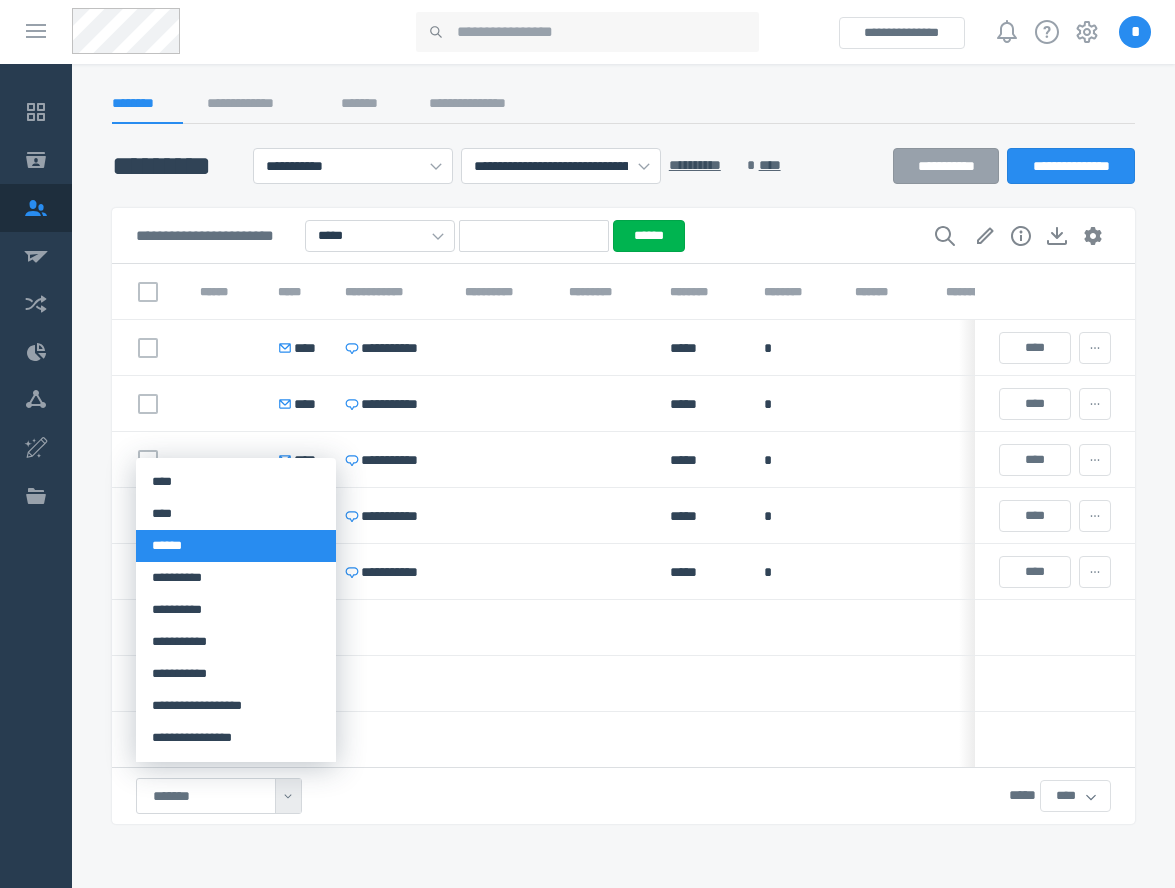 click on "******" at bounding box center (236, 546) 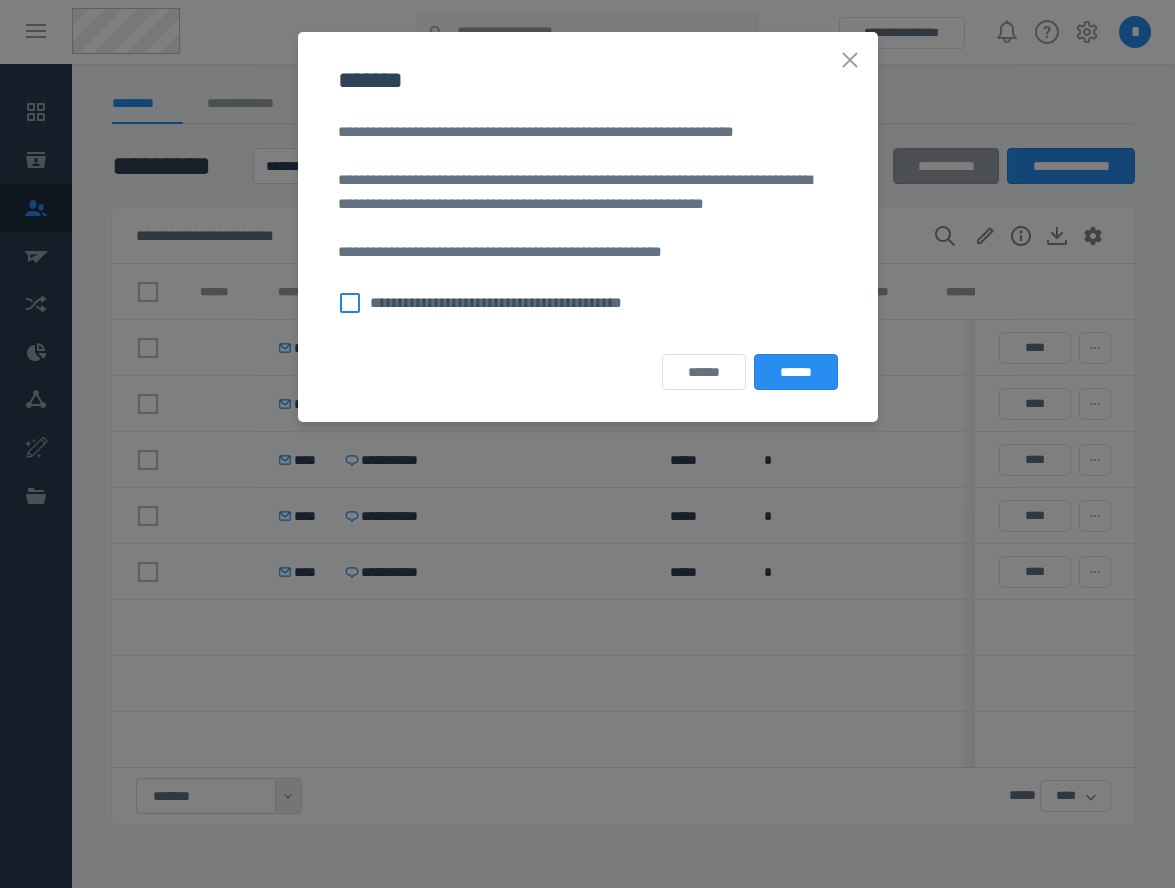 click on "**********" at bounding box center (490, 303) 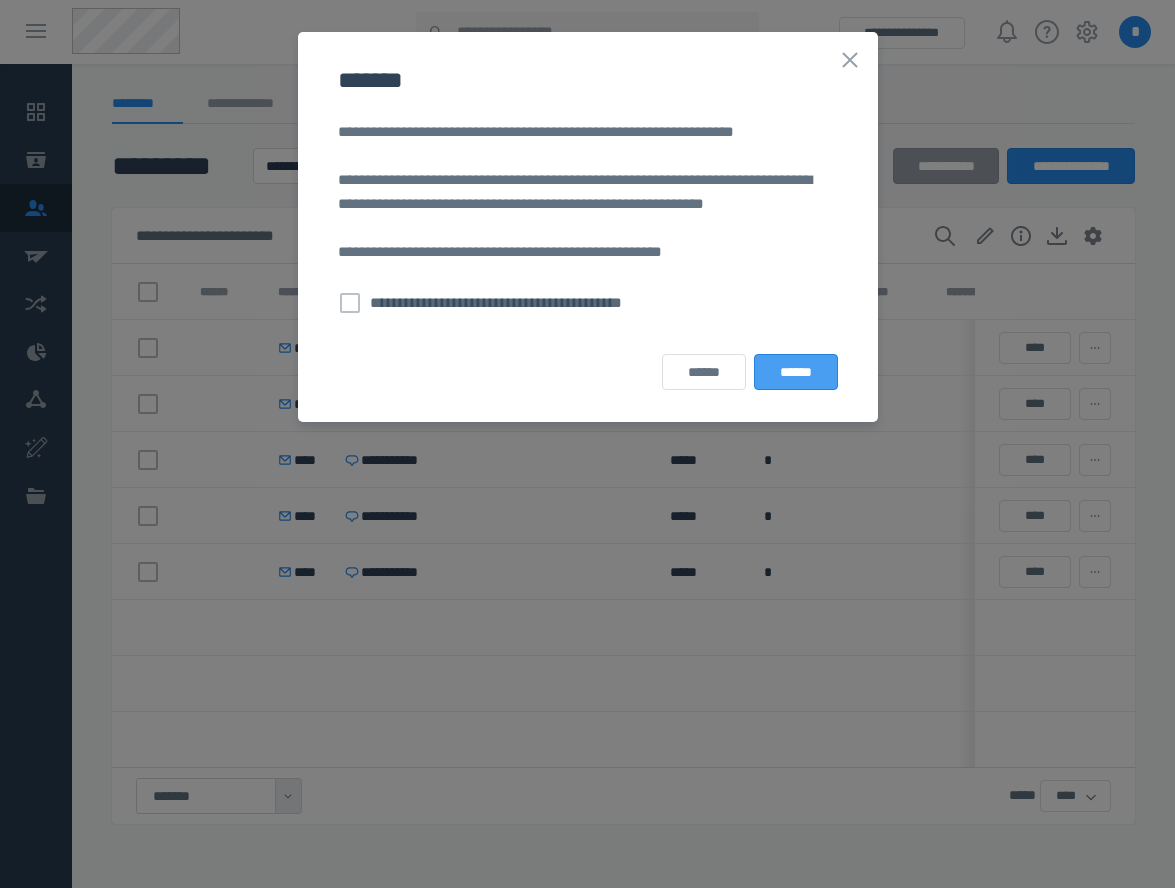 click on "******" at bounding box center [796, 372] 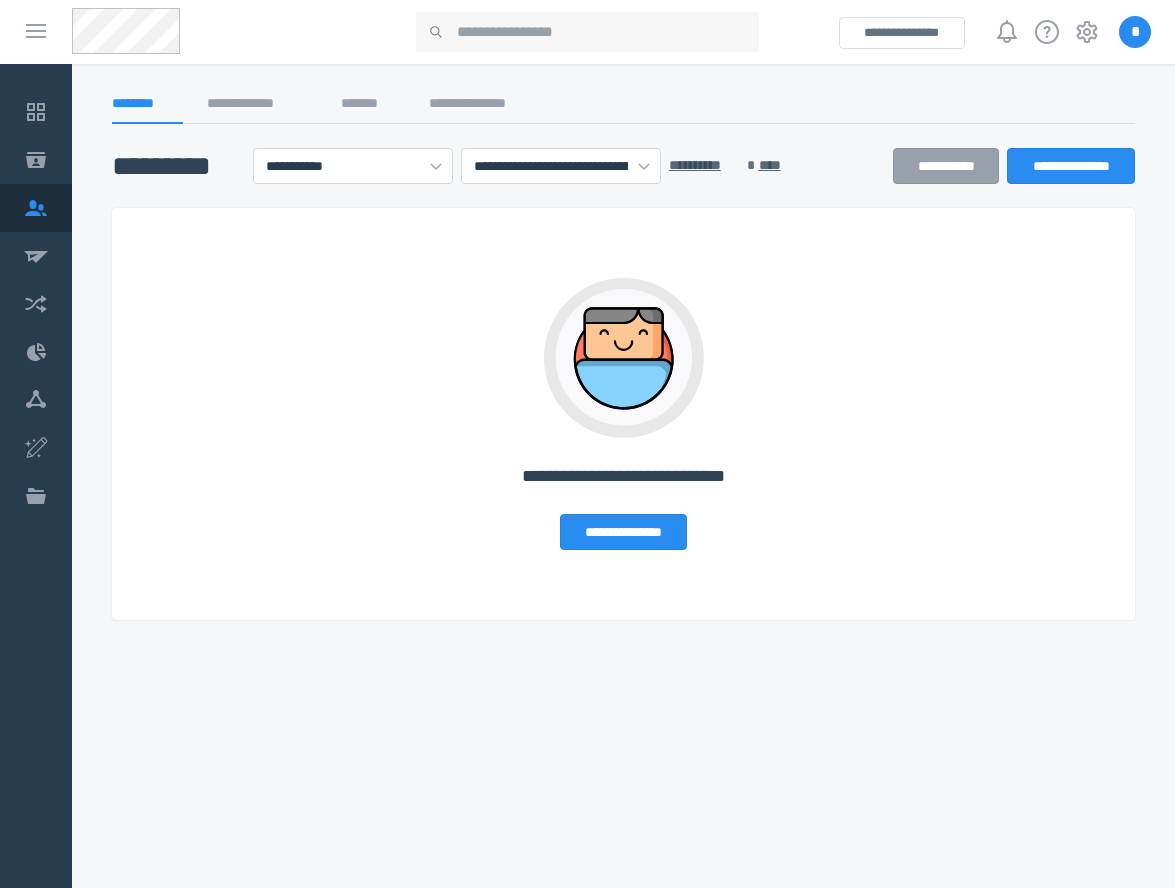 click on "**********" at bounding box center (623, 414) 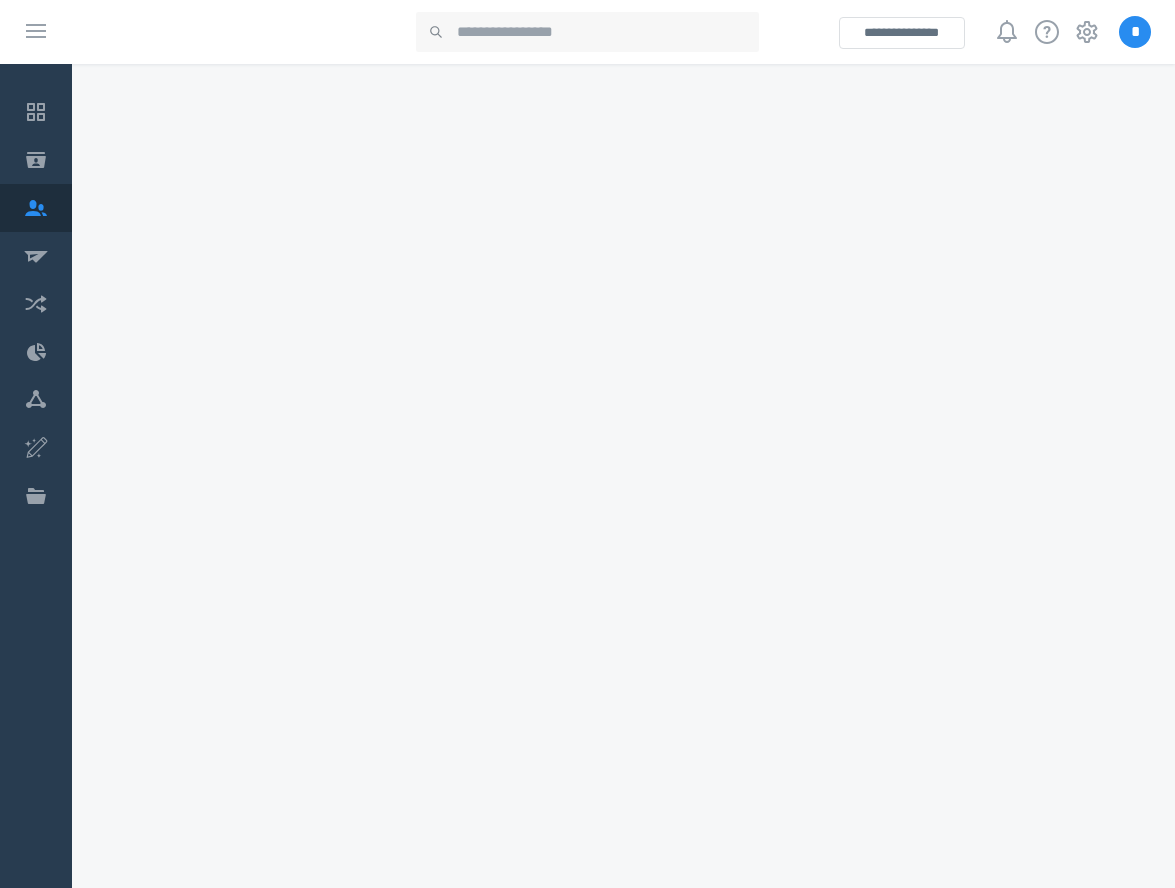 scroll, scrollTop: 0, scrollLeft: 0, axis: both 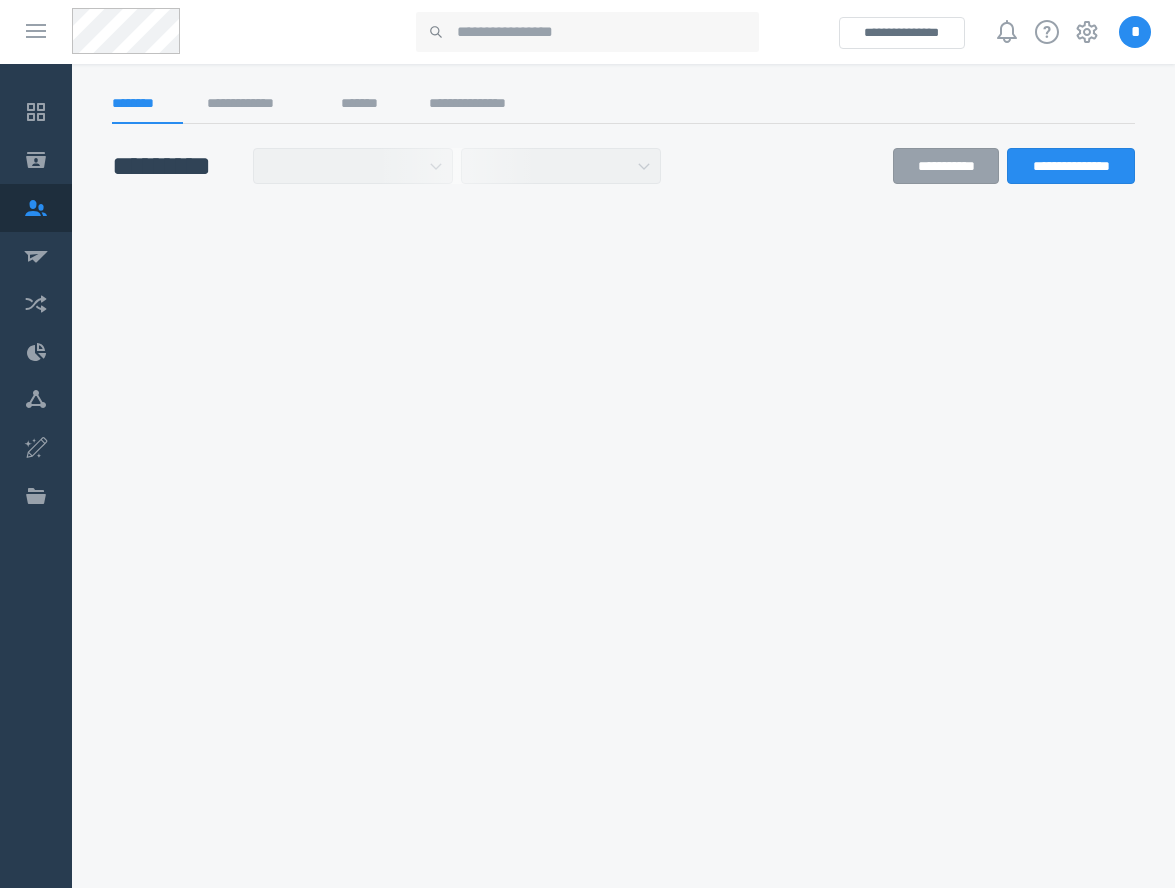 select on "******" 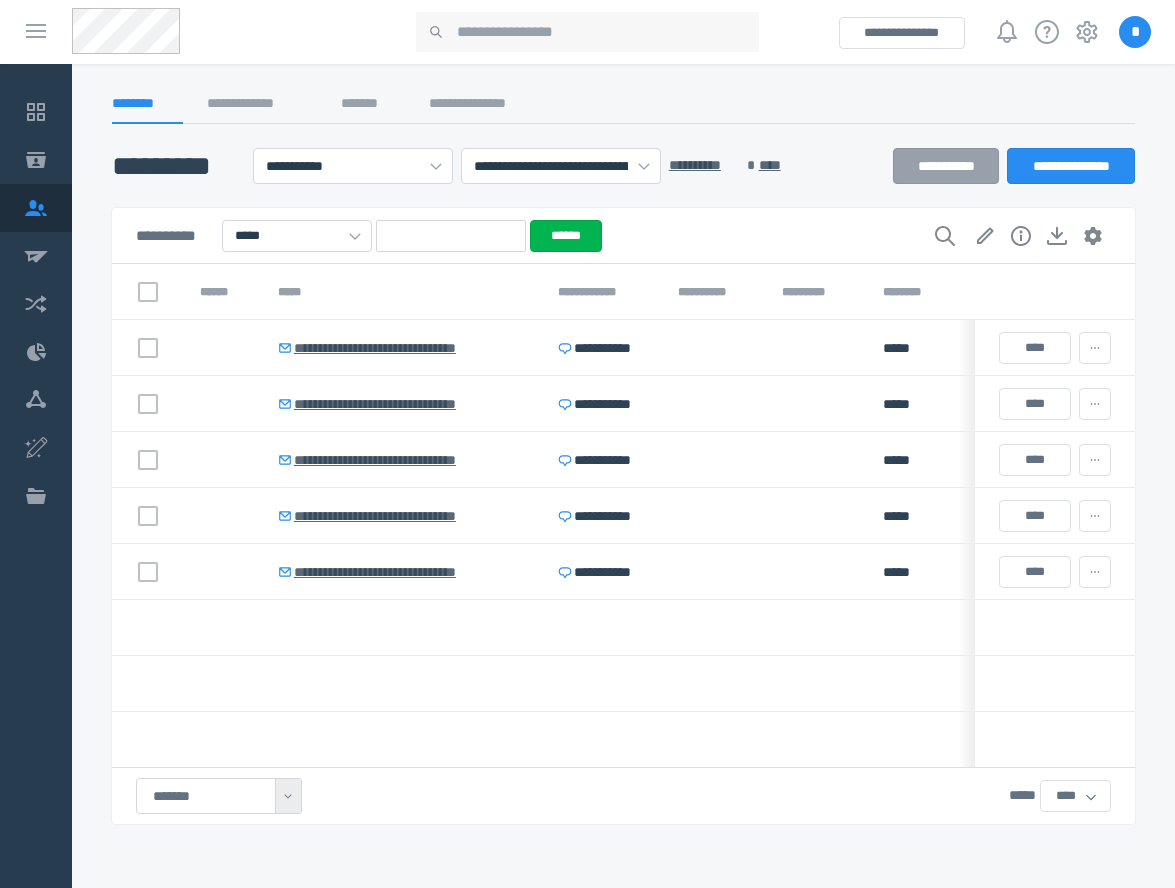 click at bounding box center (1055, 628) 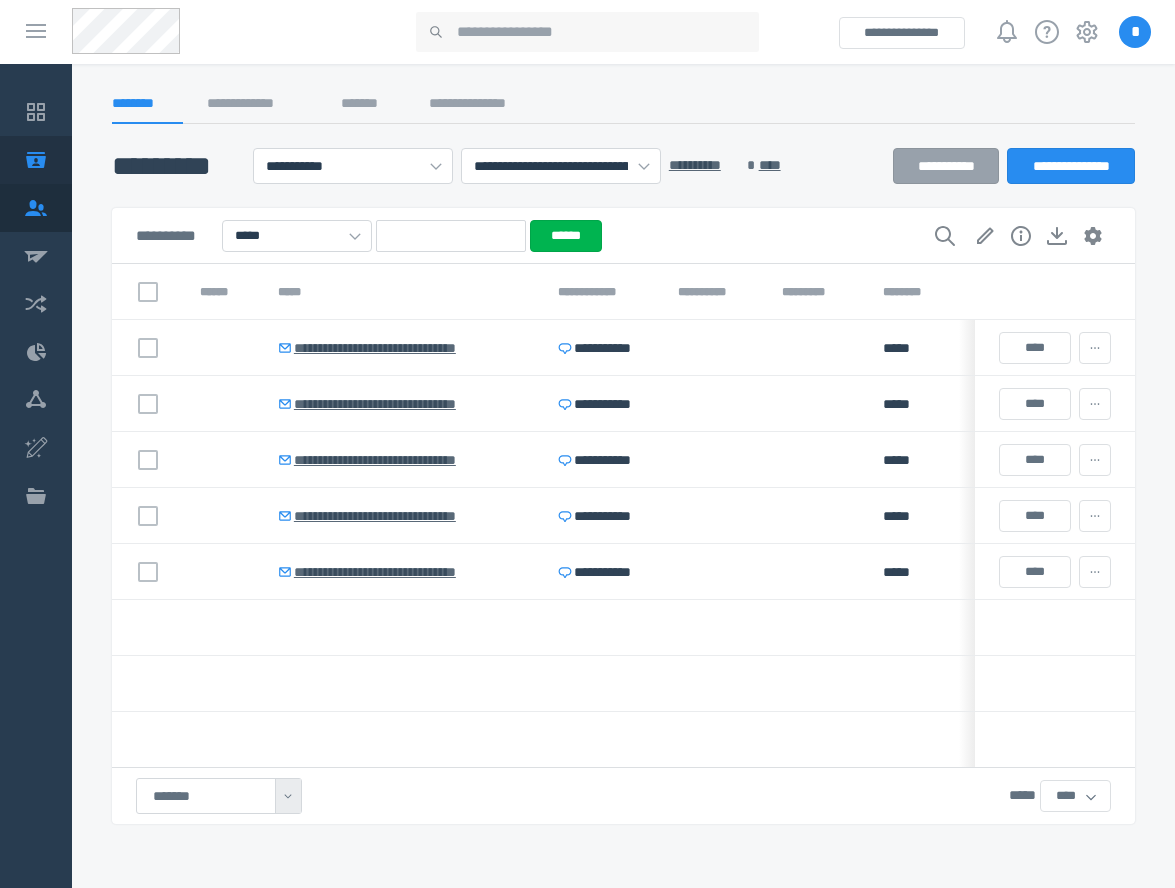 click on "Lists and Forms" at bounding box center (36, 160) 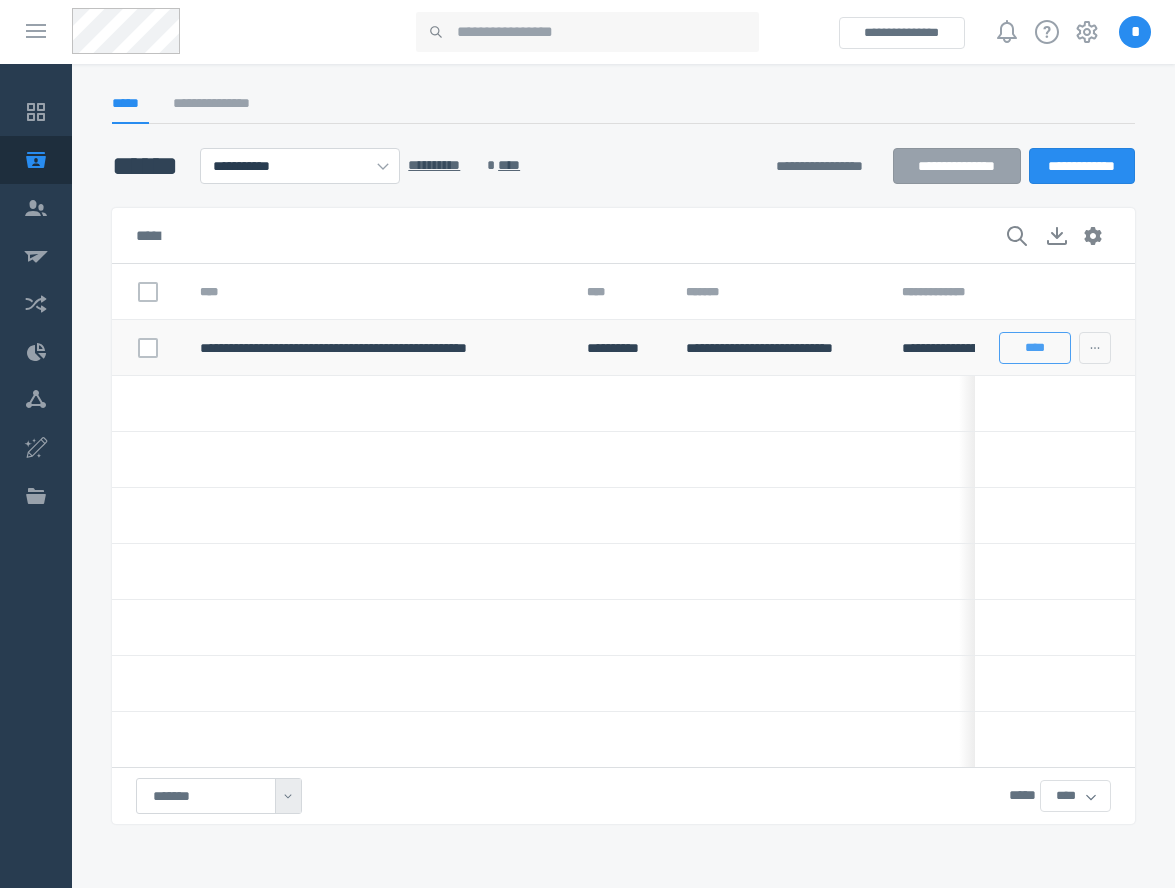 click on "****" at bounding box center (1035, 348) 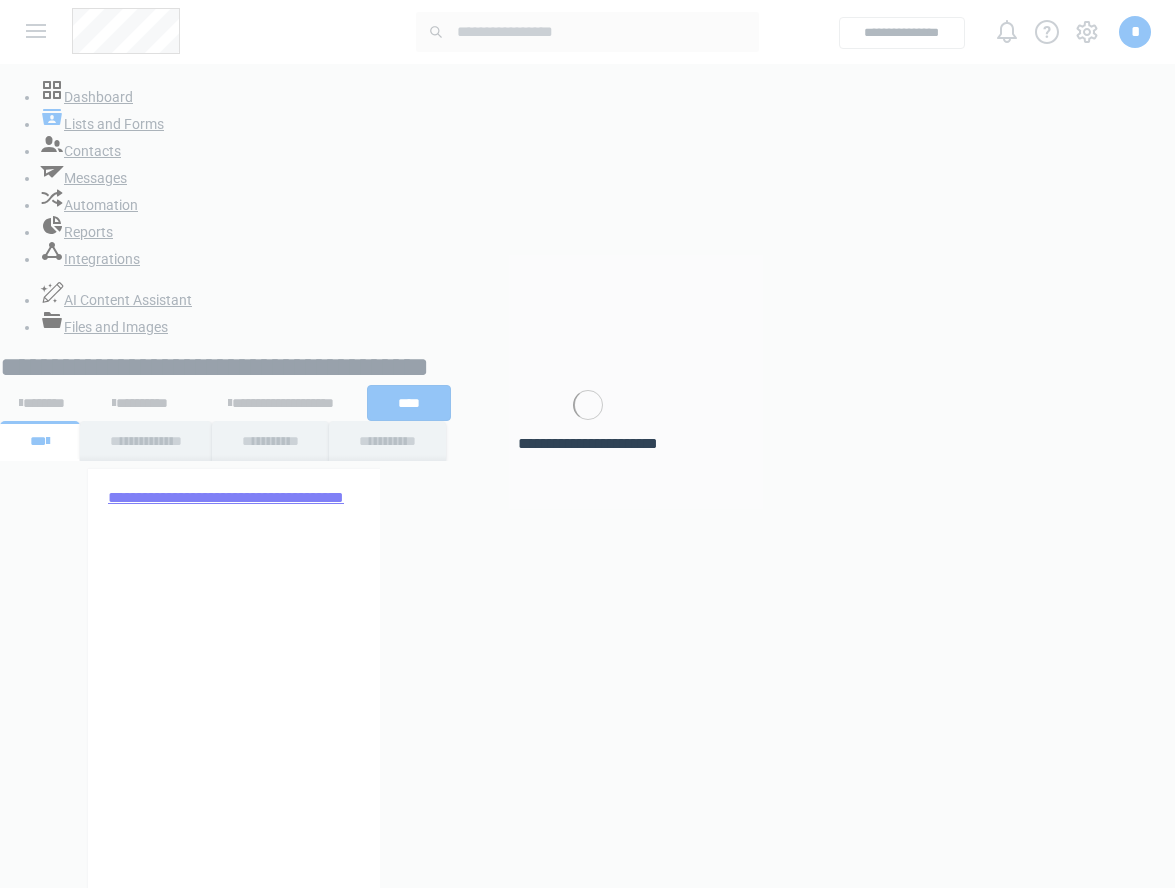 scroll, scrollTop: 0, scrollLeft: 0, axis: both 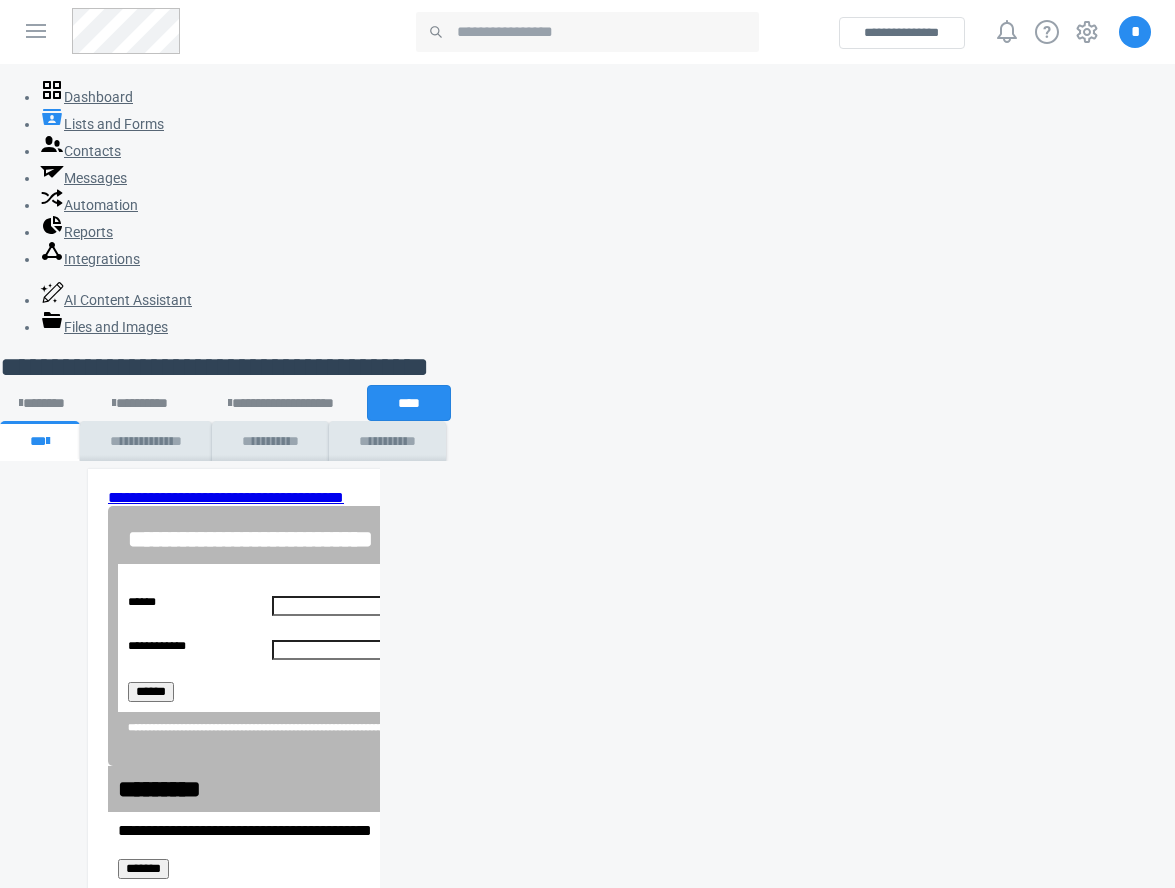 click on "**********" at bounding box center (590, 749) 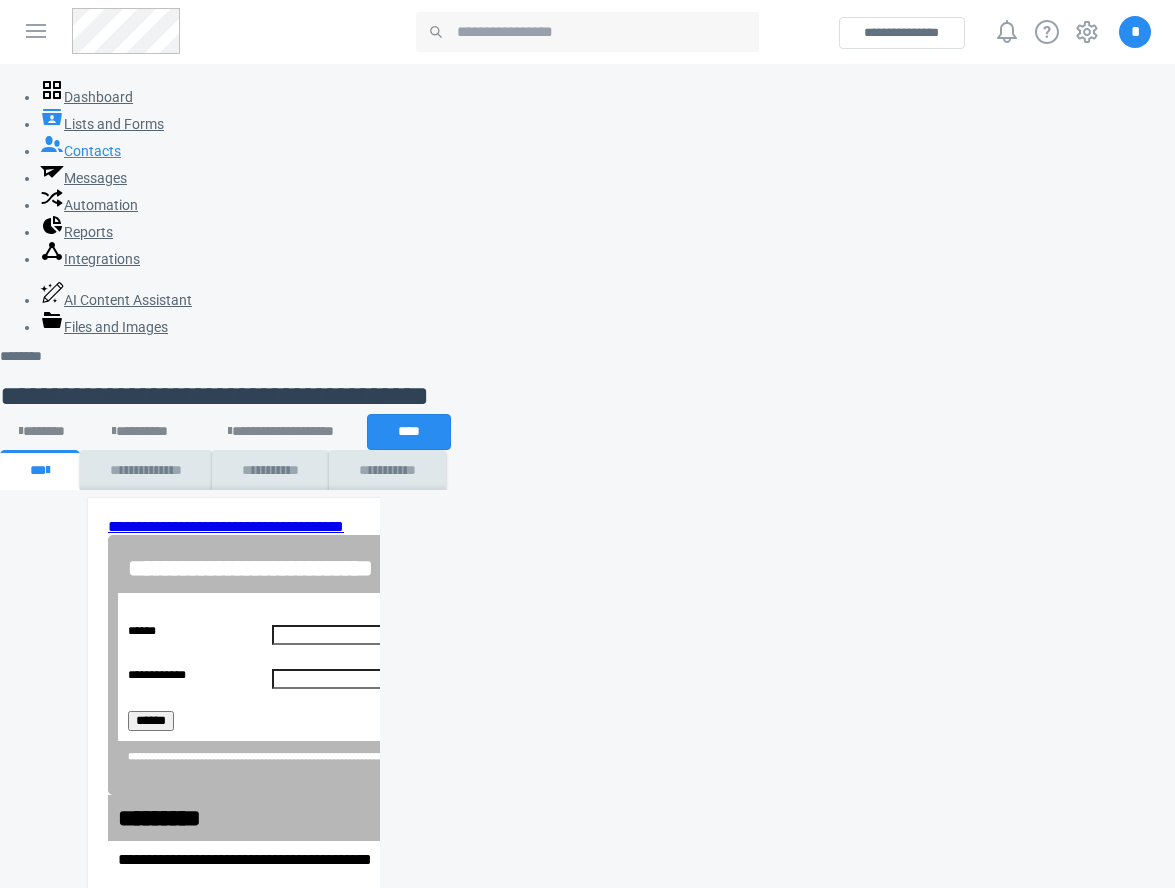 click on "Contacts" at bounding box center [80, 151] 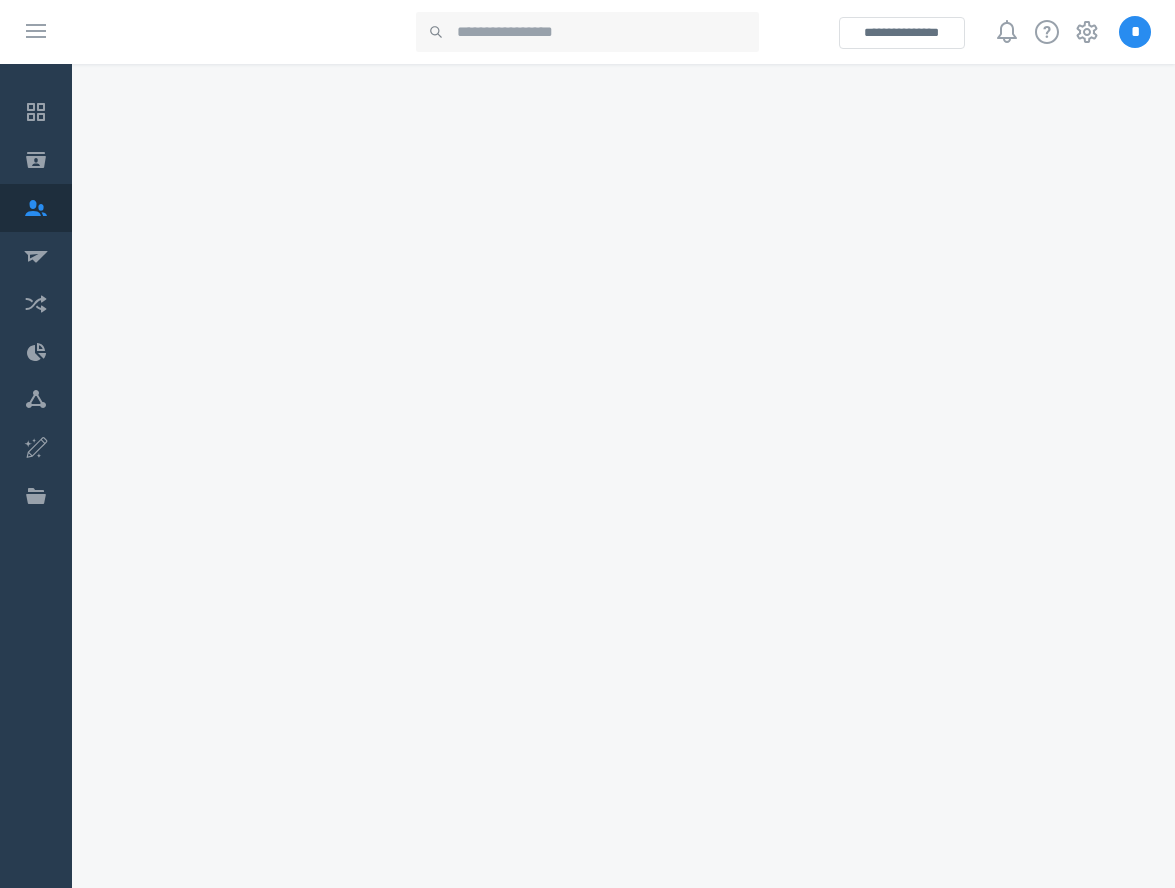 scroll, scrollTop: 0, scrollLeft: 0, axis: both 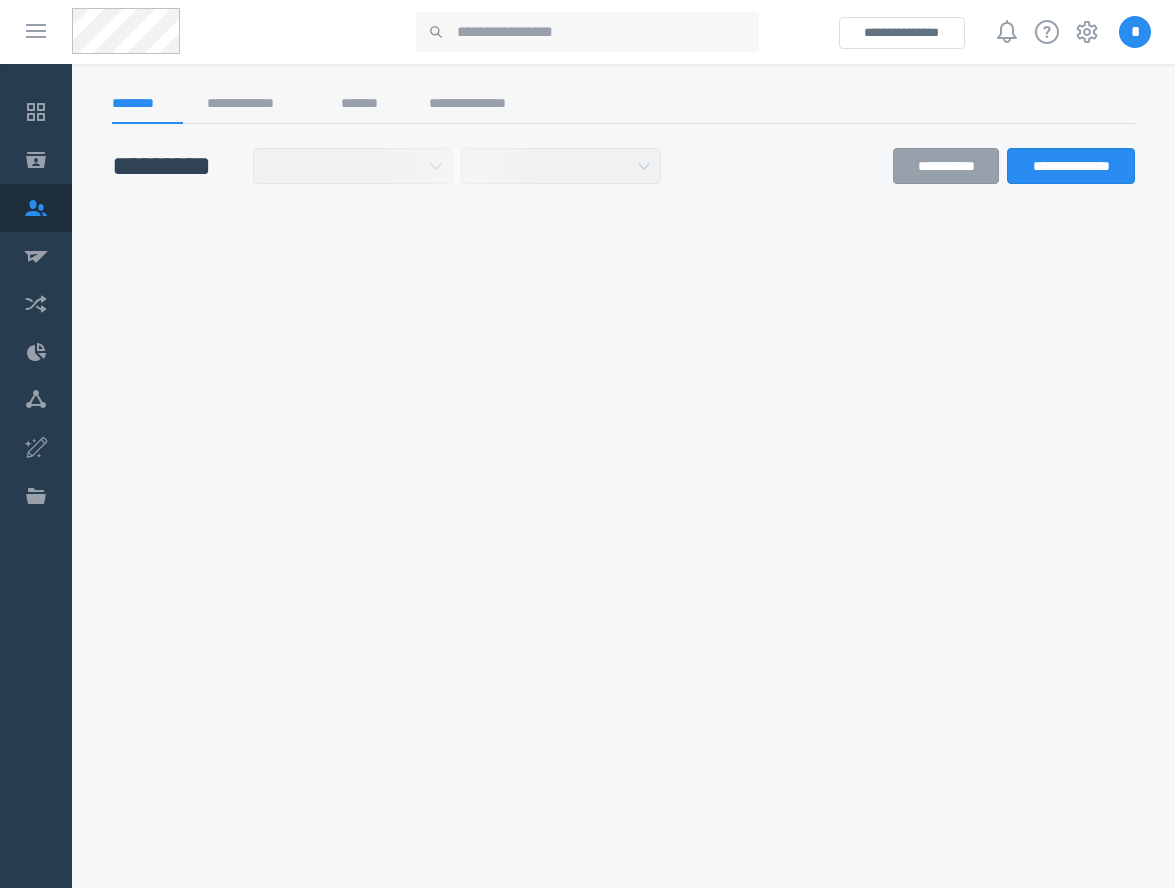 select on "******" 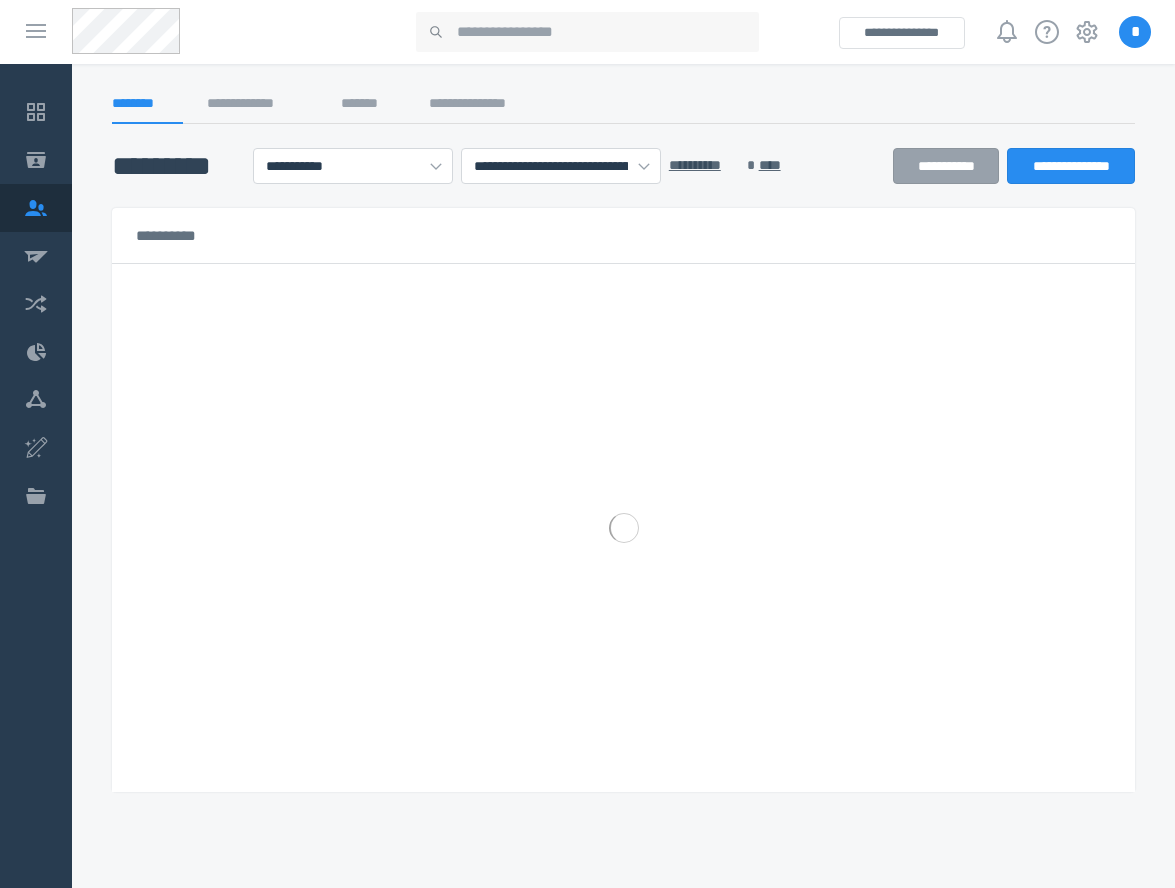 click at bounding box center (623, 528) 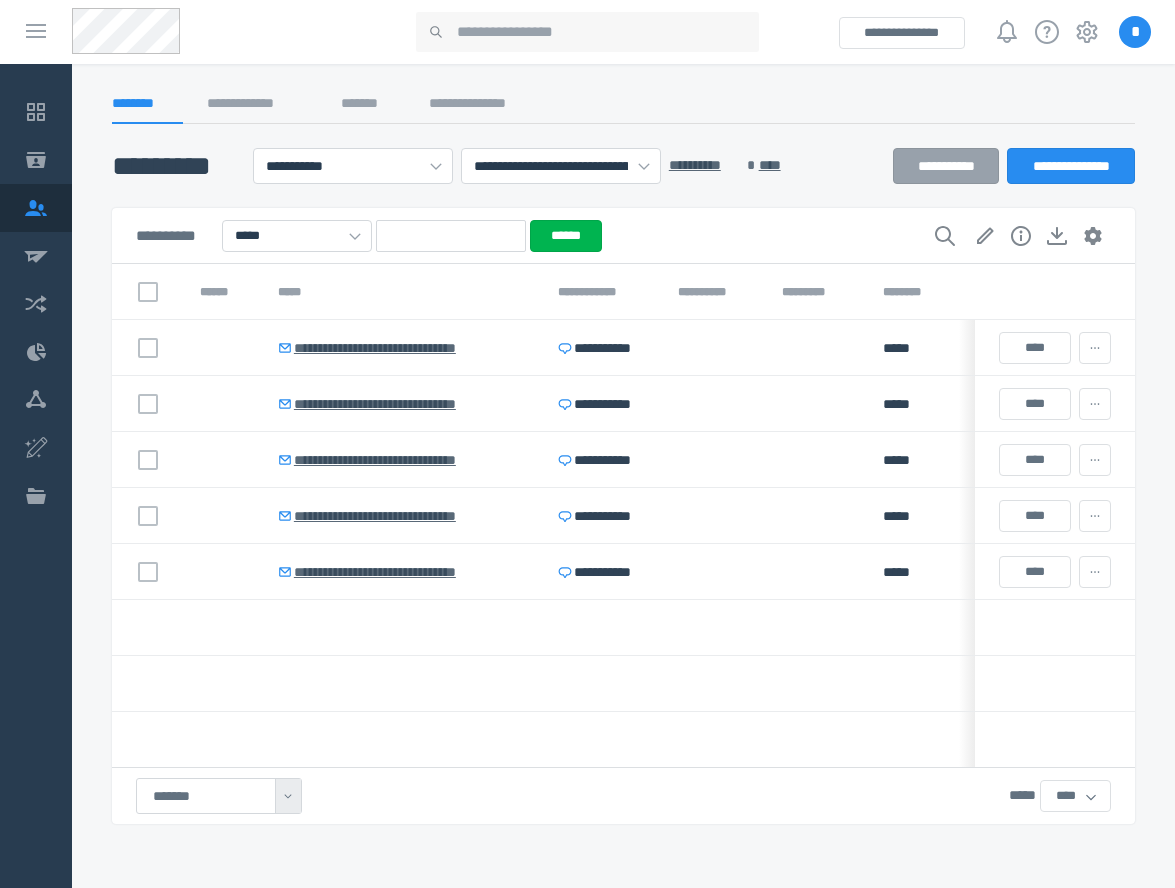 click at bounding box center (816, 684) 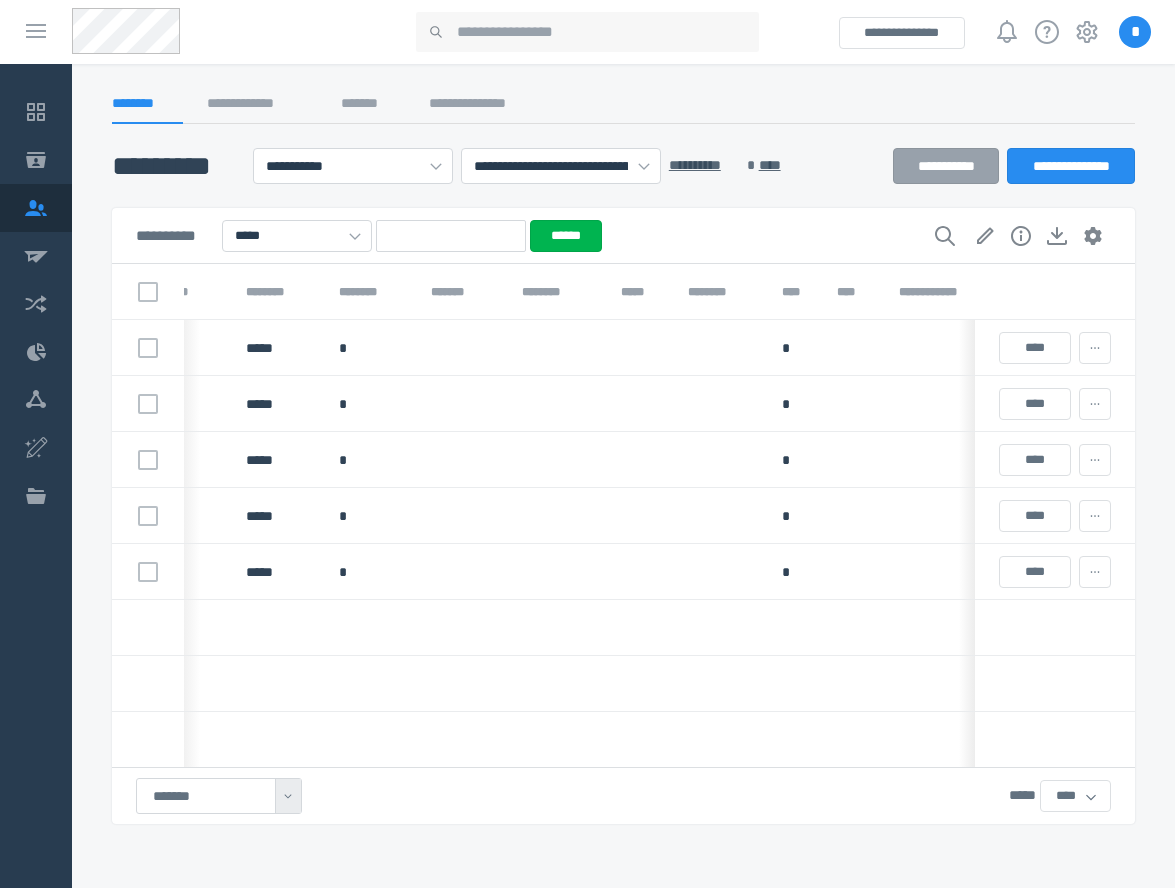 scroll, scrollTop: 0, scrollLeft: 639, axis: horizontal 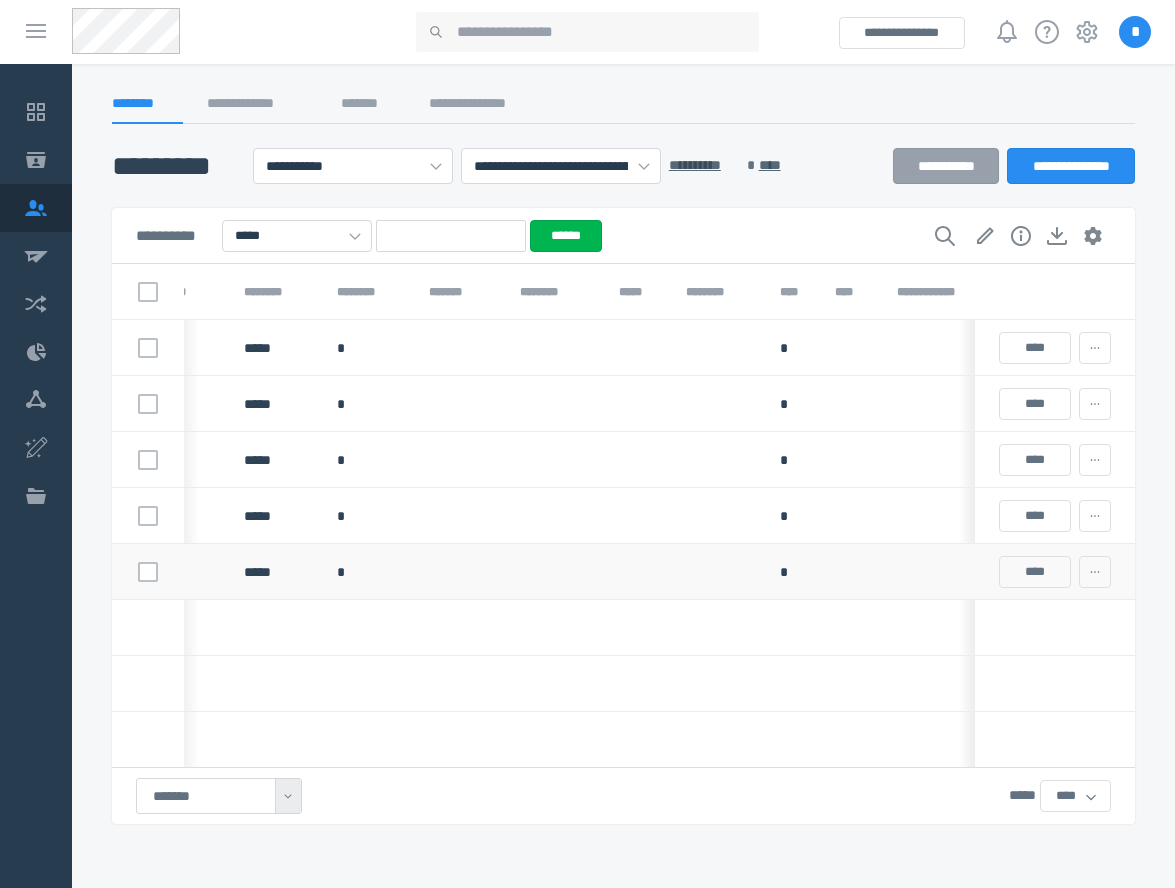 click at bounding box center (940, 572) 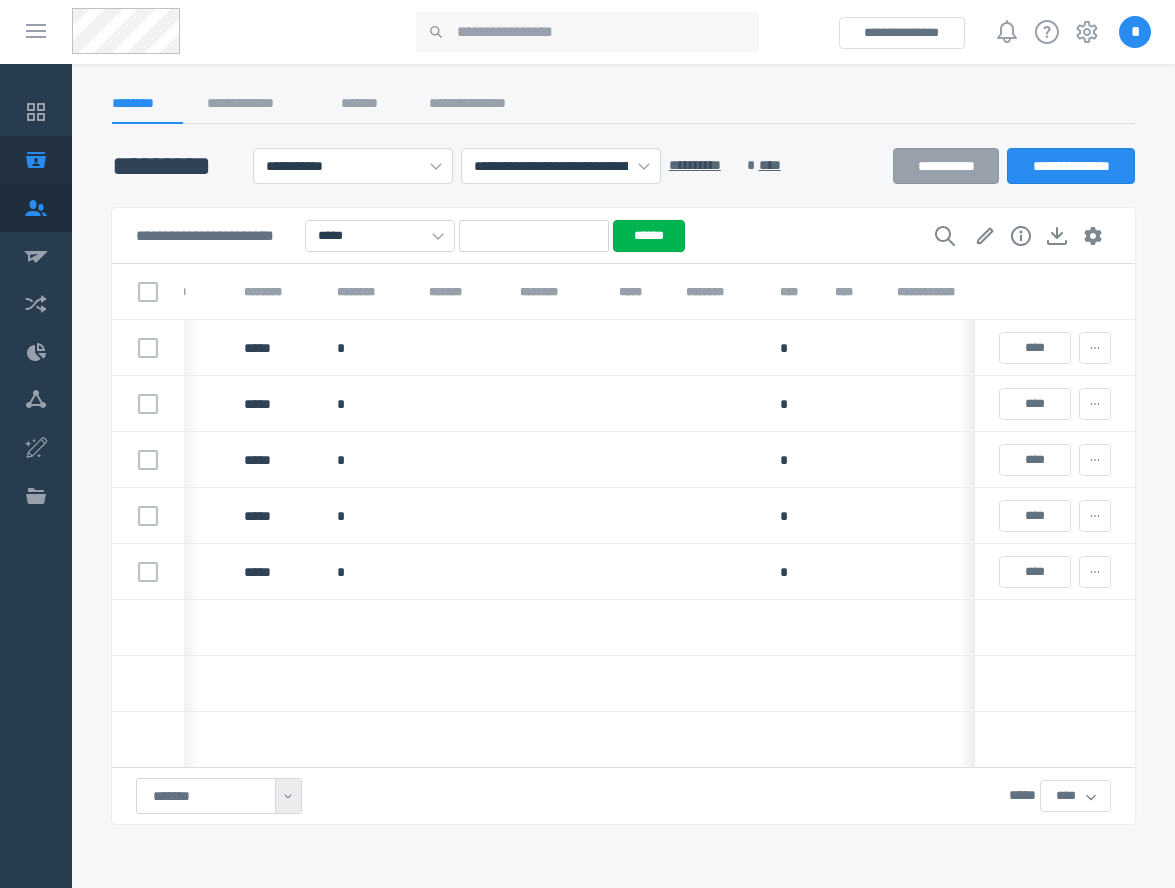 click 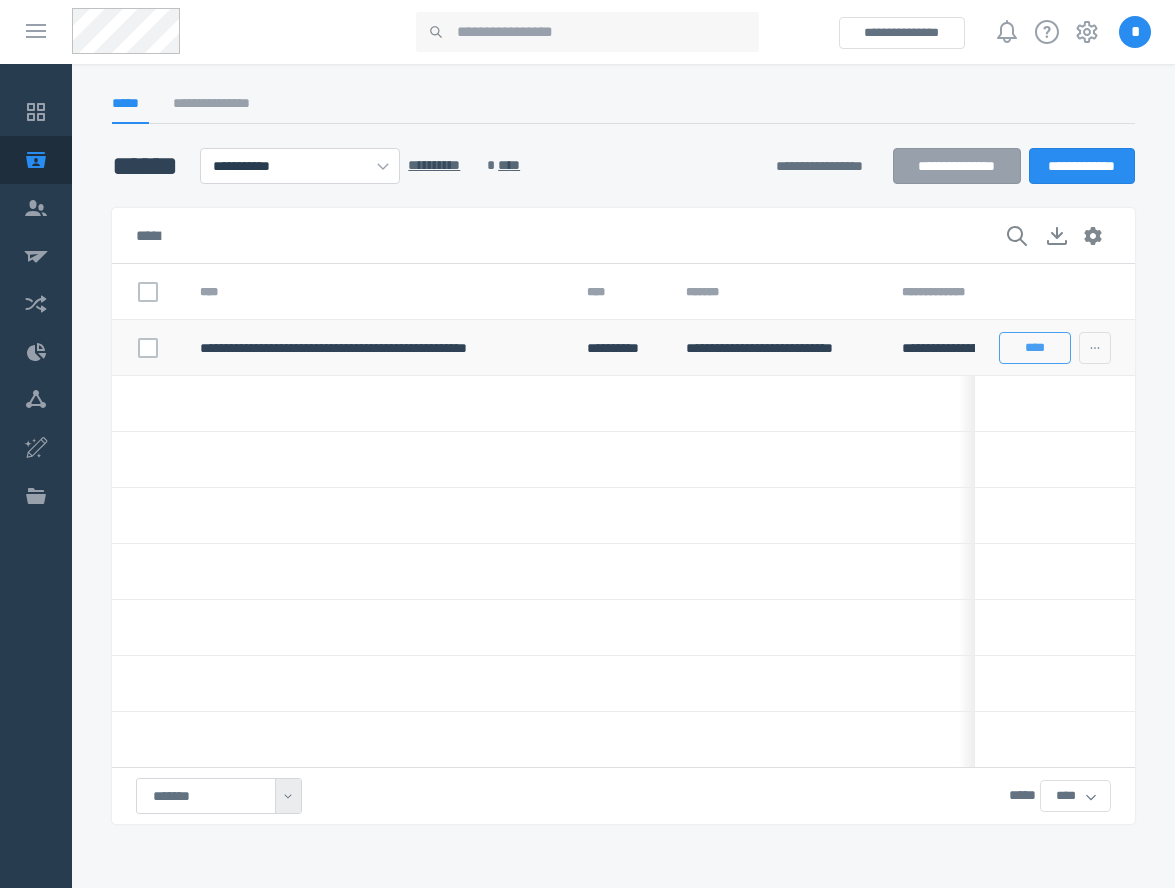 click on "****" at bounding box center [1035, 348] 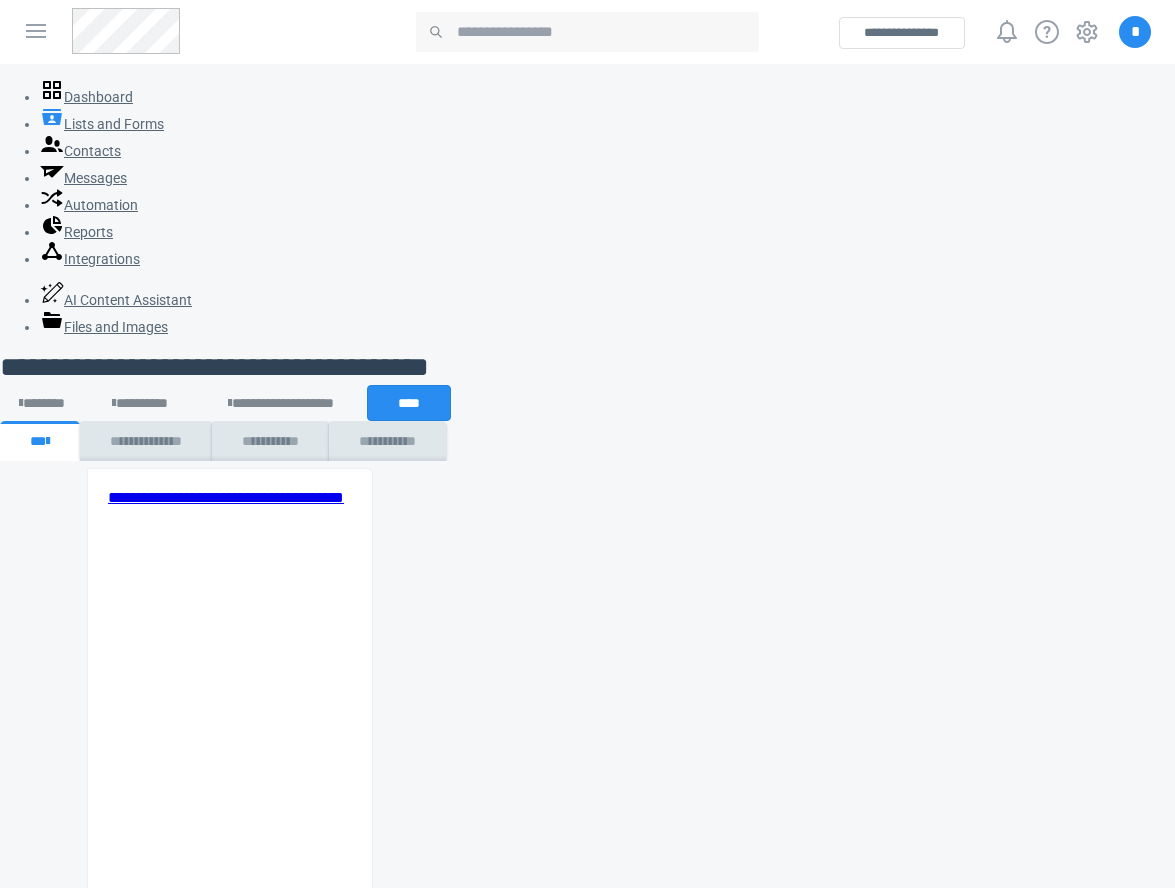 scroll, scrollTop: 0, scrollLeft: 0, axis: both 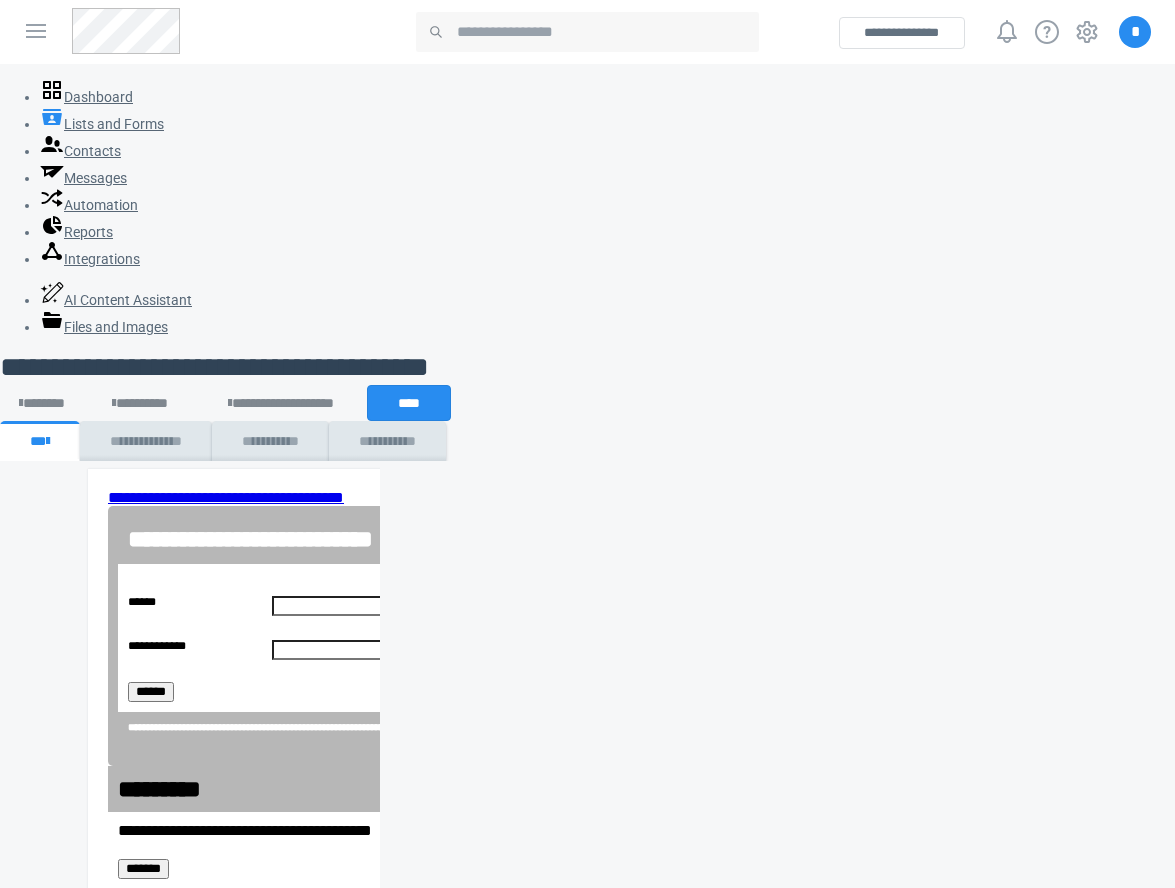 click at bounding box center [134, 1448] 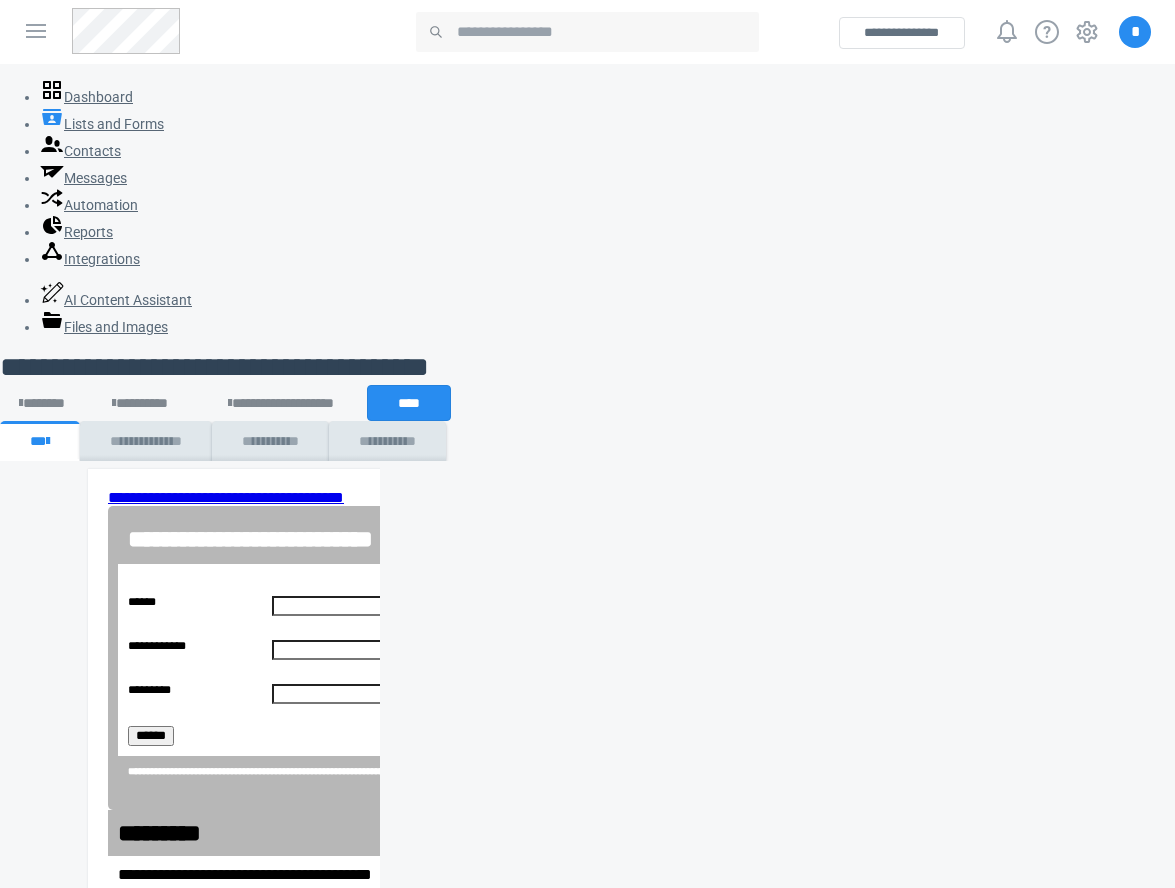 click on "**********" at bounding box center [590, 749] 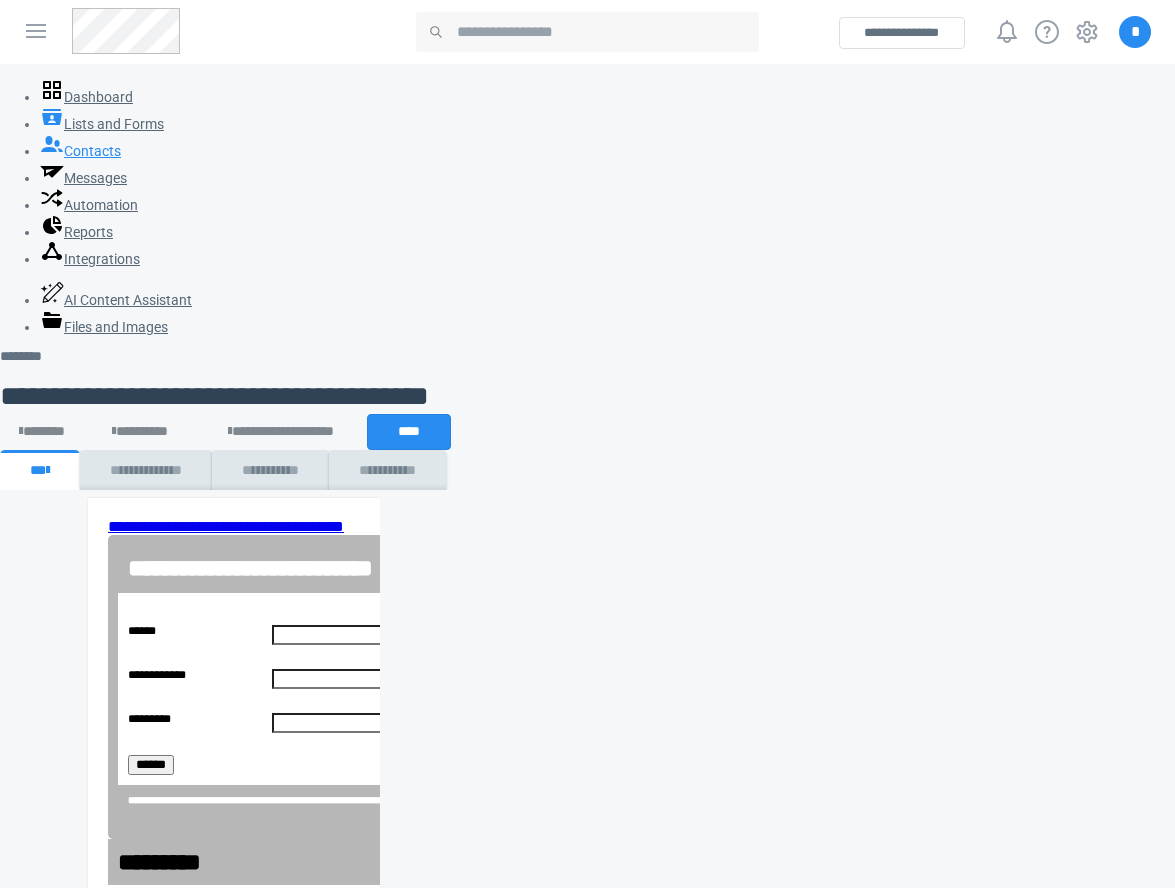 click 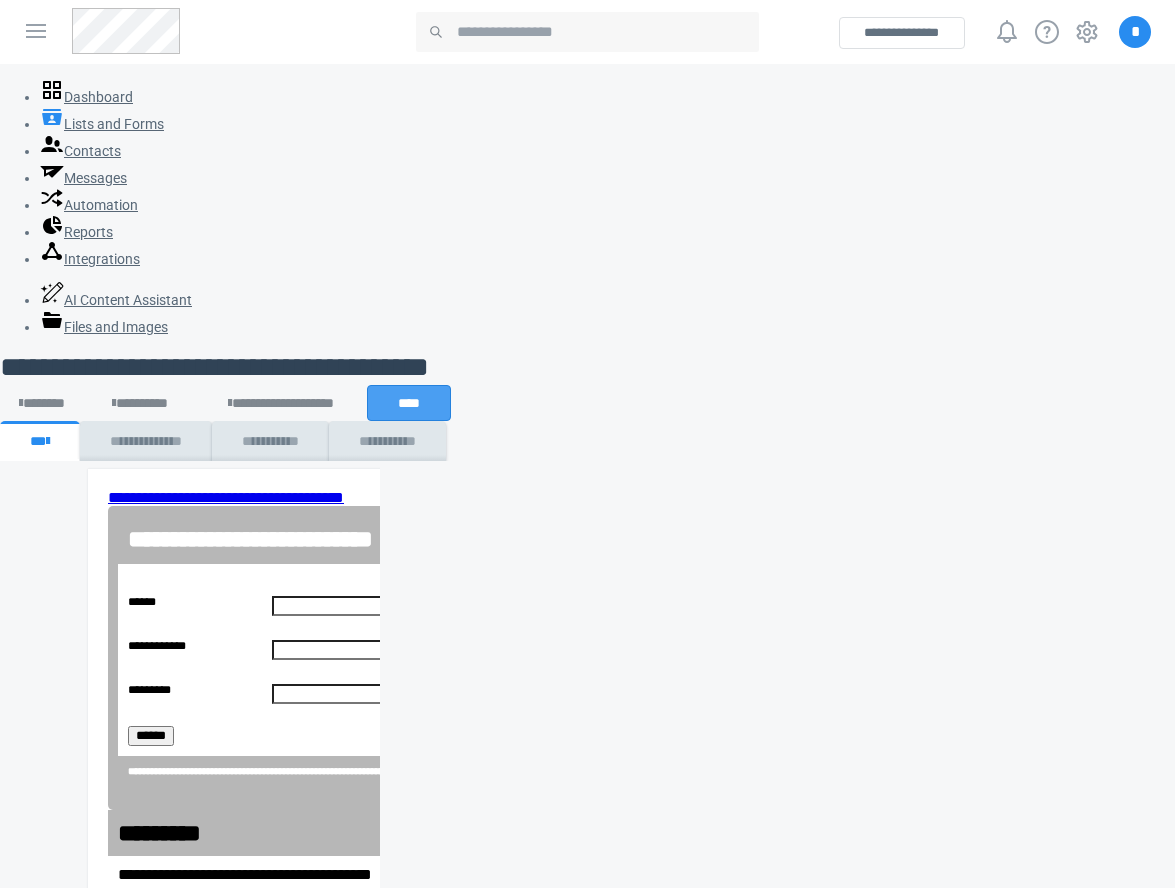 click on "****" at bounding box center (409, 403) 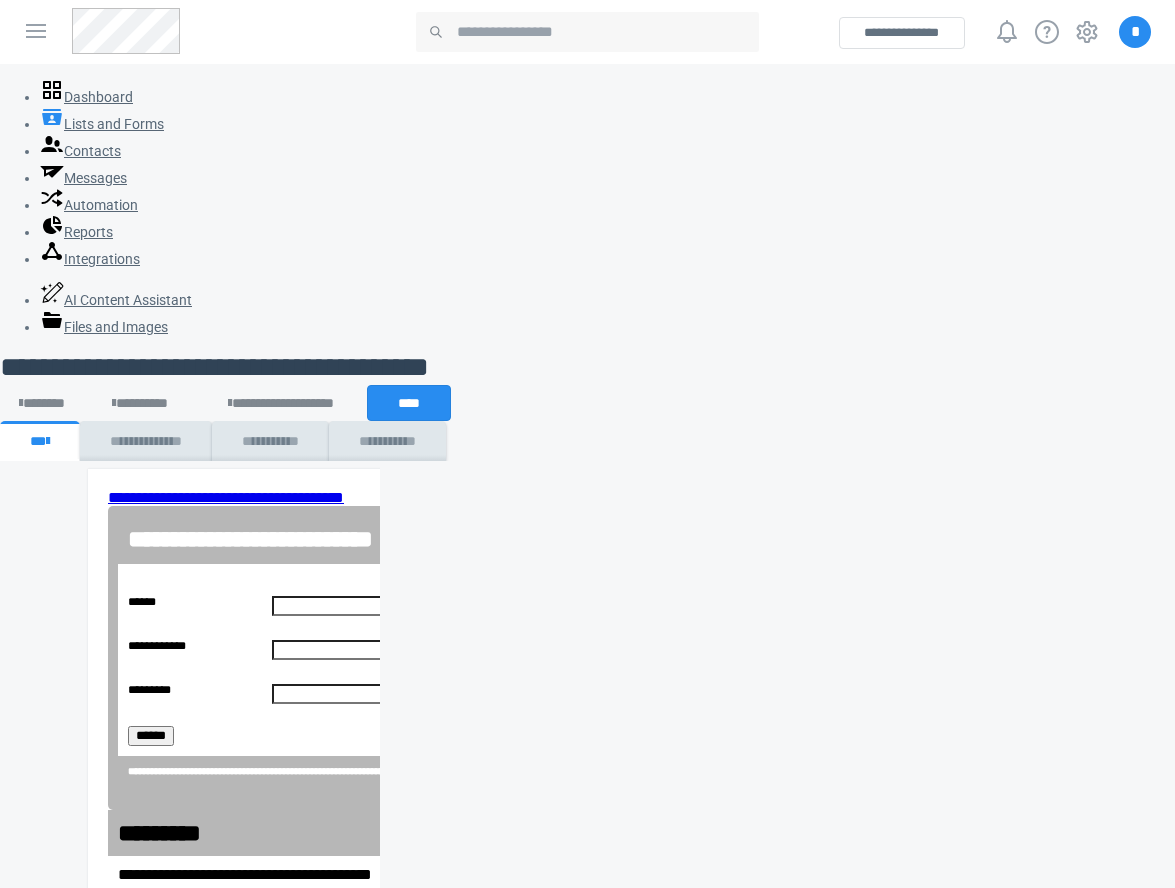 click on "**********" at bounding box center (590, 749) 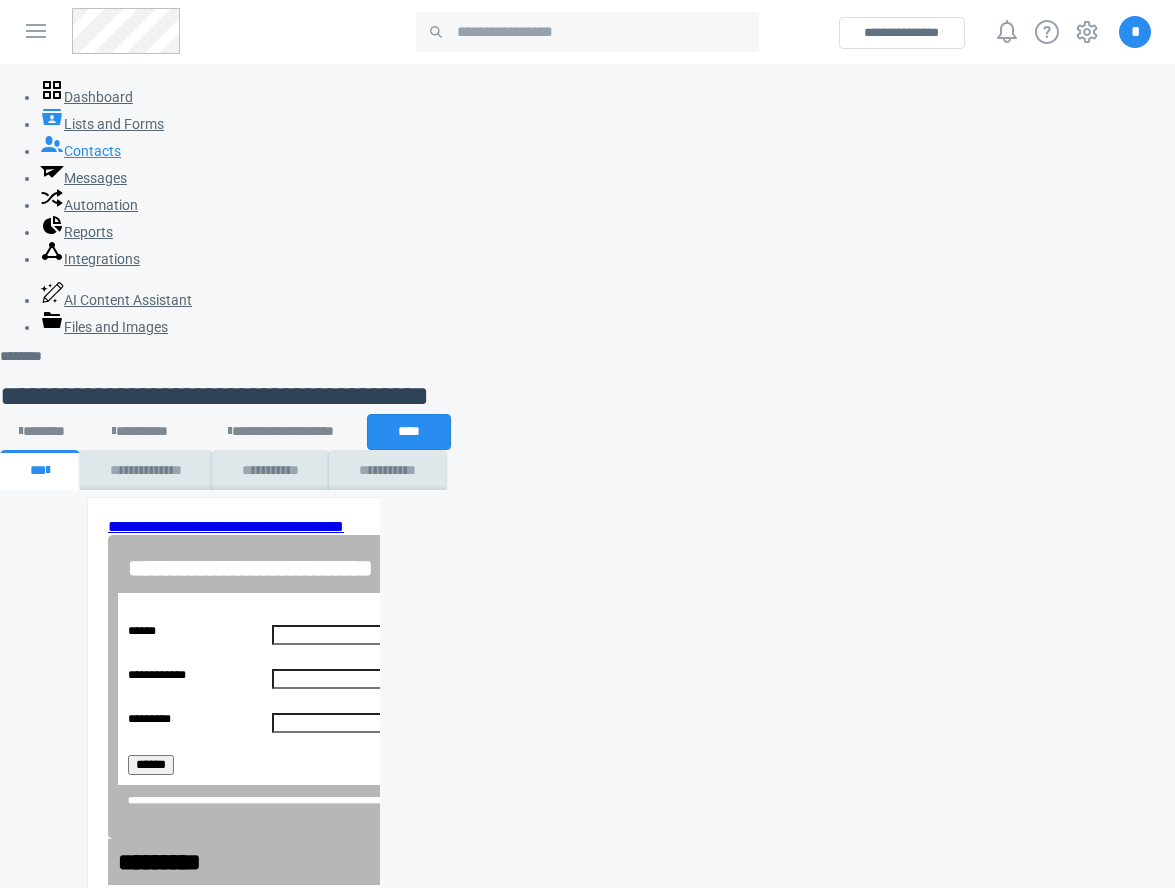 click on "Contacts" at bounding box center (80, 151) 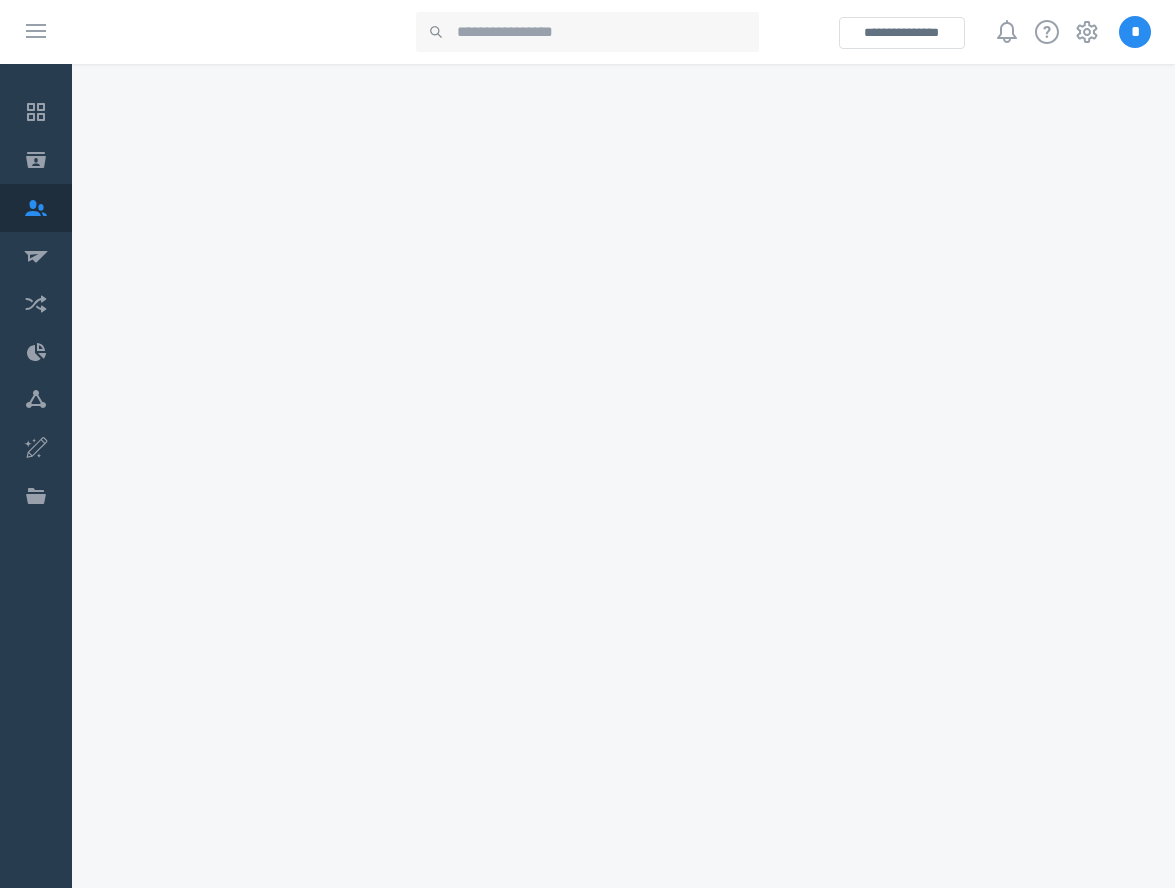scroll, scrollTop: 0, scrollLeft: 0, axis: both 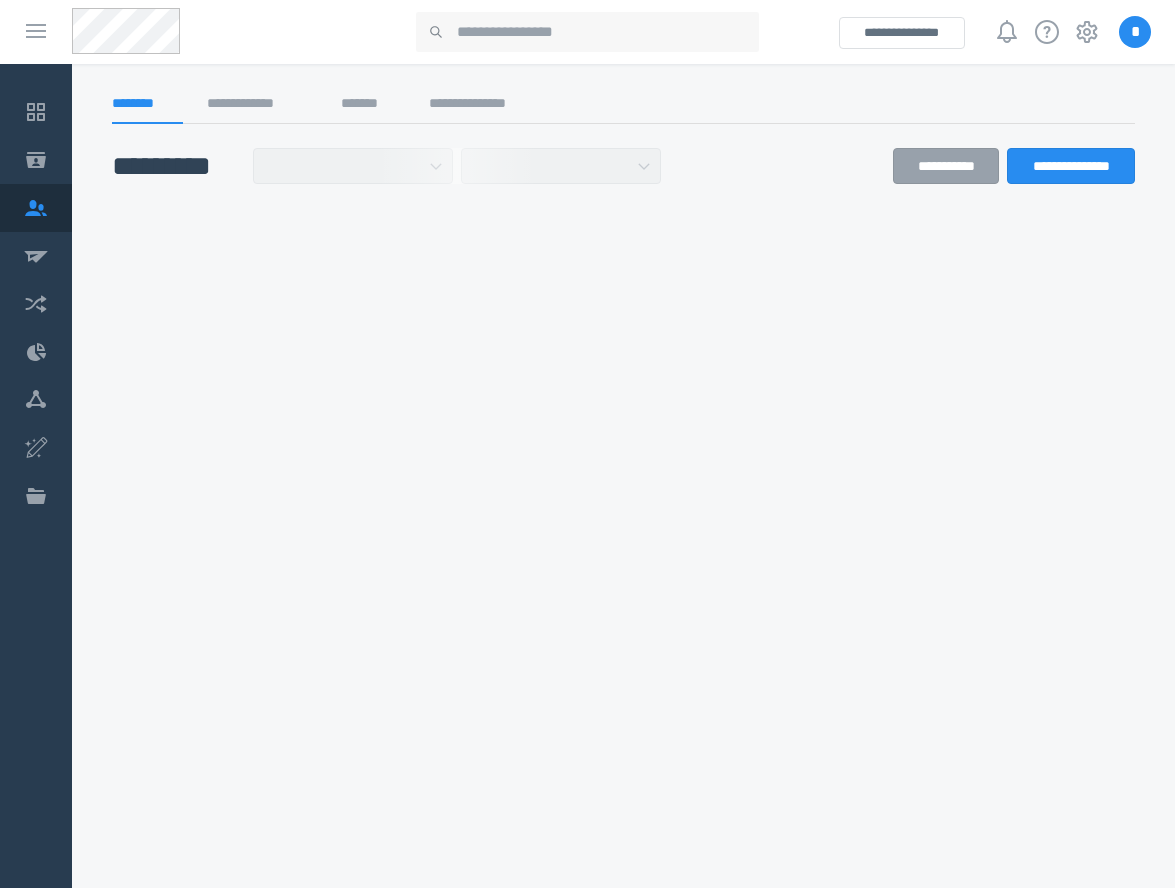 select on "******" 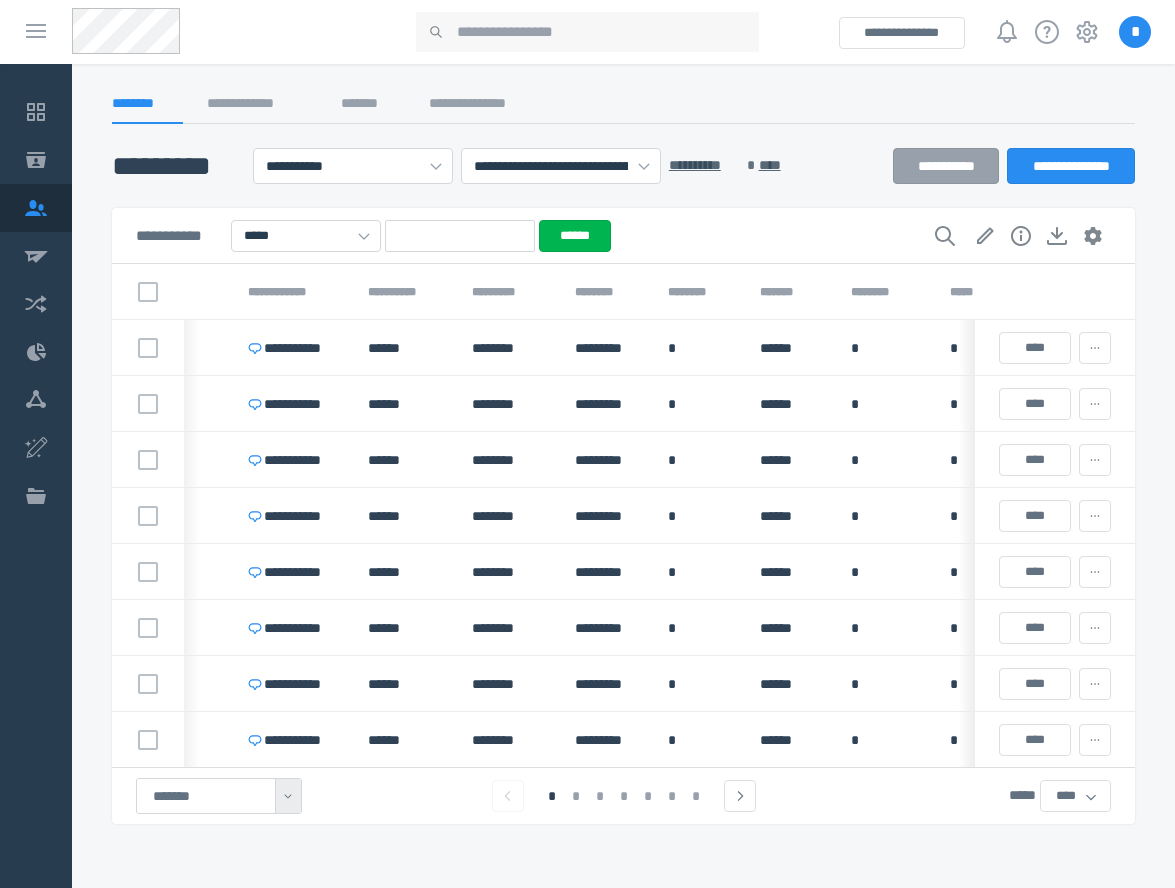 scroll, scrollTop: 0, scrollLeft: 389, axis: horizontal 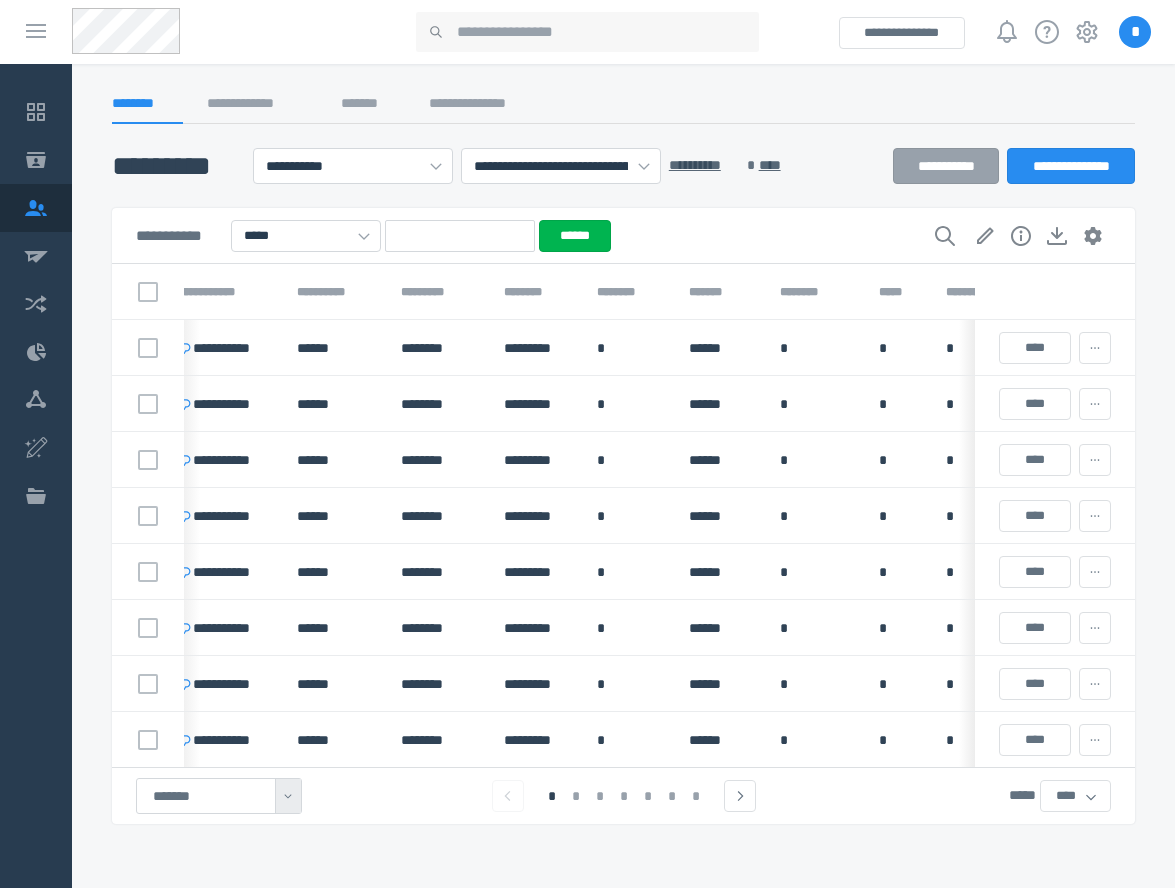 click on "*" at bounding box center (696, 796) 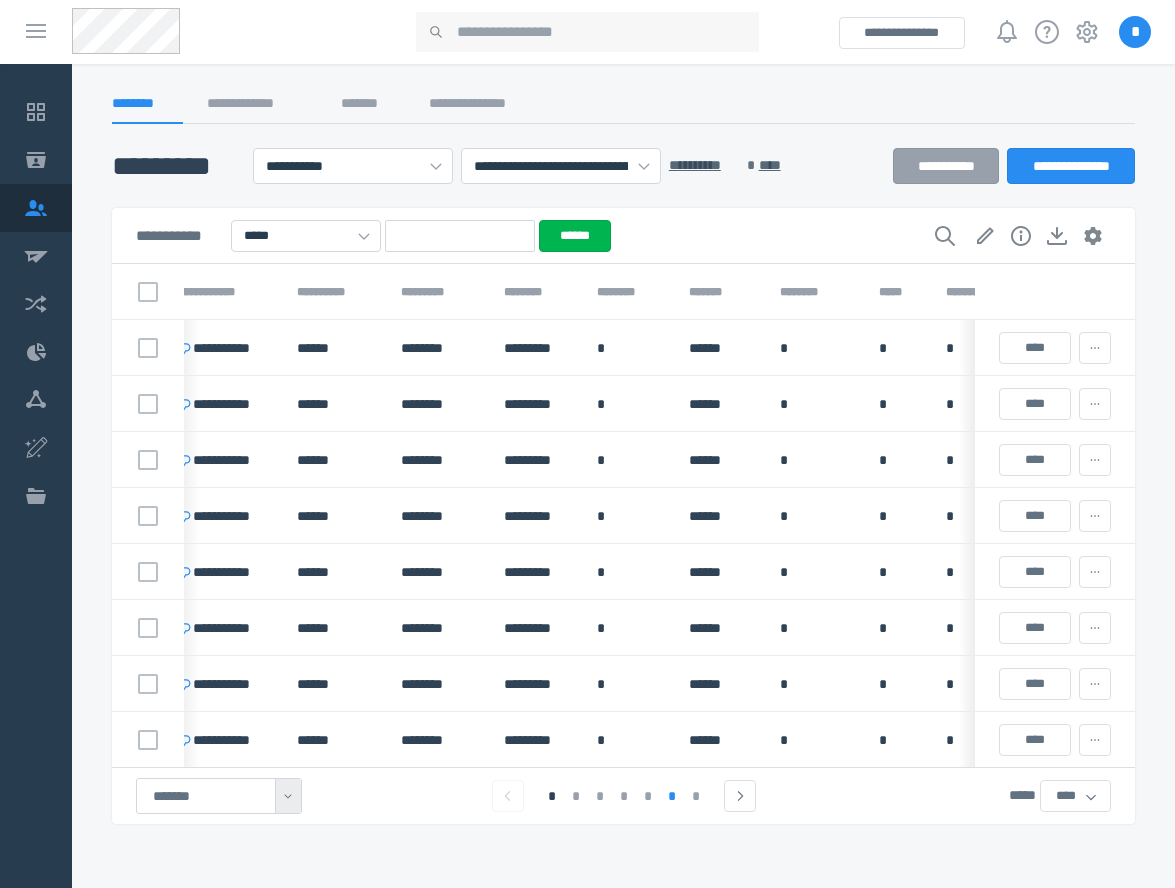 click on "*" at bounding box center [672, 796] 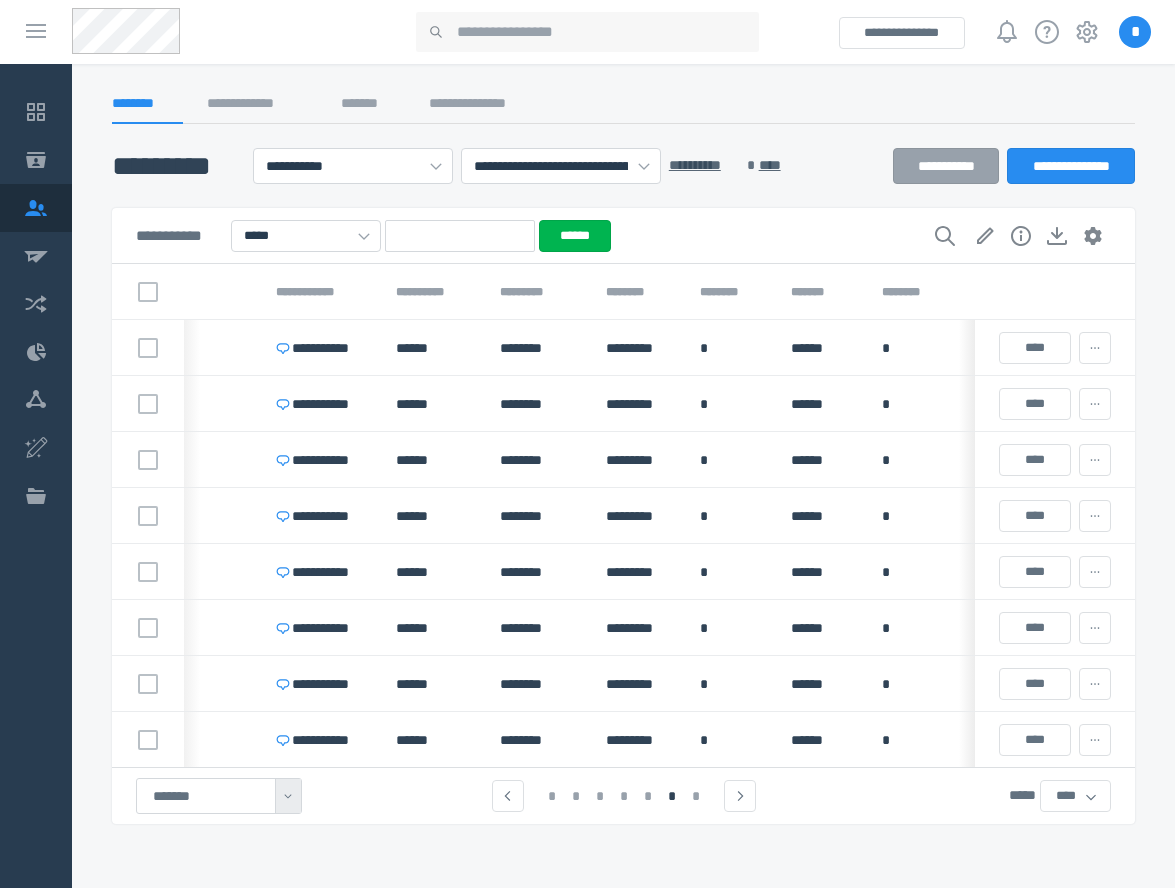 scroll, scrollTop: 0, scrollLeft: 105, axis: horizontal 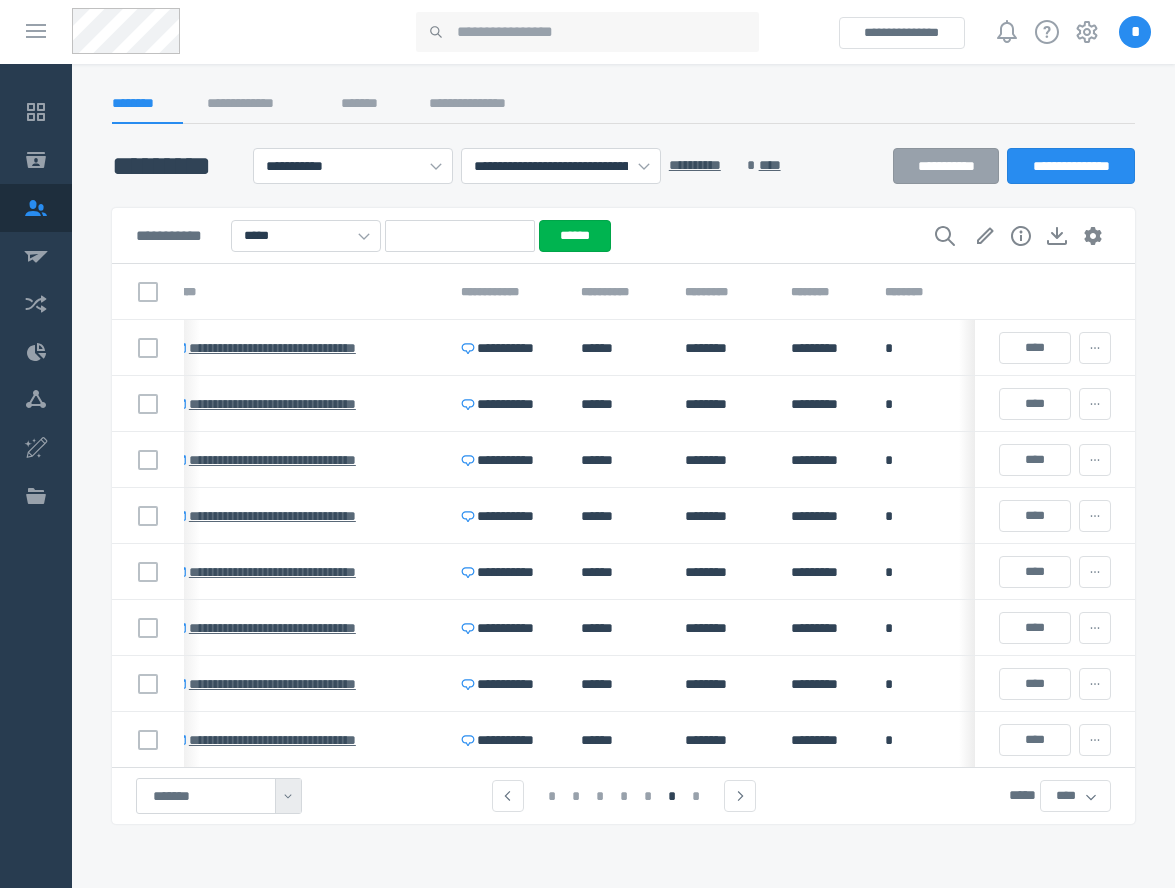 click on "**********" at bounding box center (623, 110) 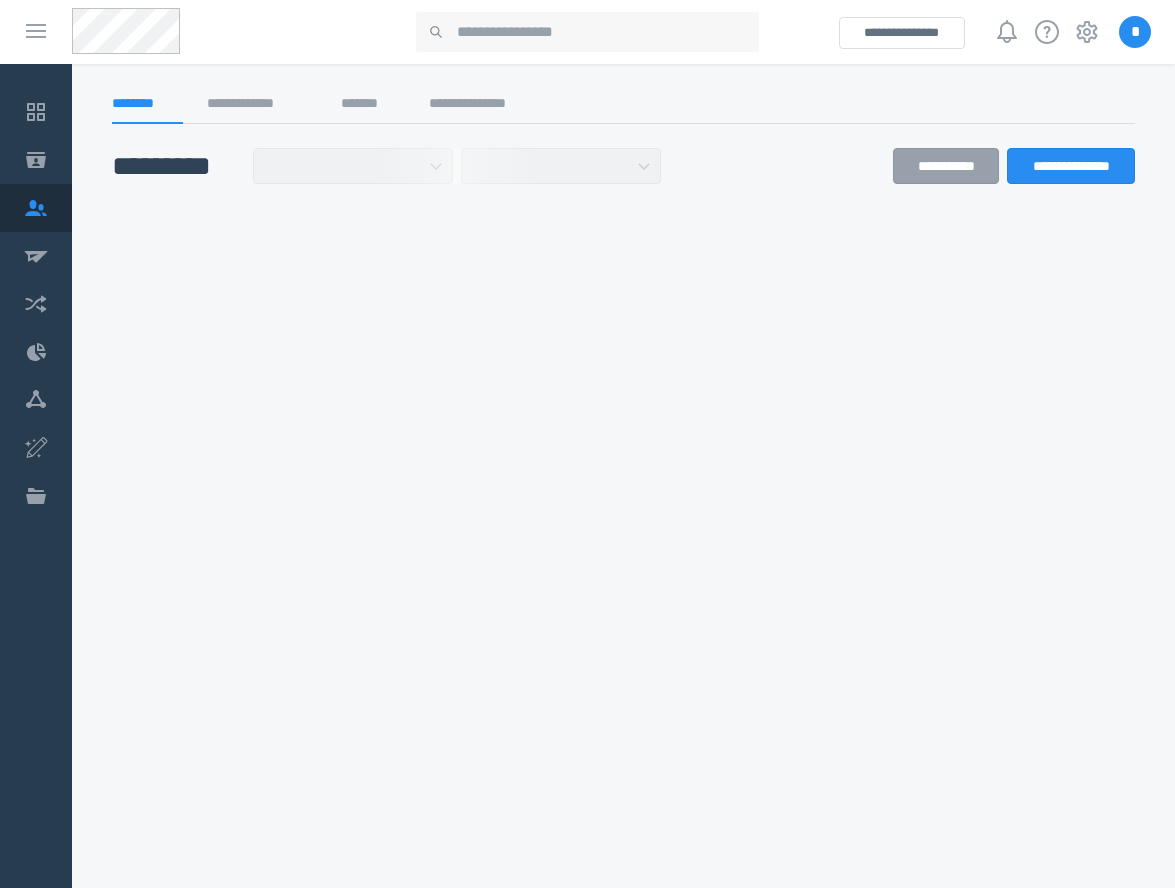scroll, scrollTop: 0, scrollLeft: 0, axis: both 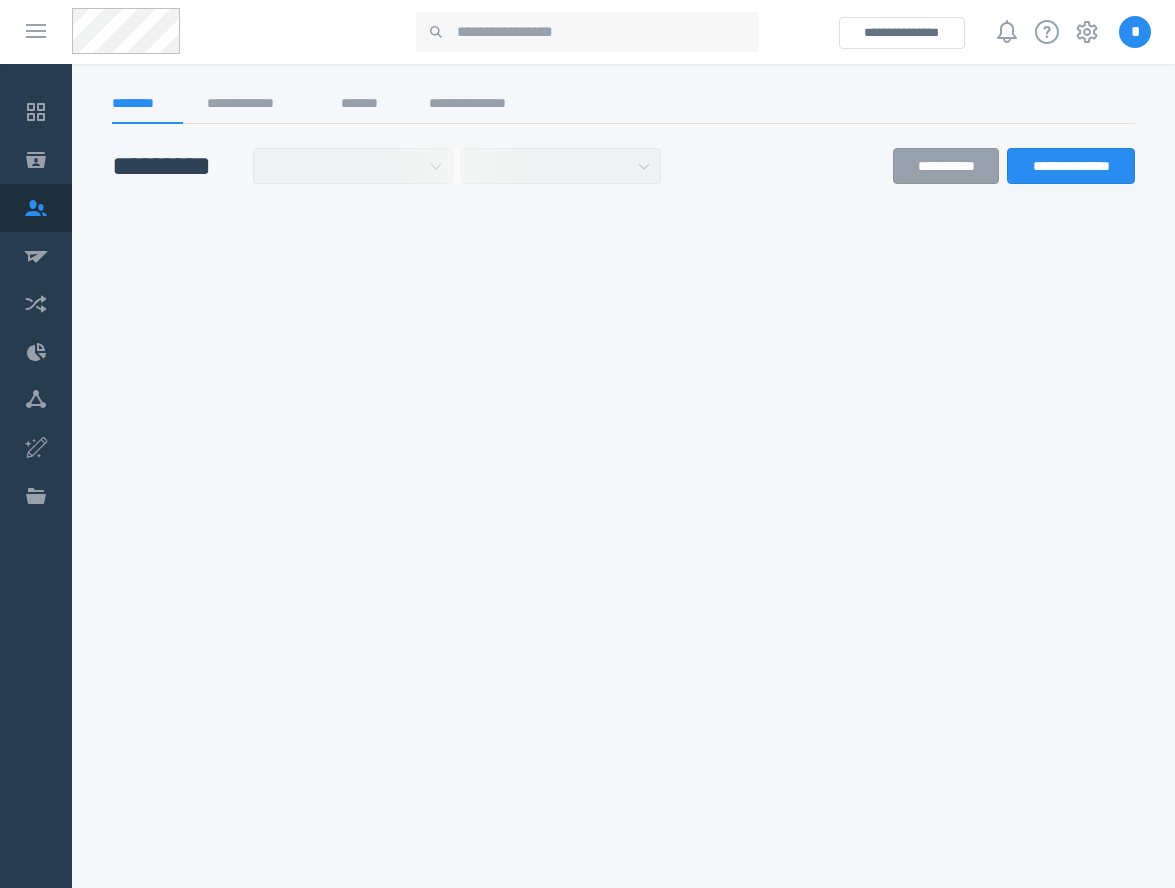 select on "******" 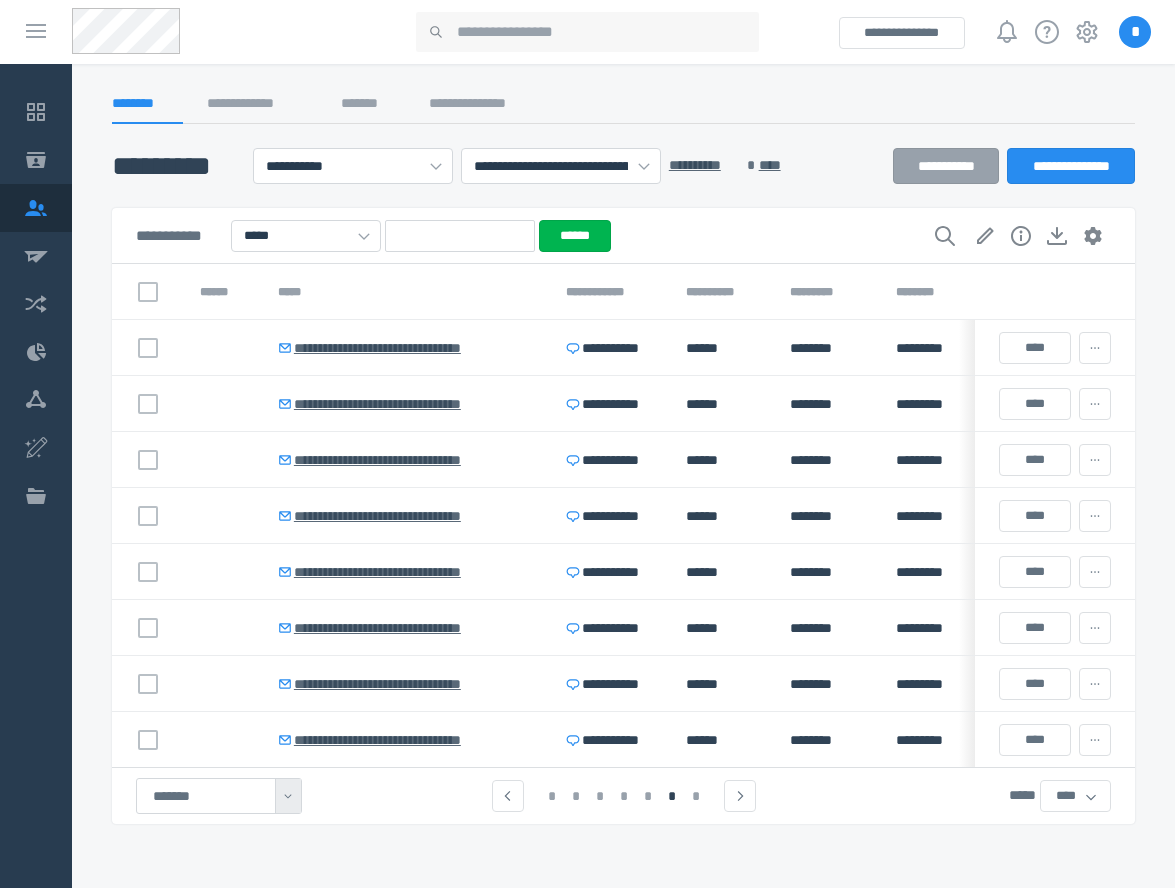 click on "**********" 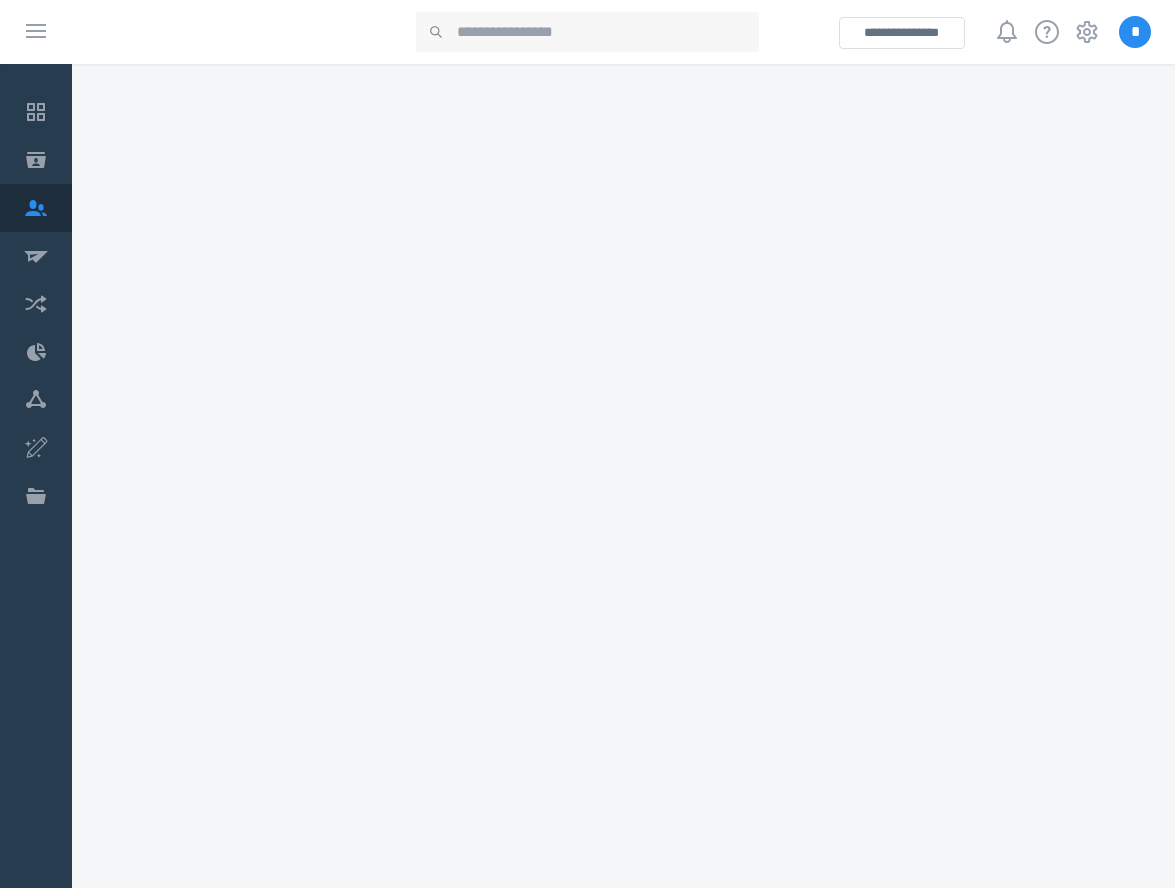 scroll, scrollTop: 0, scrollLeft: 0, axis: both 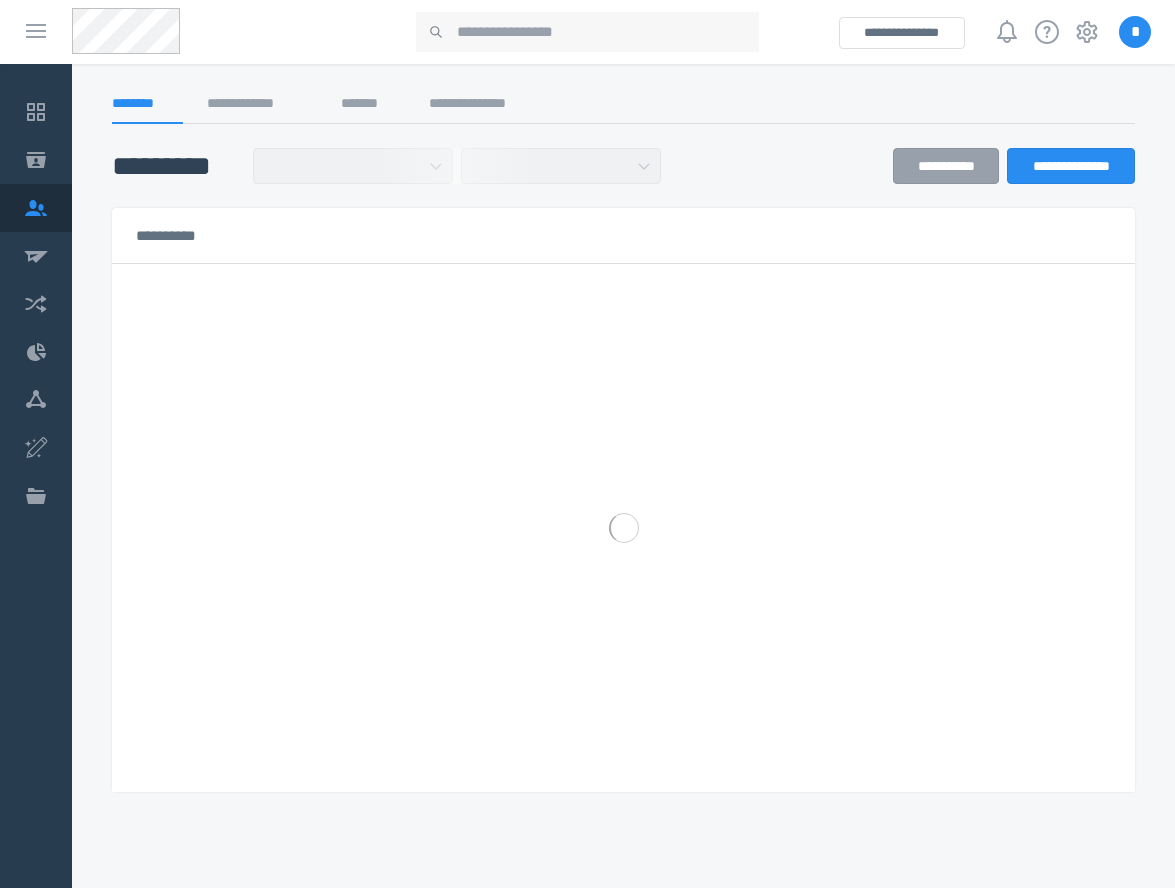 select on "******" 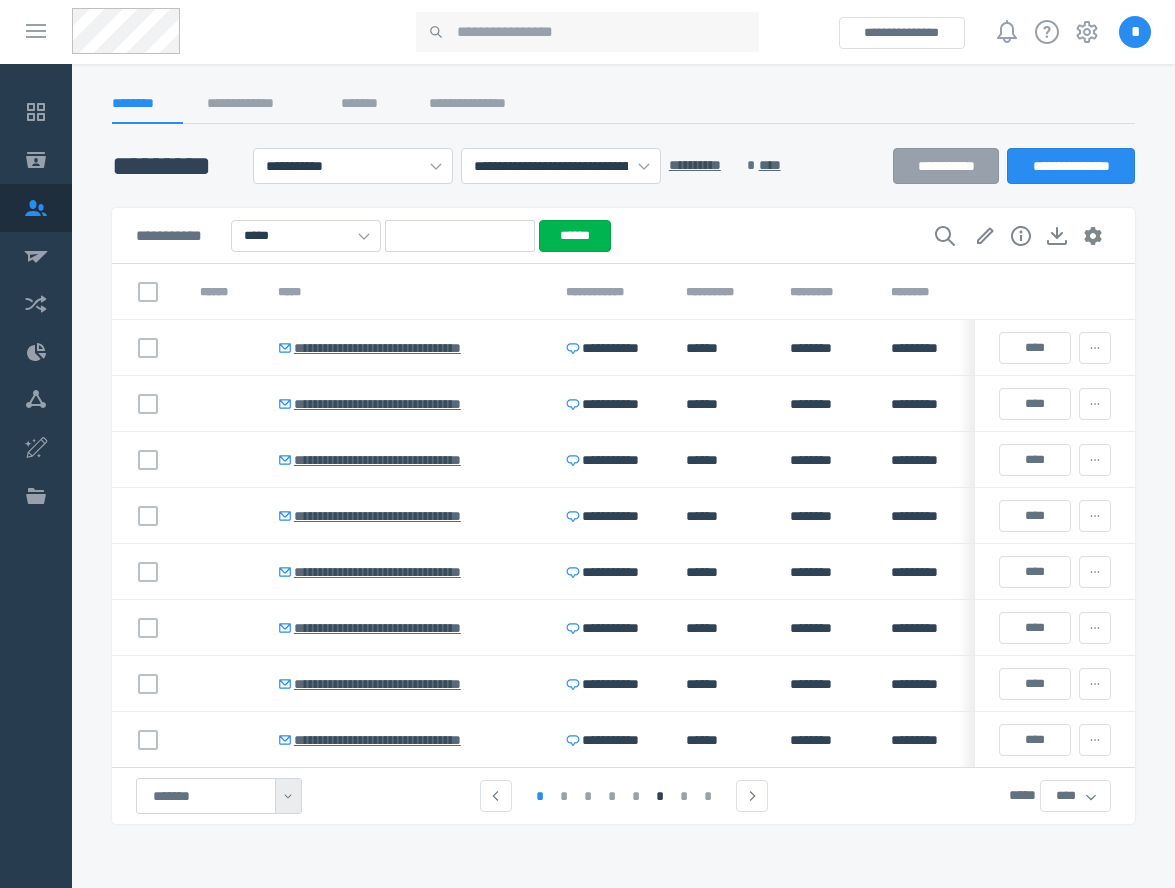 click on "*" at bounding box center (540, 796) 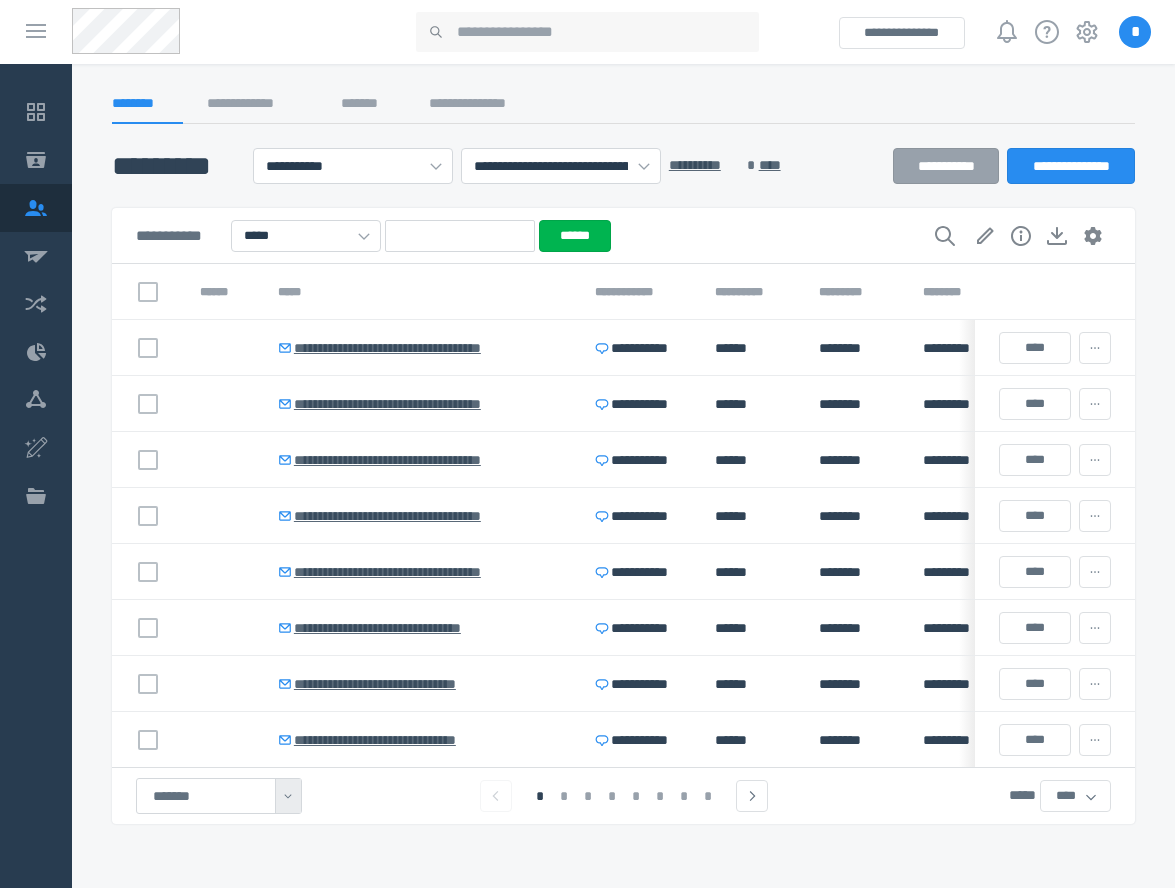 click on "**********" 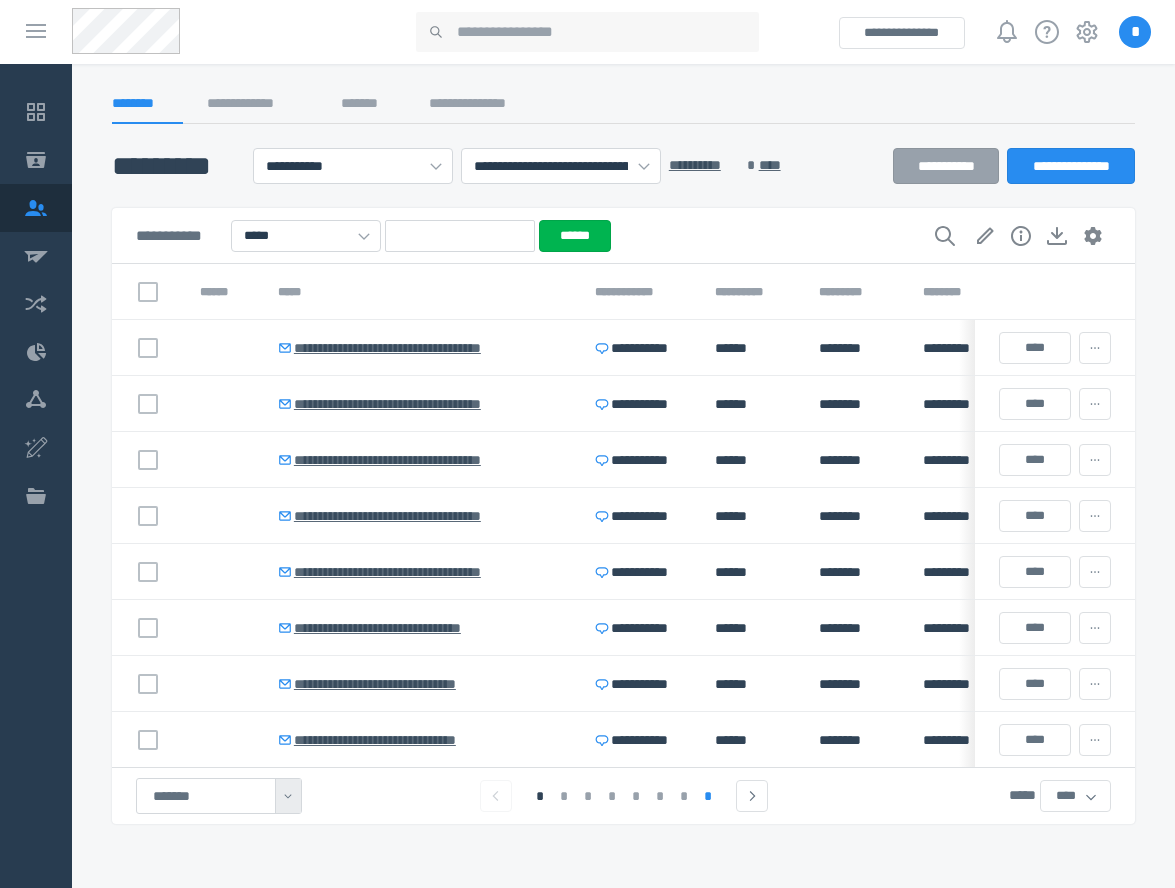 click on "*" at bounding box center [708, 796] 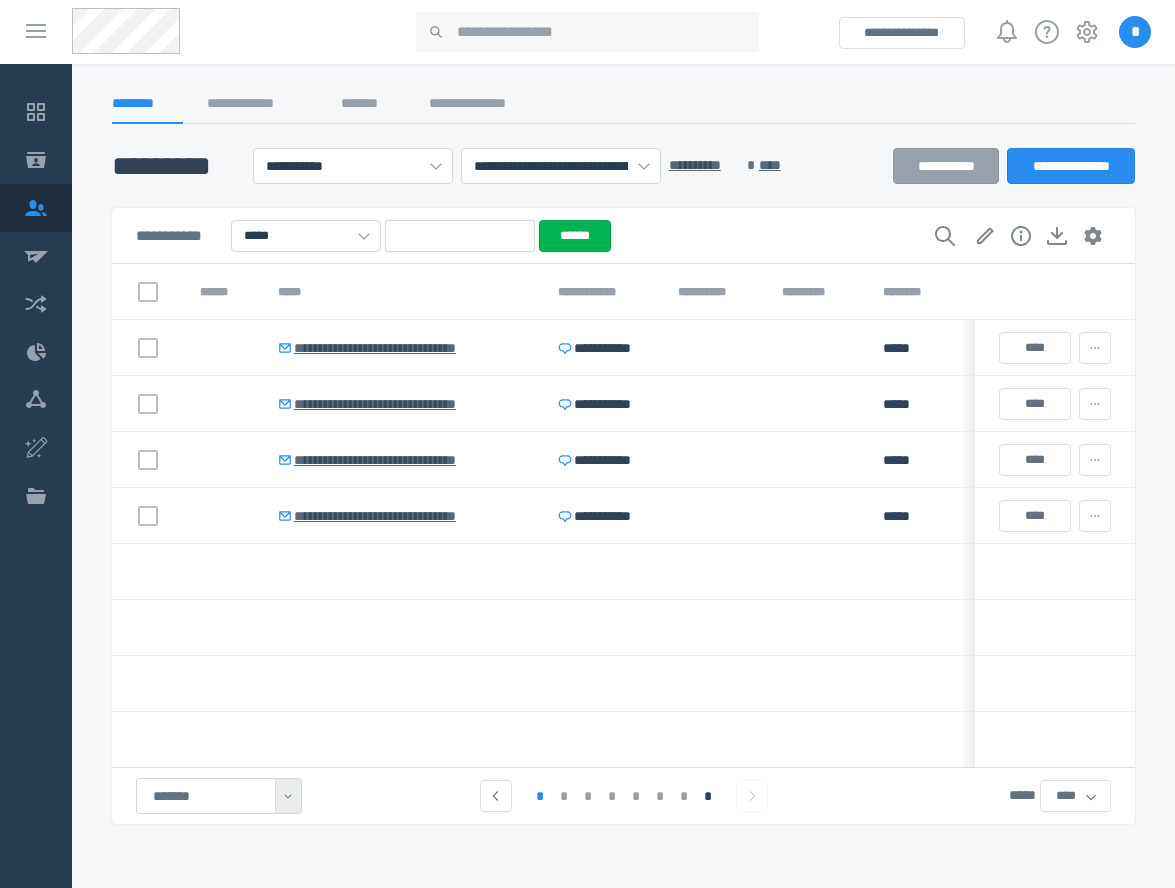 click on "*" at bounding box center [540, 796] 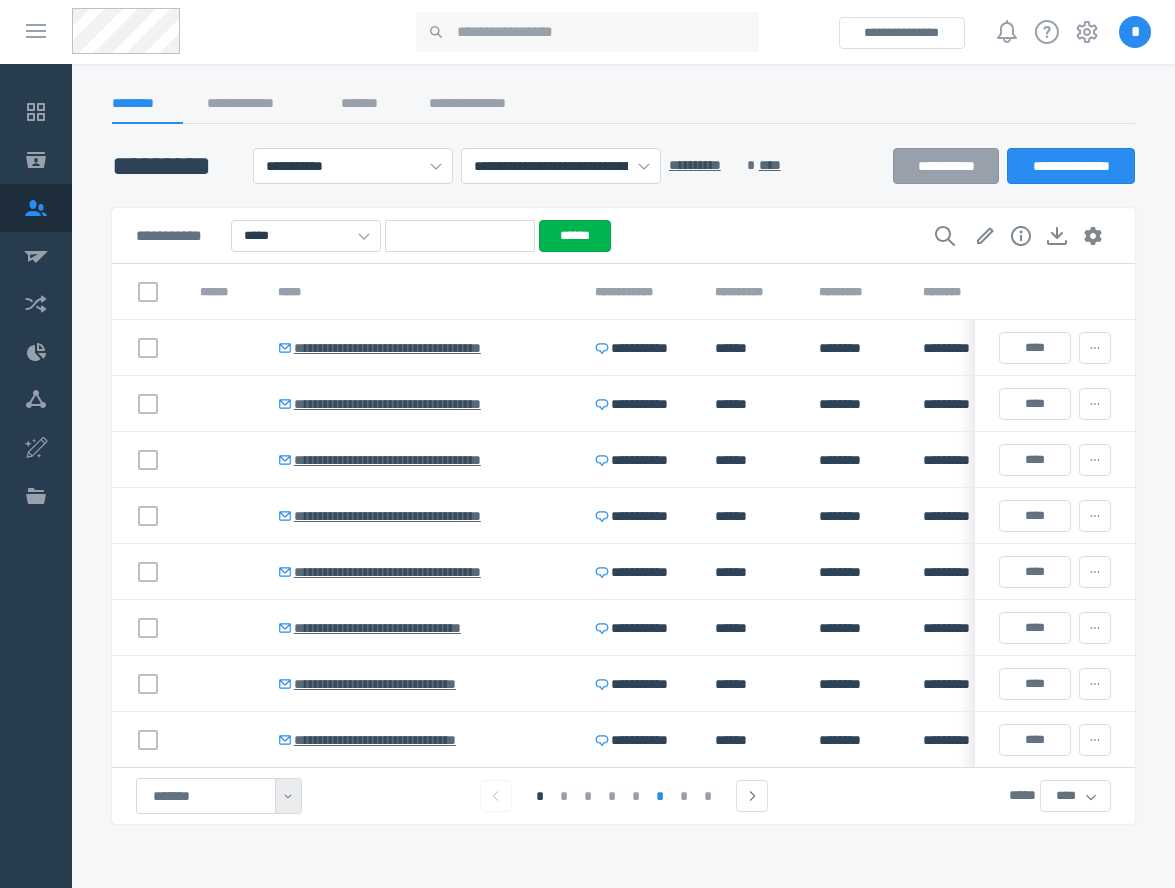 click on "*" at bounding box center [660, 796] 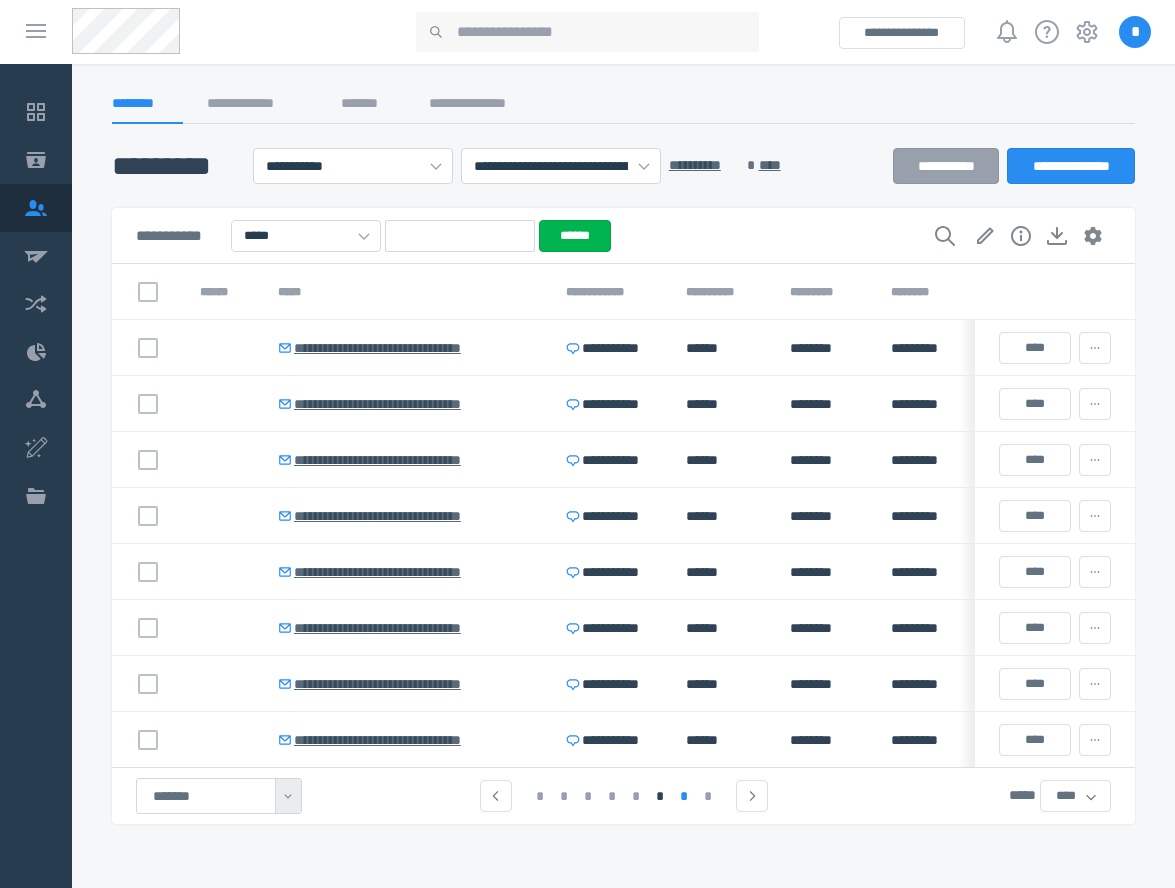 click on "*" at bounding box center [684, 796] 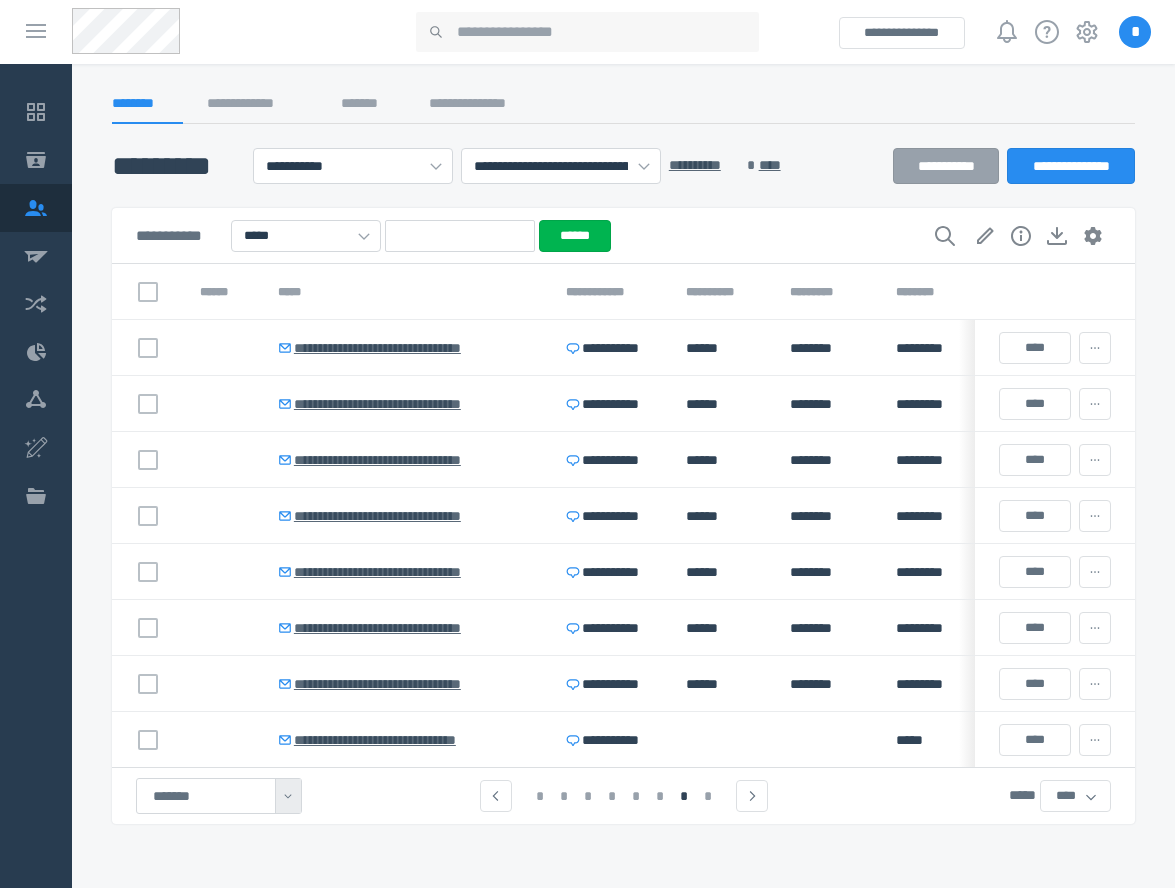 click on "**********" 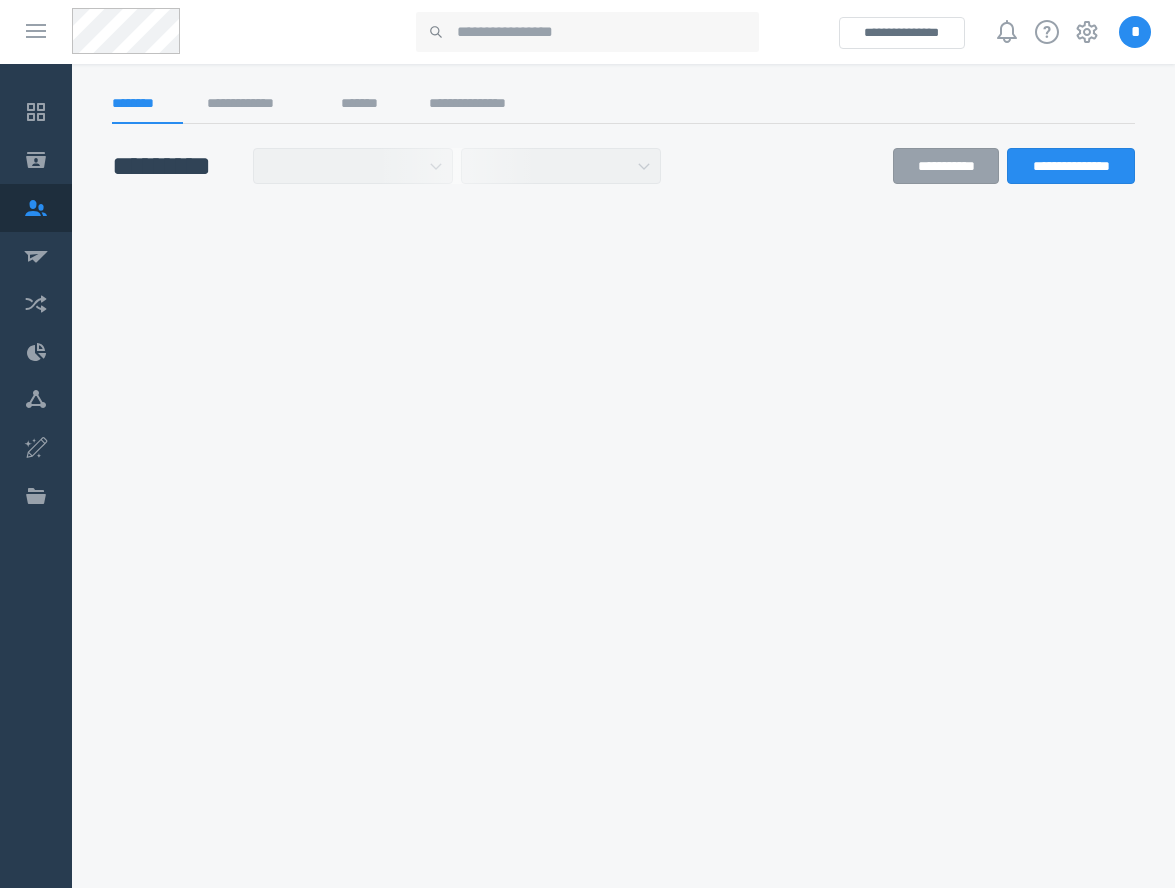 scroll, scrollTop: 0, scrollLeft: 0, axis: both 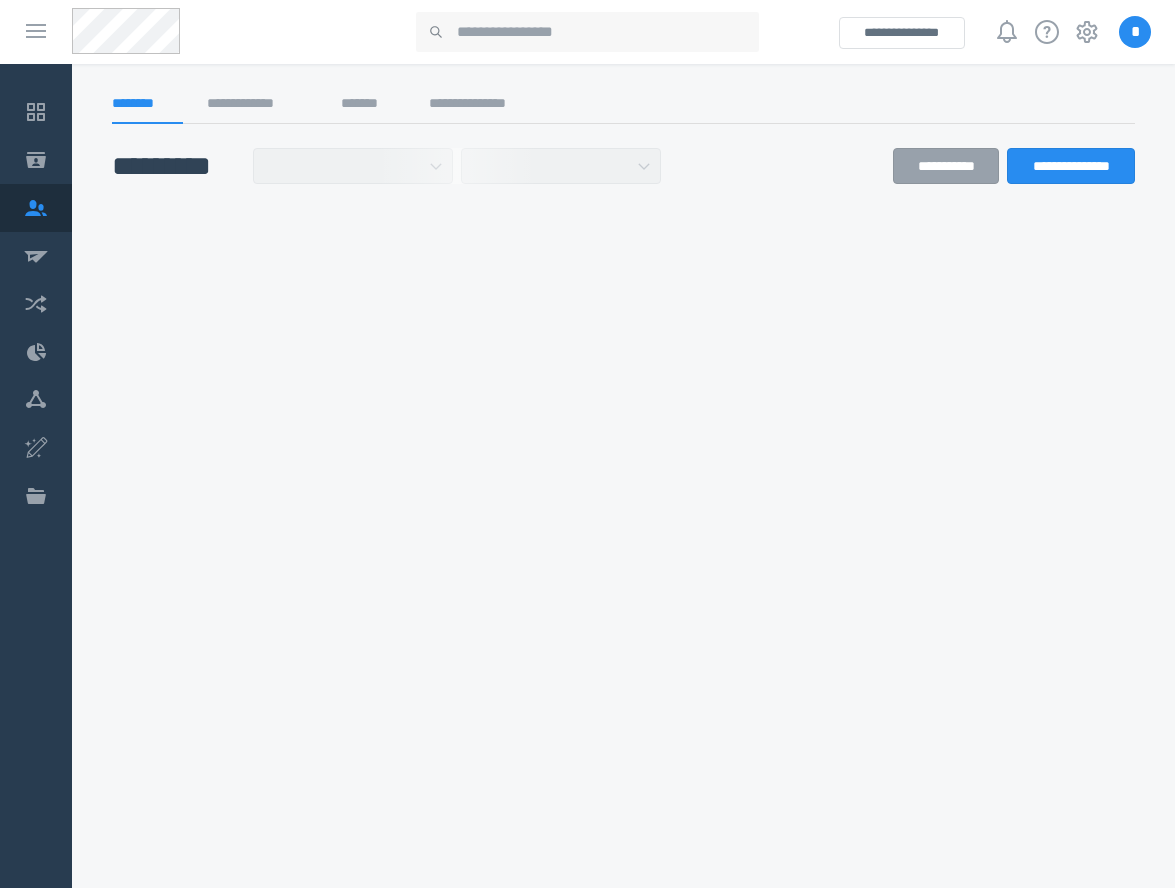 select on "******" 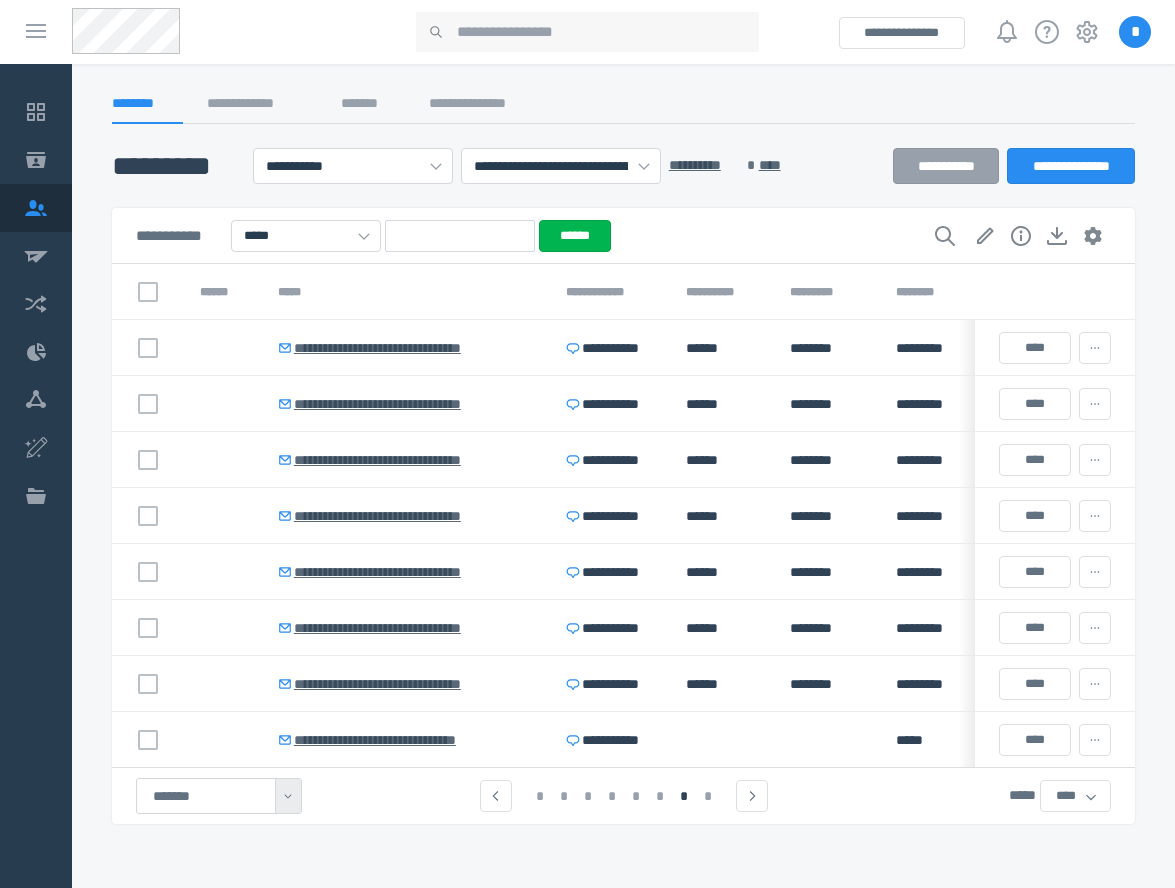 click at bounding box center [623, 136] 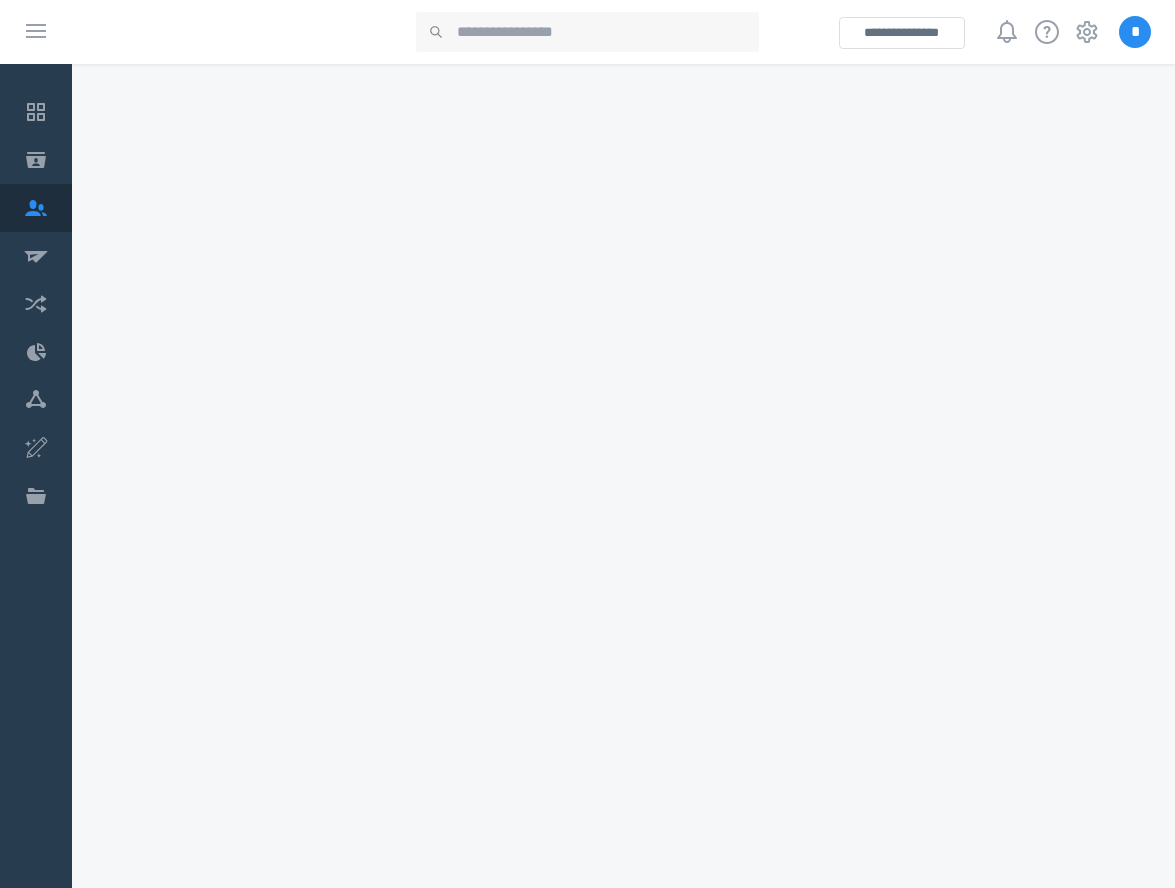 scroll, scrollTop: 0, scrollLeft: 0, axis: both 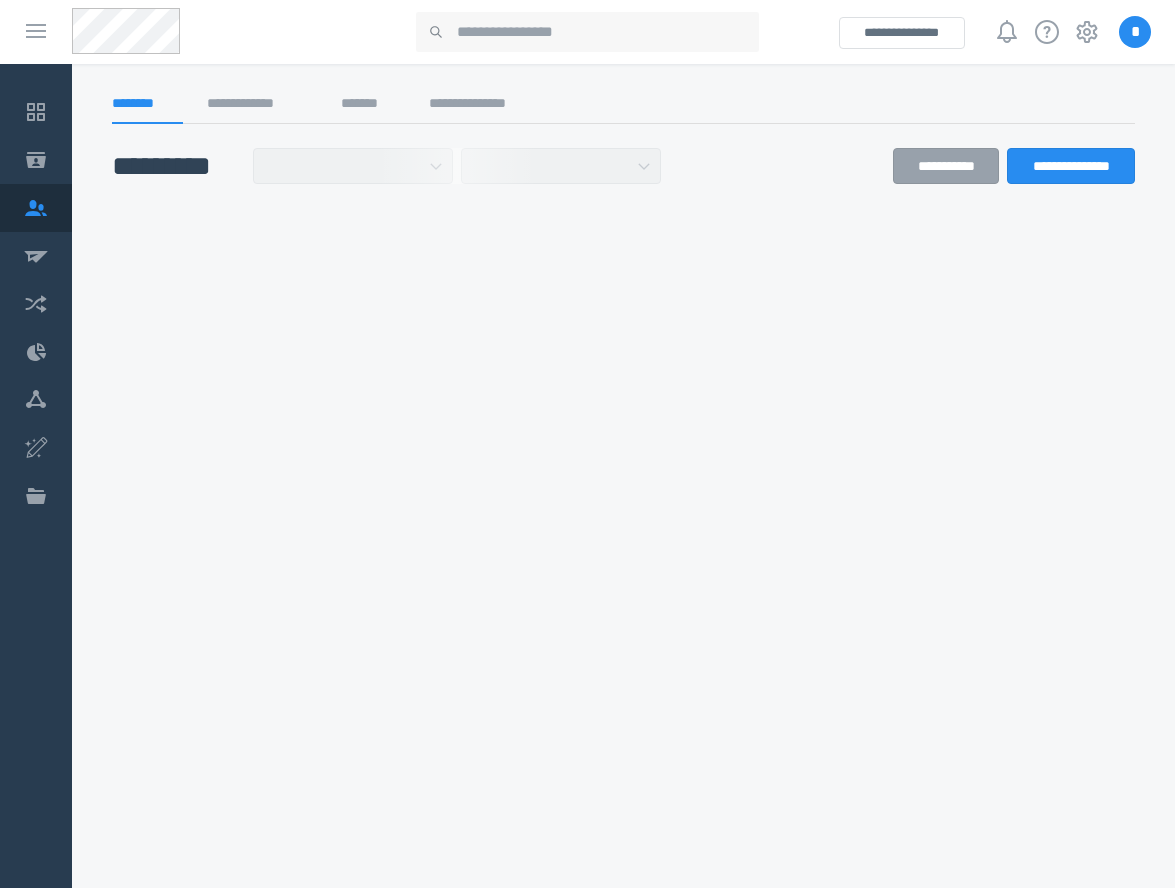 select on "******" 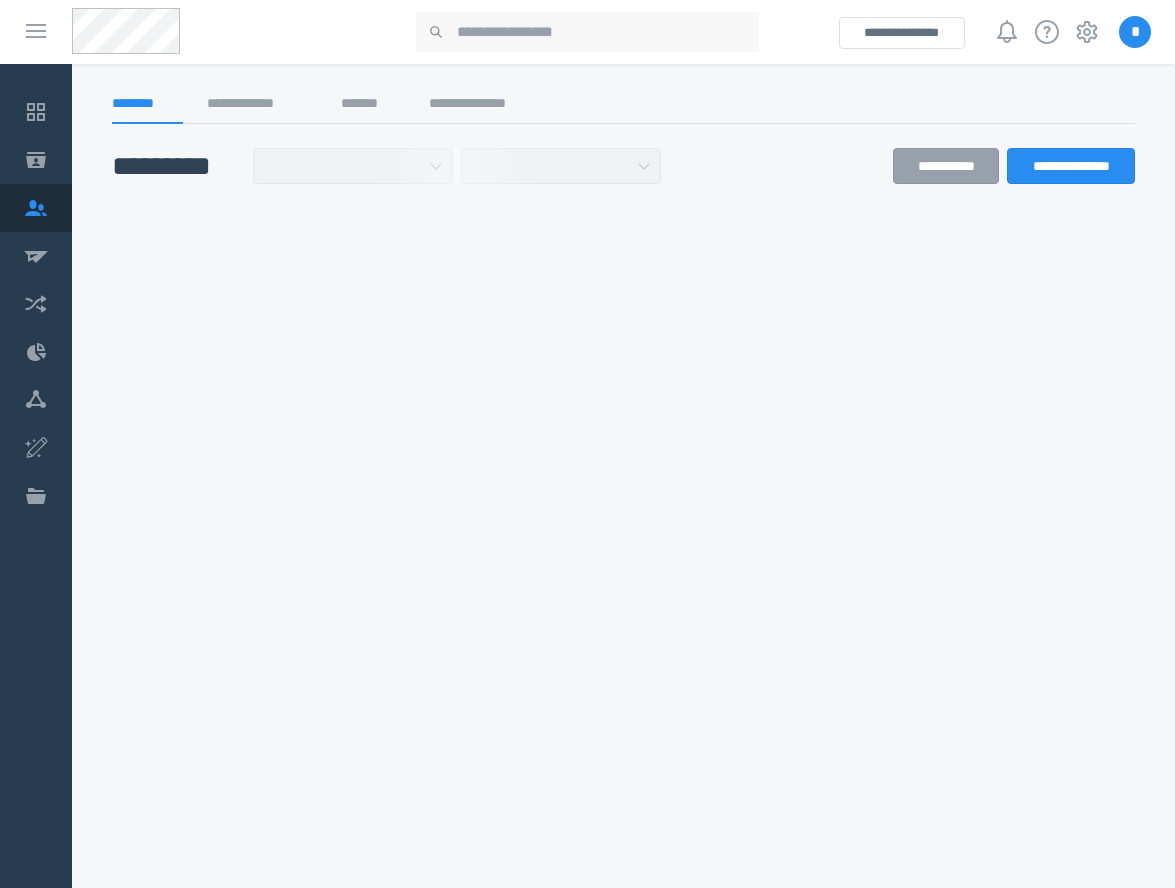 scroll, scrollTop: 0, scrollLeft: 0, axis: both 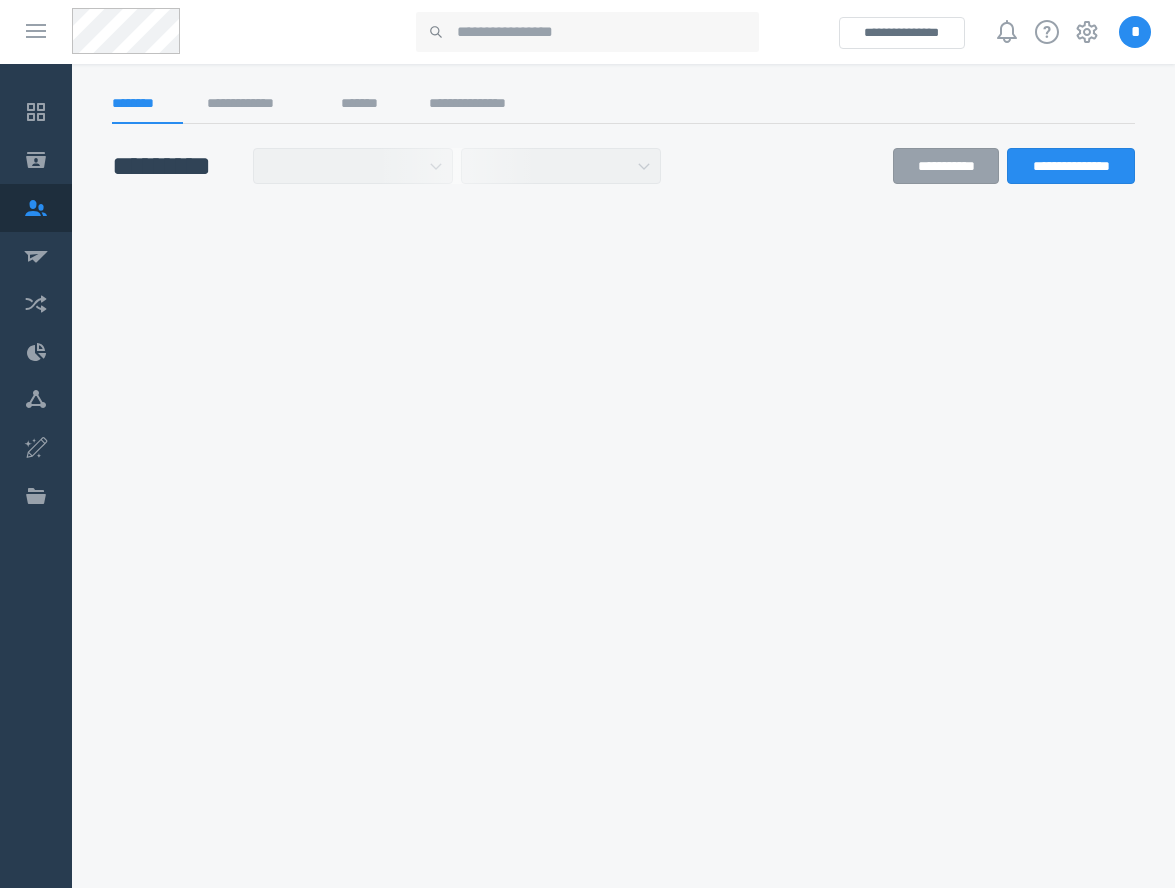 select on "******" 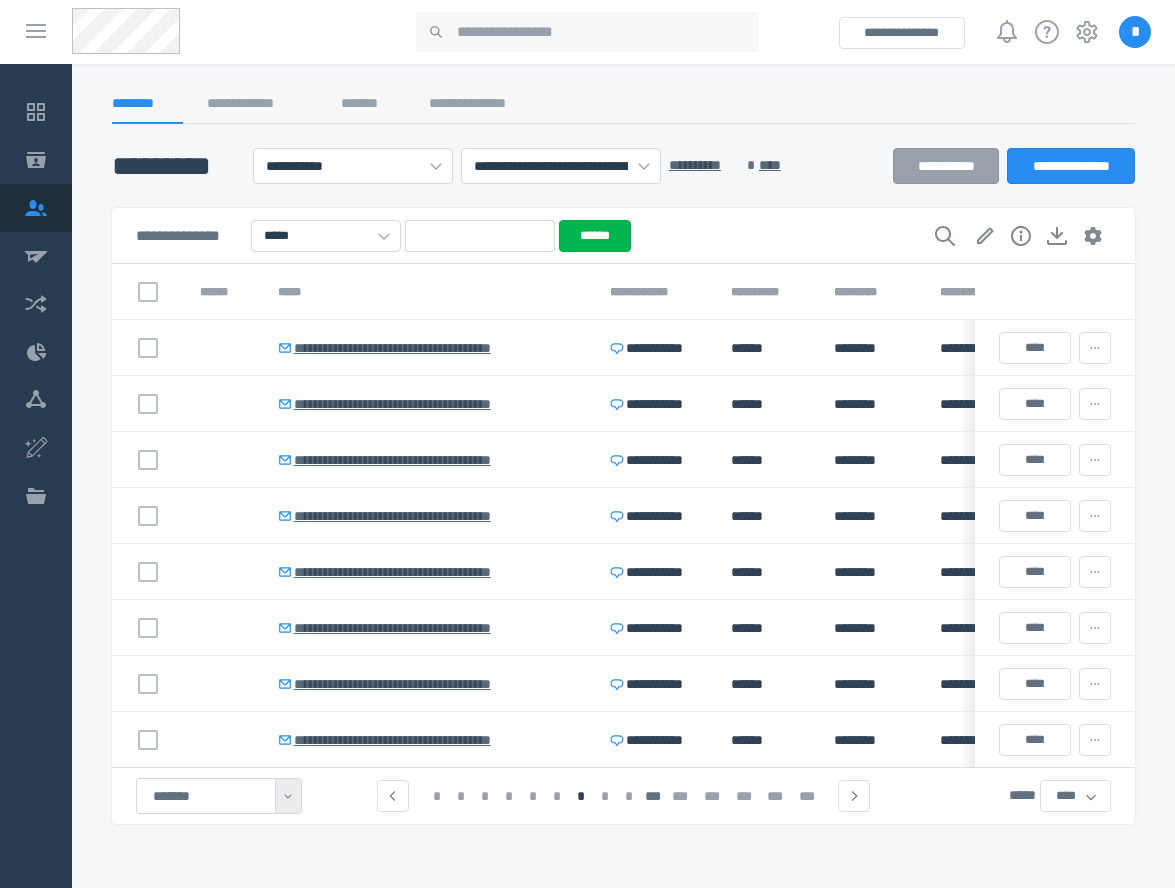 click on "**********" at bounding box center (623, 110) 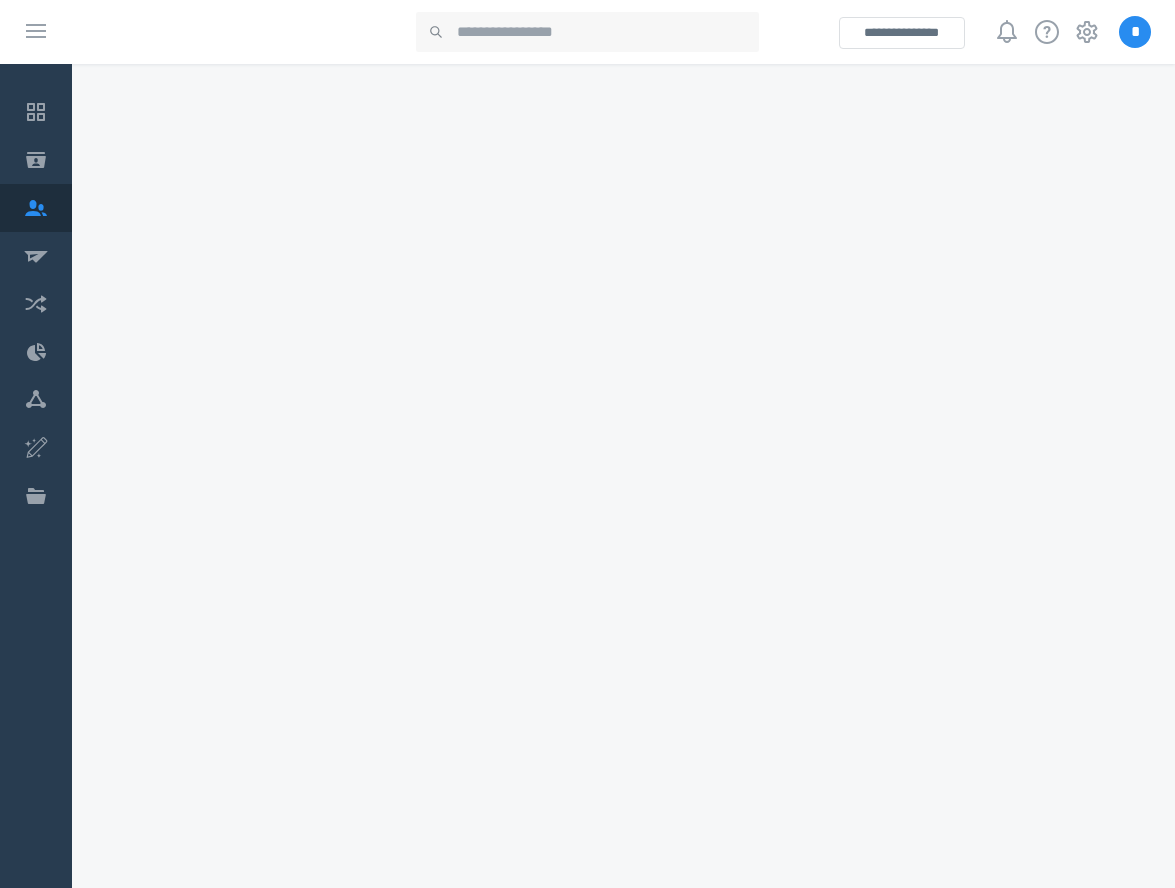 scroll, scrollTop: 0, scrollLeft: 0, axis: both 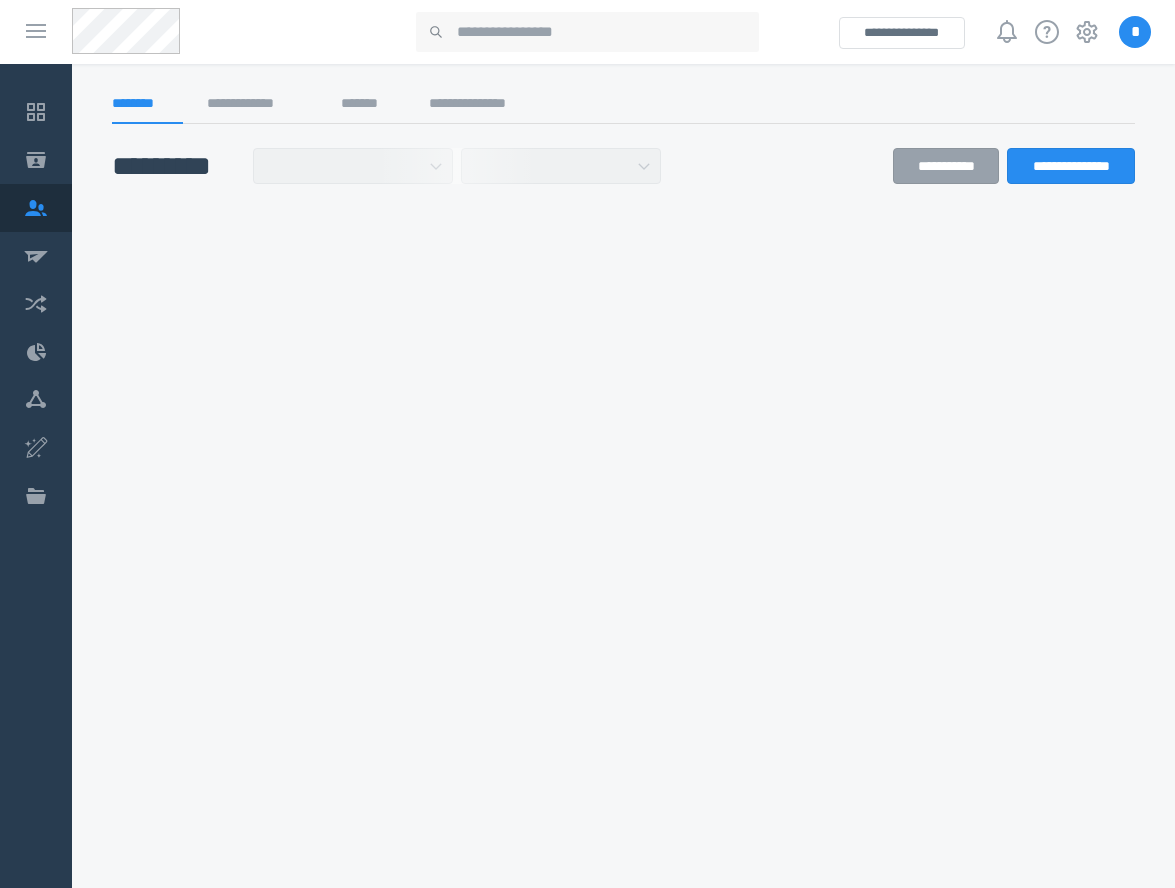 select on "******" 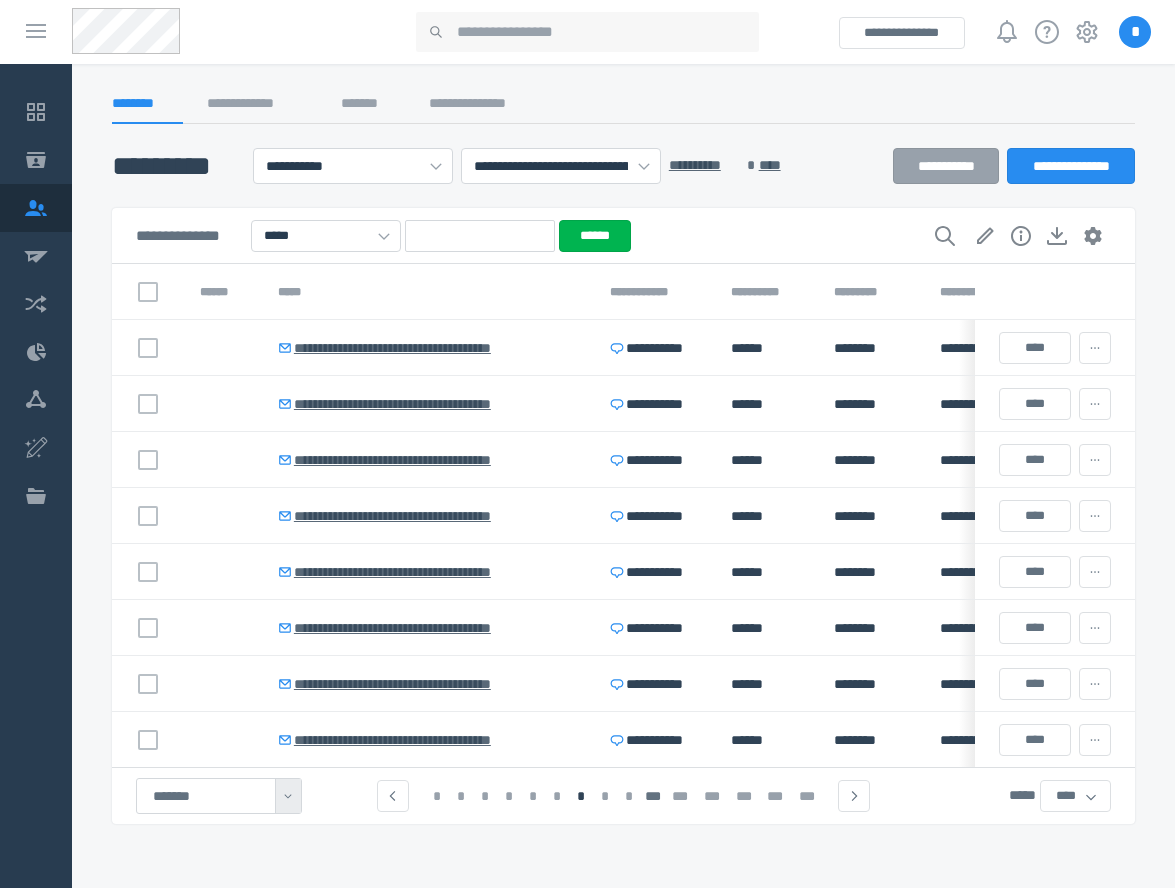 click on "**********" at bounding box center (623, 110) 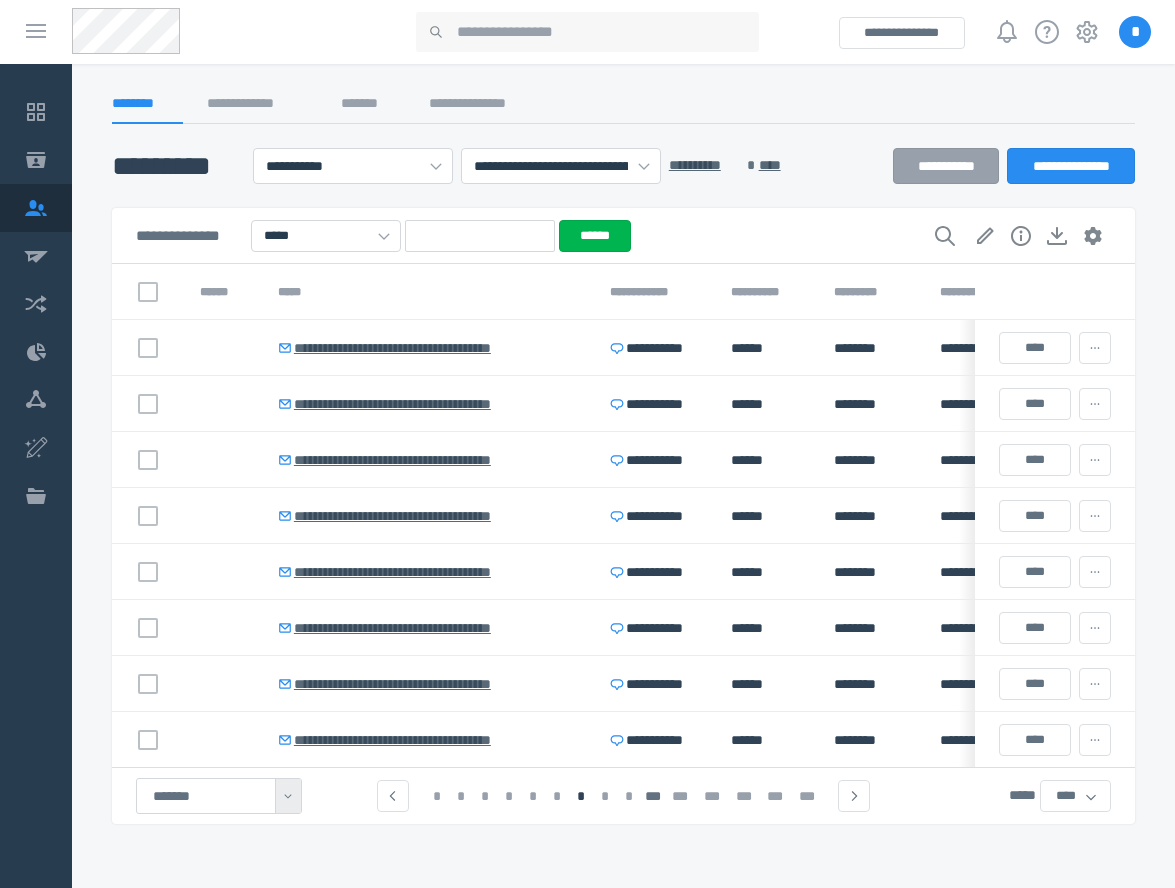 click on "**********" at bounding box center [623, 110] 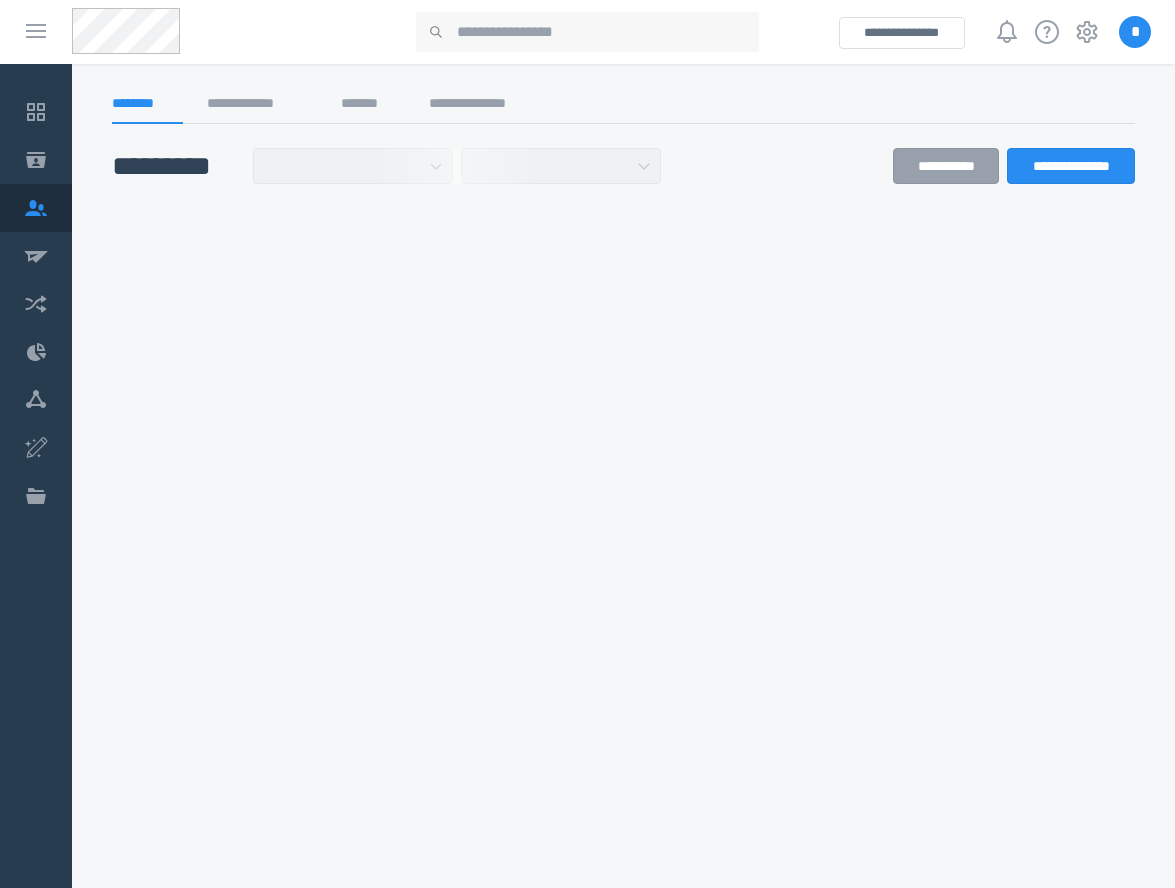 scroll, scrollTop: 0, scrollLeft: 0, axis: both 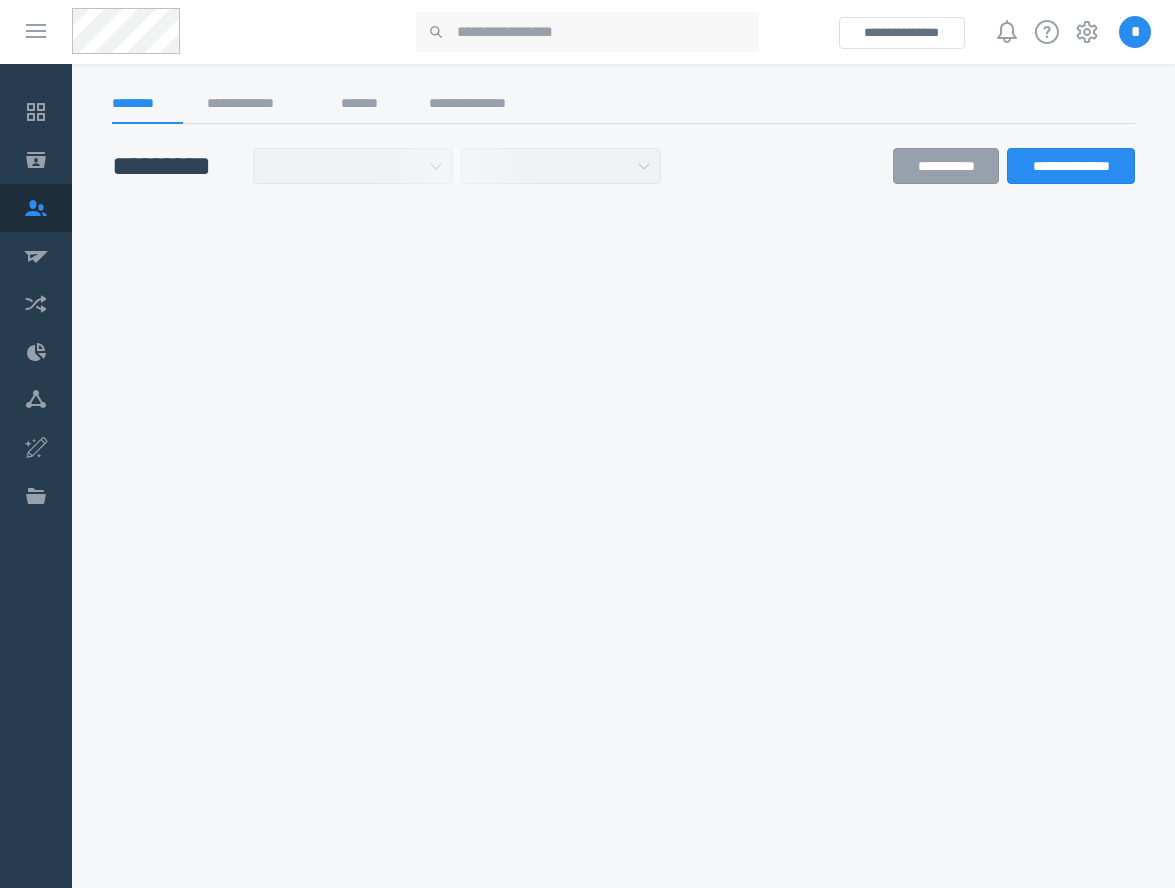 select on "******" 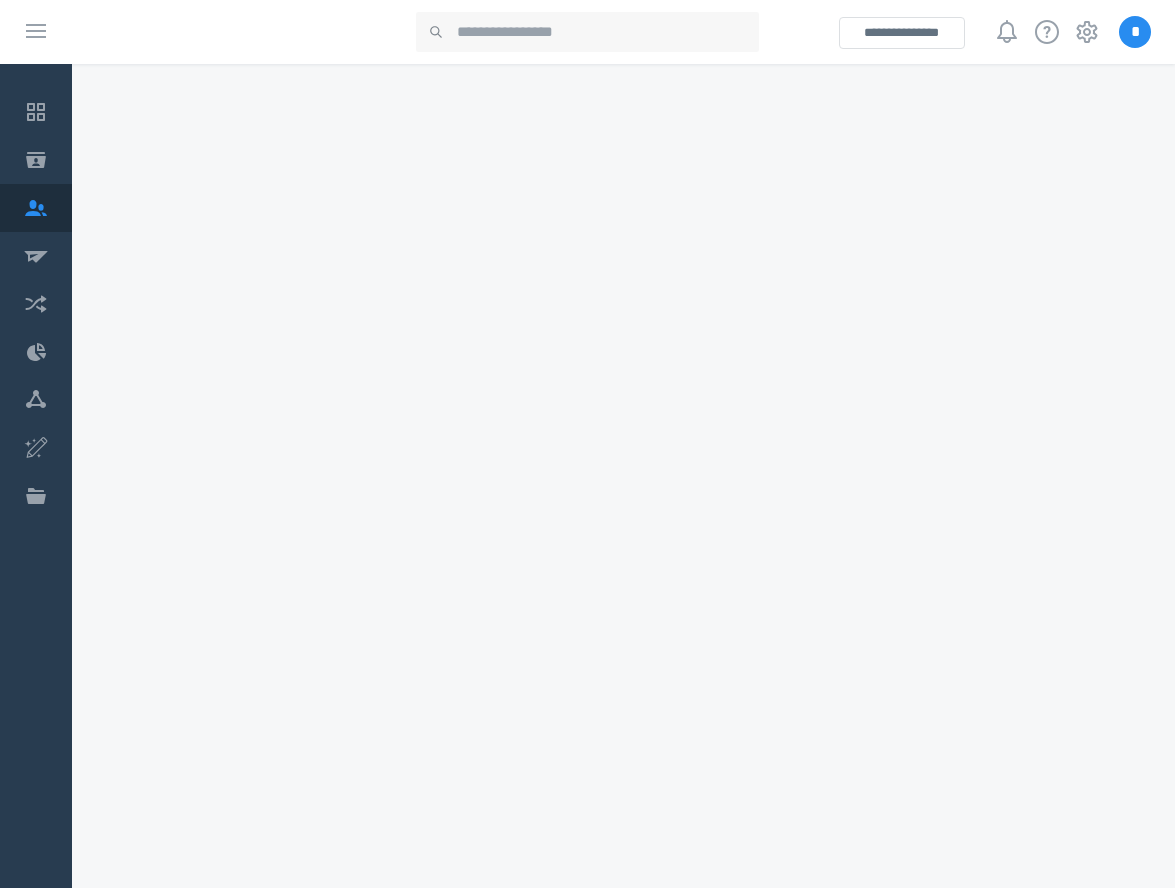 scroll, scrollTop: 0, scrollLeft: 0, axis: both 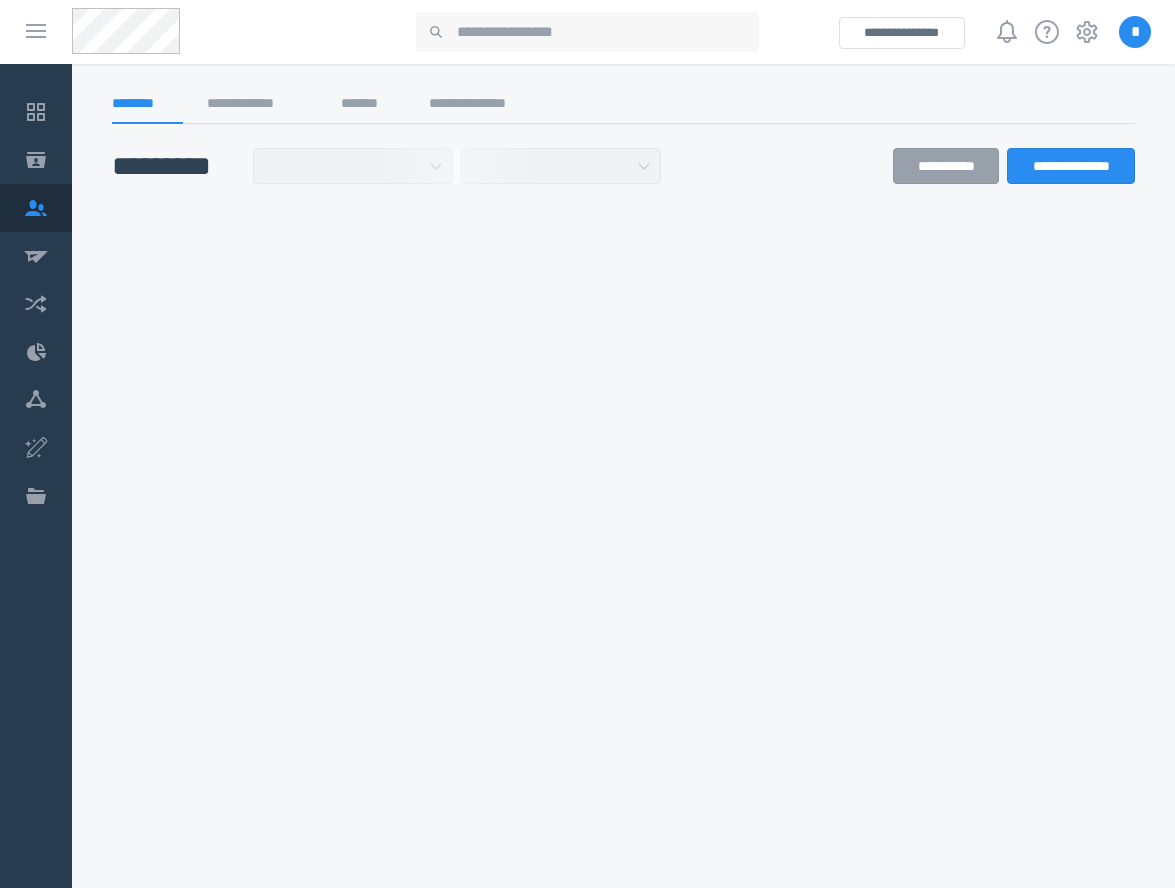 select on "******" 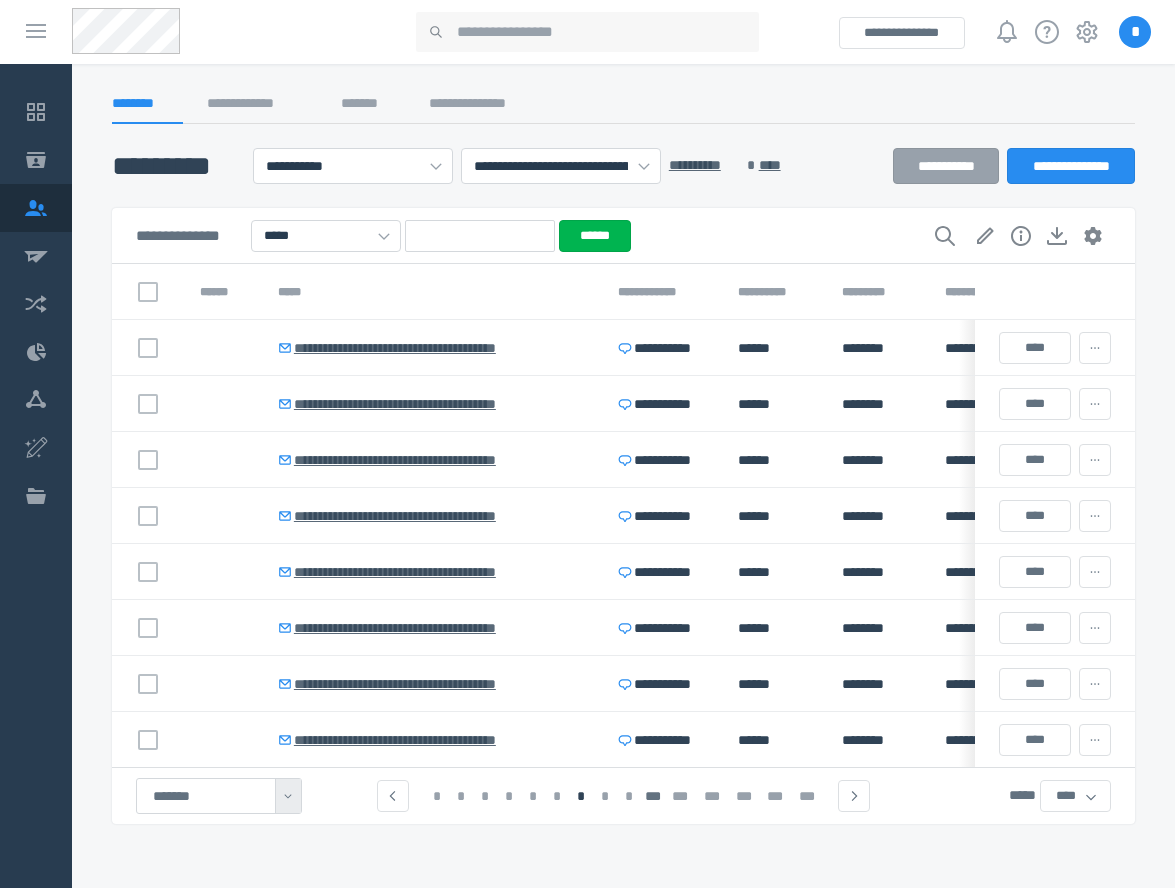click on "**********" 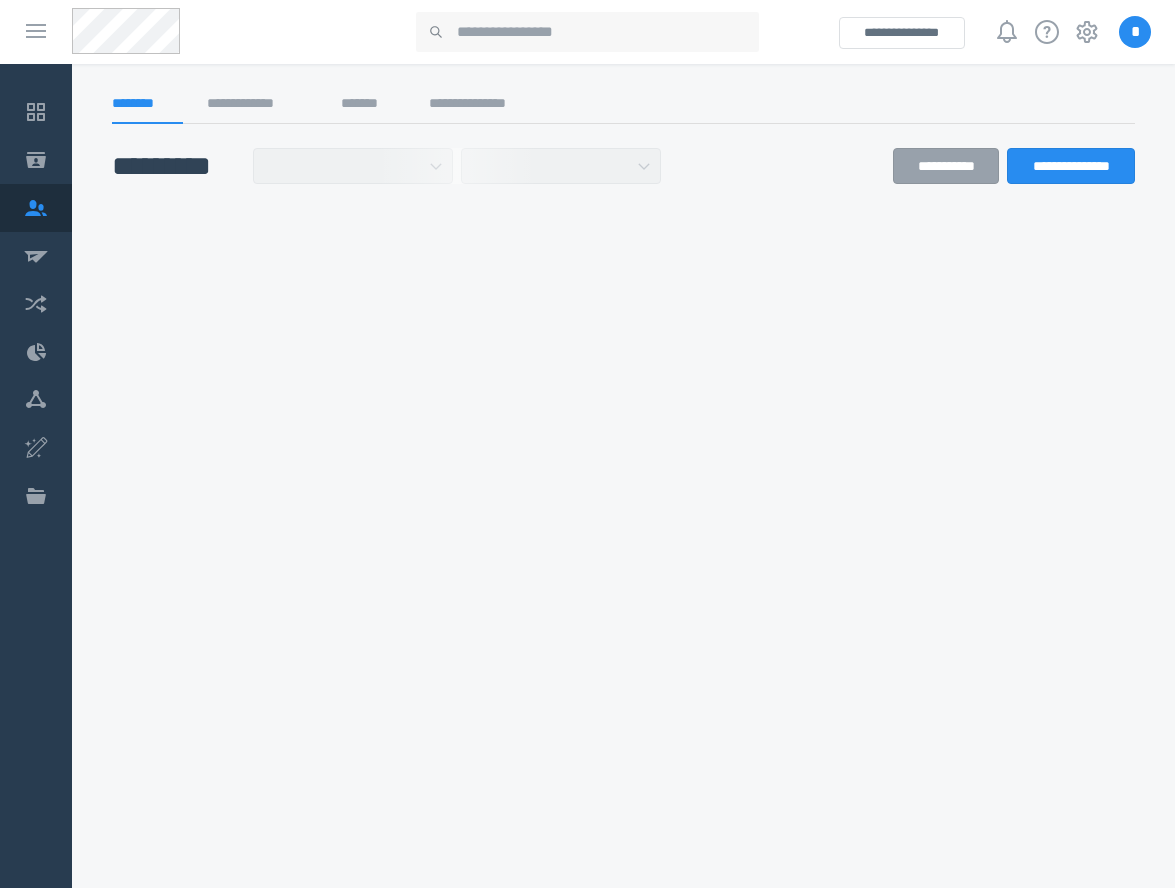 scroll, scrollTop: 0, scrollLeft: 0, axis: both 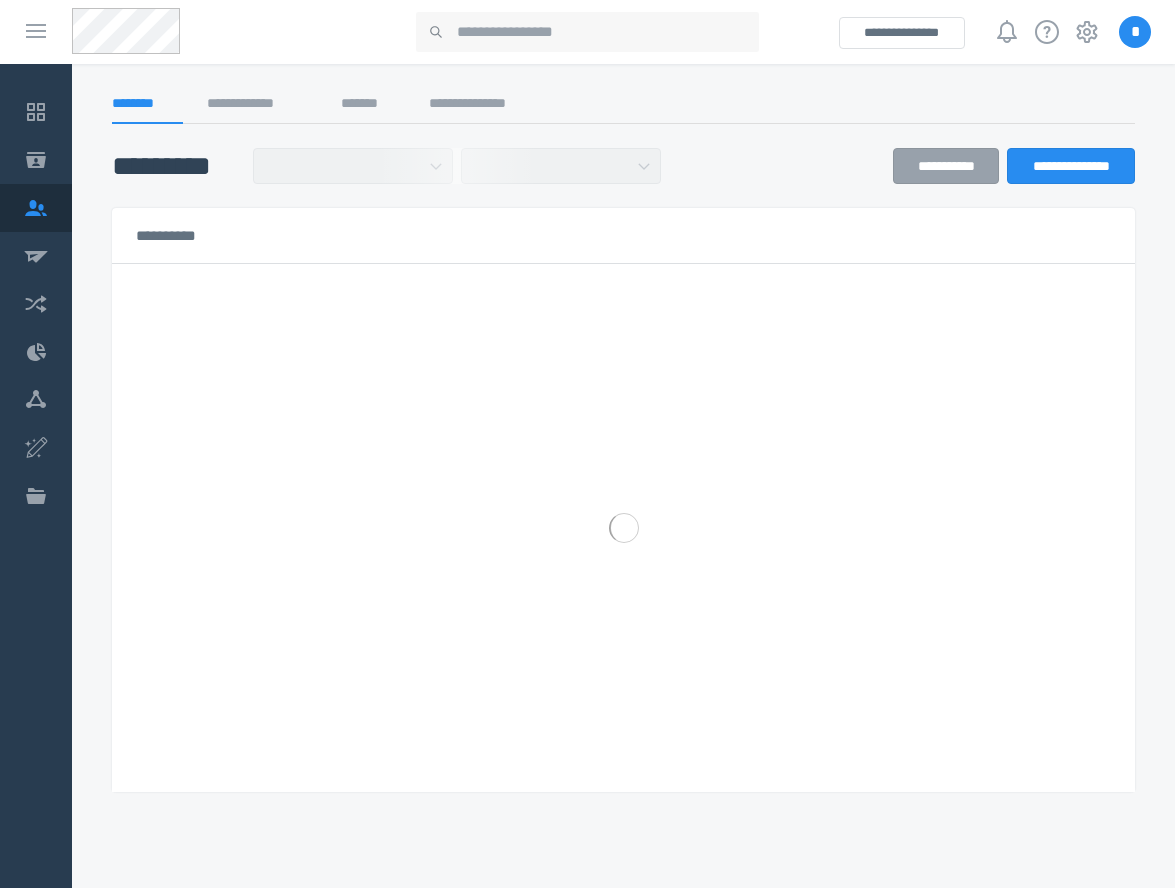 select on "******" 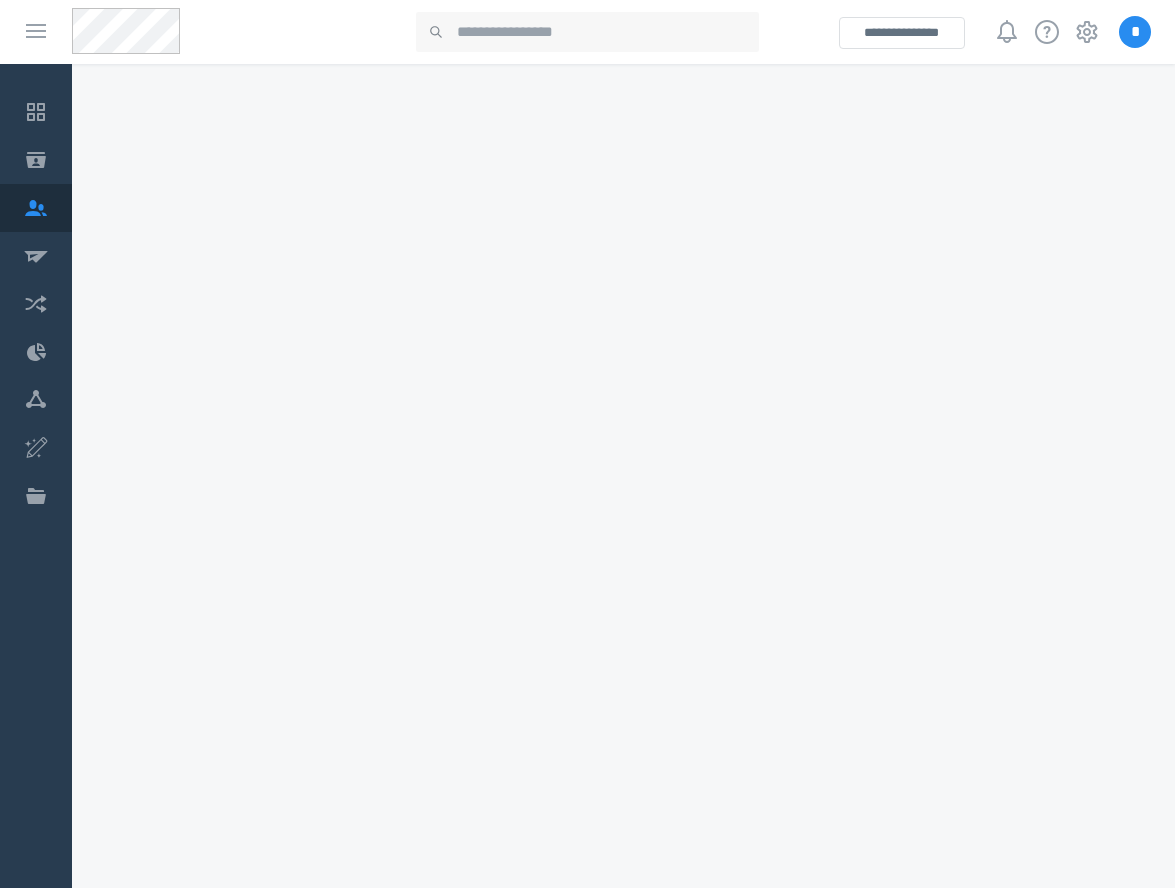 scroll, scrollTop: 0, scrollLeft: 0, axis: both 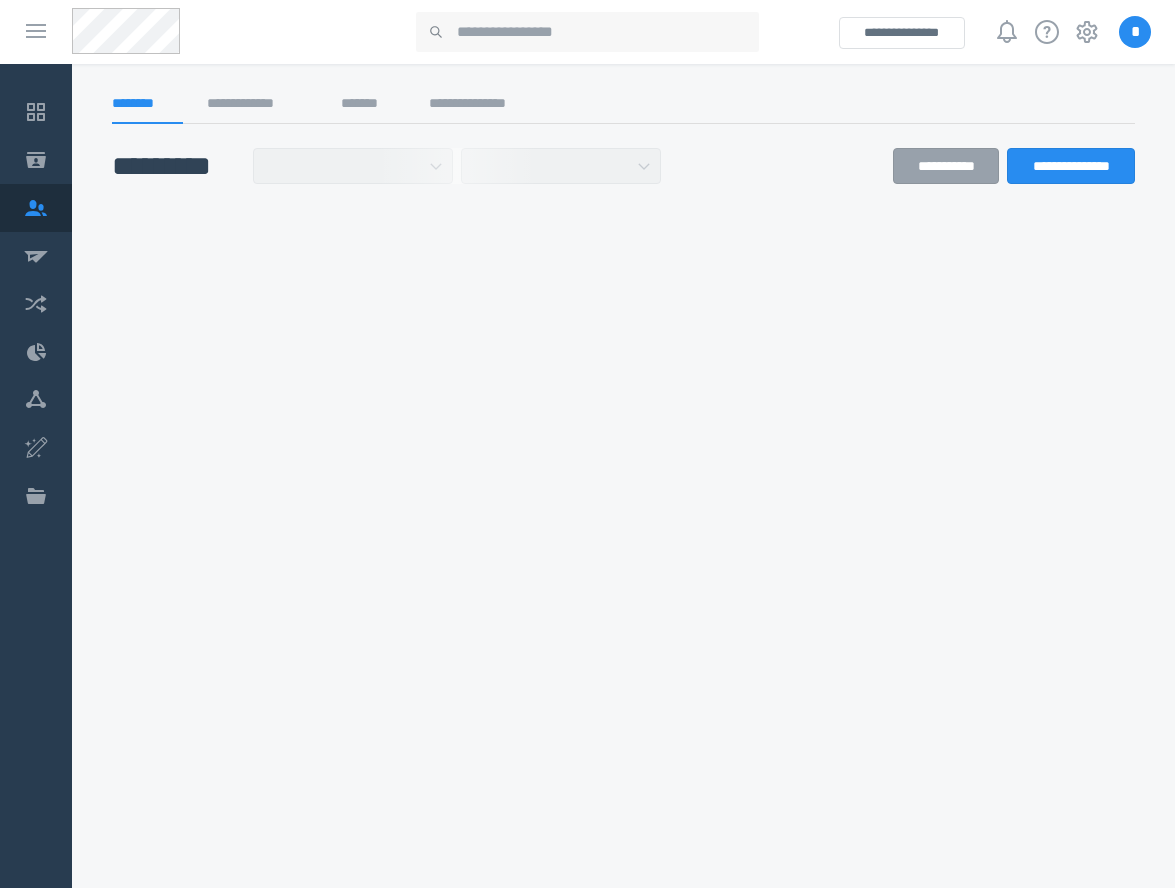 select on "******" 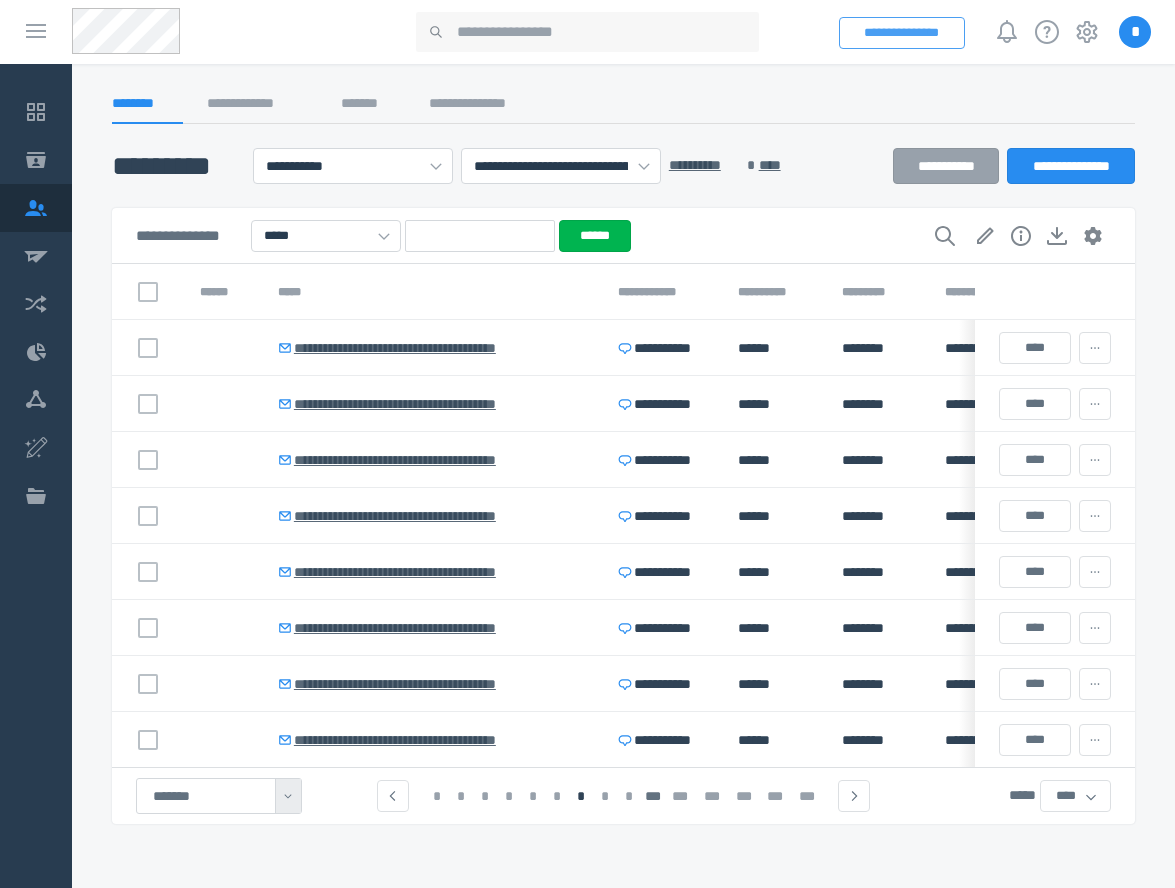 click on "**********" at bounding box center [902, 33] 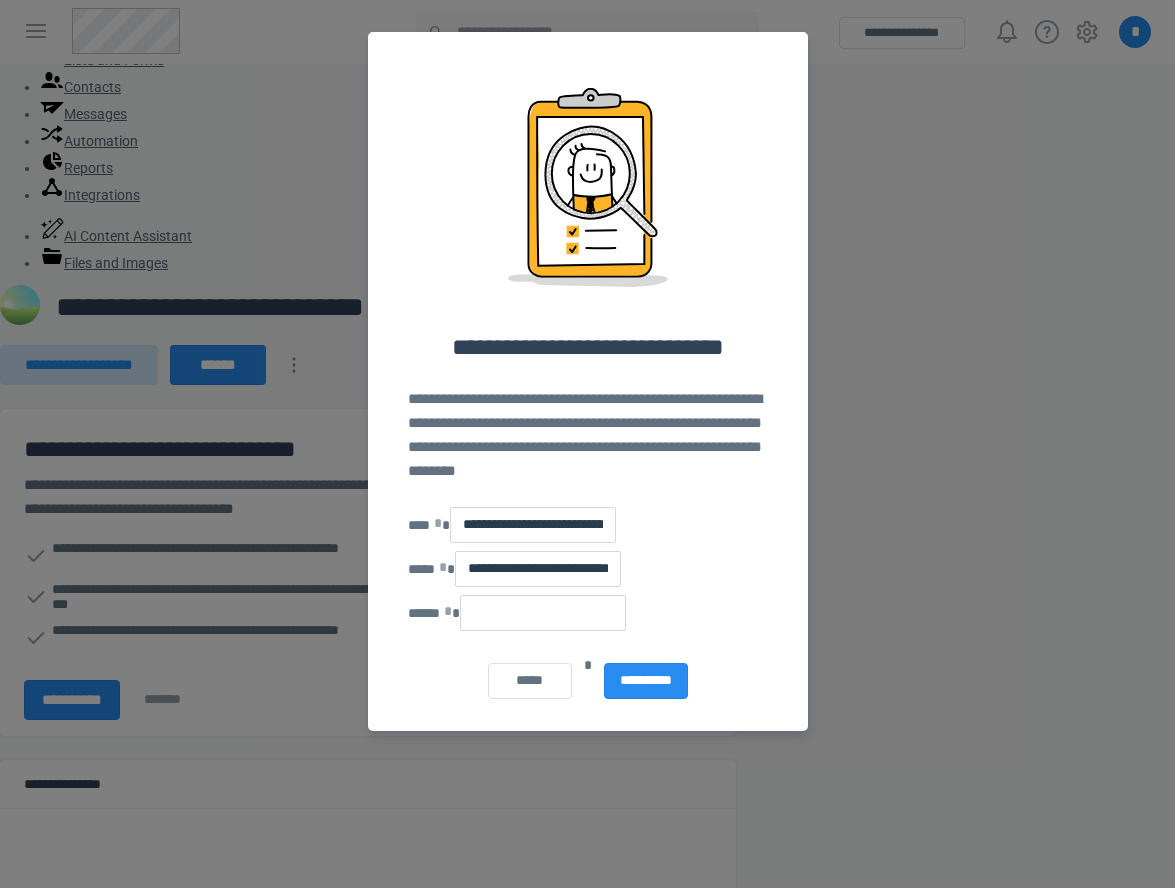 scroll, scrollTop: 0, scrollLeft: 0, axis: both 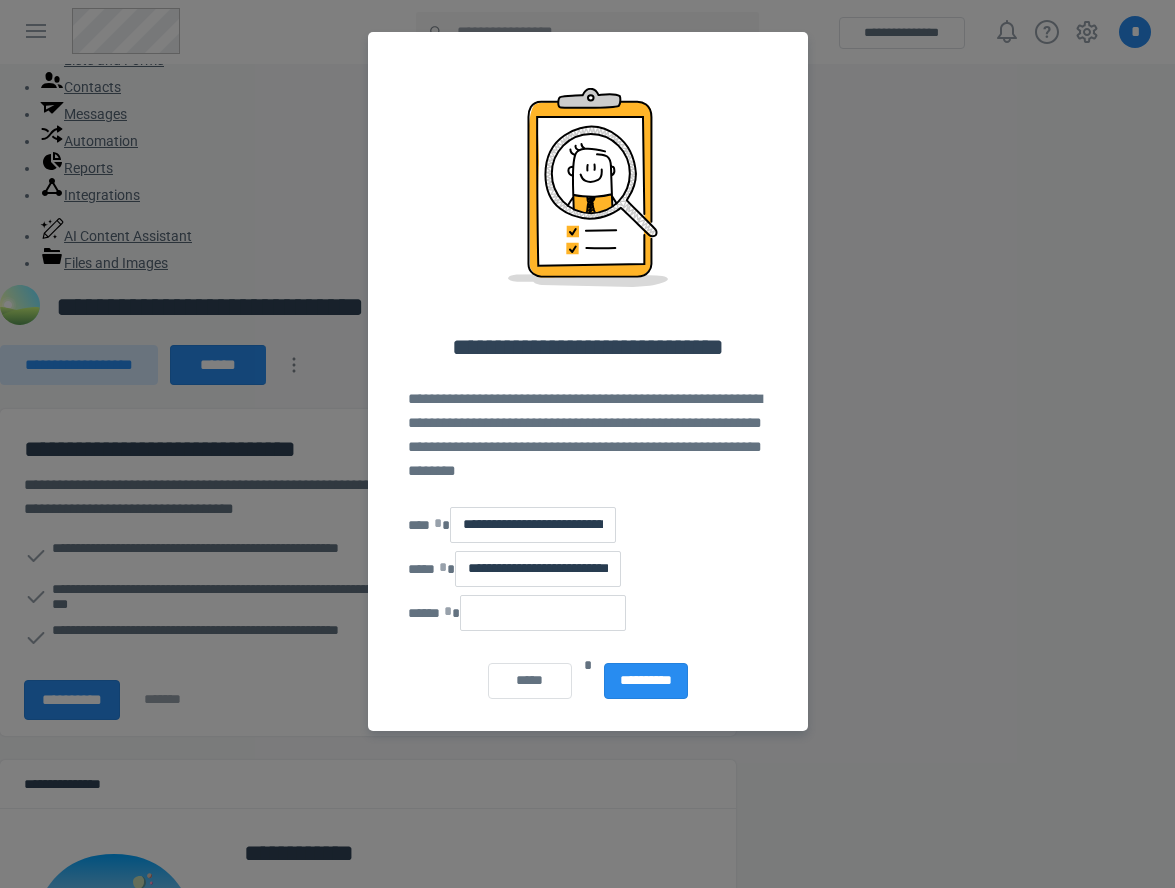 click on "**********" at bounding box center [587, 444] 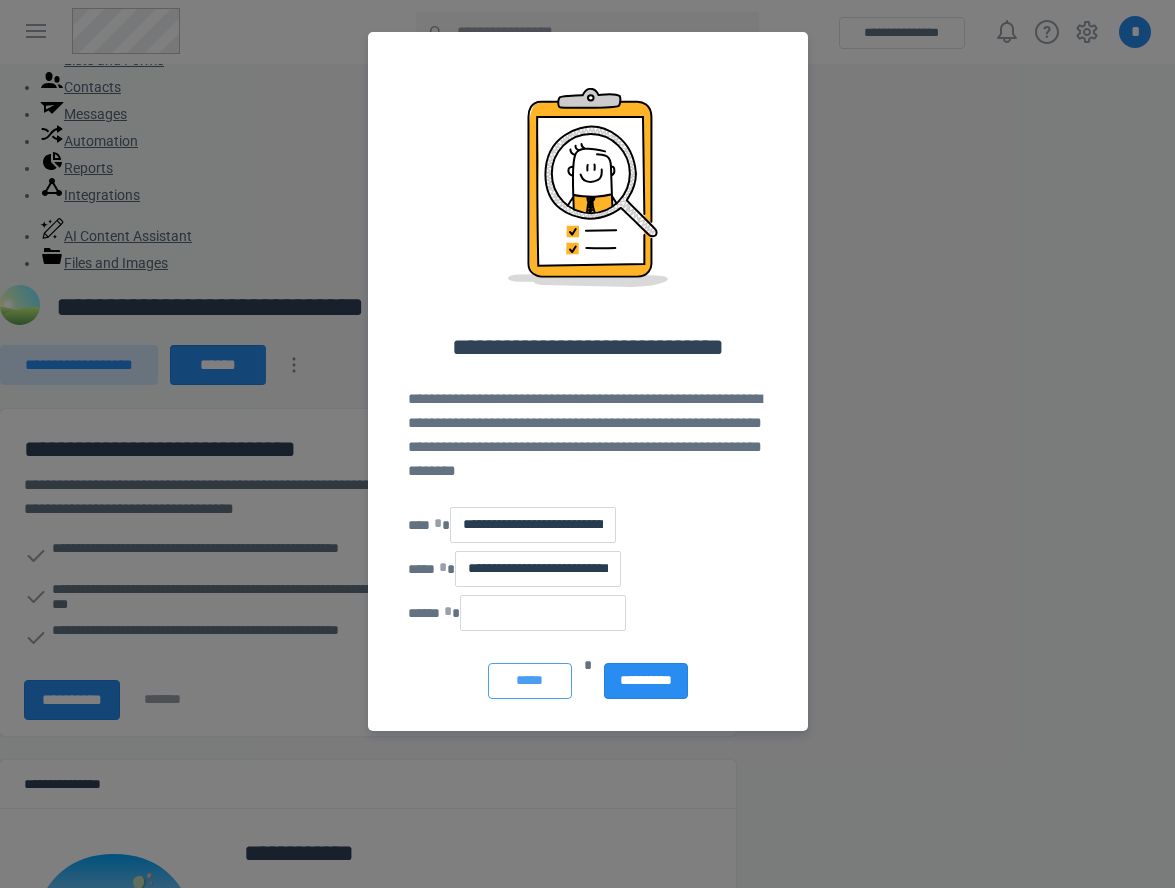 click on "*****" at bounding box center (530, 681) 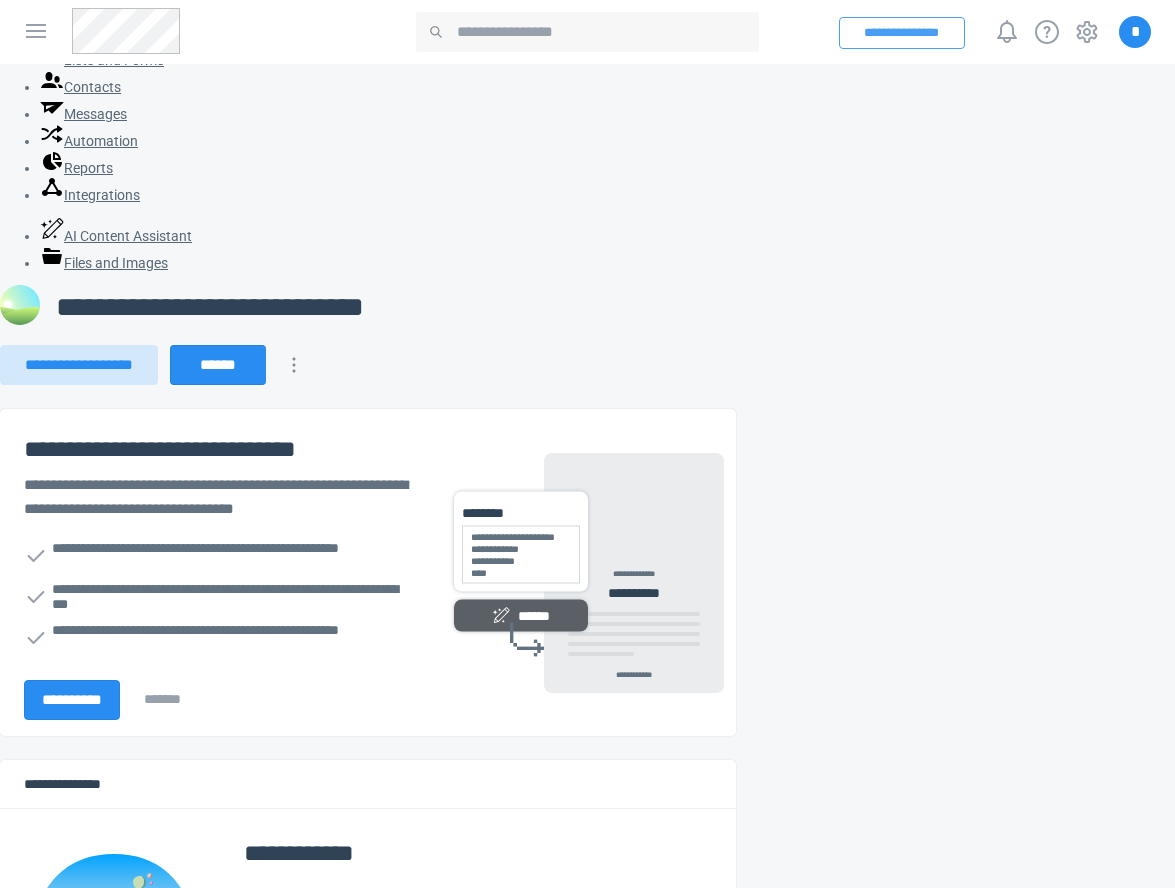 click on "**********" at bounding box center [902, 33] 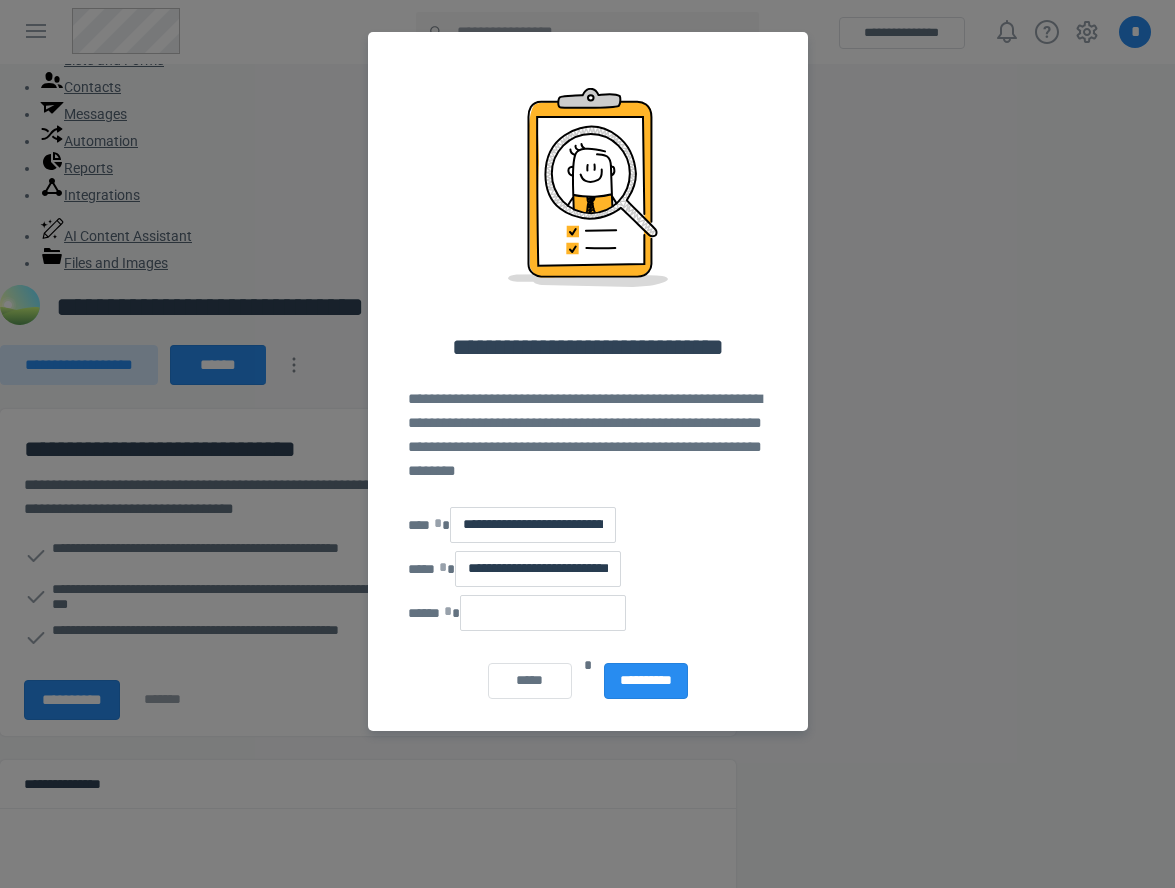 scroll, scrollTop: 0, scrollLeft: 0, axis: both 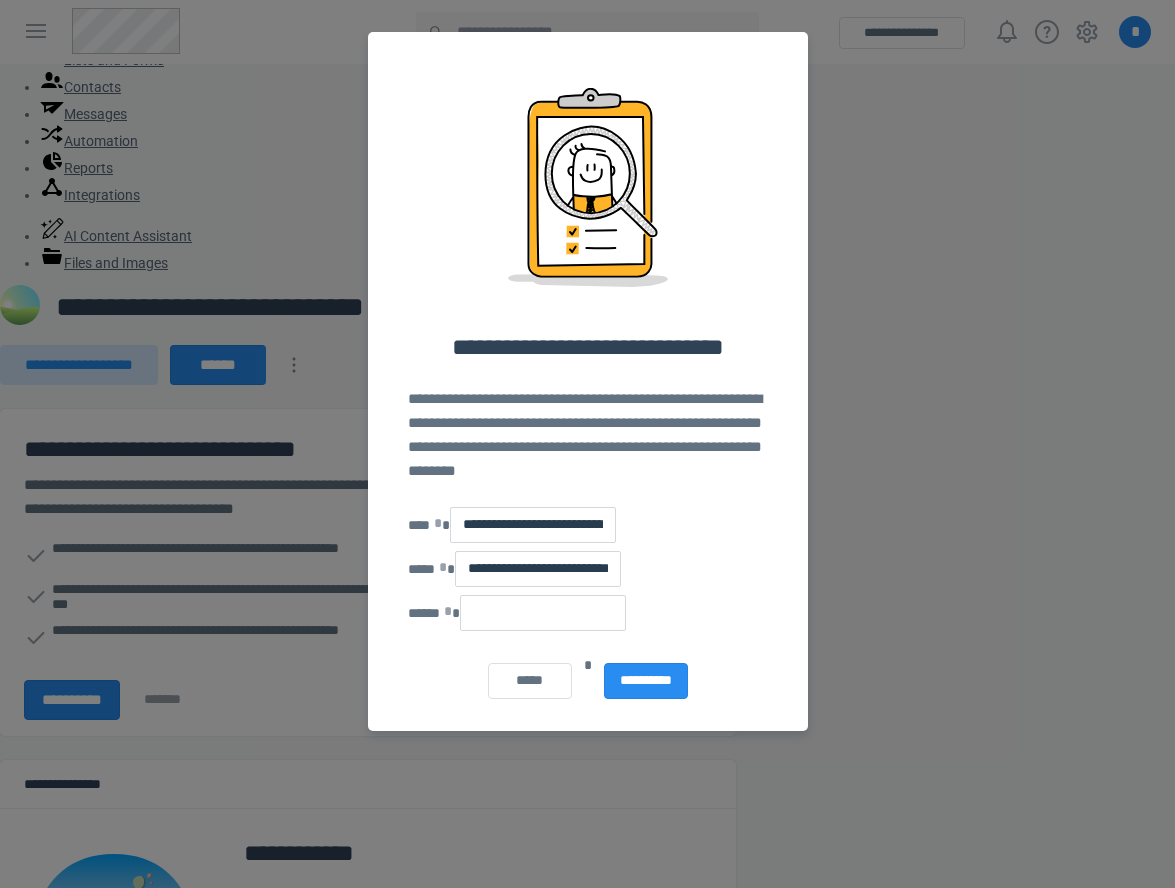 click on "**********" at bounding box center [587, 444] 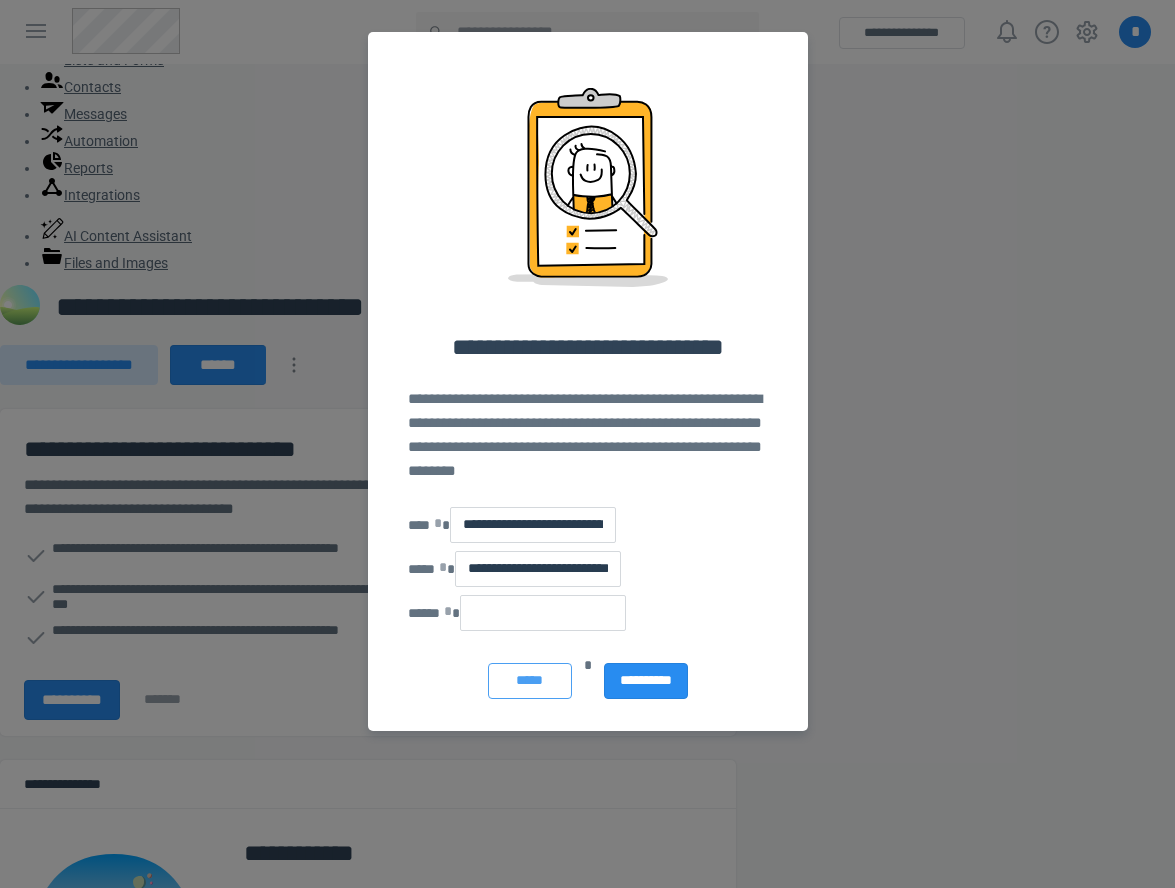 click on "*****" at bounding box center [530, 681] 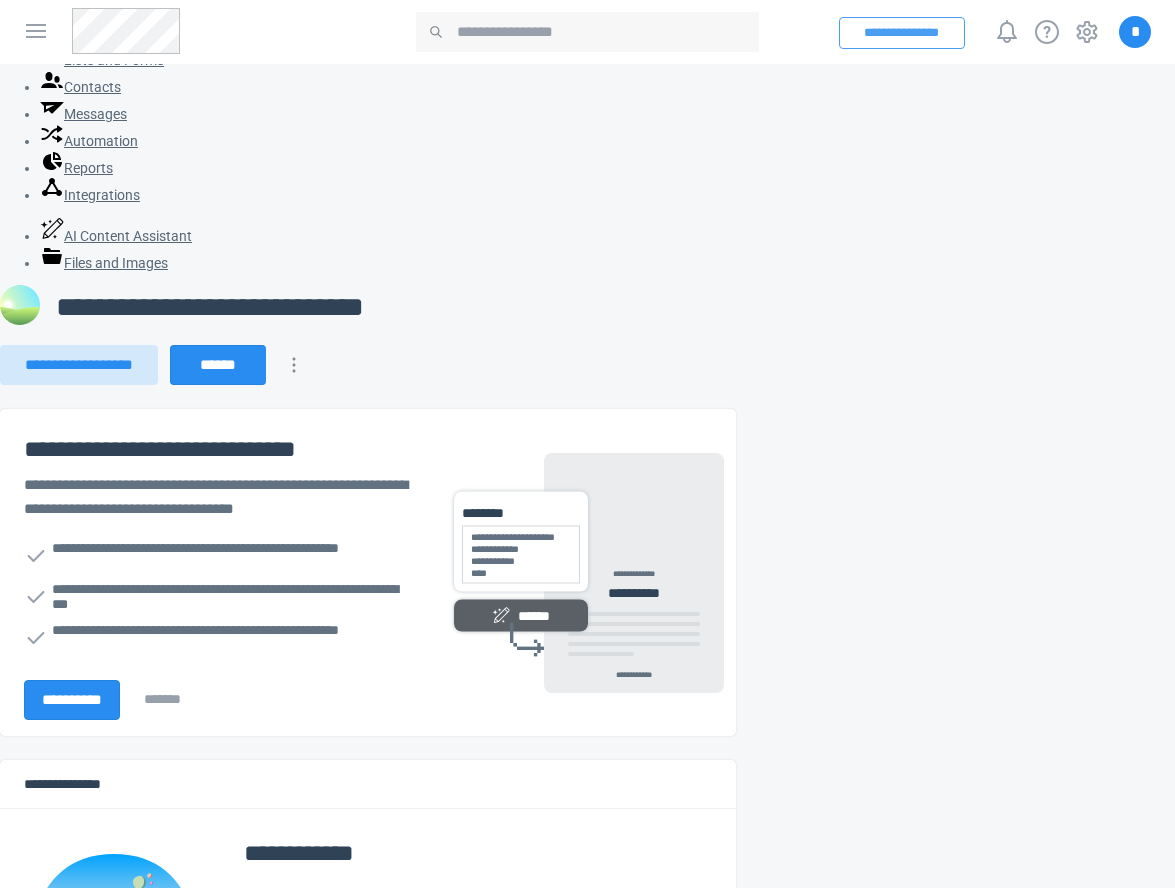 click on "**********" at bounding box center (902, 33) 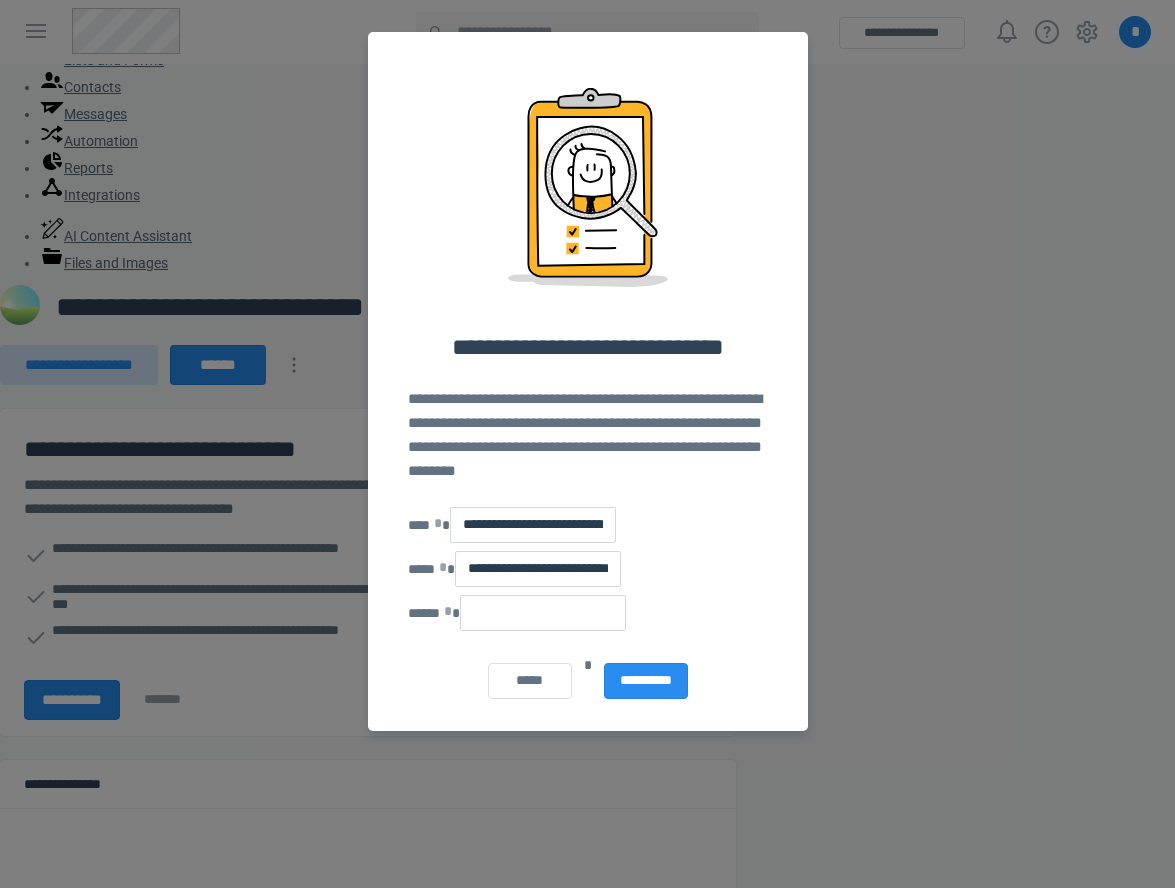 scroll, scrollTop: 0, scrollLeft: 0, axis: both 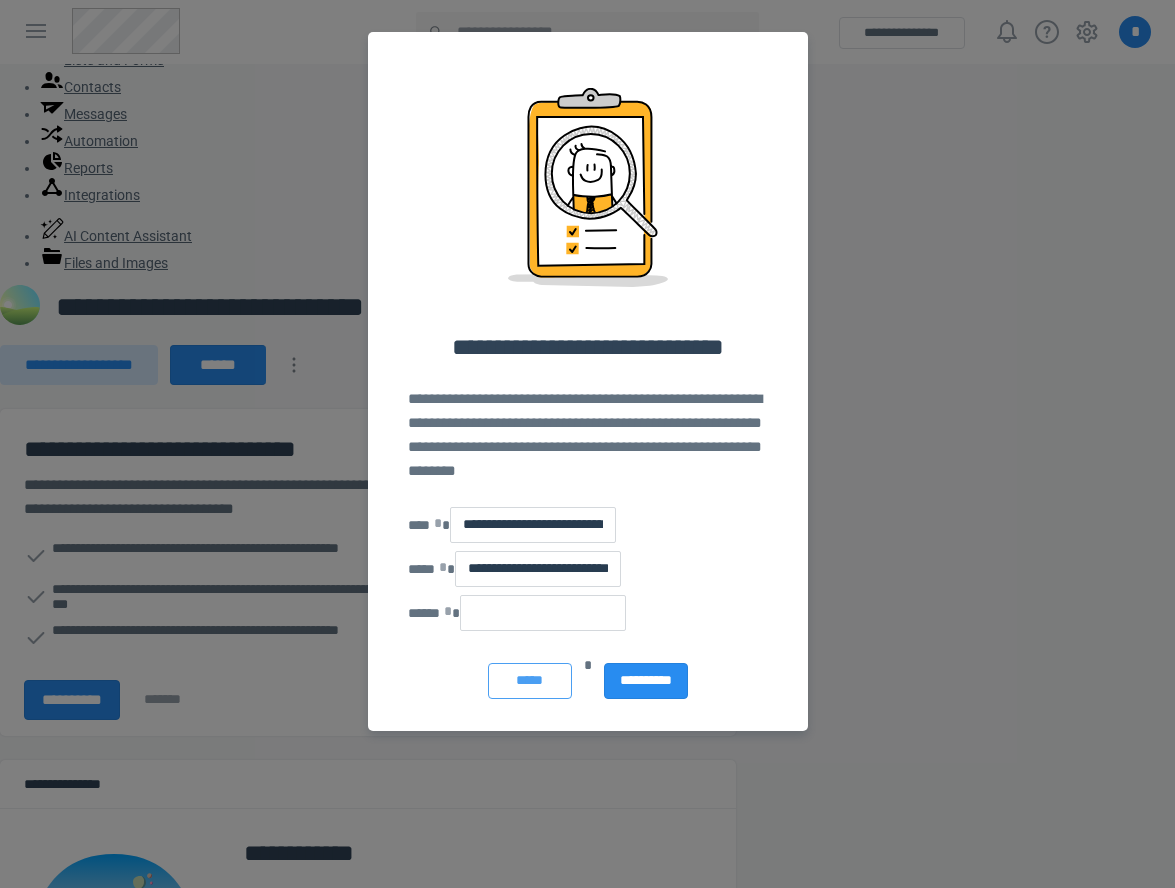 click on "*****" at bounding box center (530, 681) 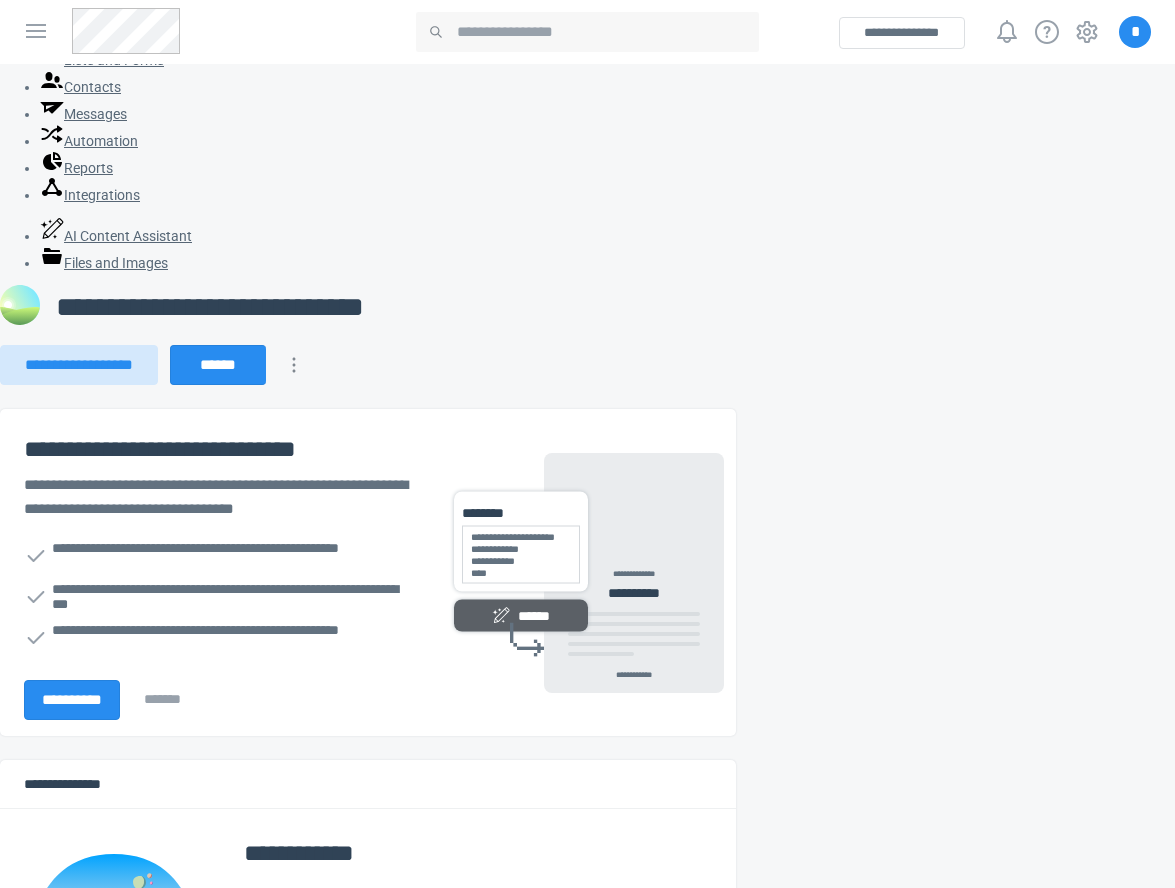 click on "**********" at bounding box center (368, 307) 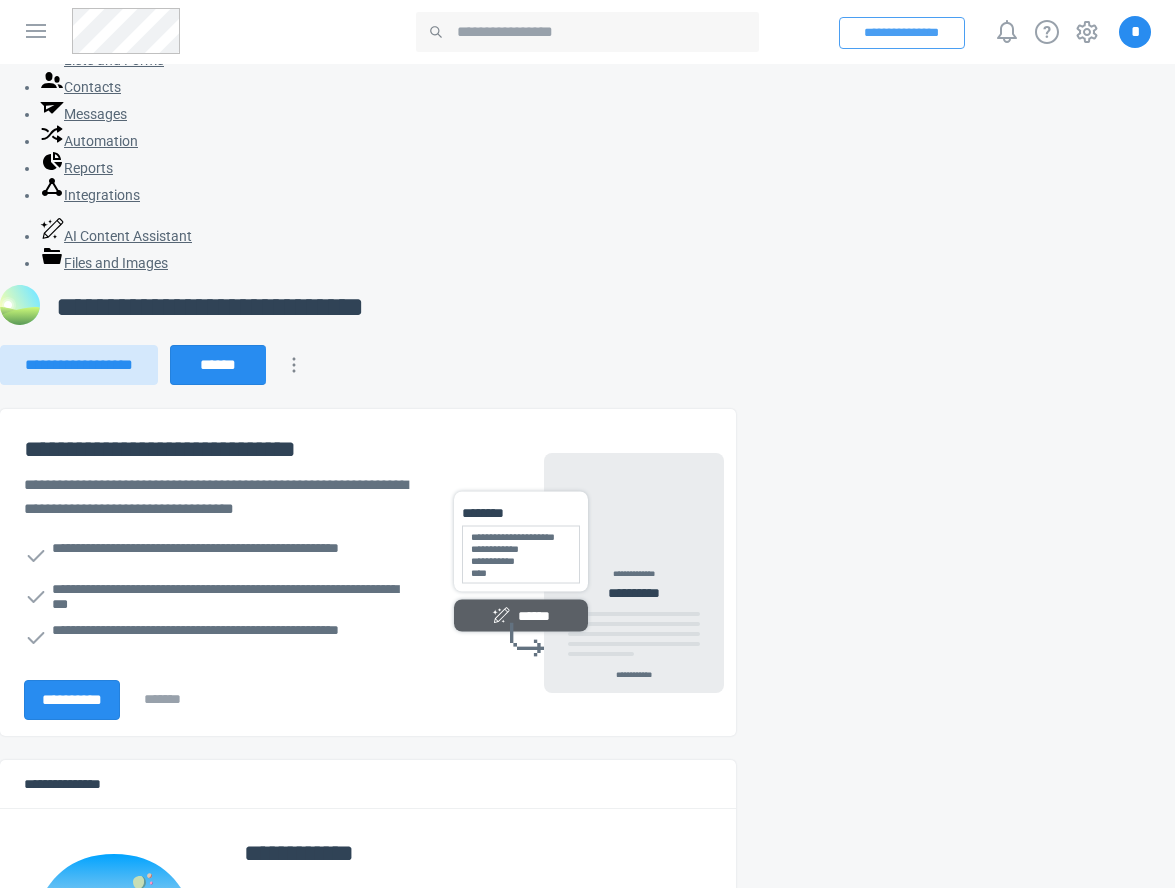 click on "**********" at bounding box center (902, 33) 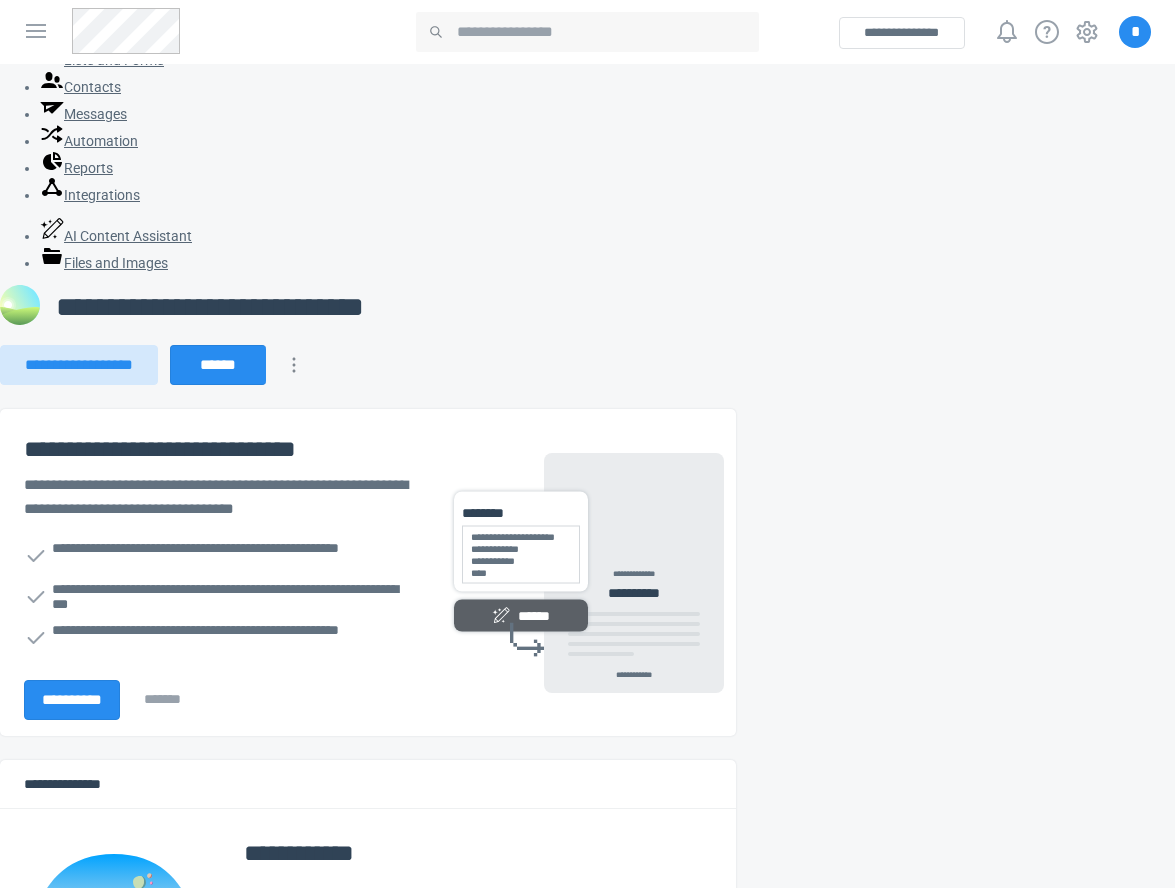 scroll, scrollTop: 0, scrollLeft: 0, axis: both 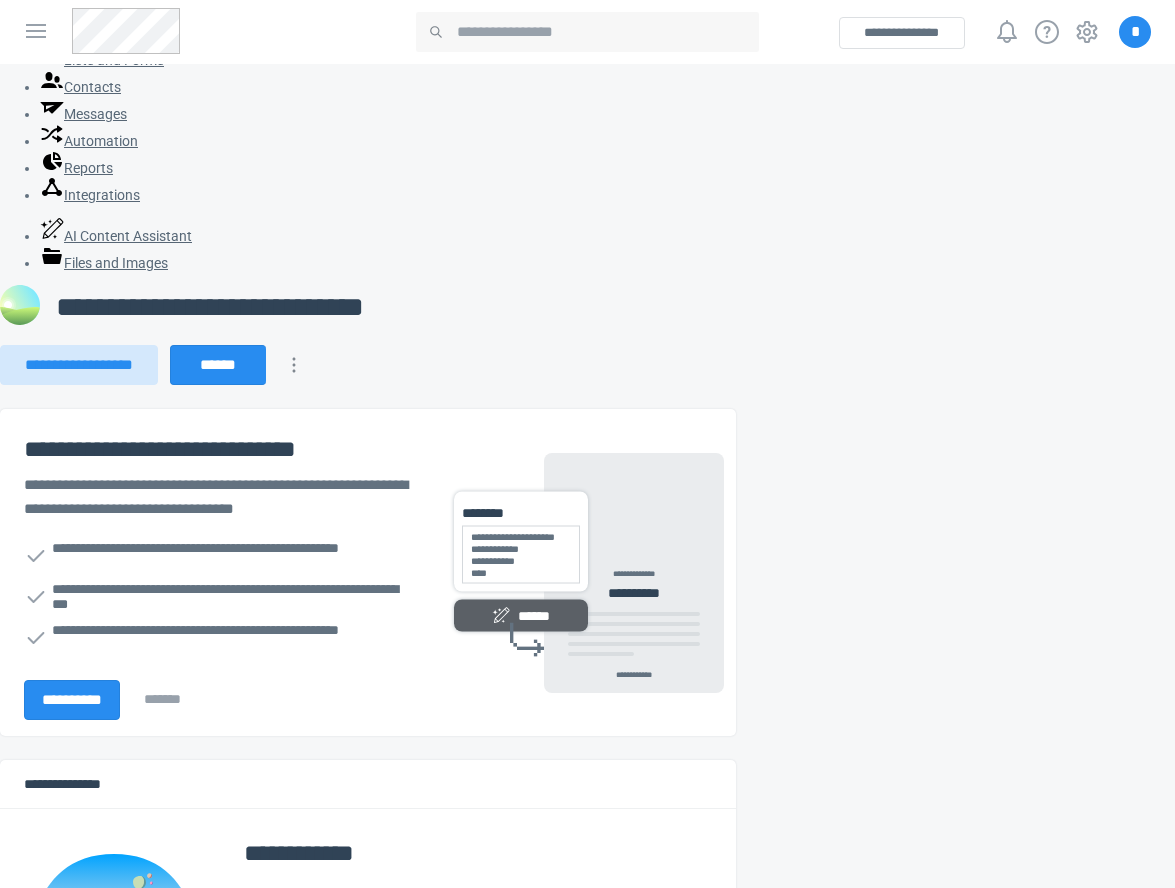 click on "**********" at bounding box center (368, 365) 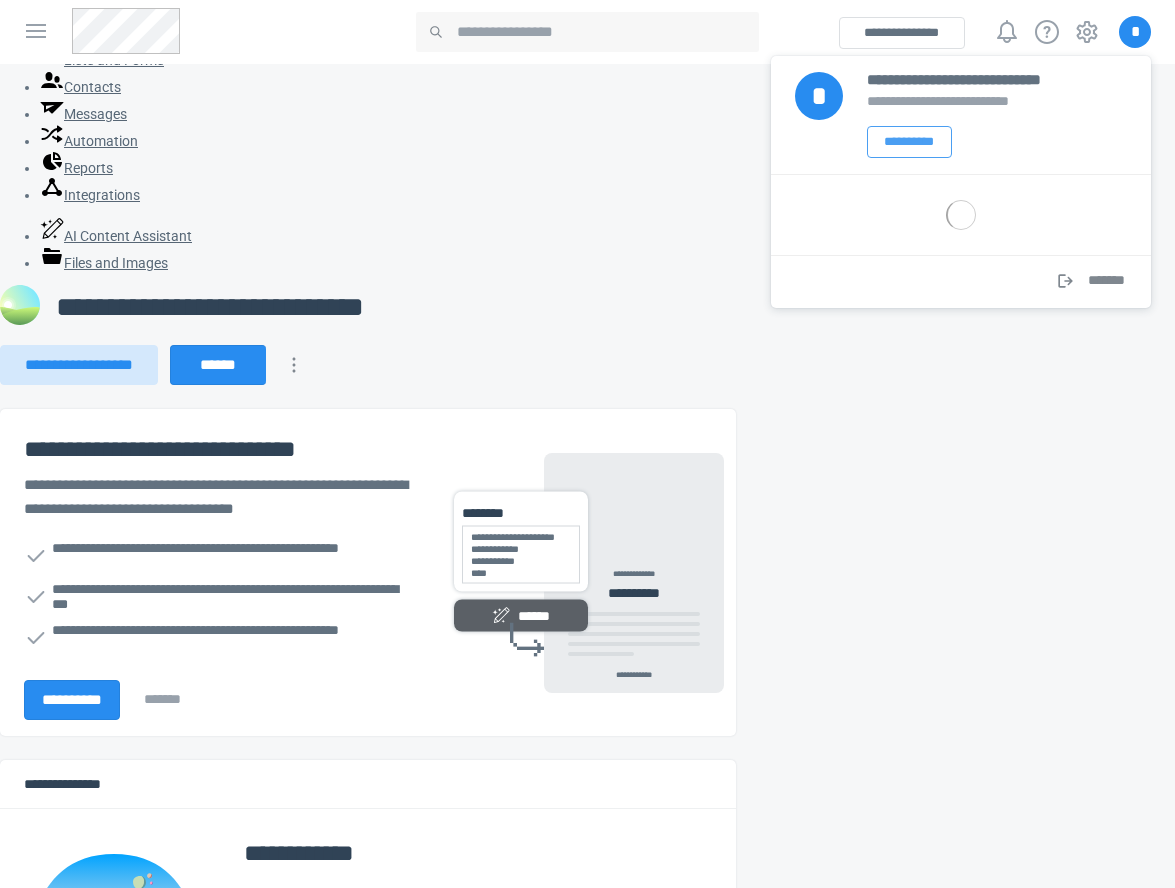 click on "**********" at bounding box center [909, 142] 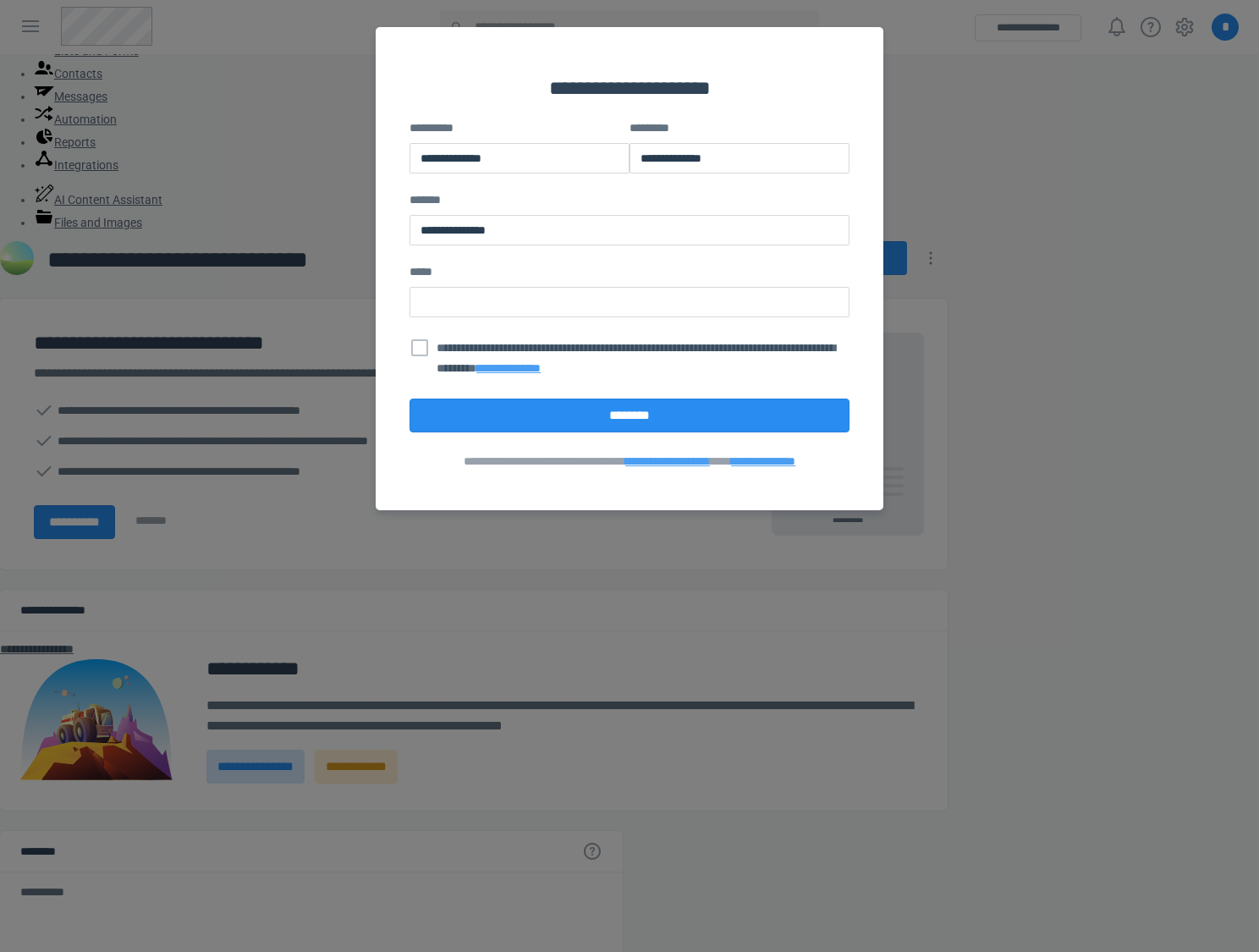 scroll, scrollTop: 0, scrollLeft: 0, axis: both 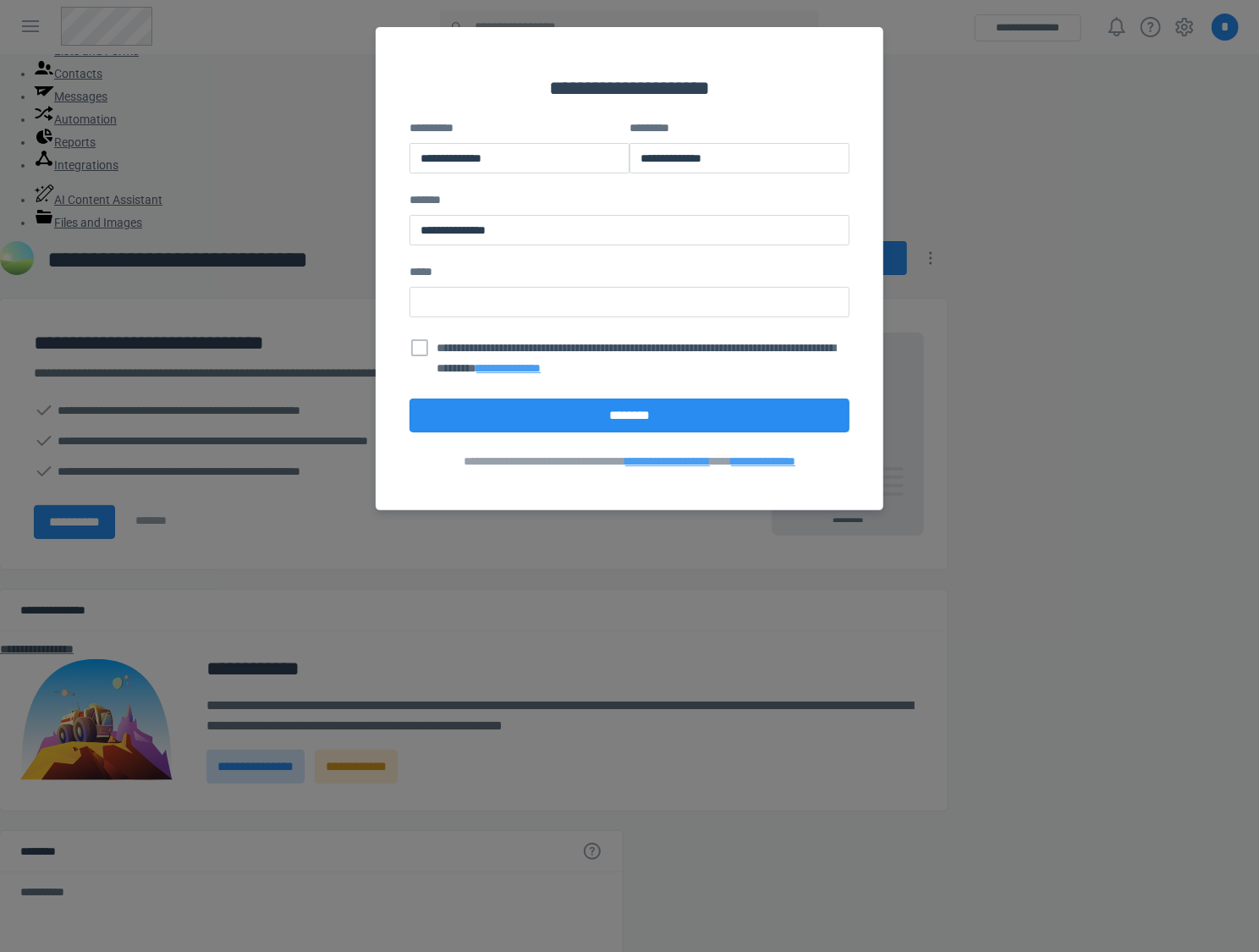 click on "**********" at bounding box center (630, 268) 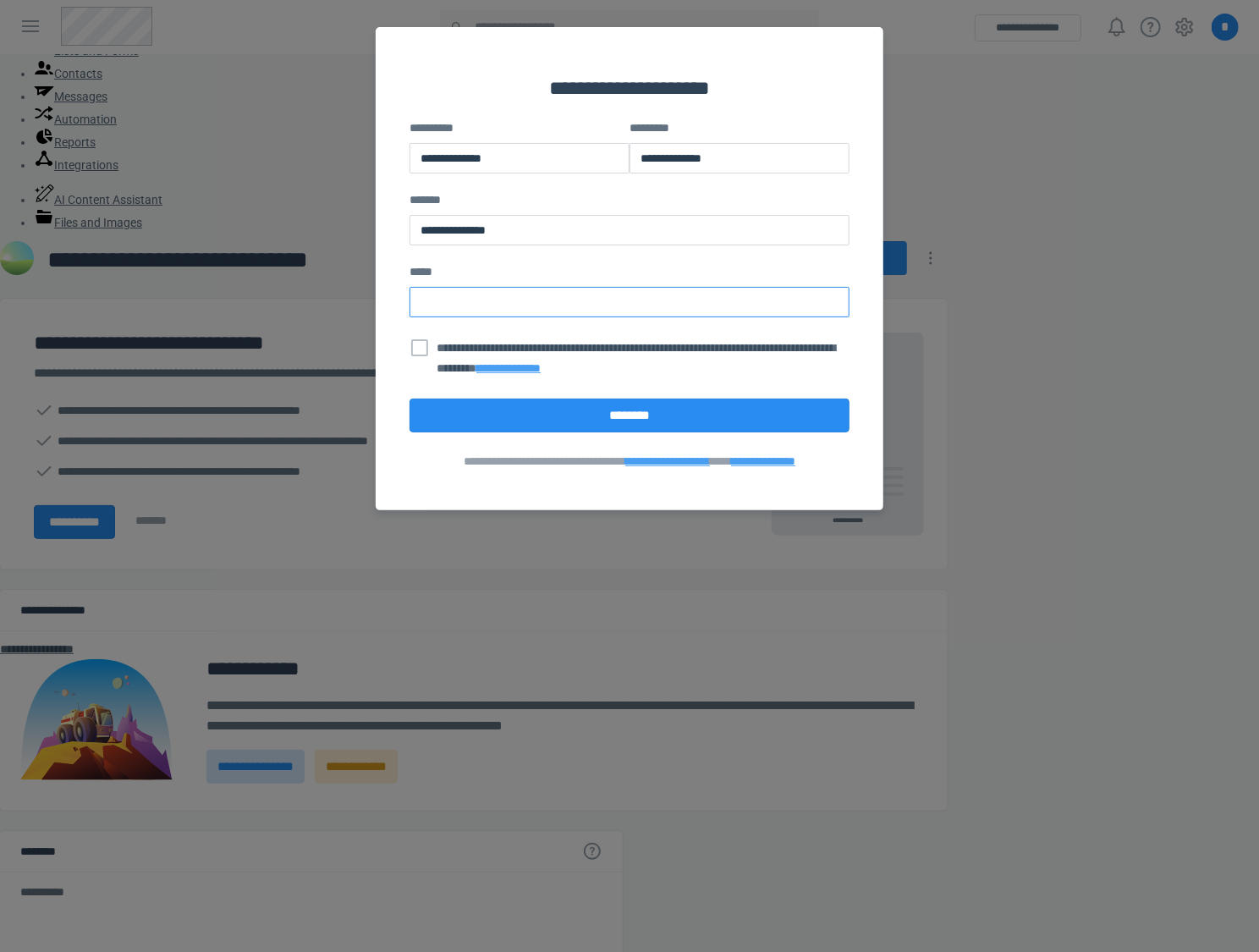 click at bounding box center (630, 302) 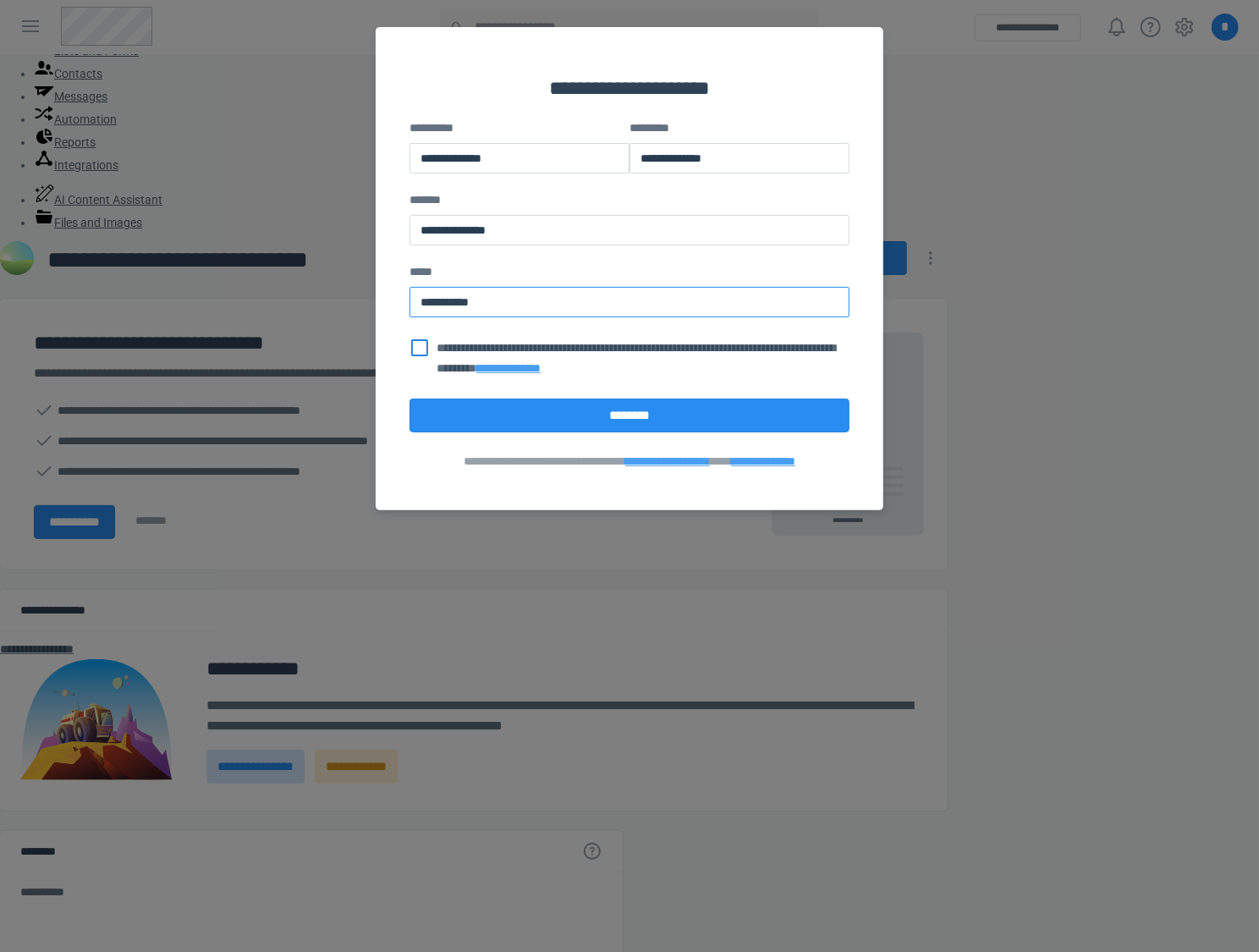 type on "**********" 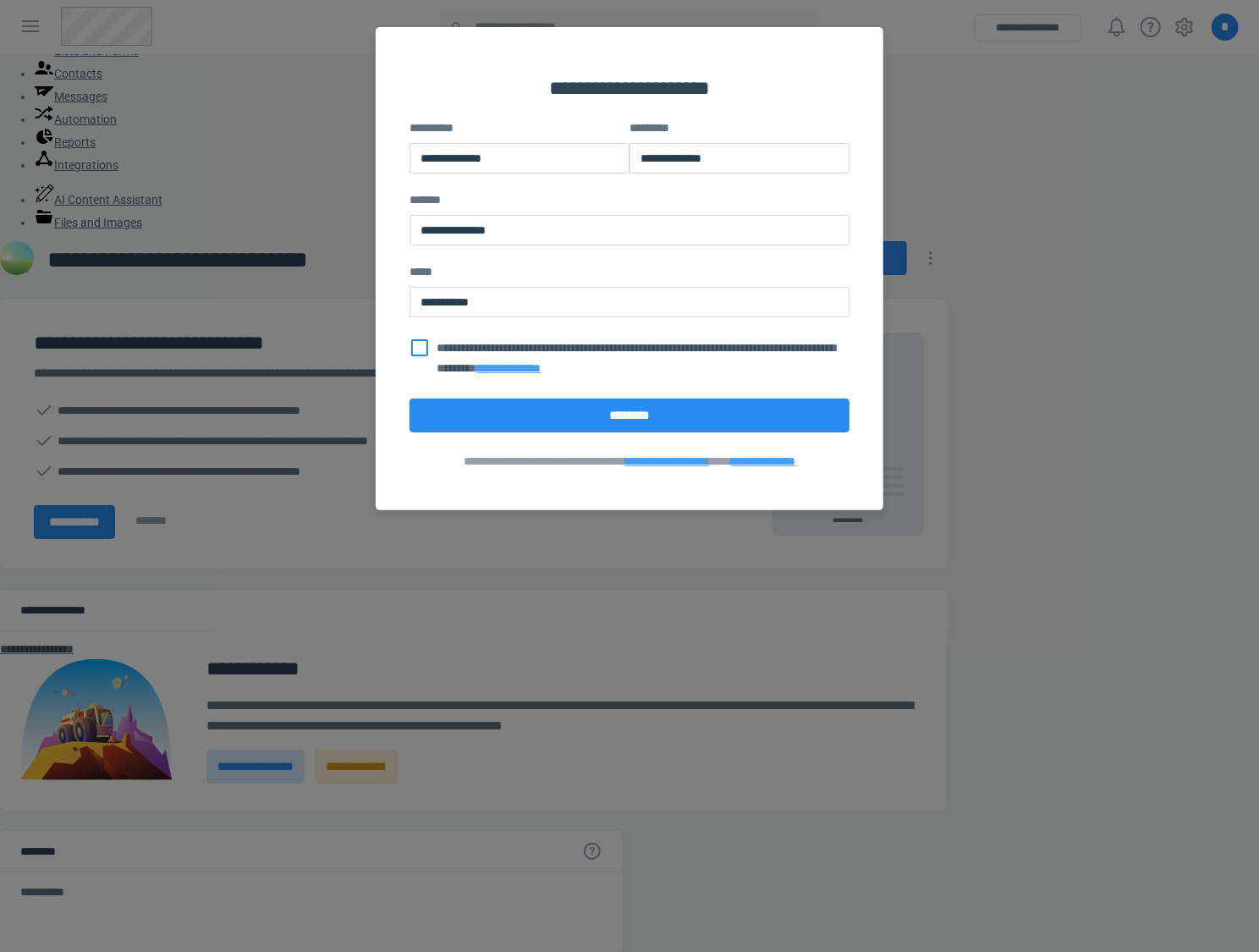 click on "**********" at bounding box center [625, 358] 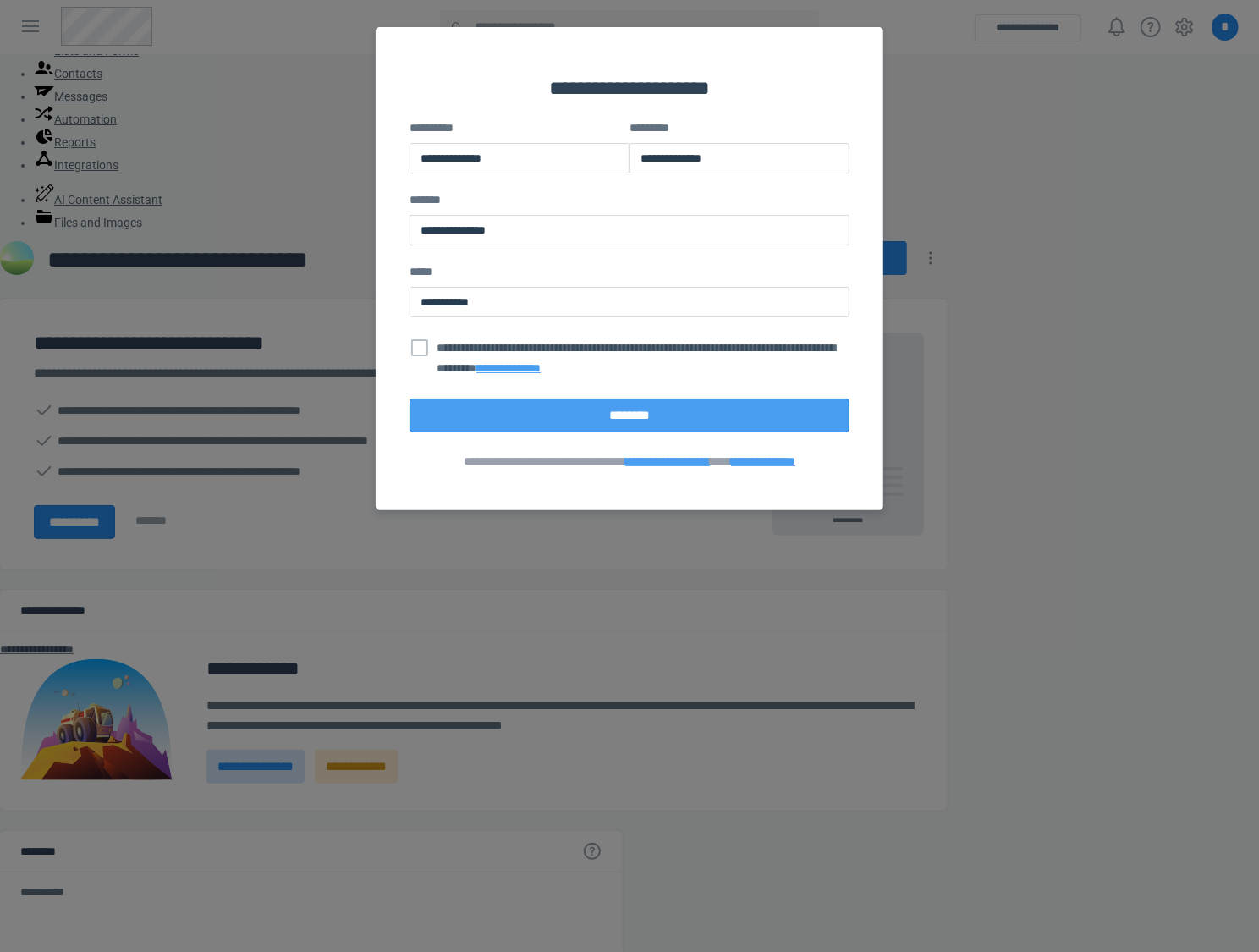 click on "********" at bounding box center (630, 415) 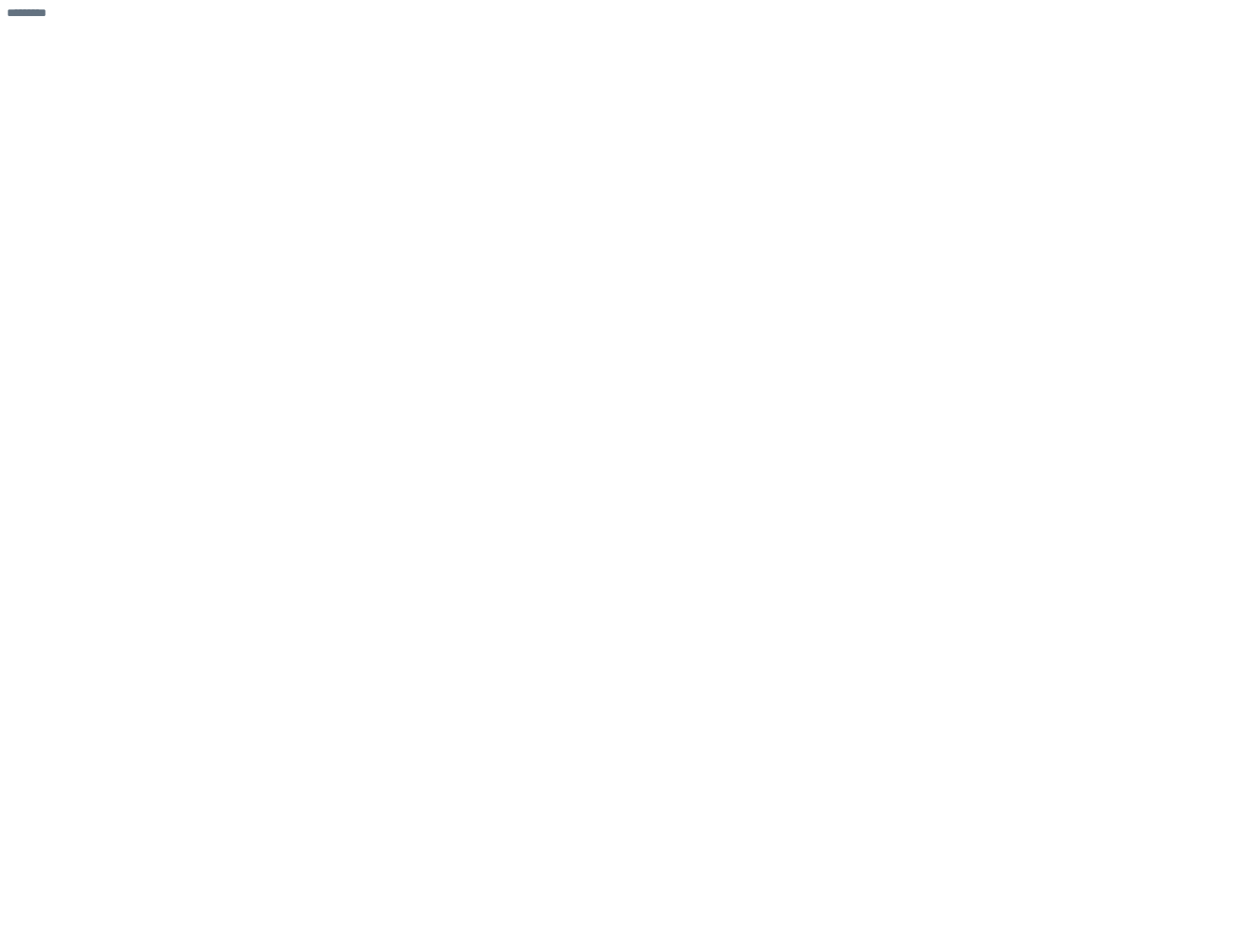 scroll, scrollTop: 0, scrollLeft: 0, axis: both 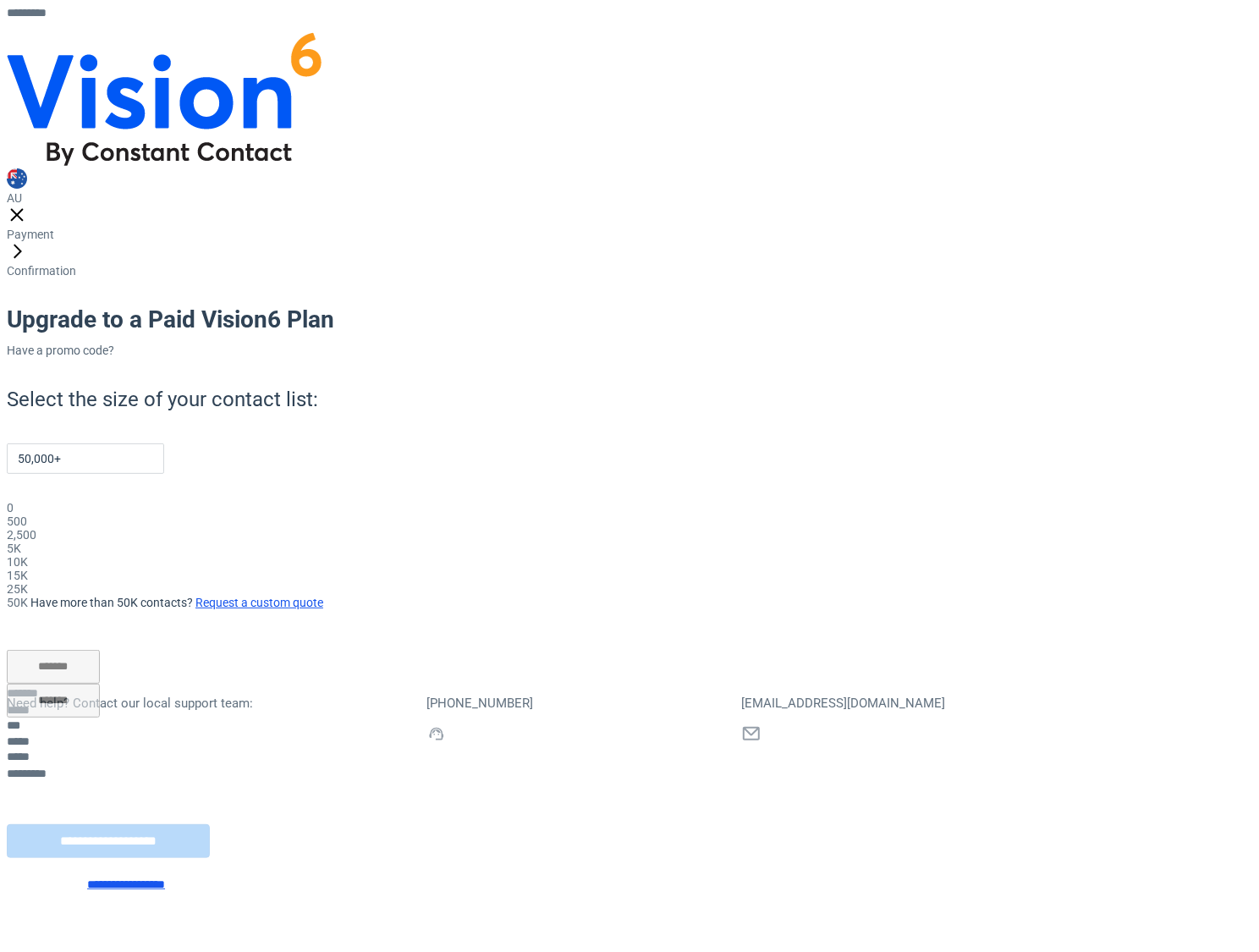 drag, startPoint x: 222, startPoint y: 381, endPoint x: 783, endPoint y: 415, distance: 562.02936 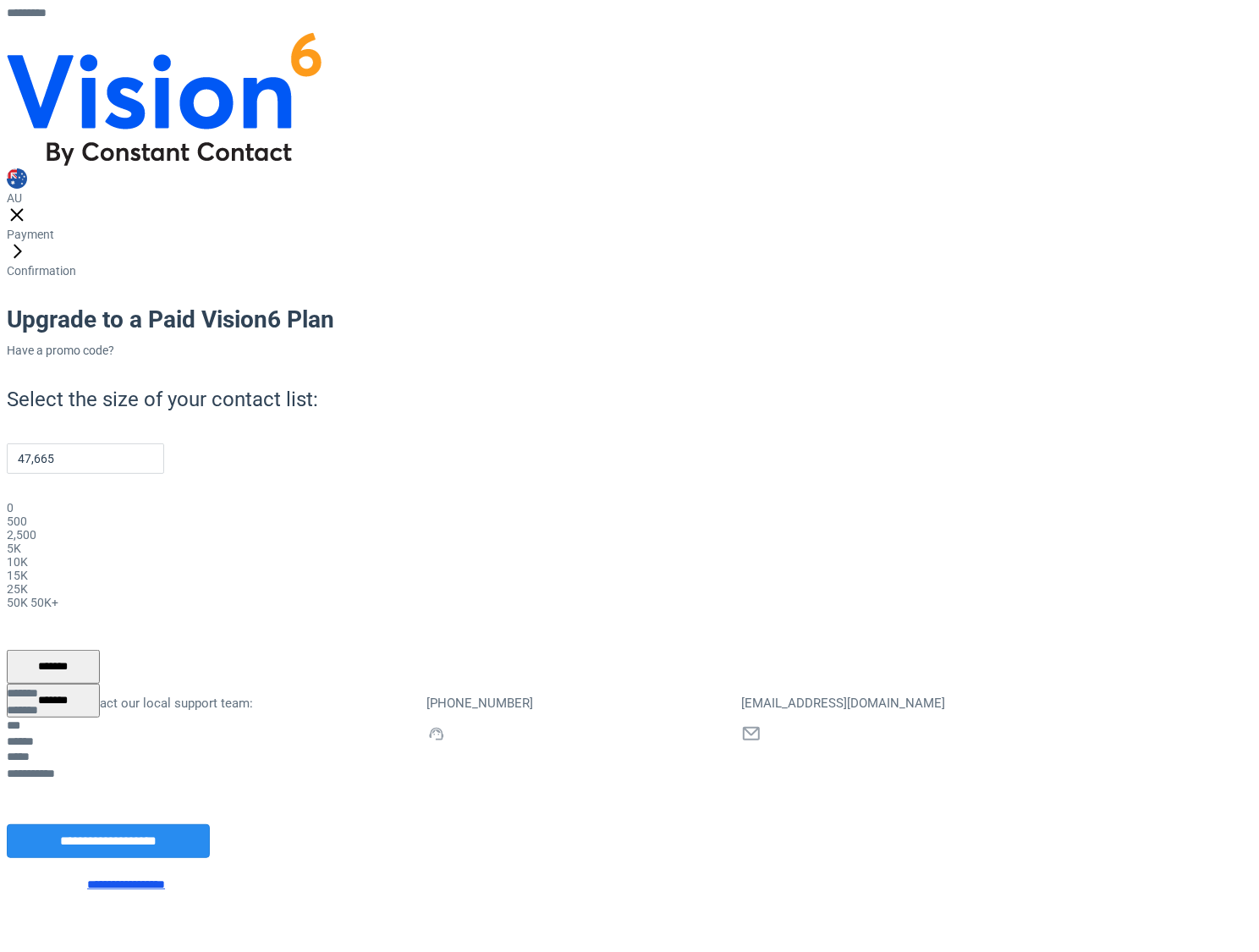 drag, startPoint x: 733, startPoint y: 372, endPoint x: 662, endPoint y: 412, distance: 81.49233 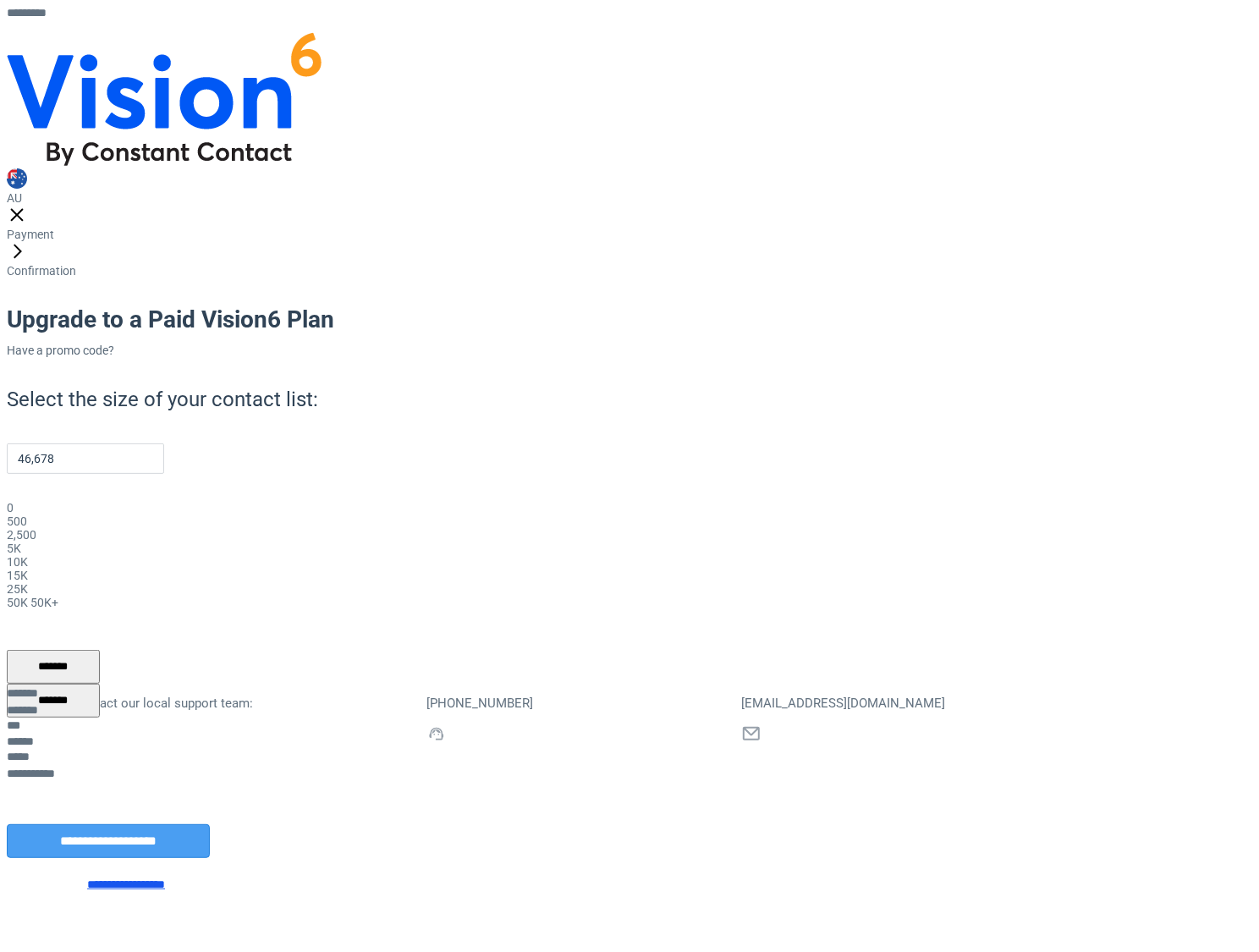 click on "**********" at bounding box center [108, 841] 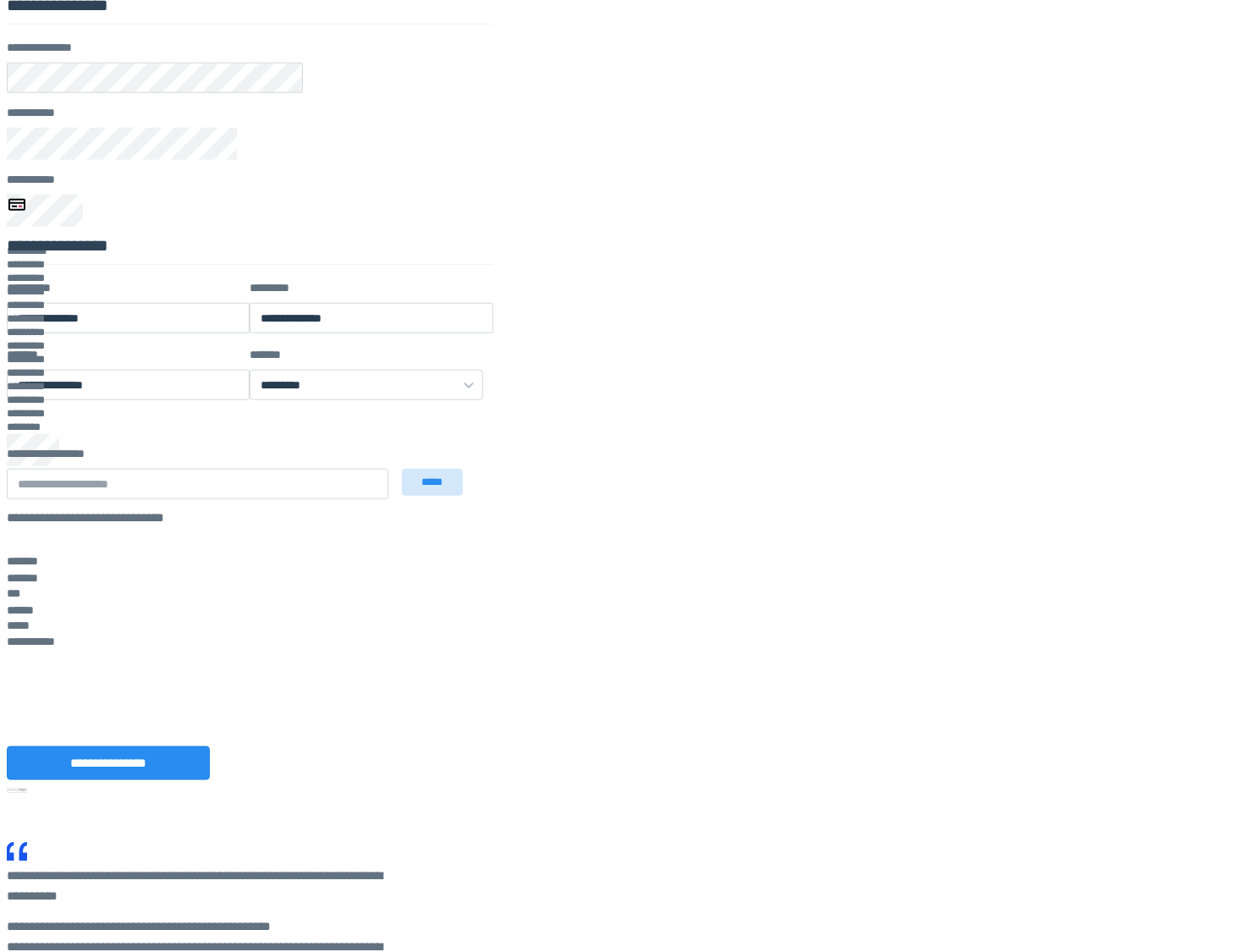 scroll, scrollTop: 422, scrollLeft: 0, axis: vertical 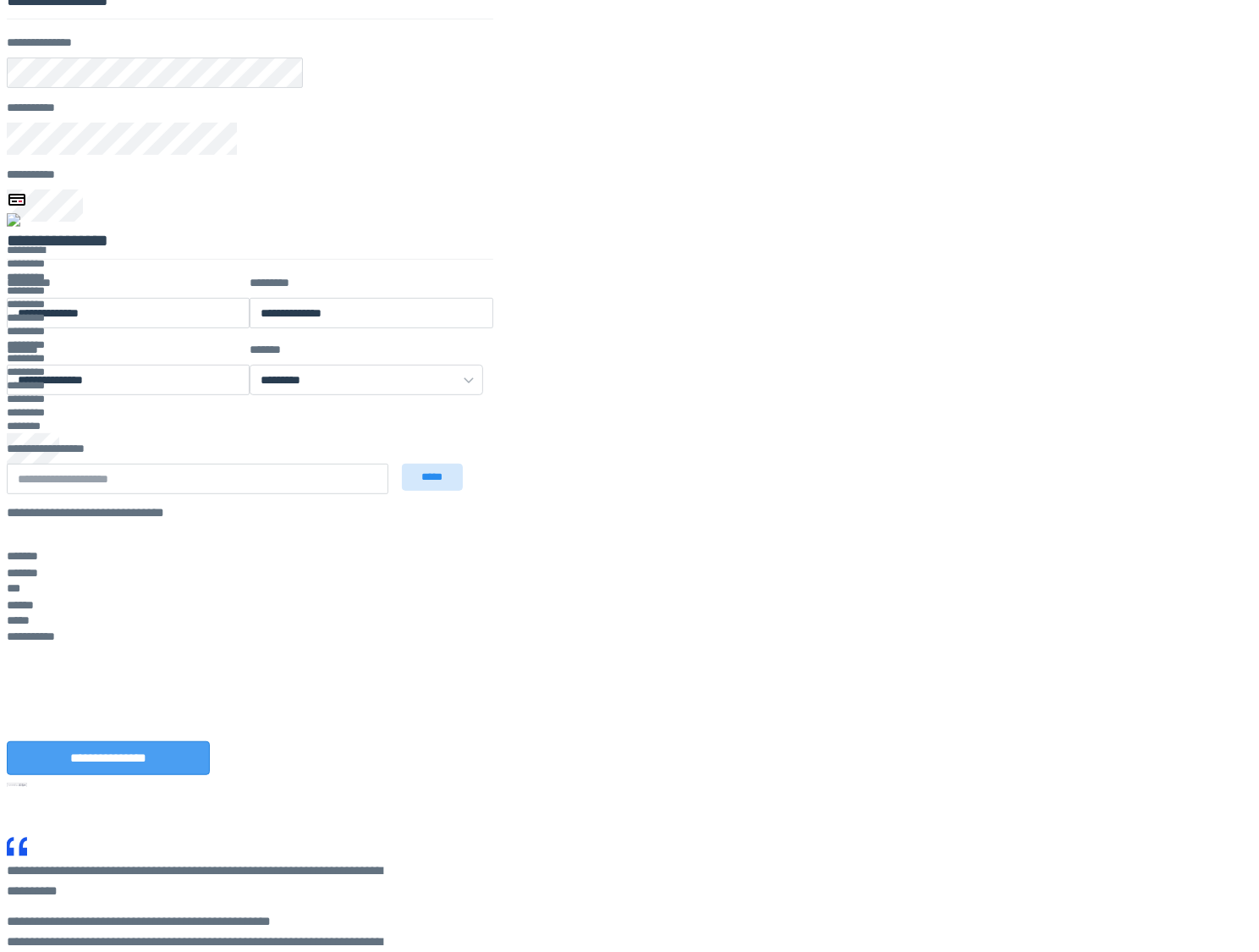 click on "**********" at bounding box center [108, 758] 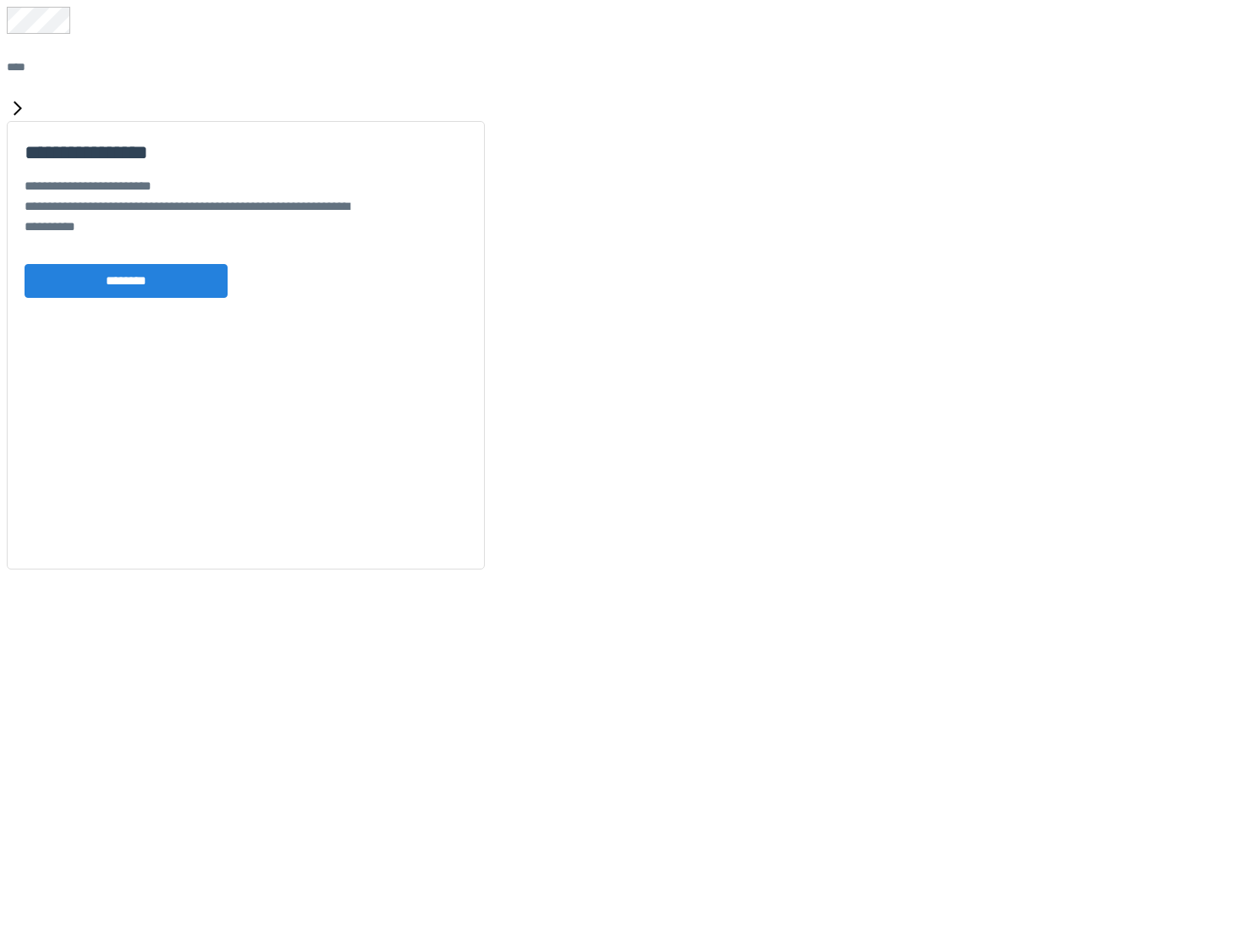 scroll, scrollTop: 0, scrollLeft: 0, axis: both 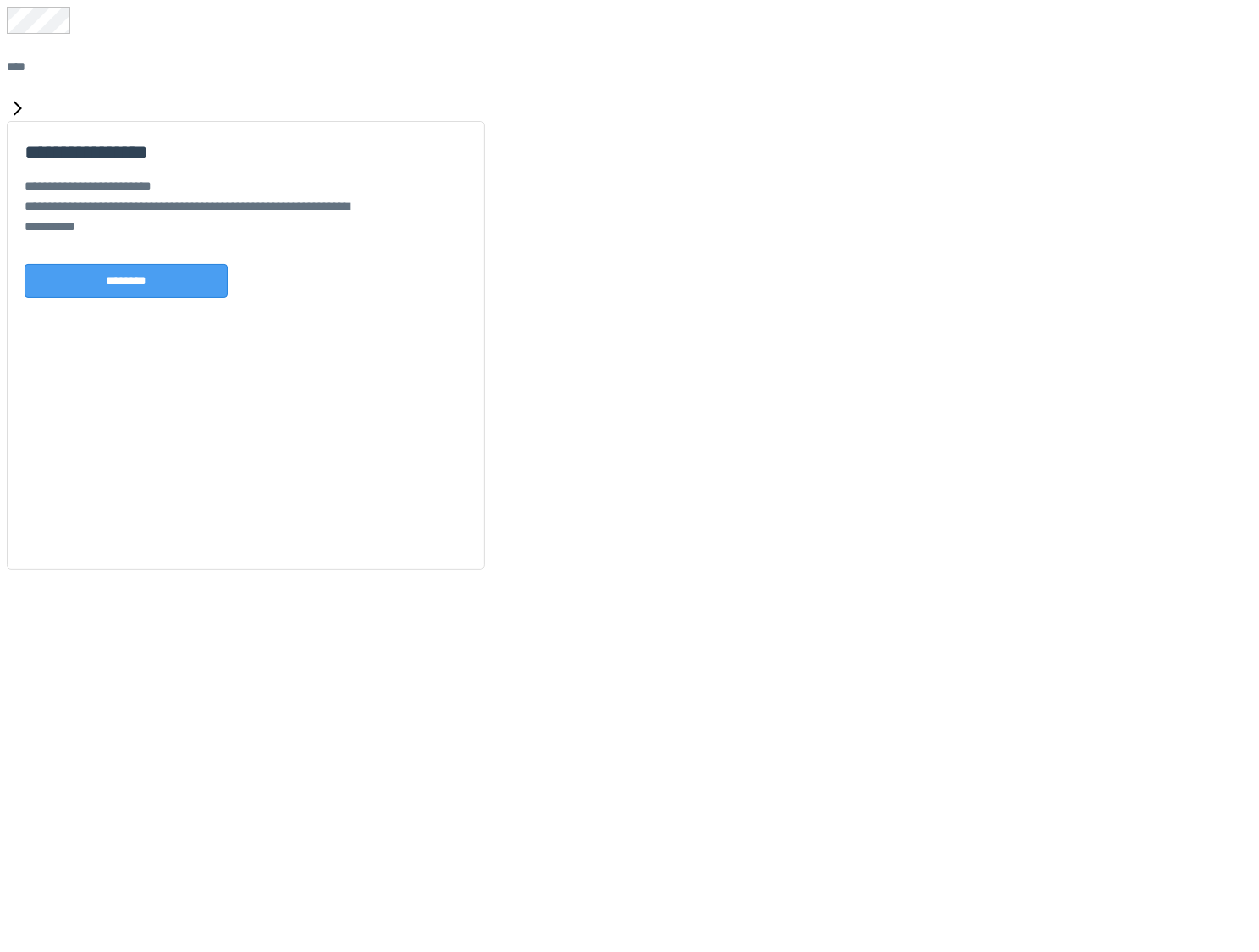 click on "********" at bounding box center (126, 281) 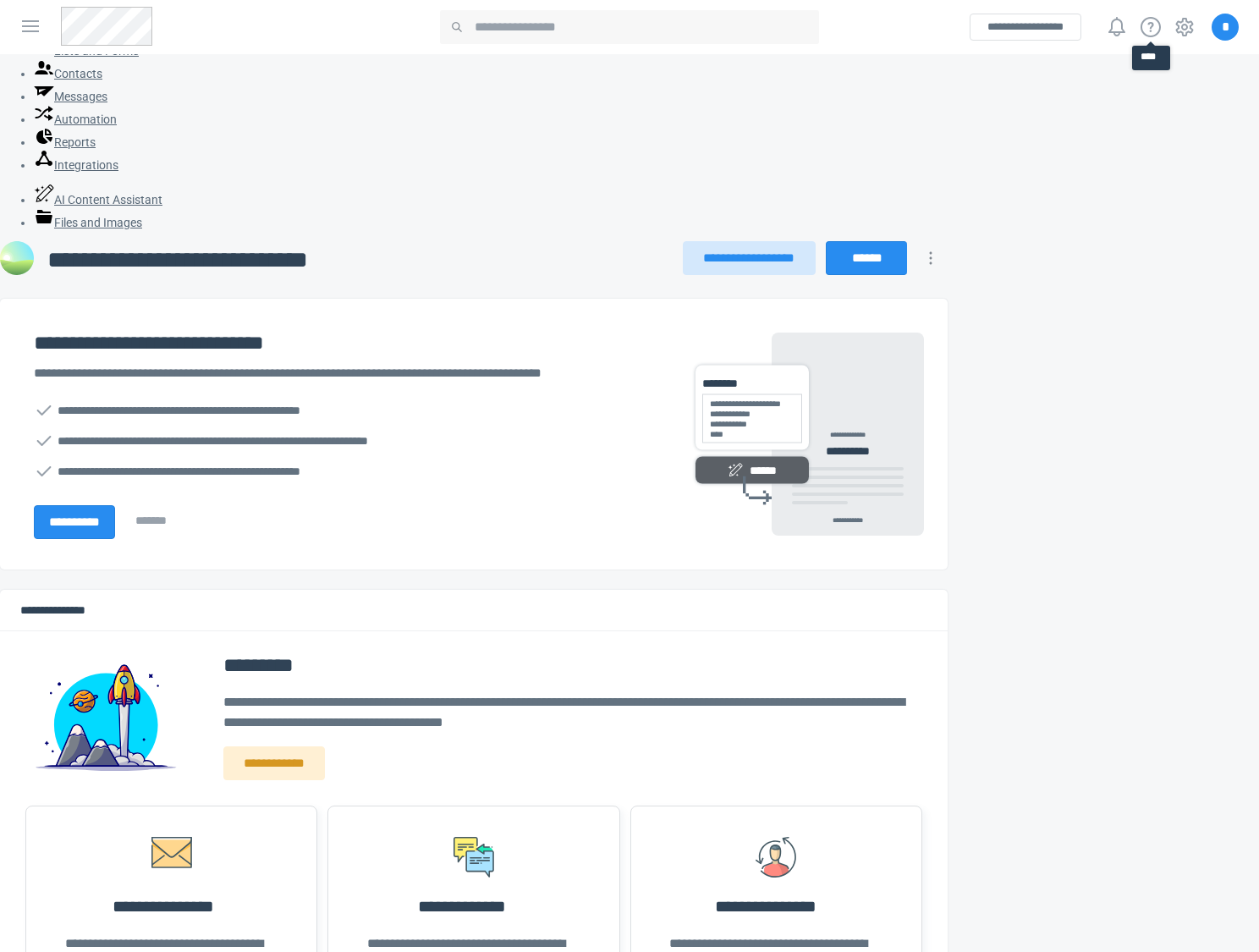 scroll, scrollTop: 0, scrollLeft: 0, axis: both 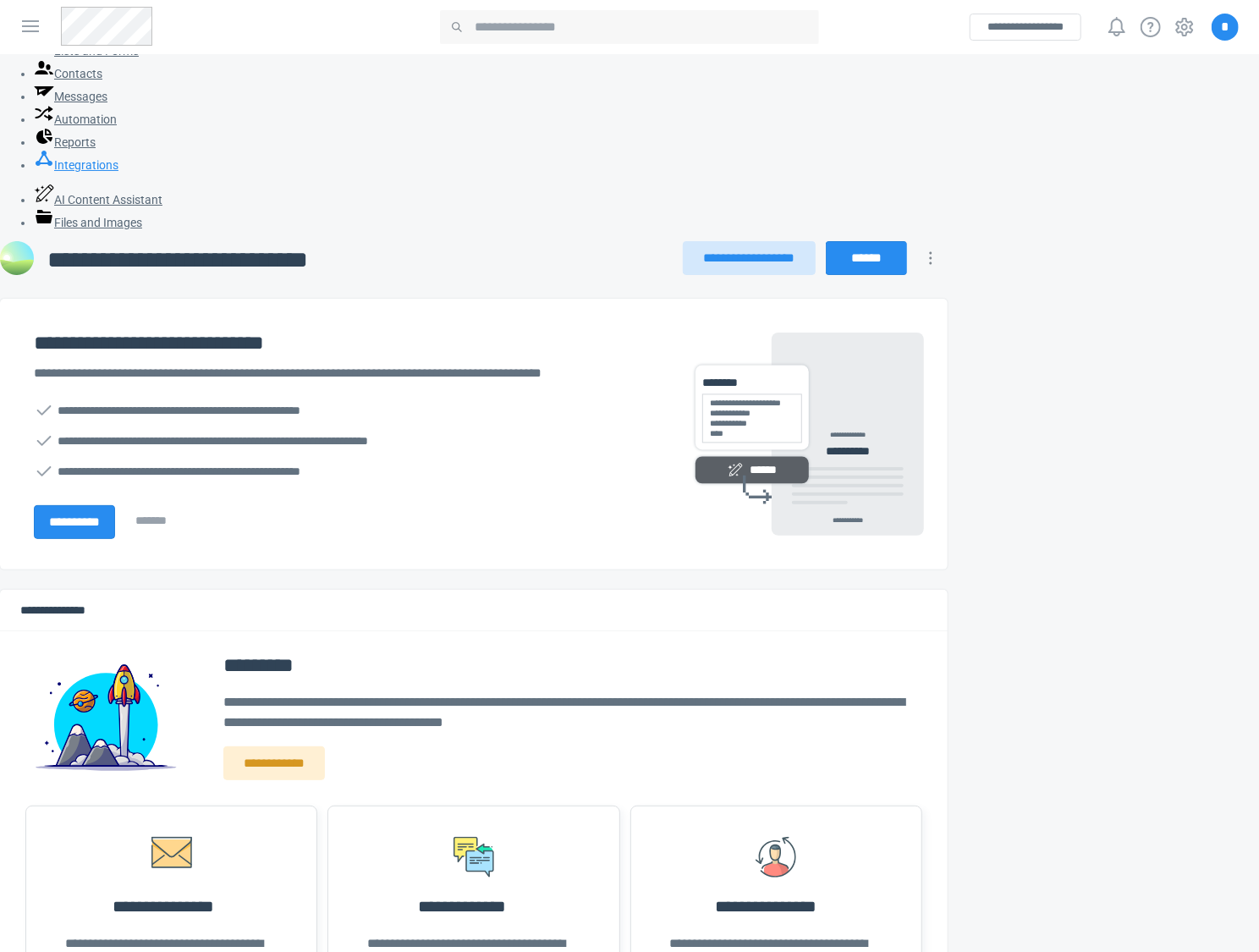 click on "Integrations" at bounding box center [76, 165] 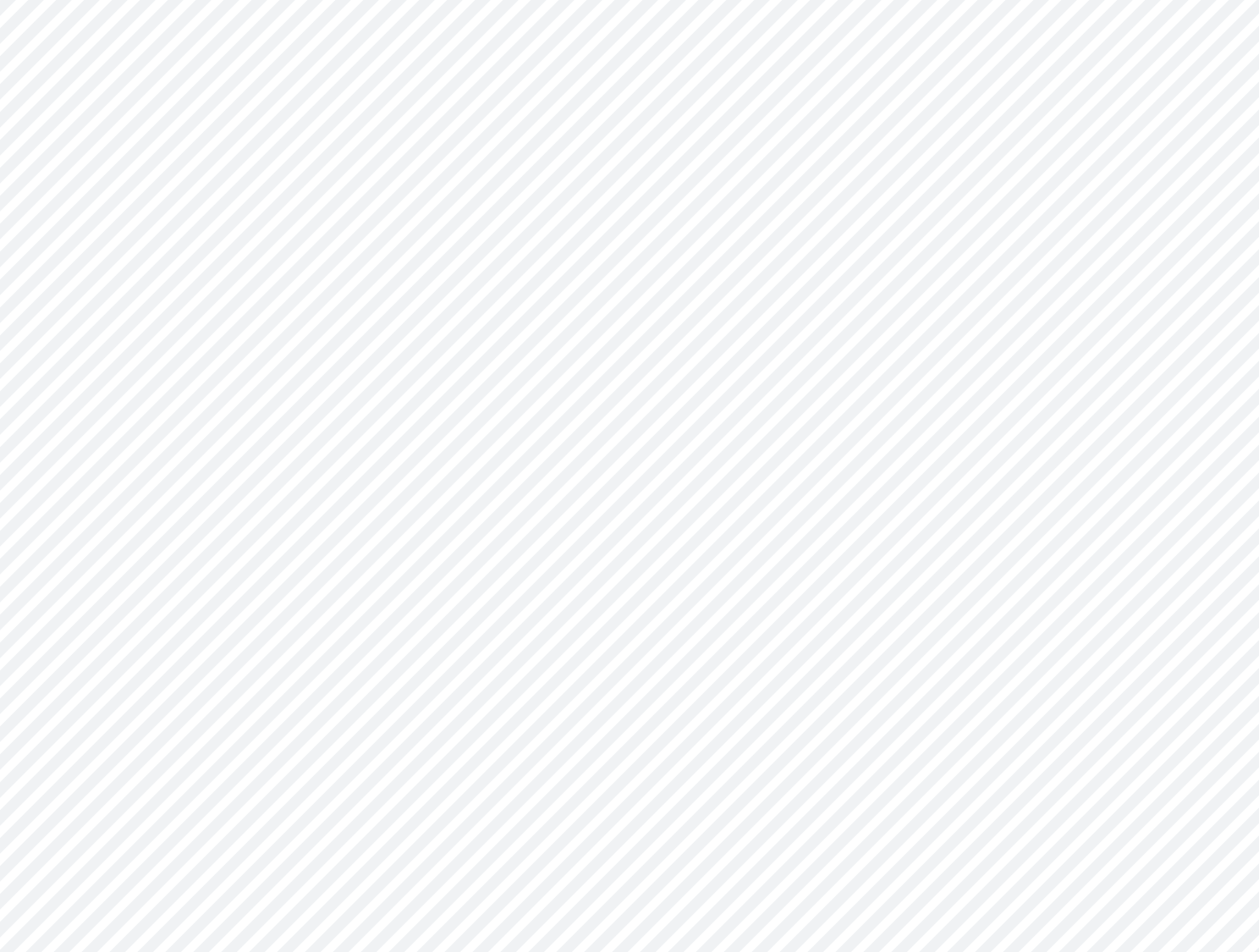 scroll, scrollTop: 0, scrollLeft: 0, axis: both 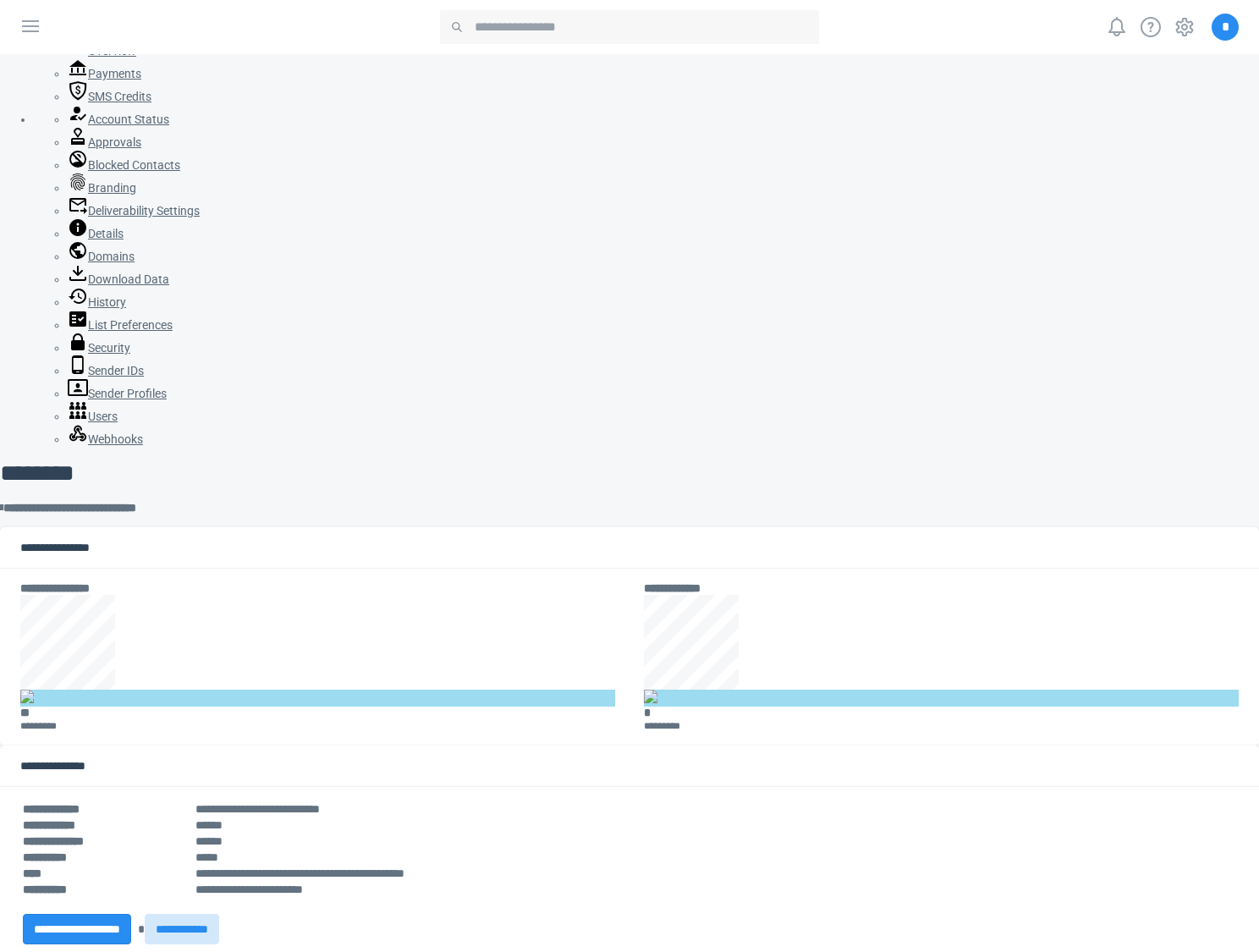 click on "Sender IDs" at bounding box center (106, 371) 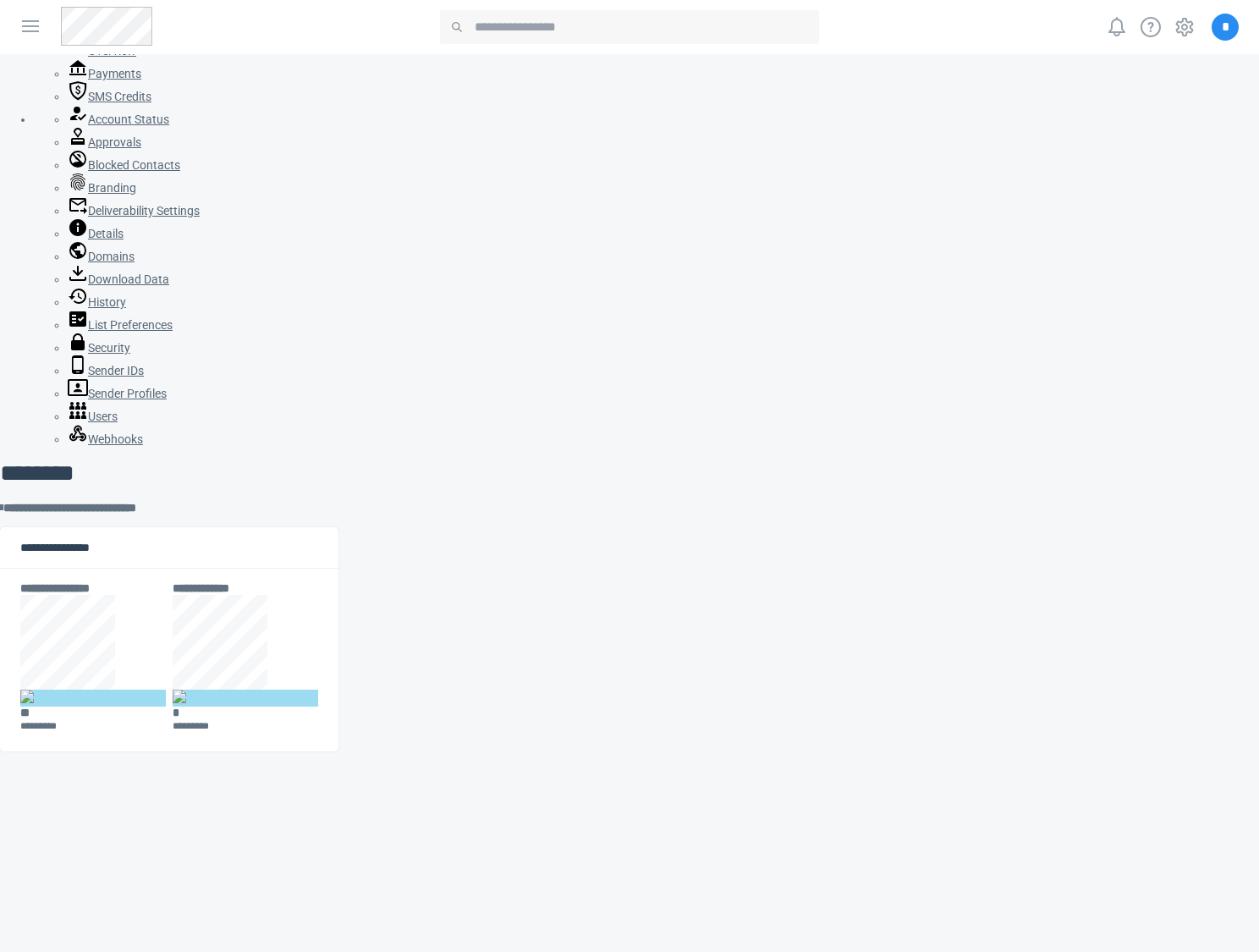 scroll, scrollTop: 0, scrollLeft: 0, axis: both 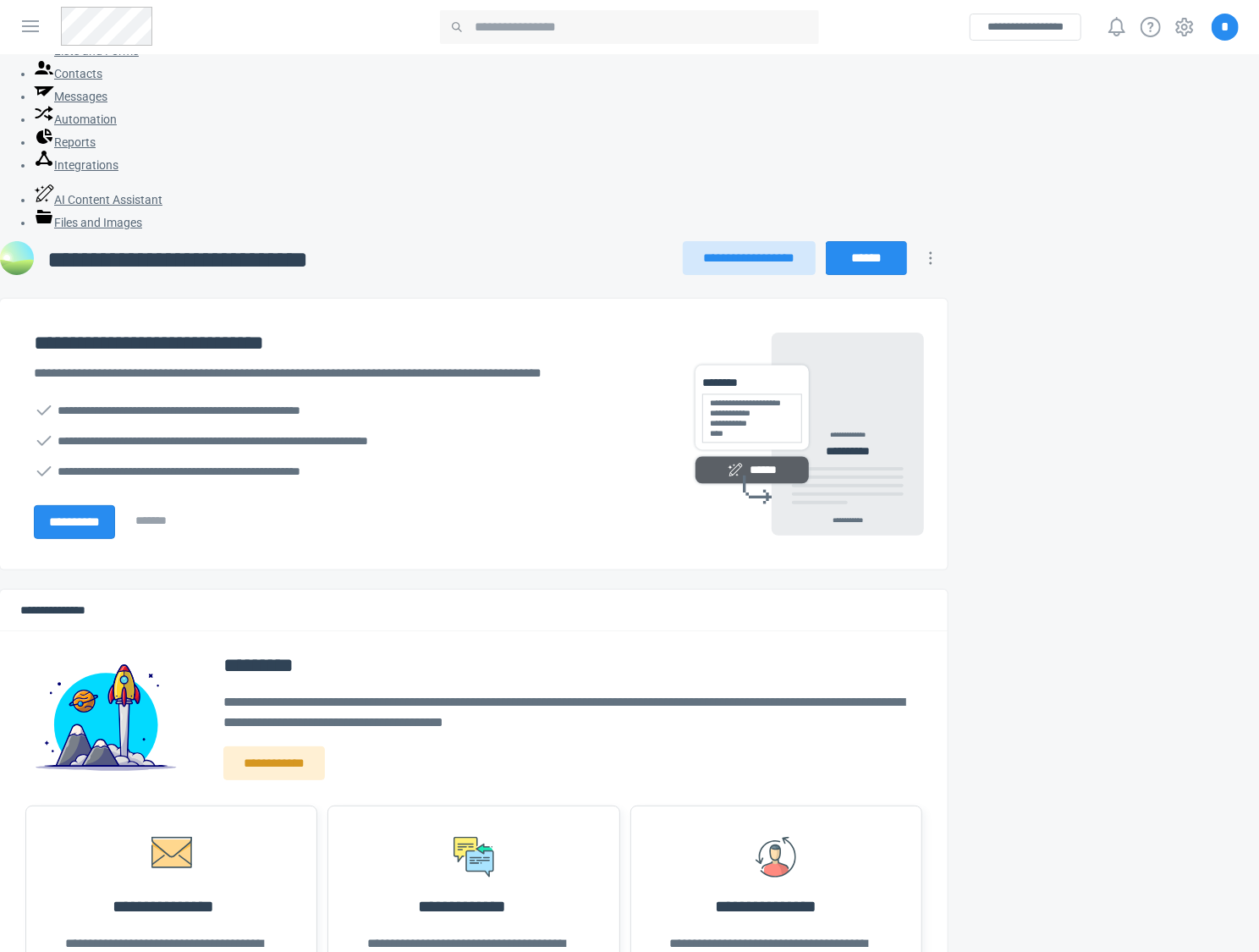 click on "**********" at bounding box center [341, 260] 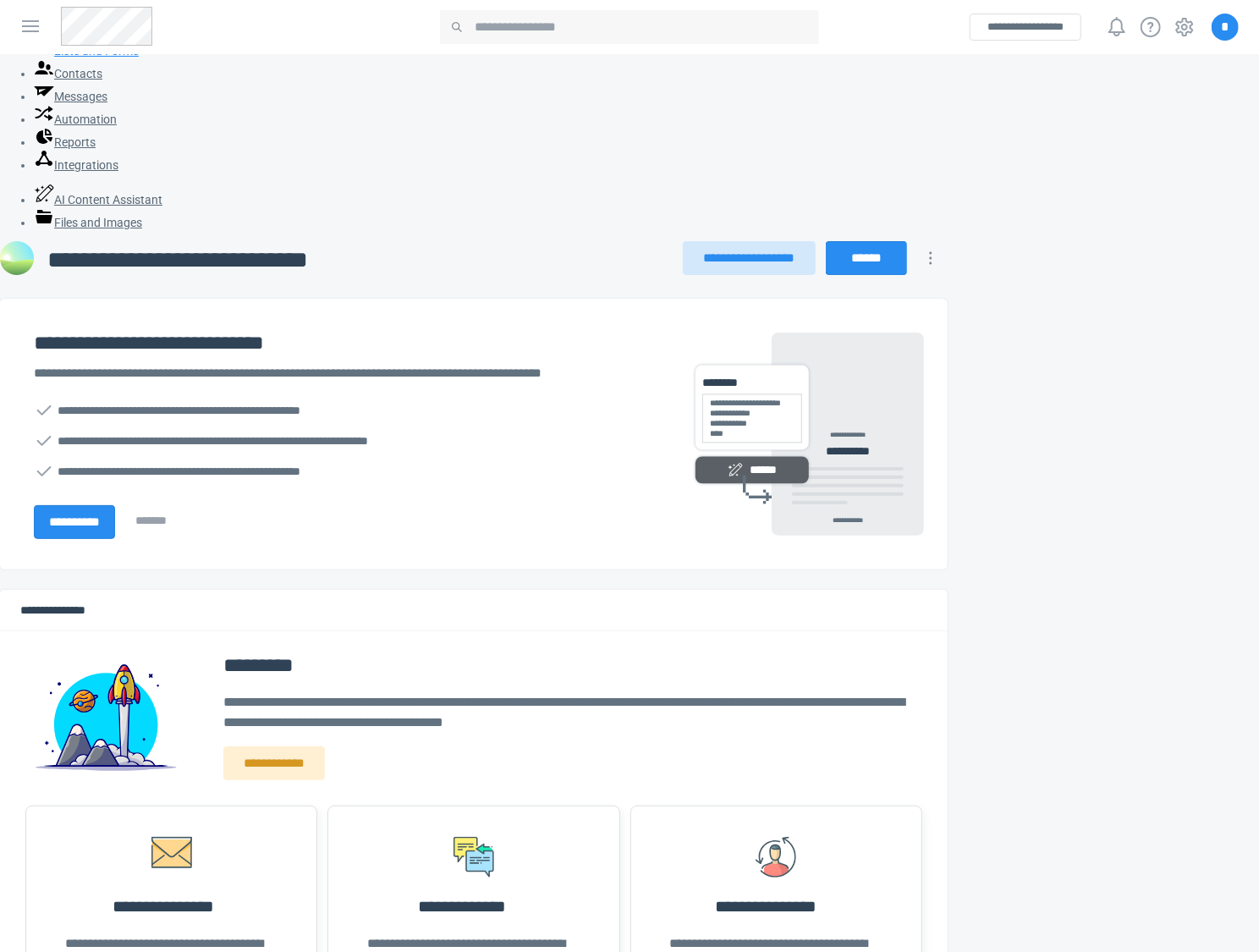 click on "Lists and Forms" at bounding box center [96, 51] 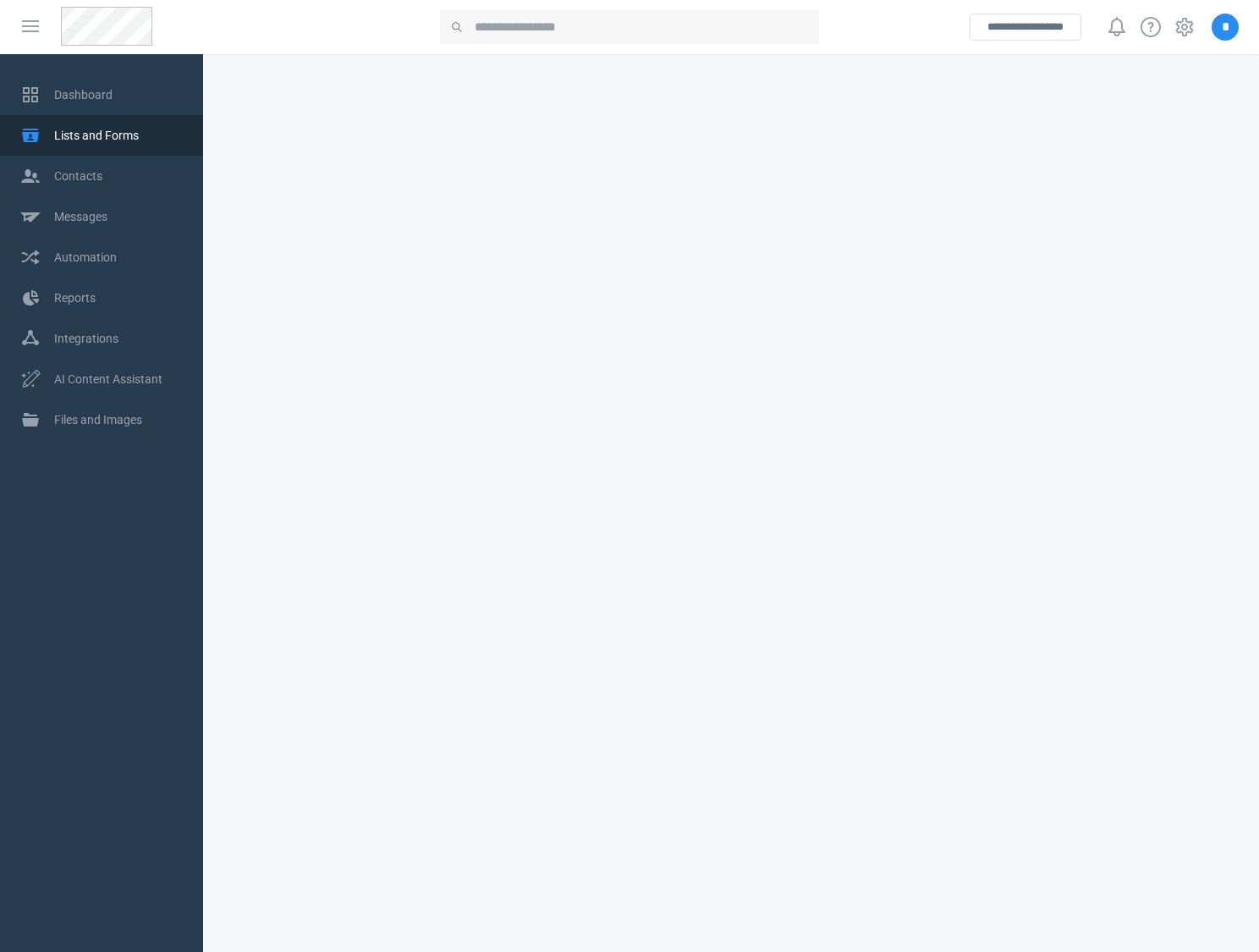 scroll, scrollTop: 0, scrollLeft: 0, axis: both 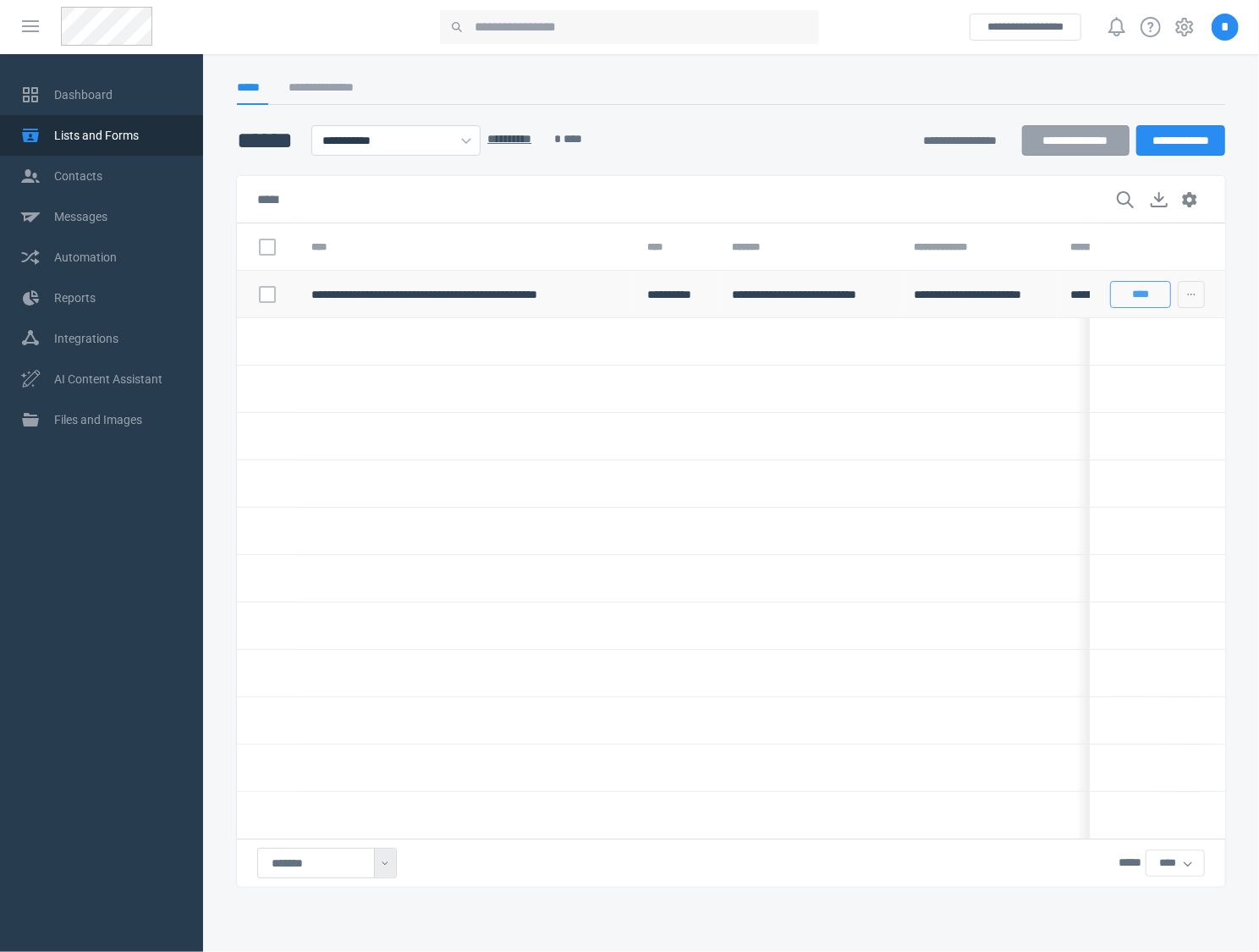 click on "****" at bounding box center [1141, 294] 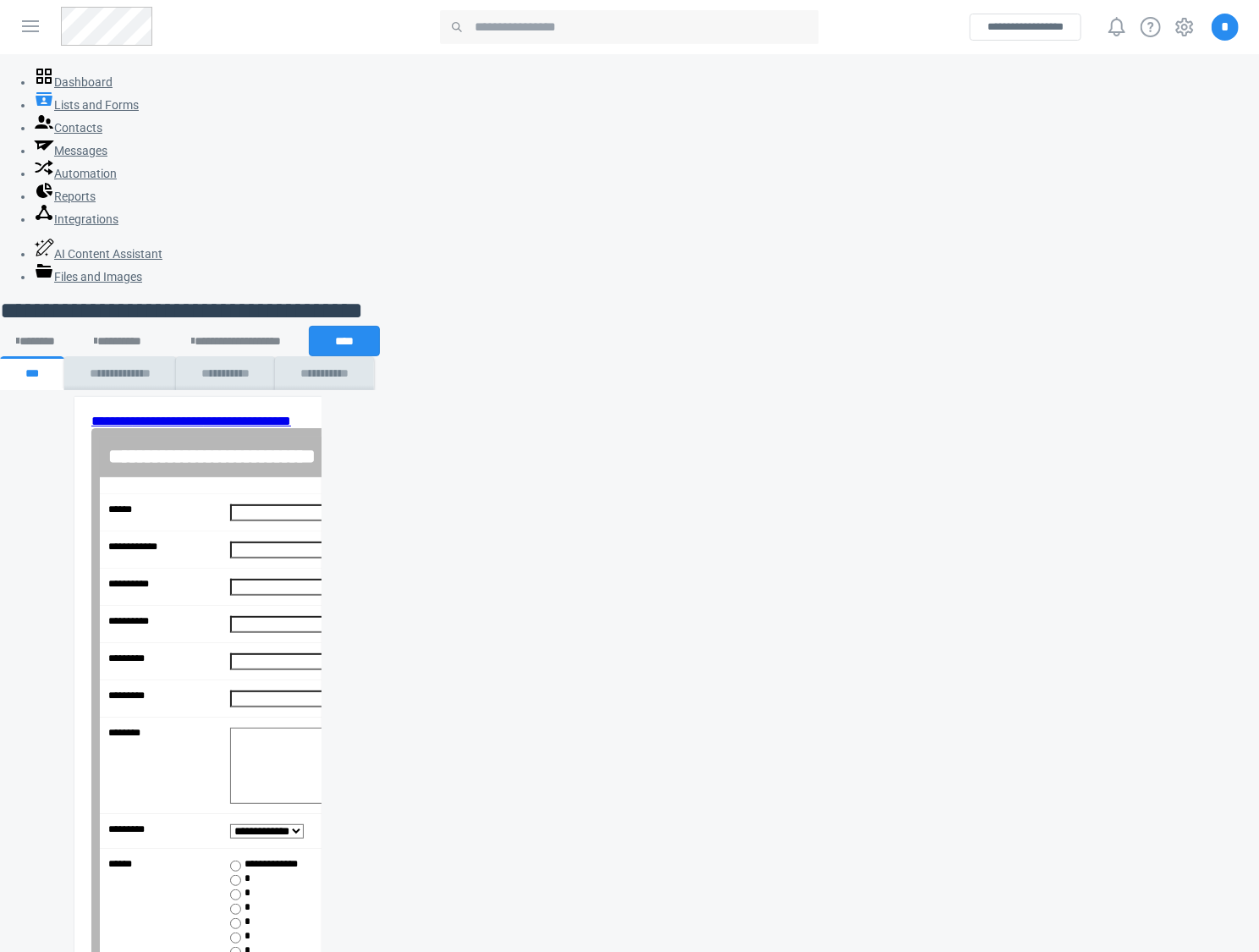 scroll, scrollTop: 0, scrollLeft: 0, axis: both 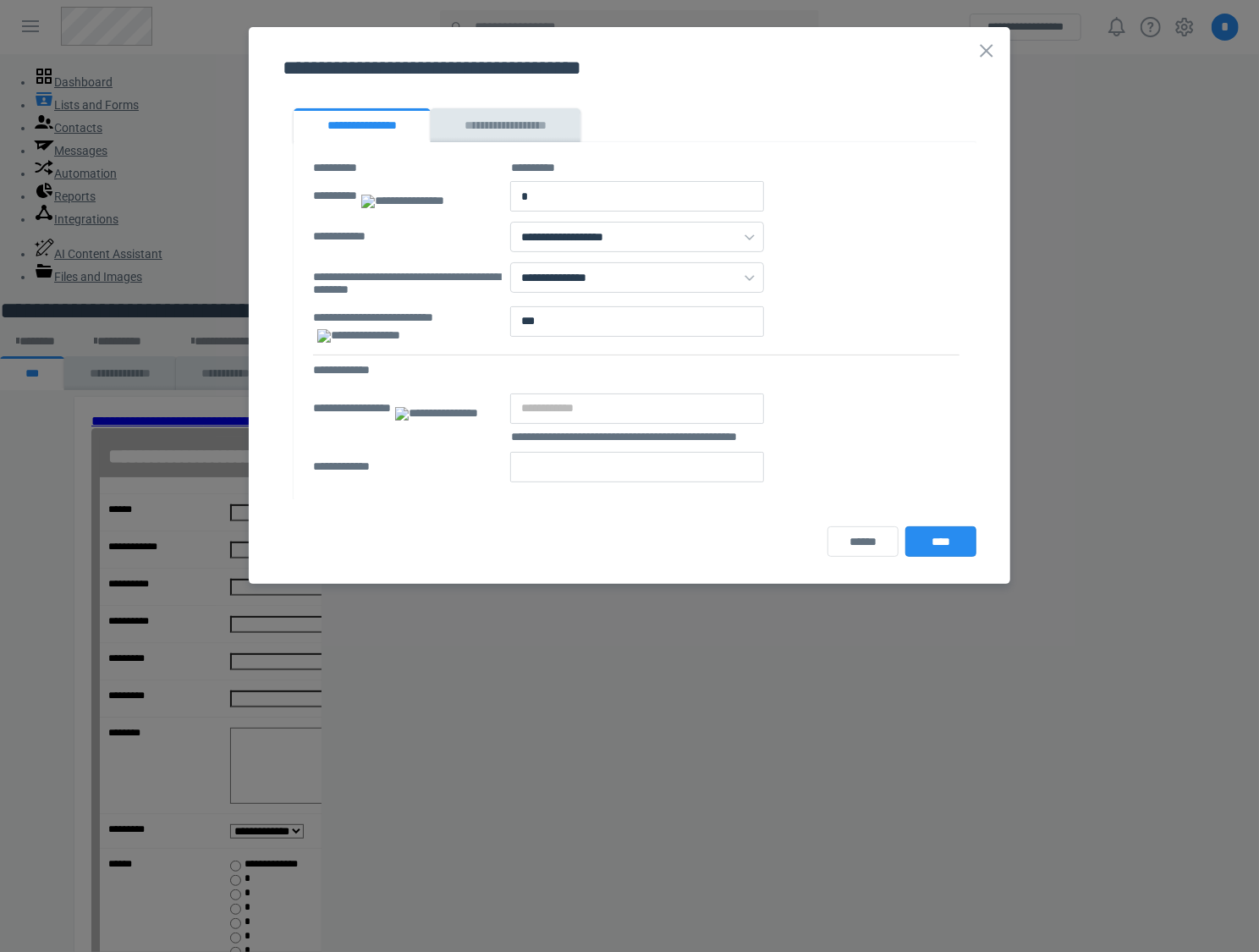 type on "**" 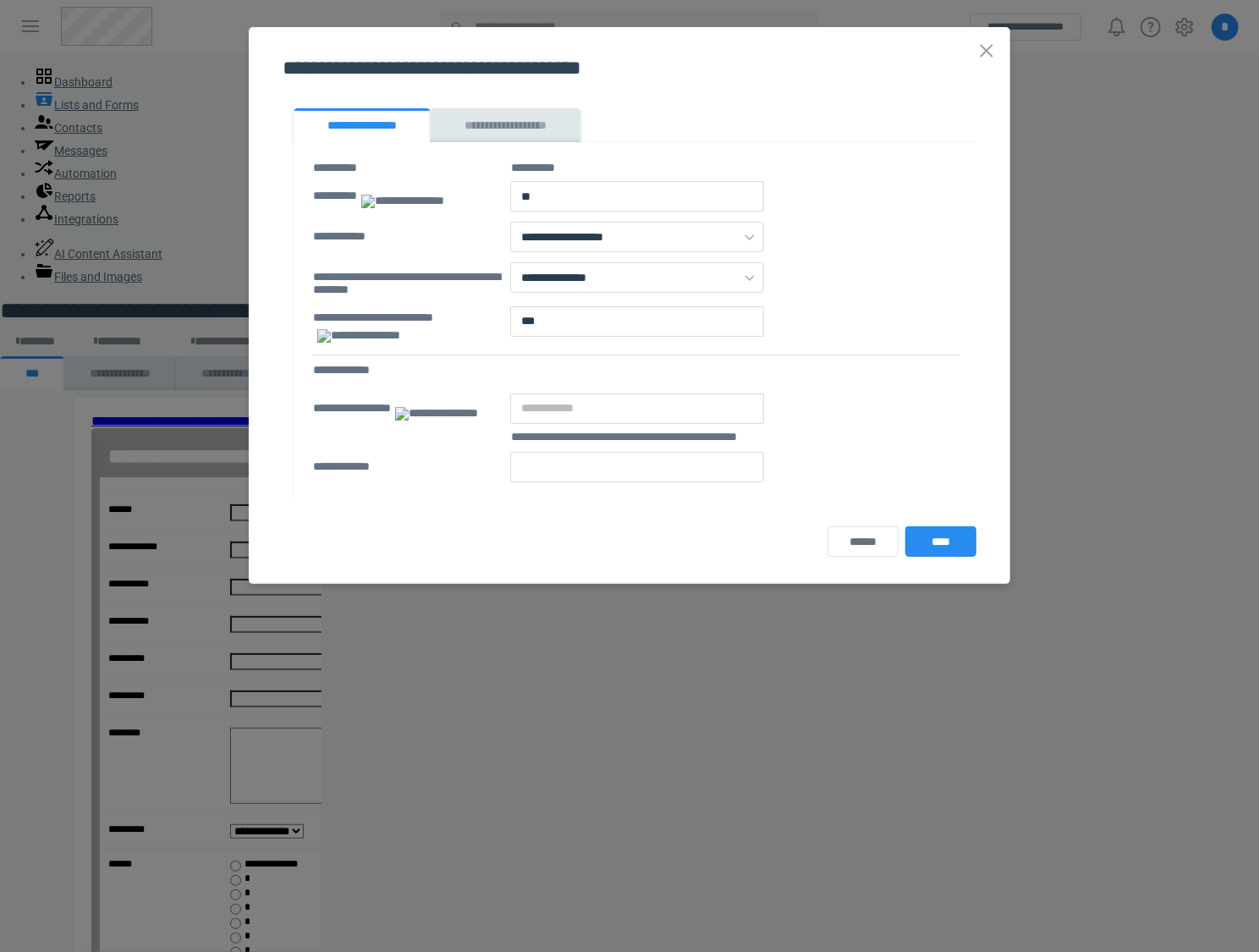 type on "**" 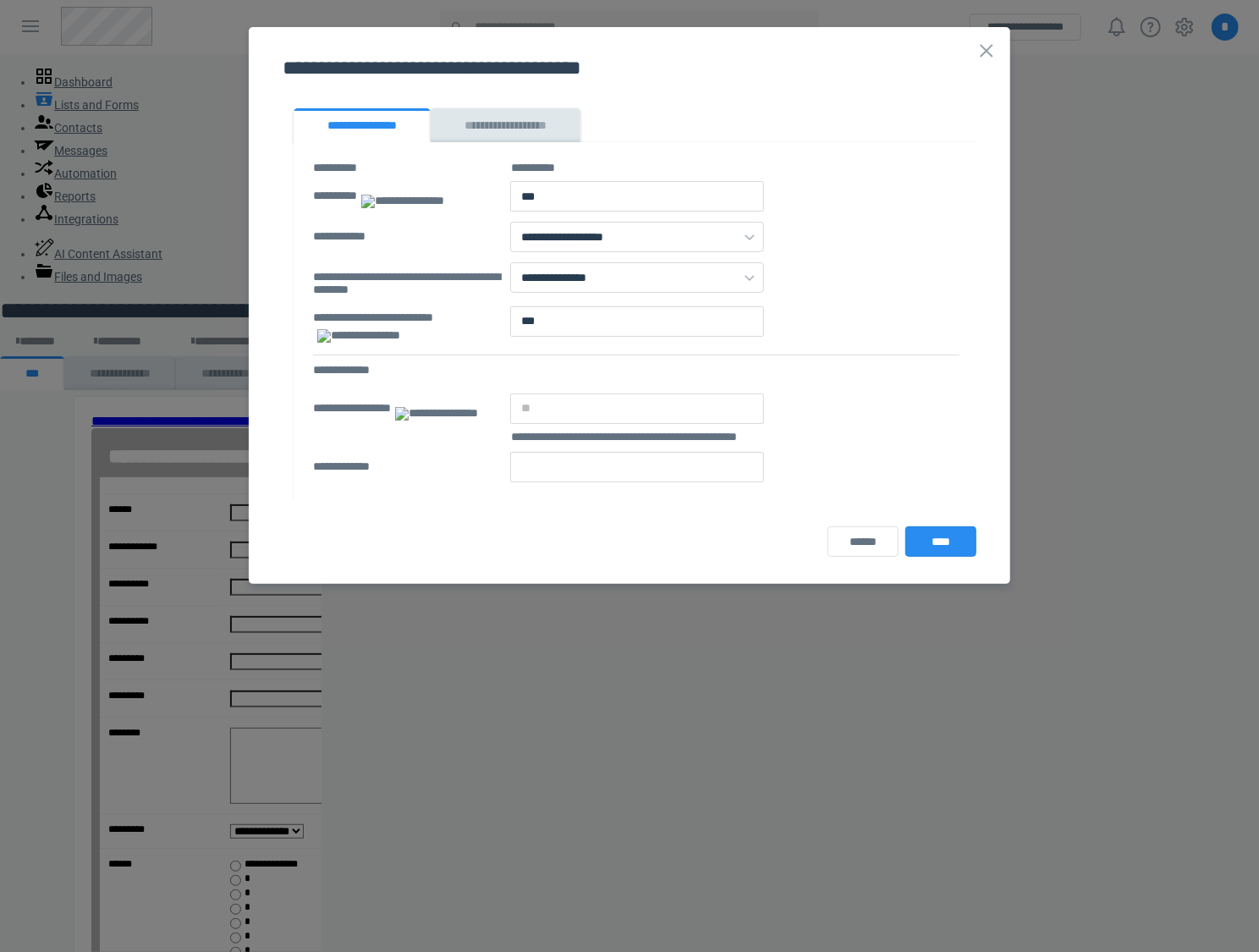 type on "****" 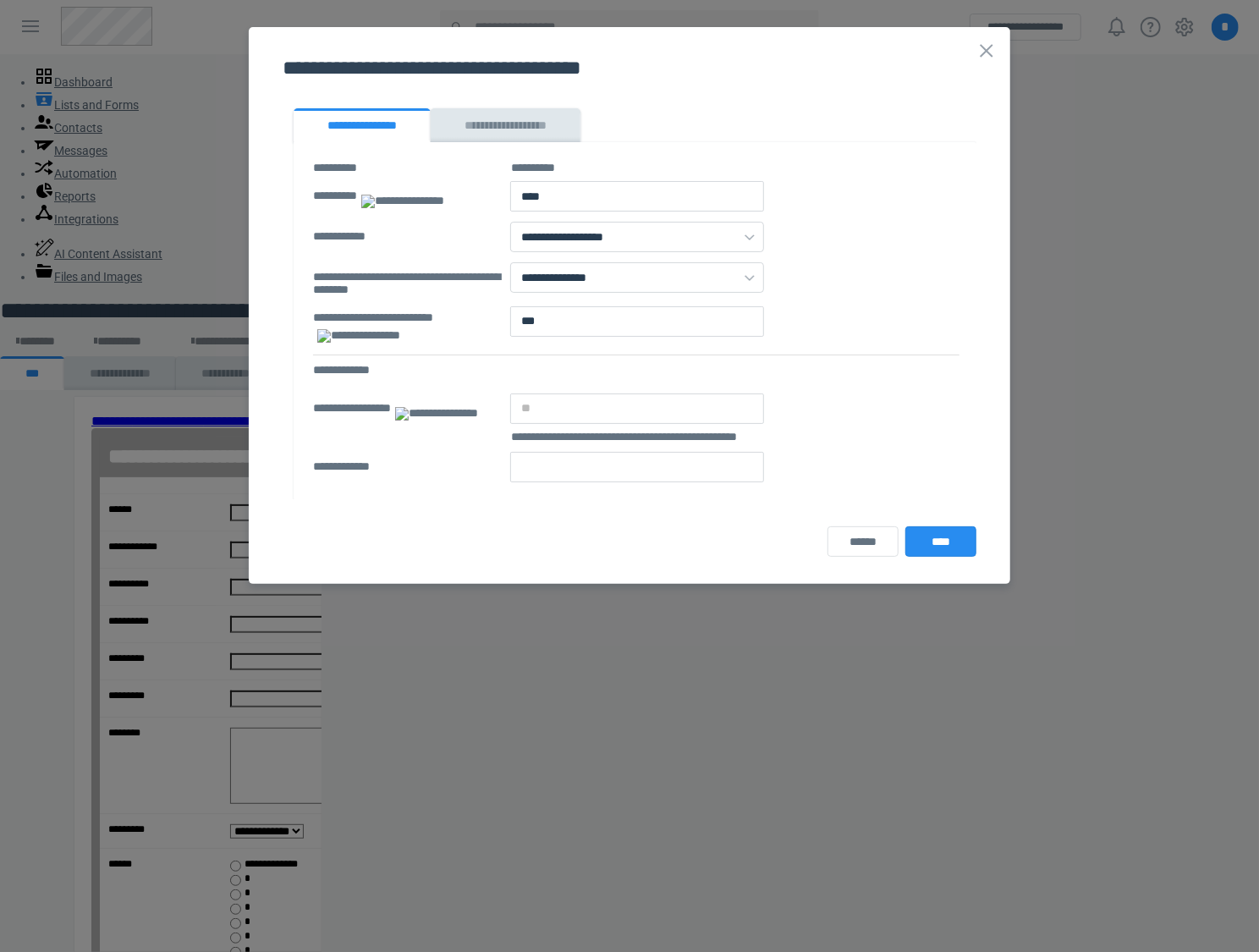 type on "****" 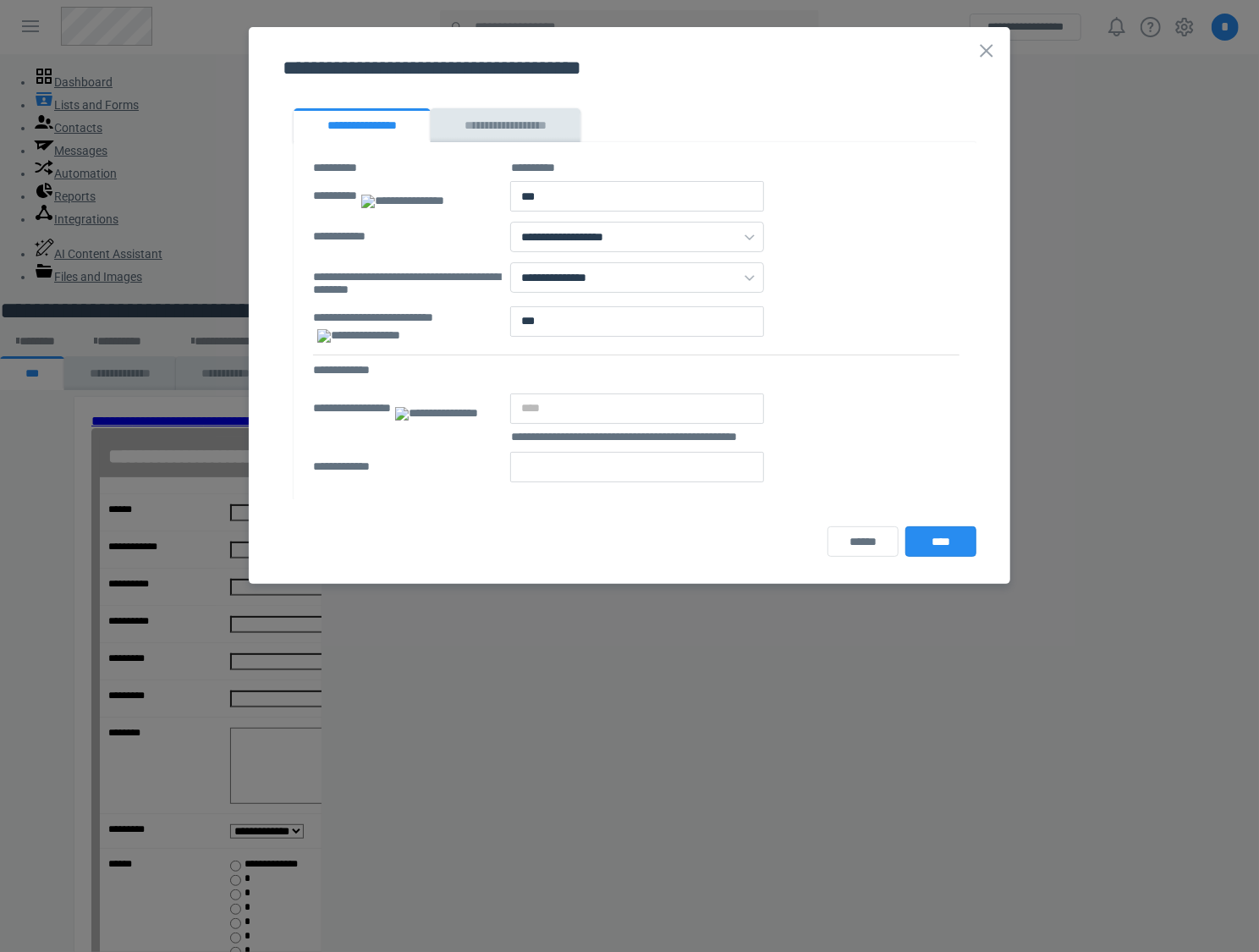 type on "**" 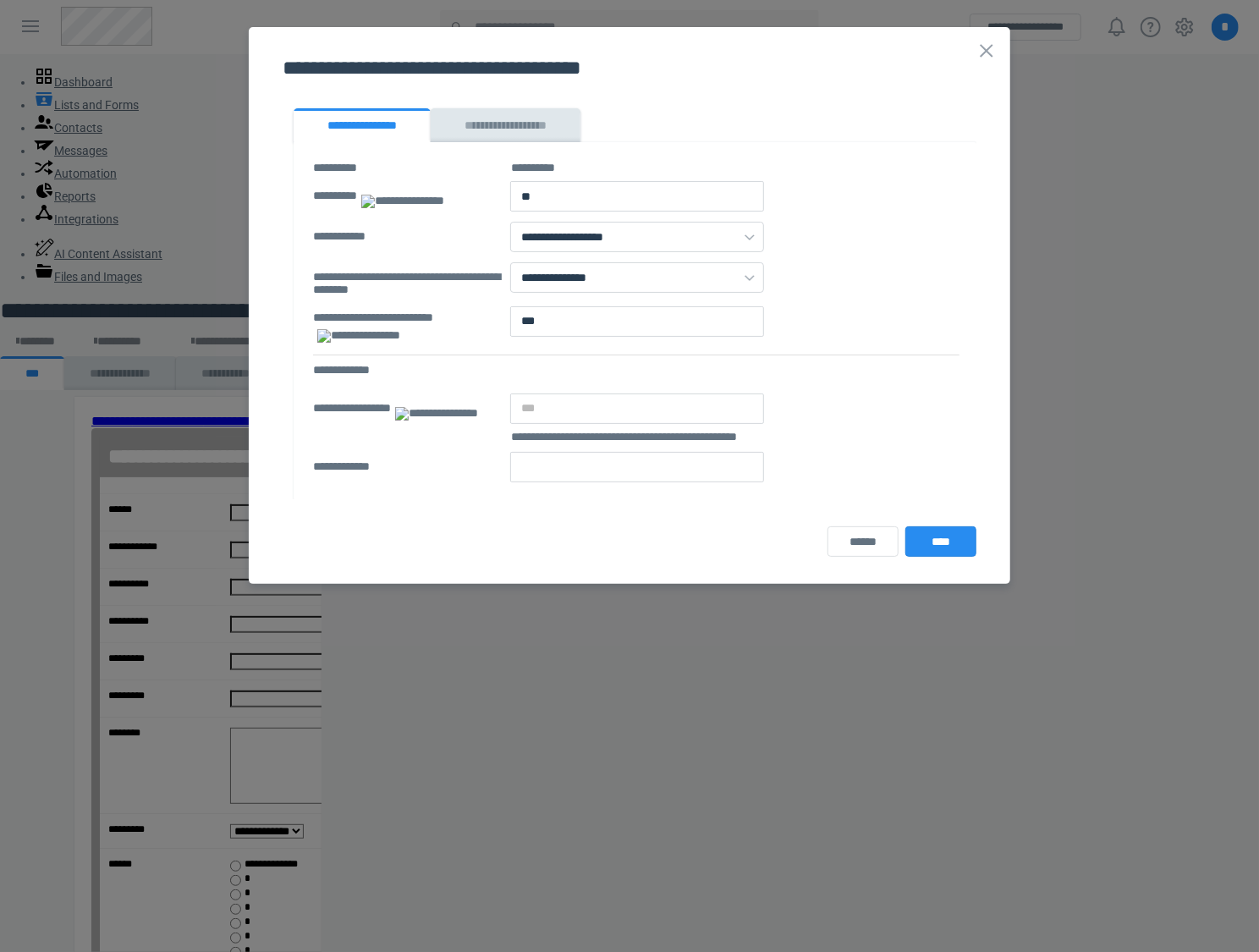 type on "**" 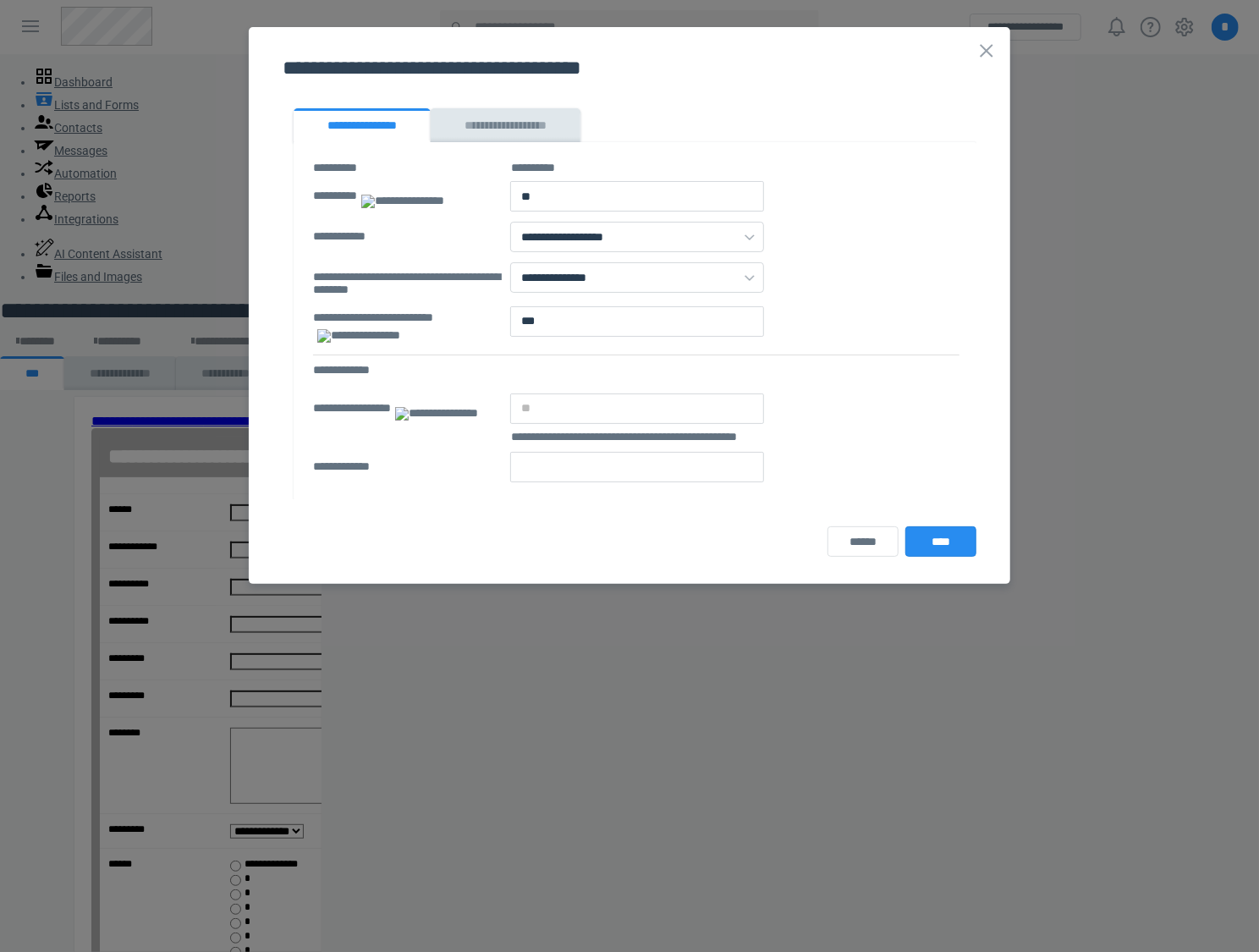 type on "*" 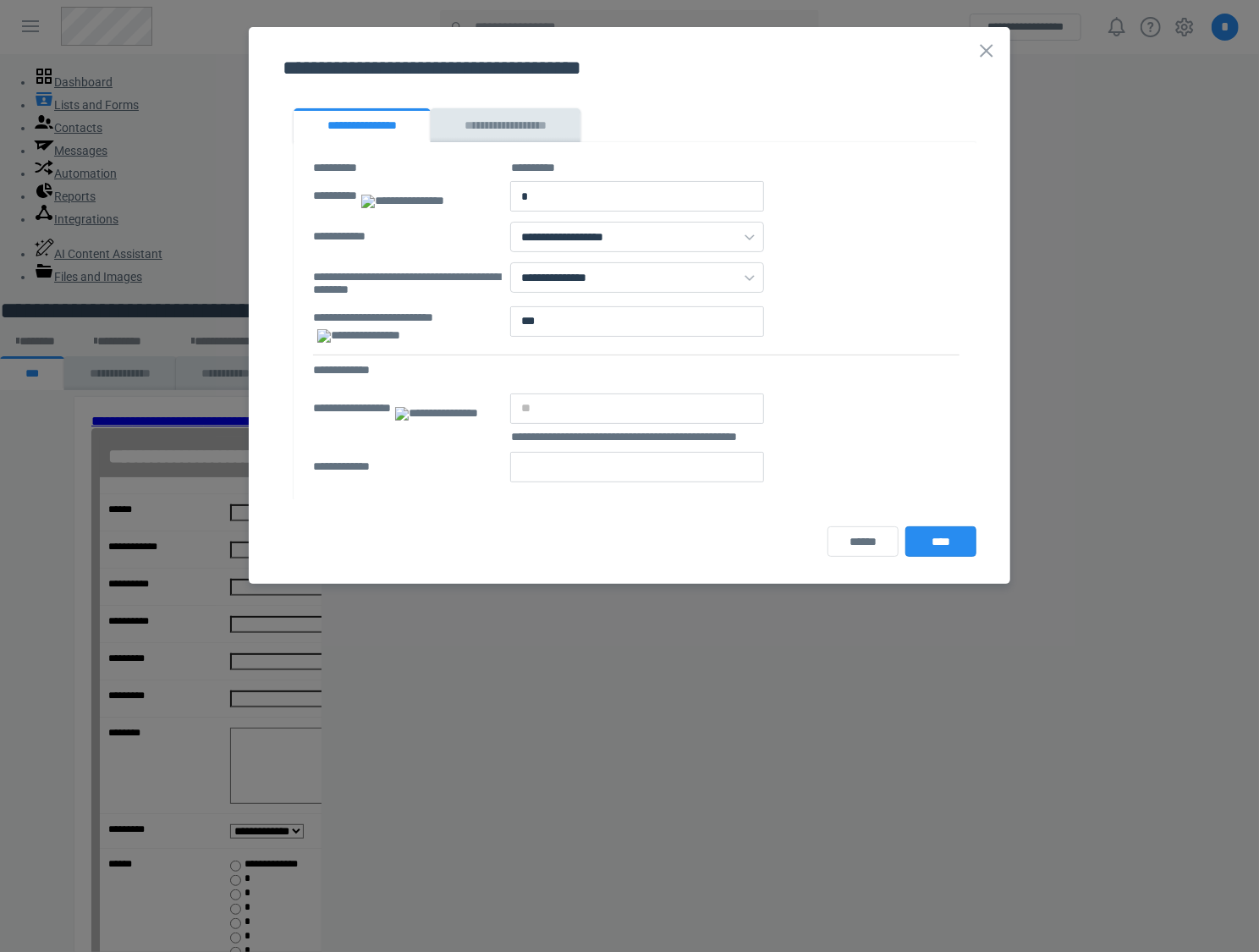 type on "*" 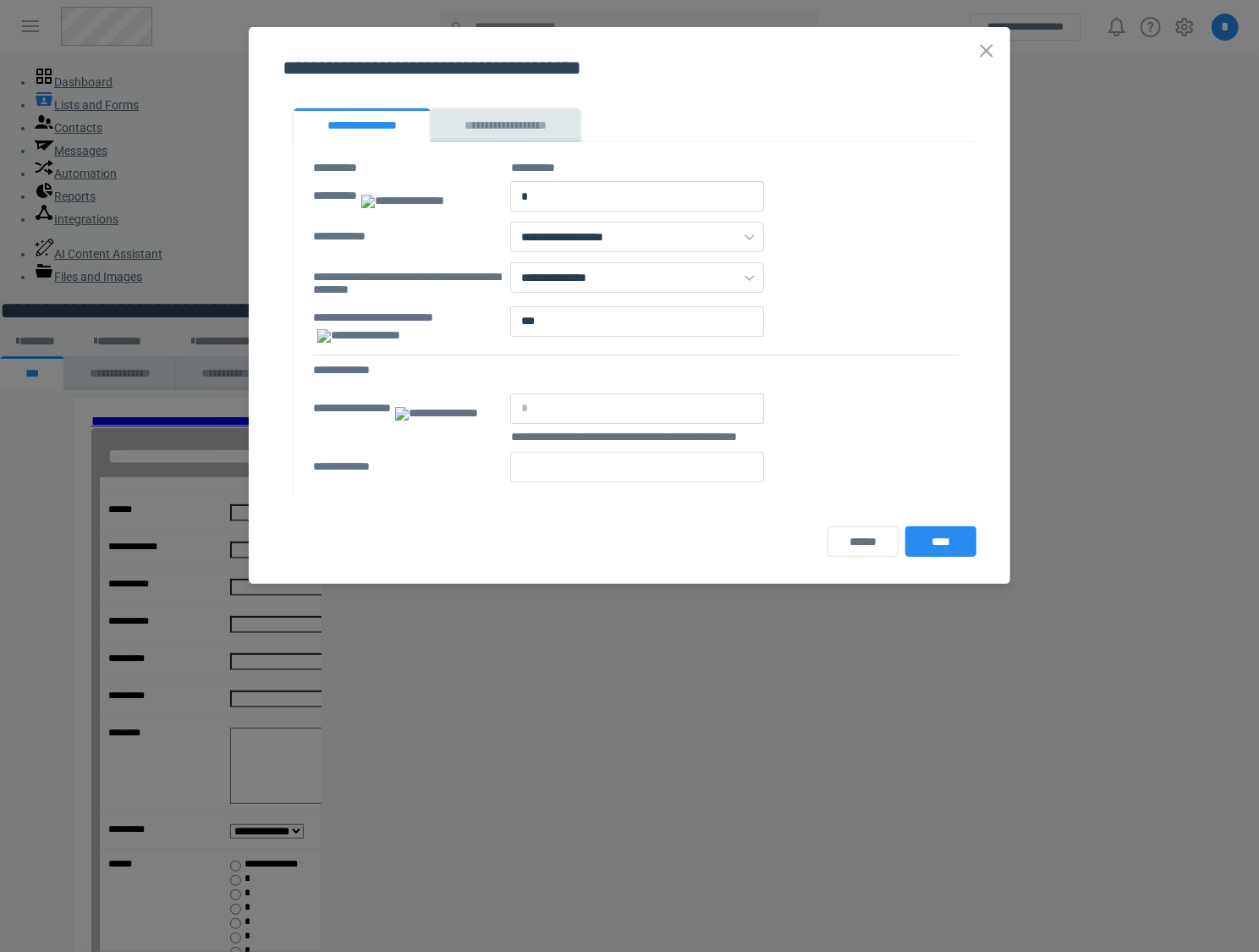type on "**" 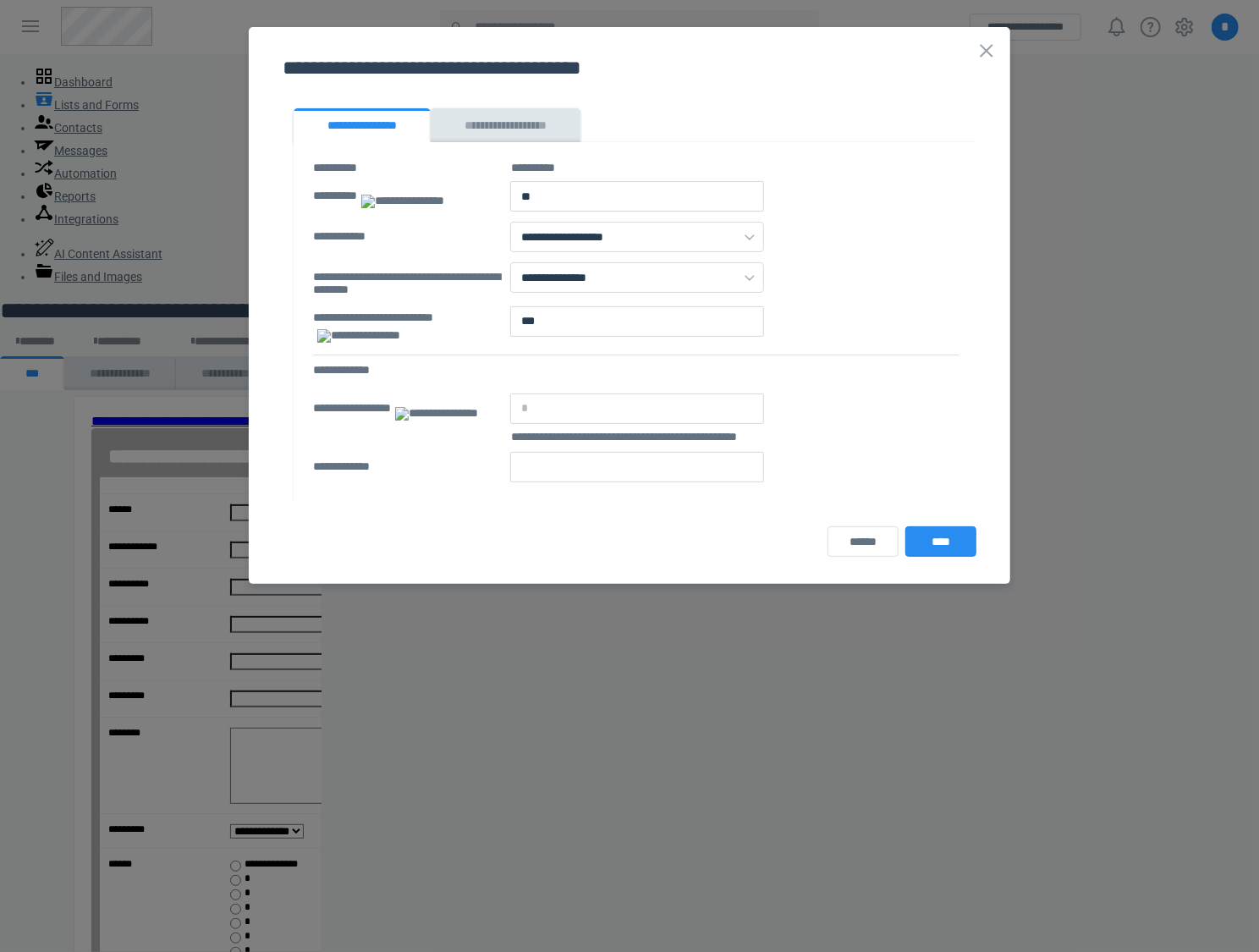 type on "**" 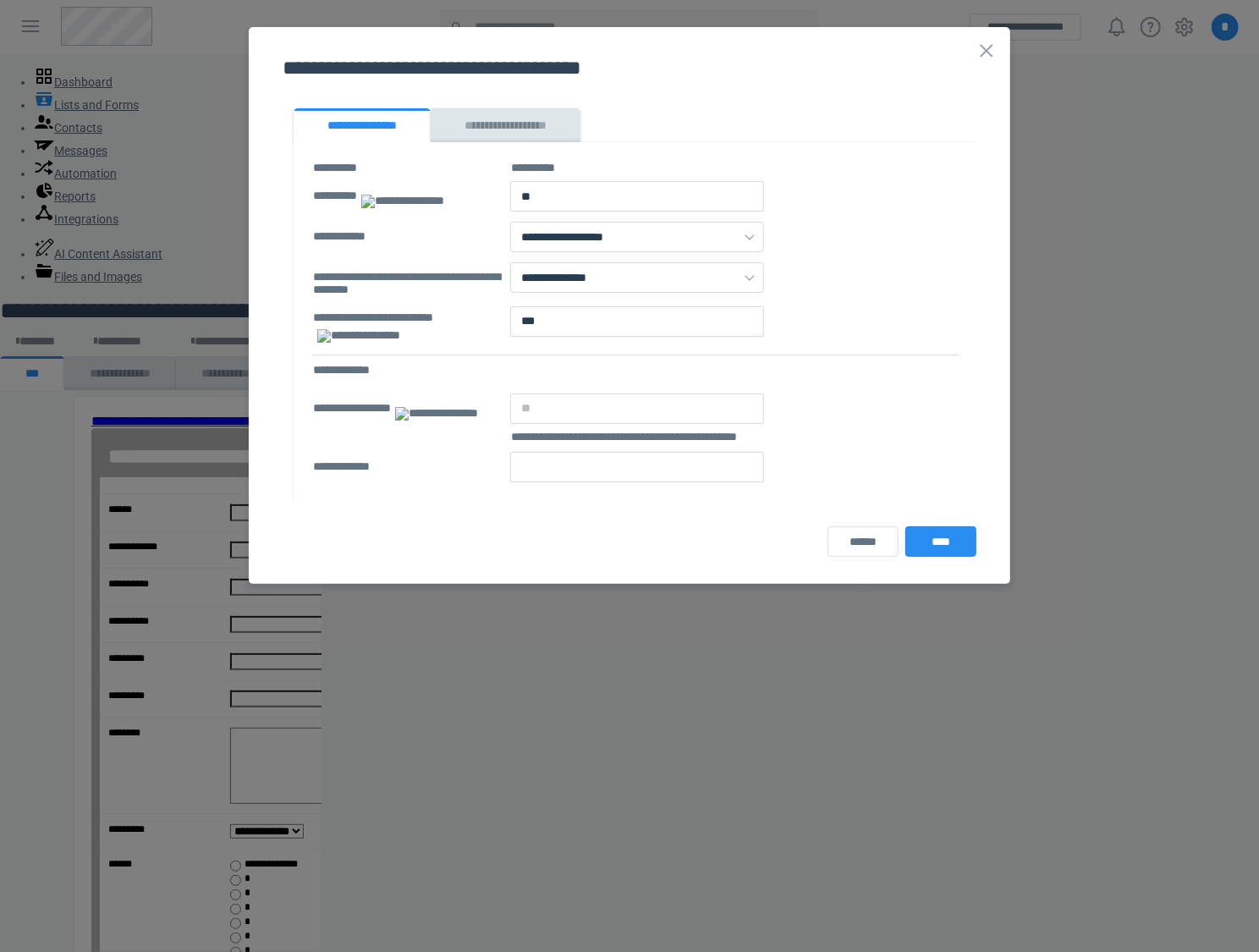 type on "***" 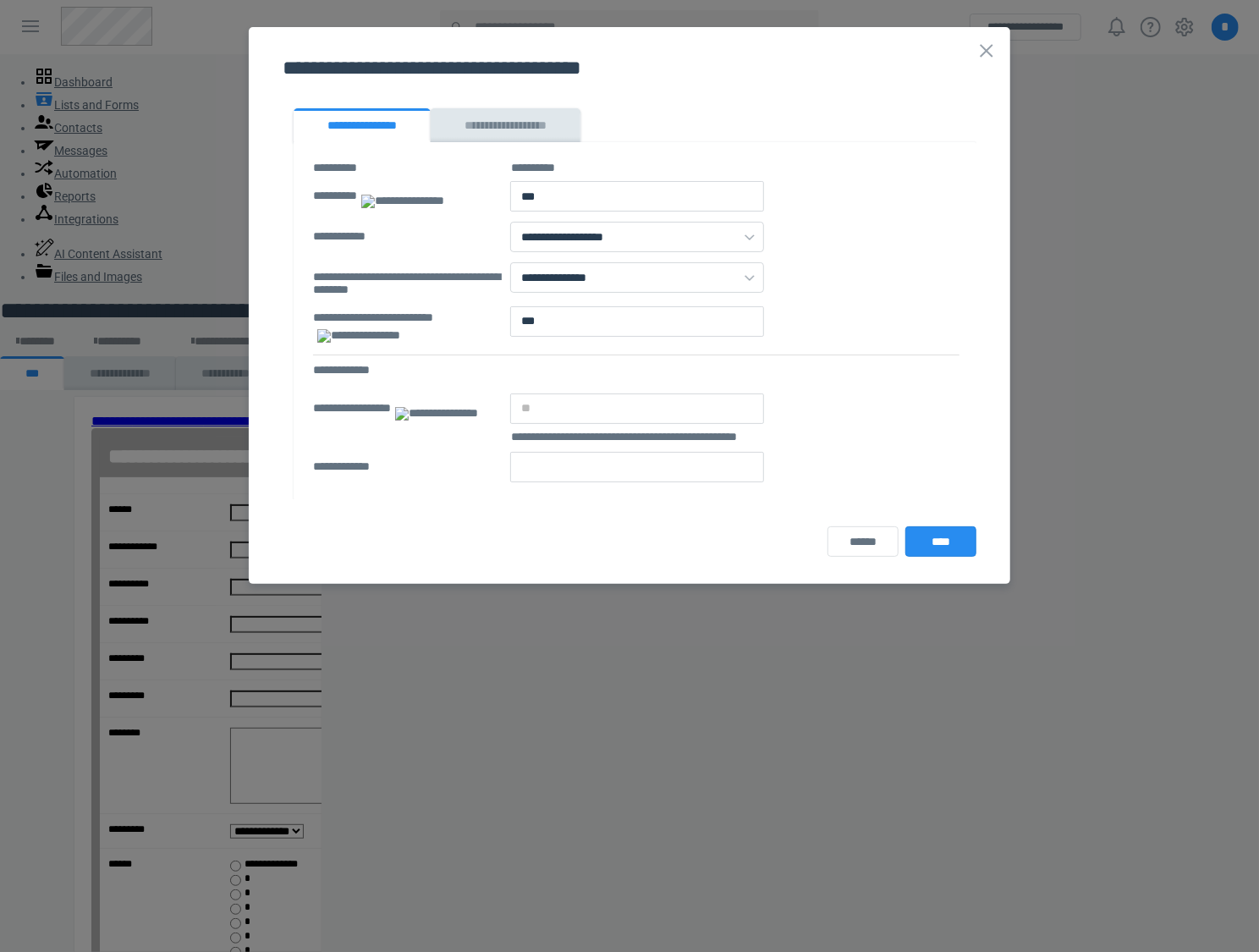 type on "***" 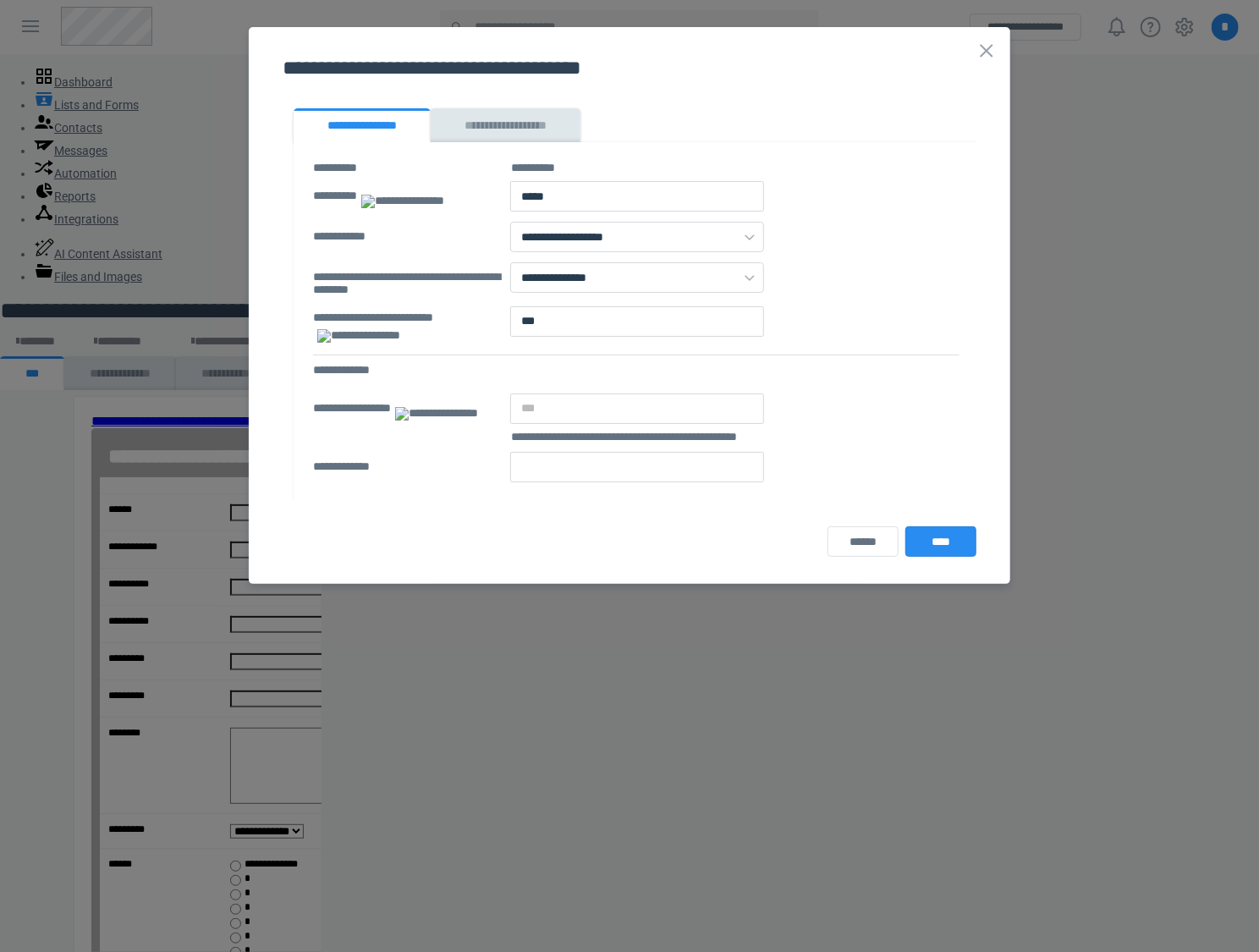 type on "******" 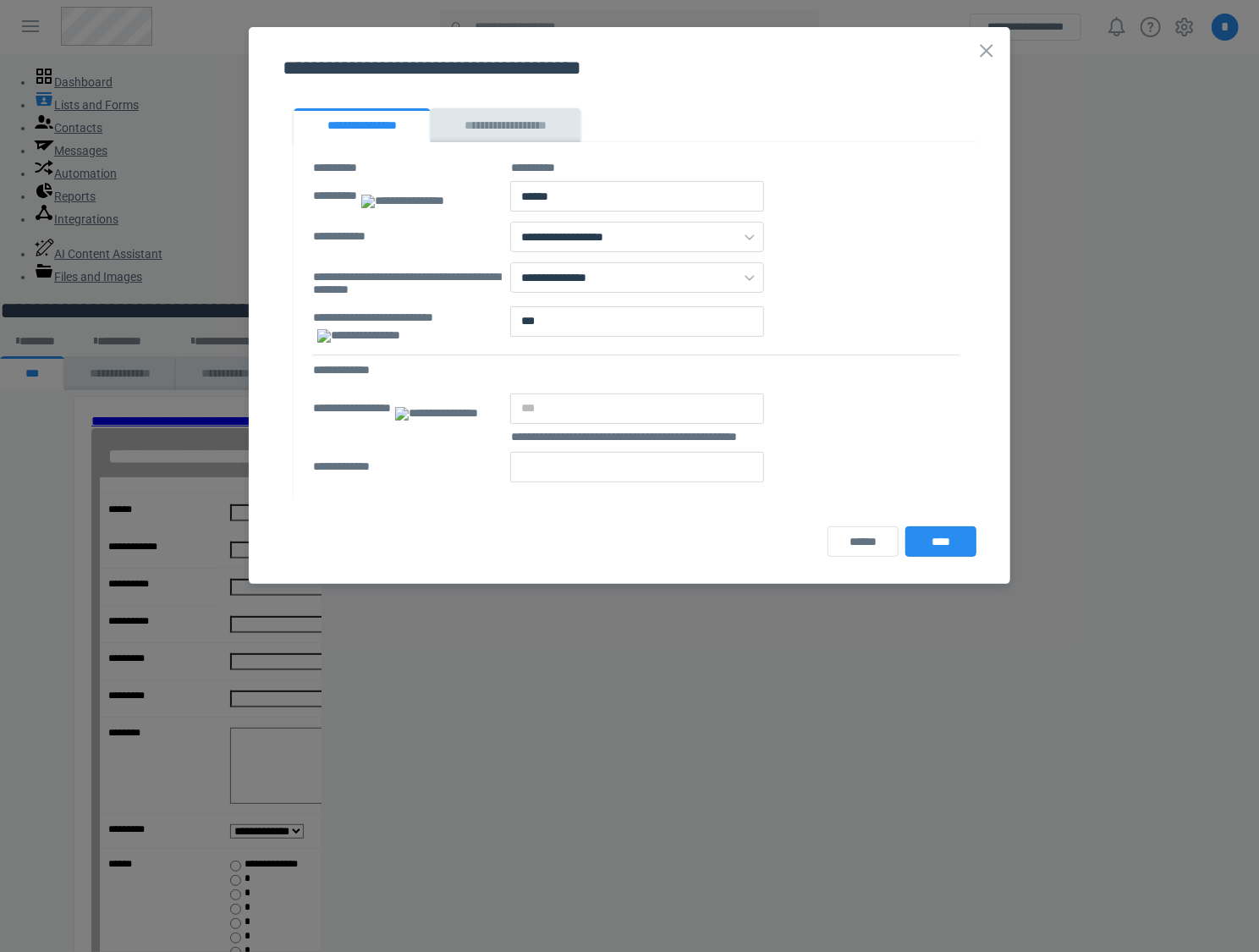 type on "******" 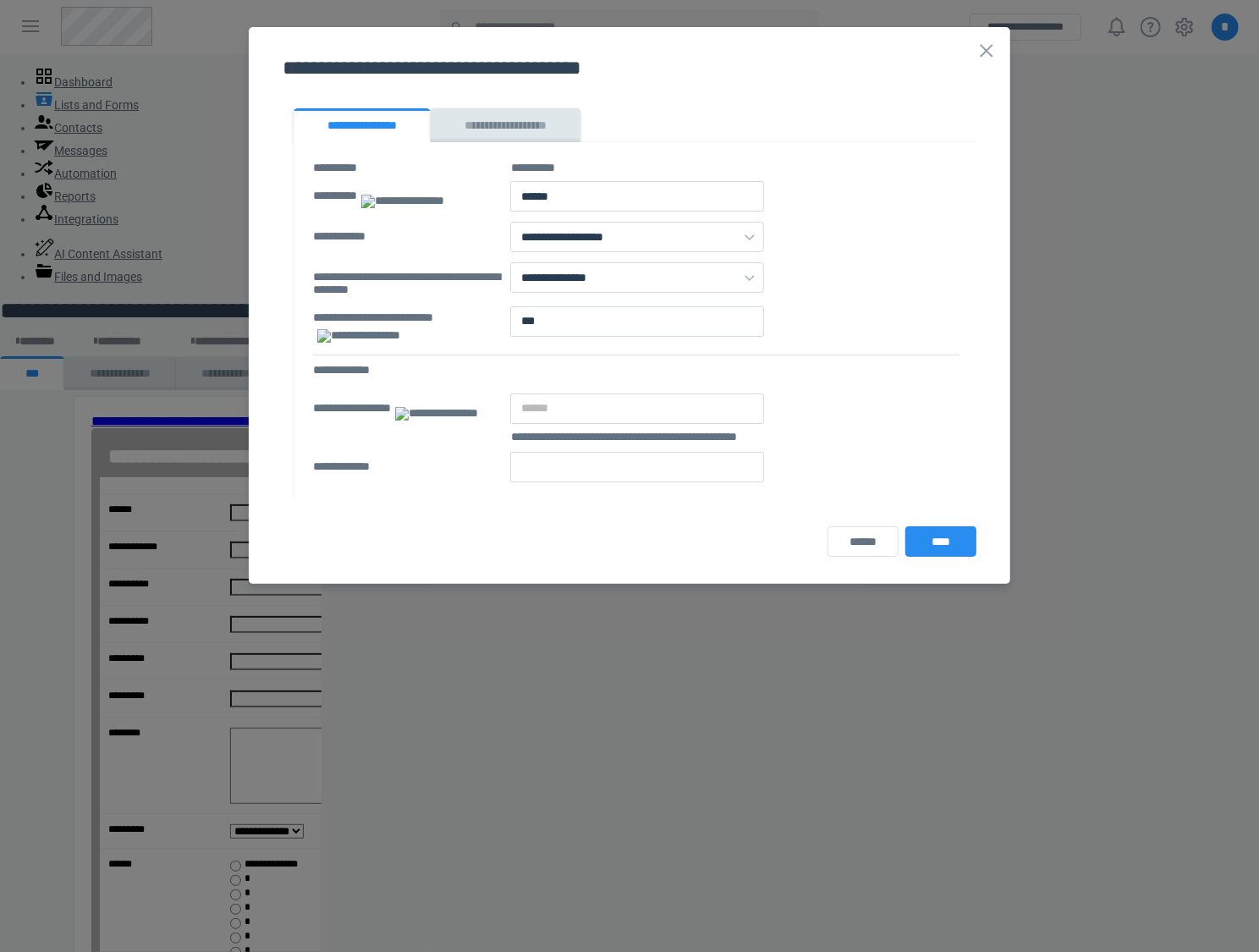 type on "*****" 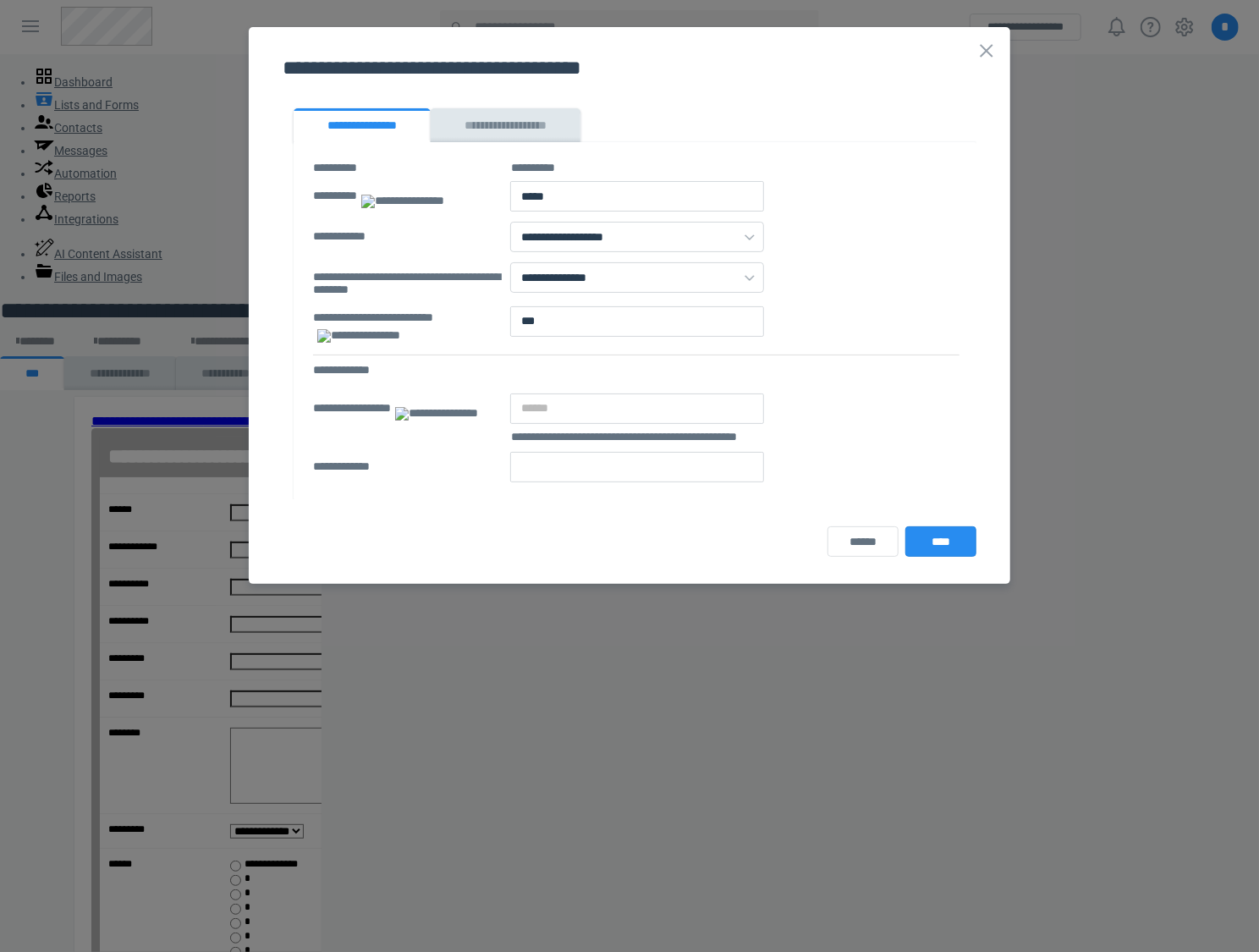 type on "*****" 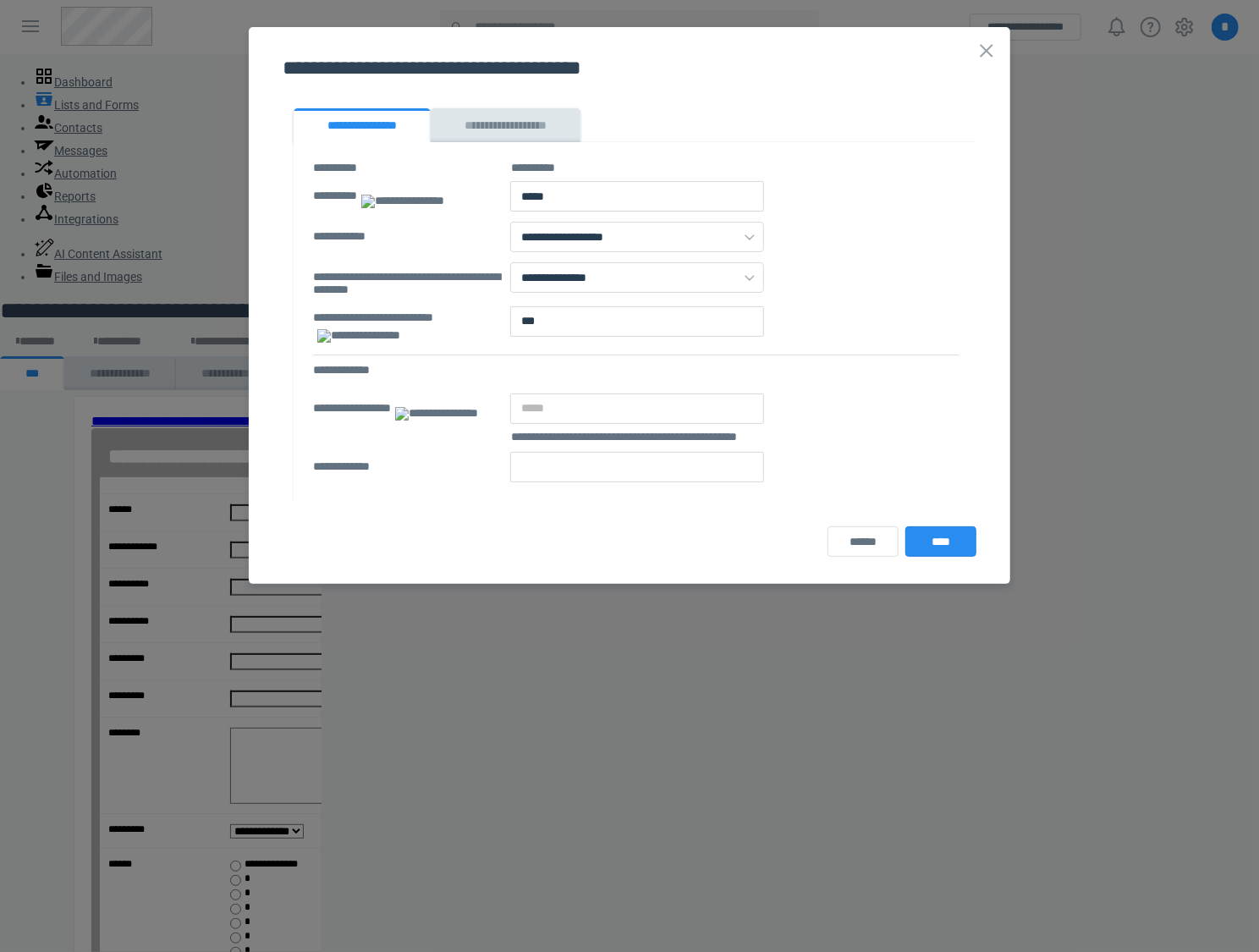 type on "****" 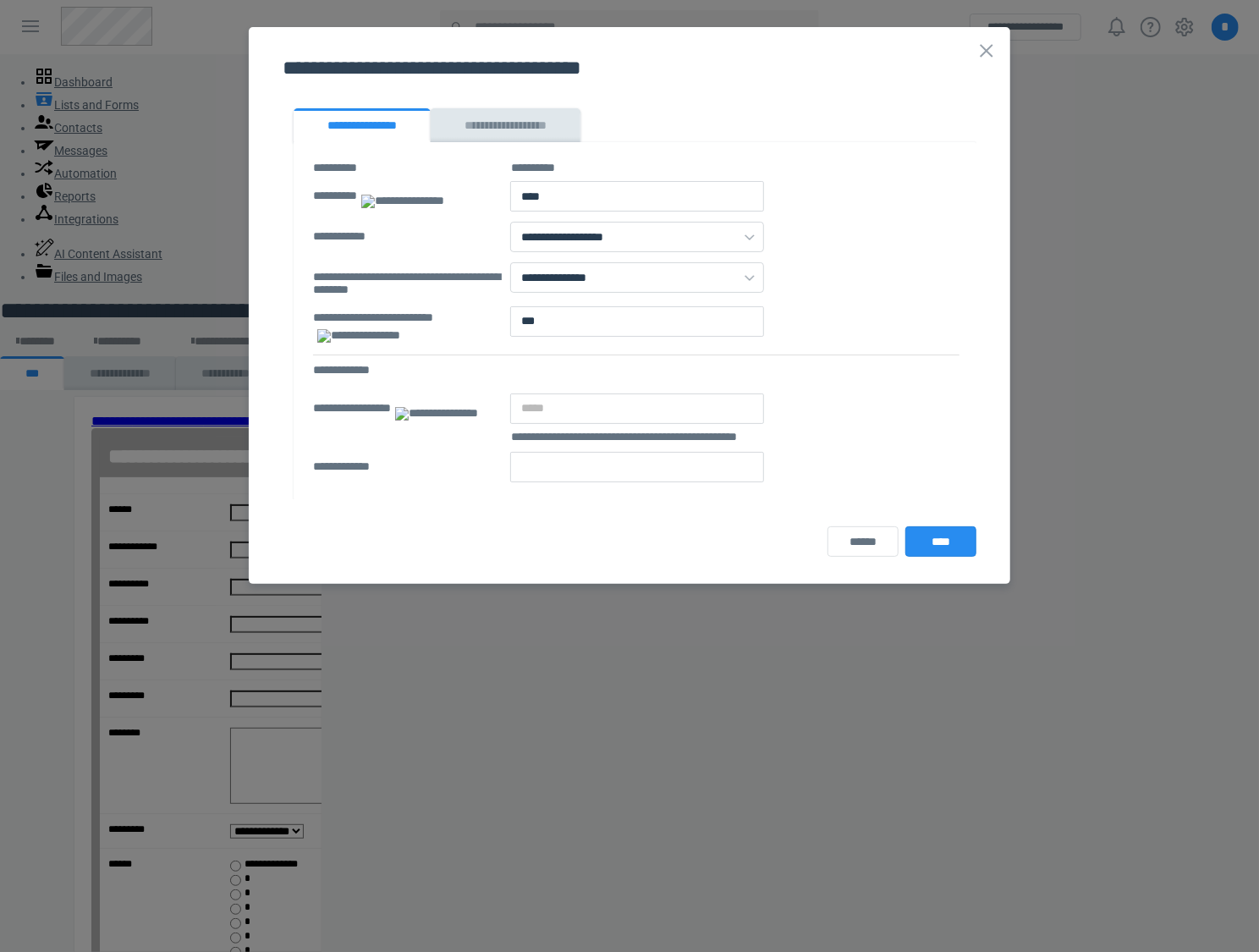 type on "****" 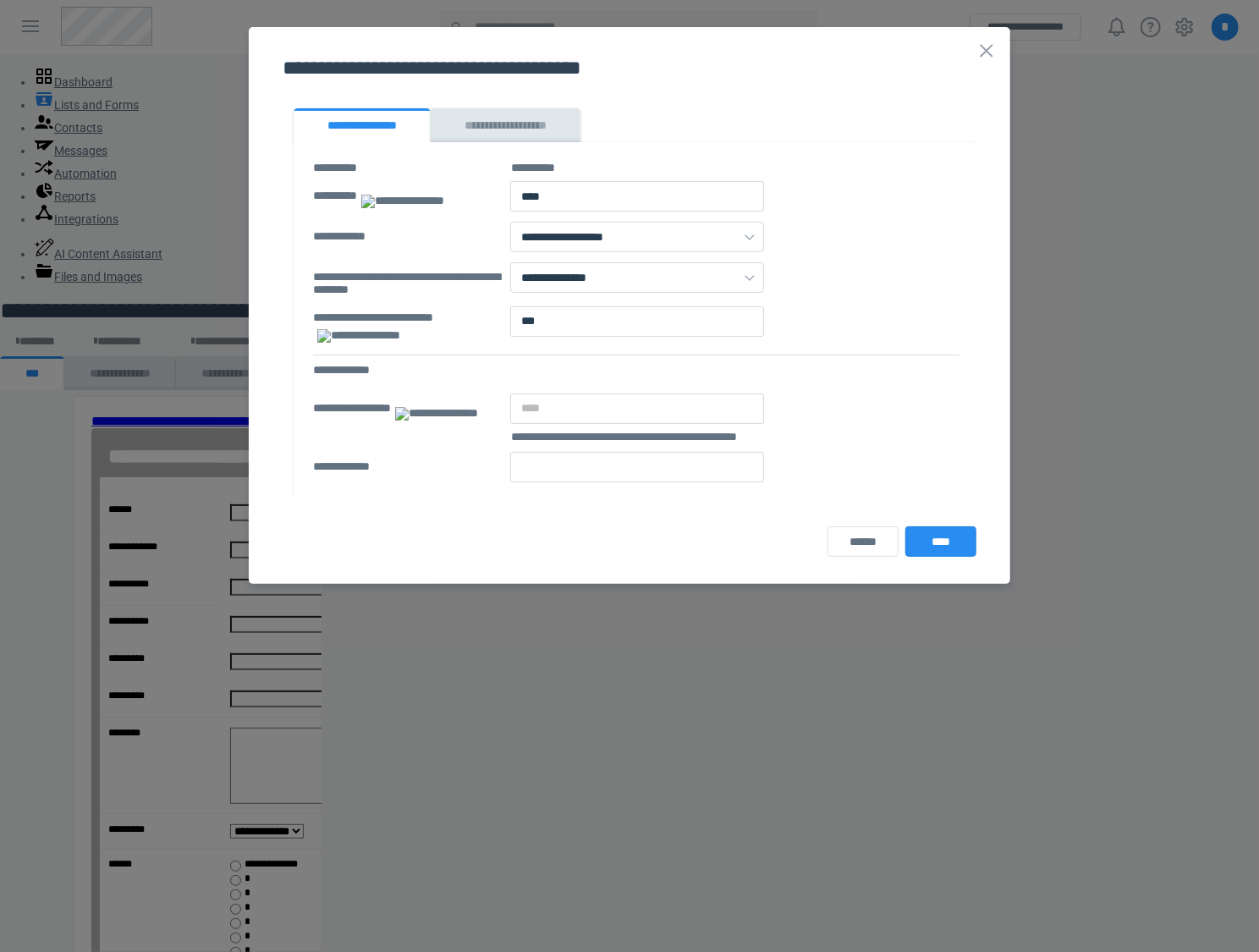type on "***" 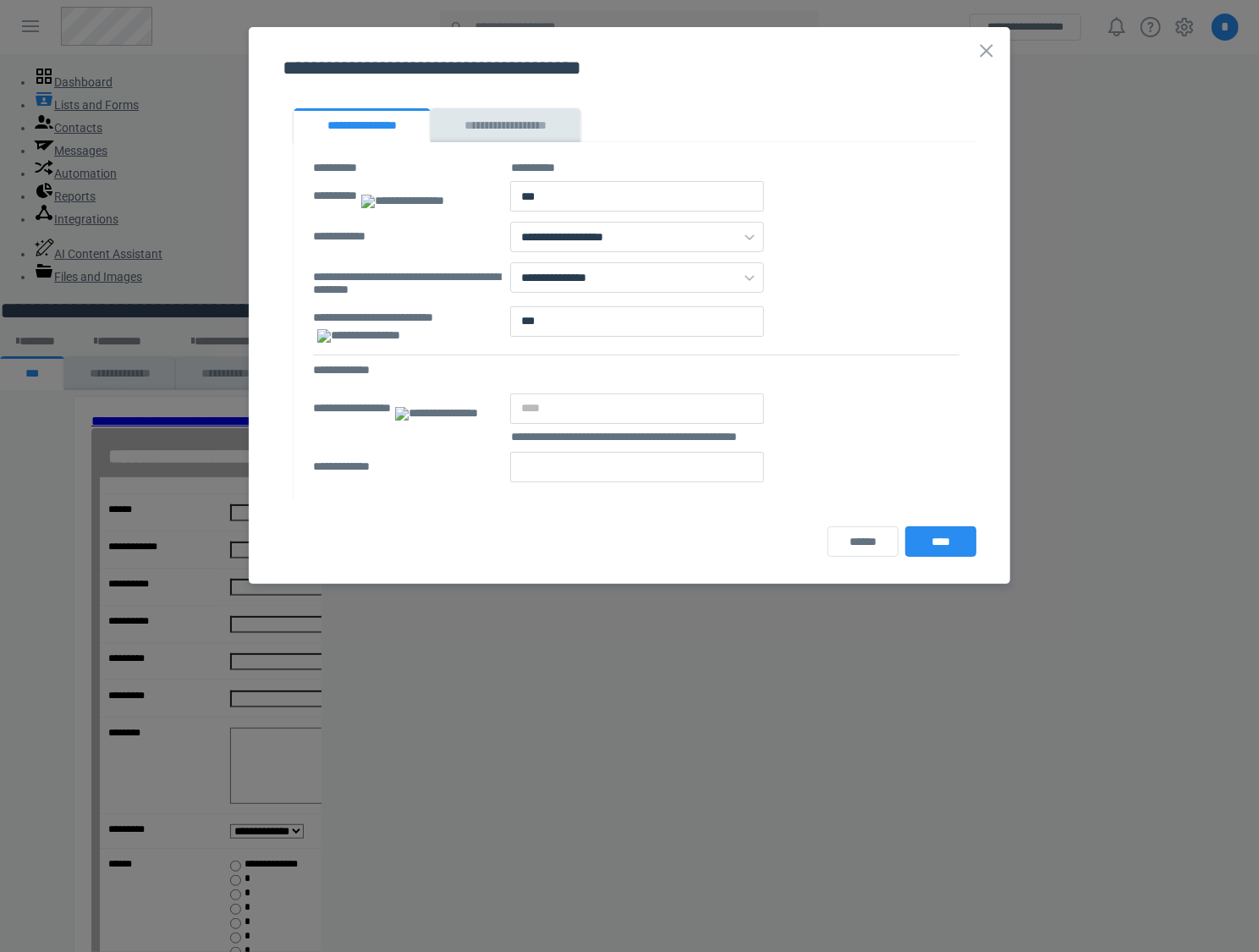 type on "***" 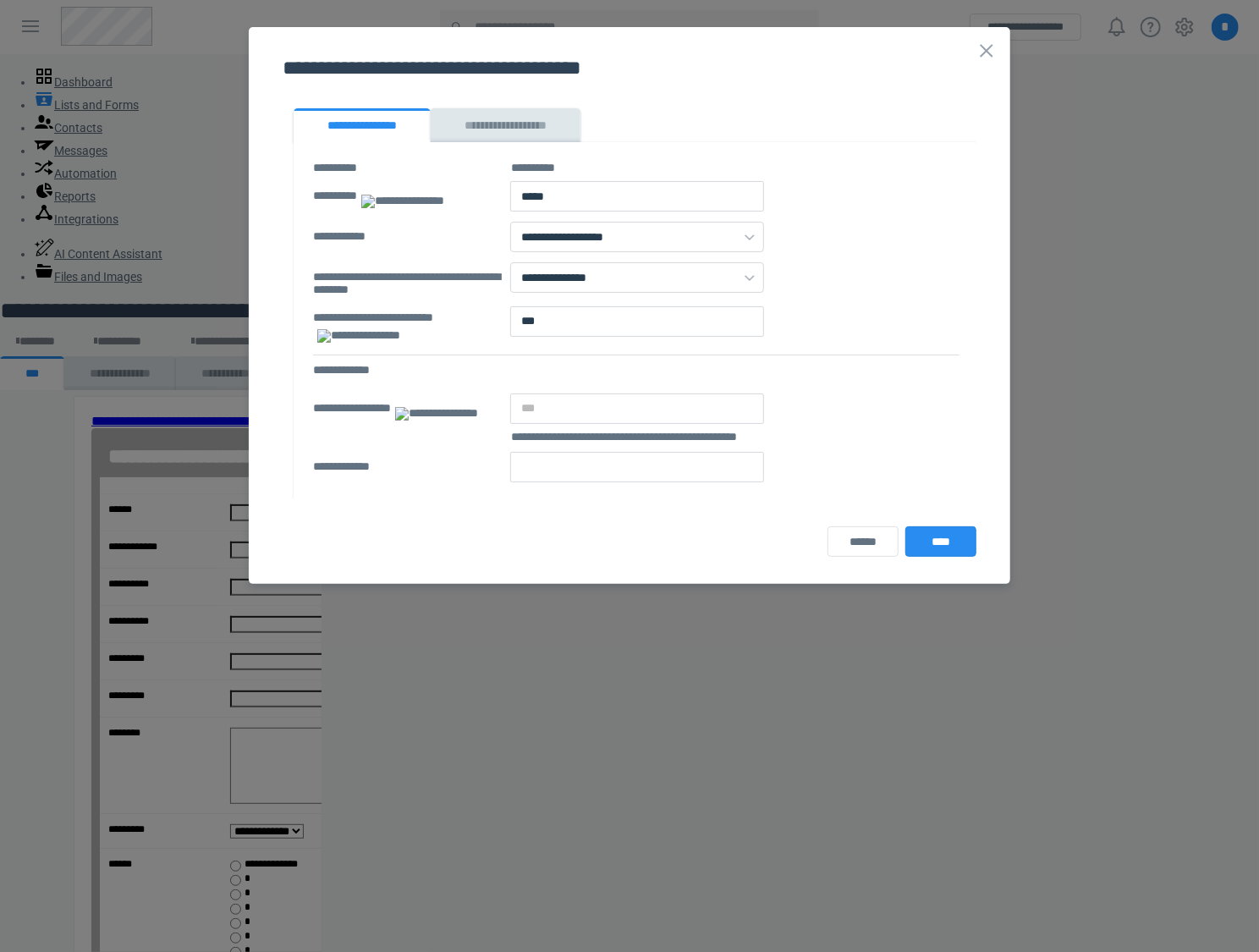 type on "******" 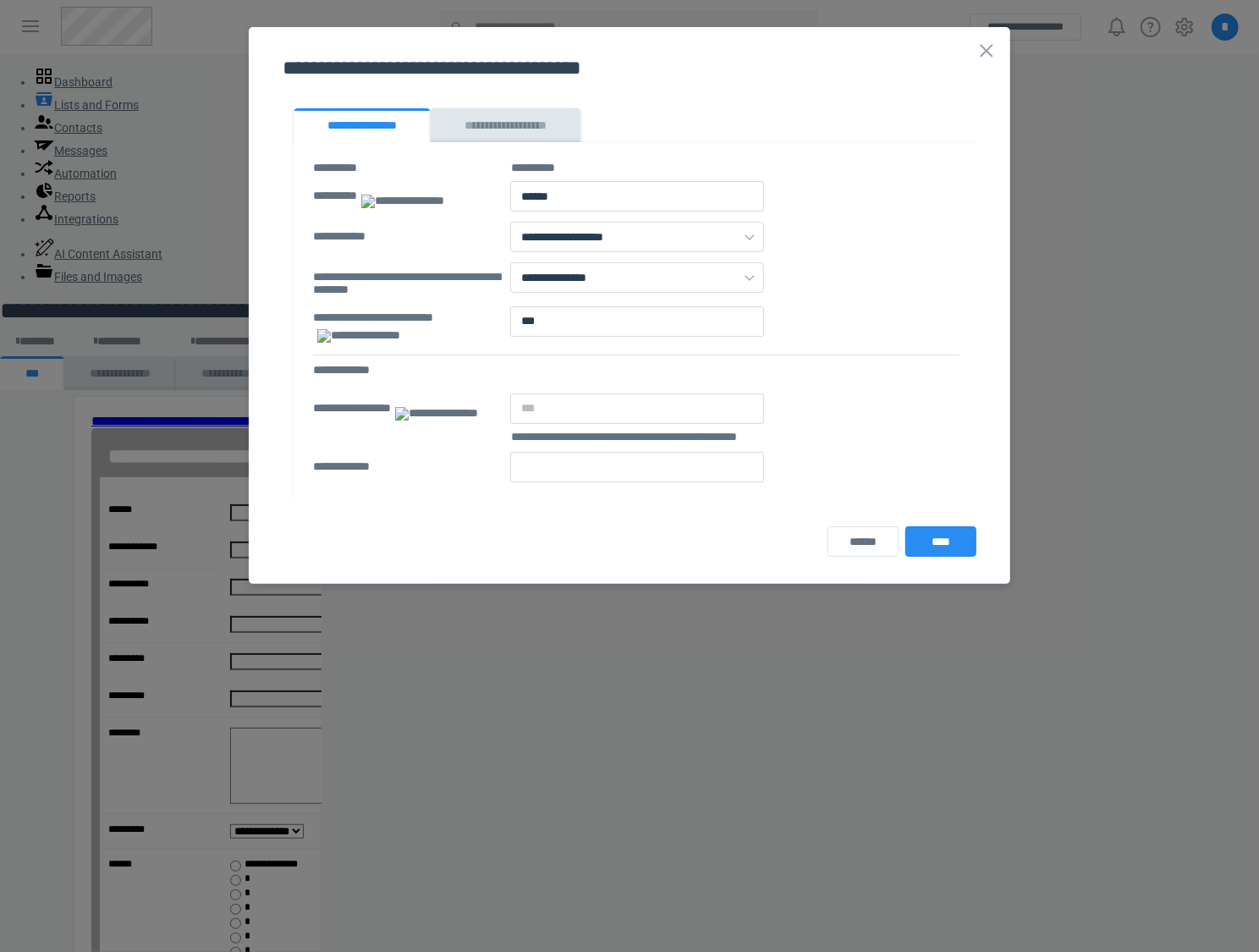 type on "******" 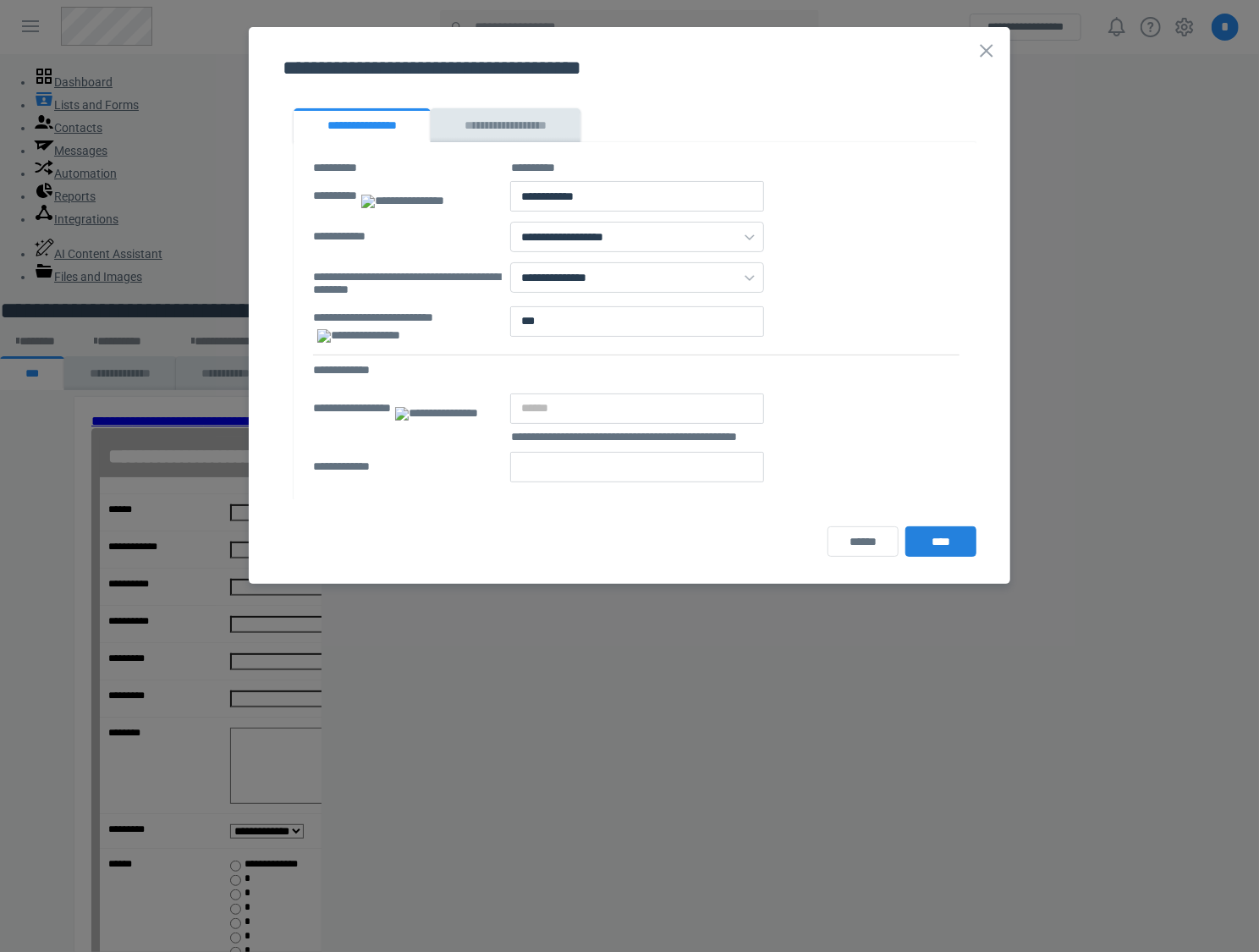 type on "**********" 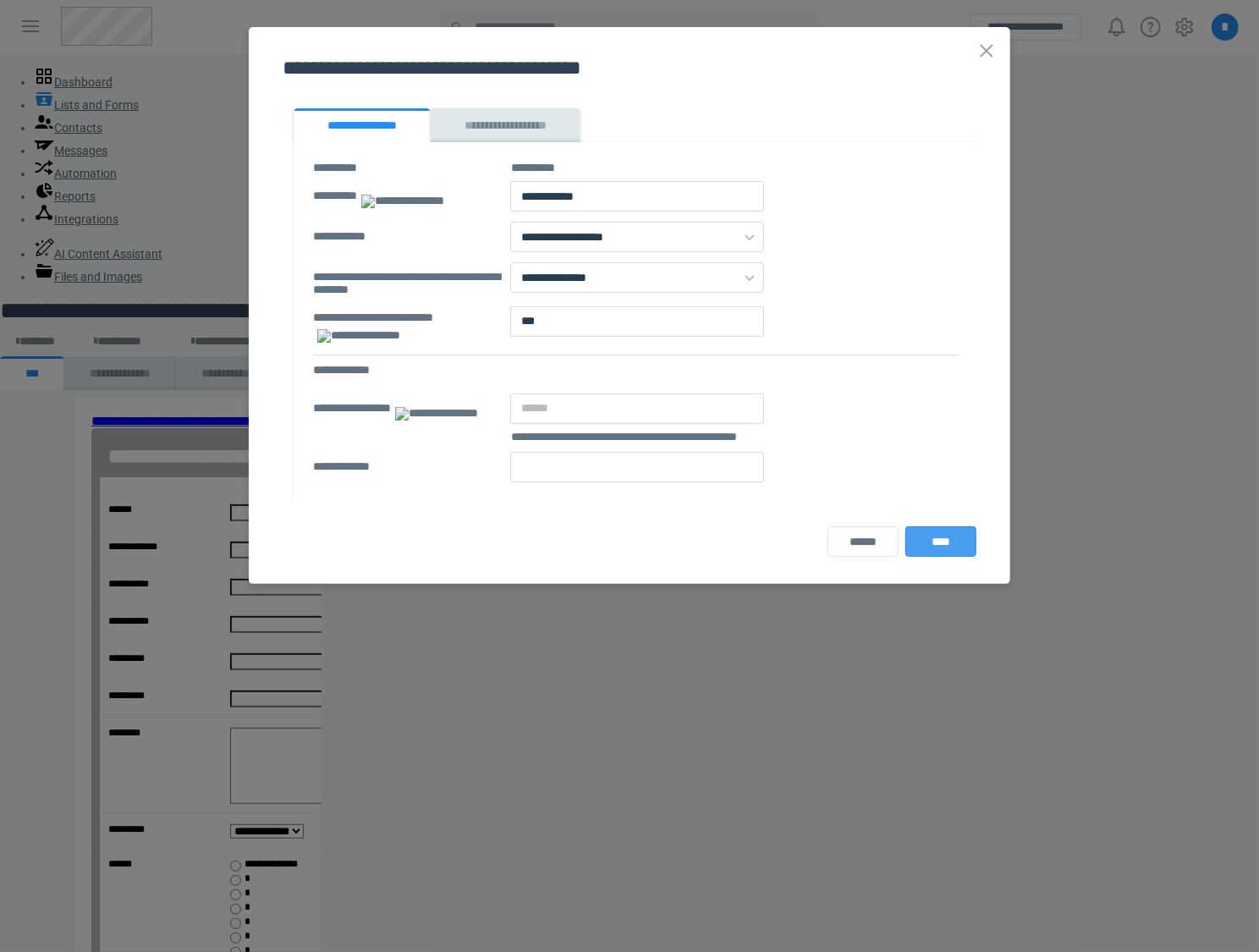 click on "****" at bounding box center (941, 542) 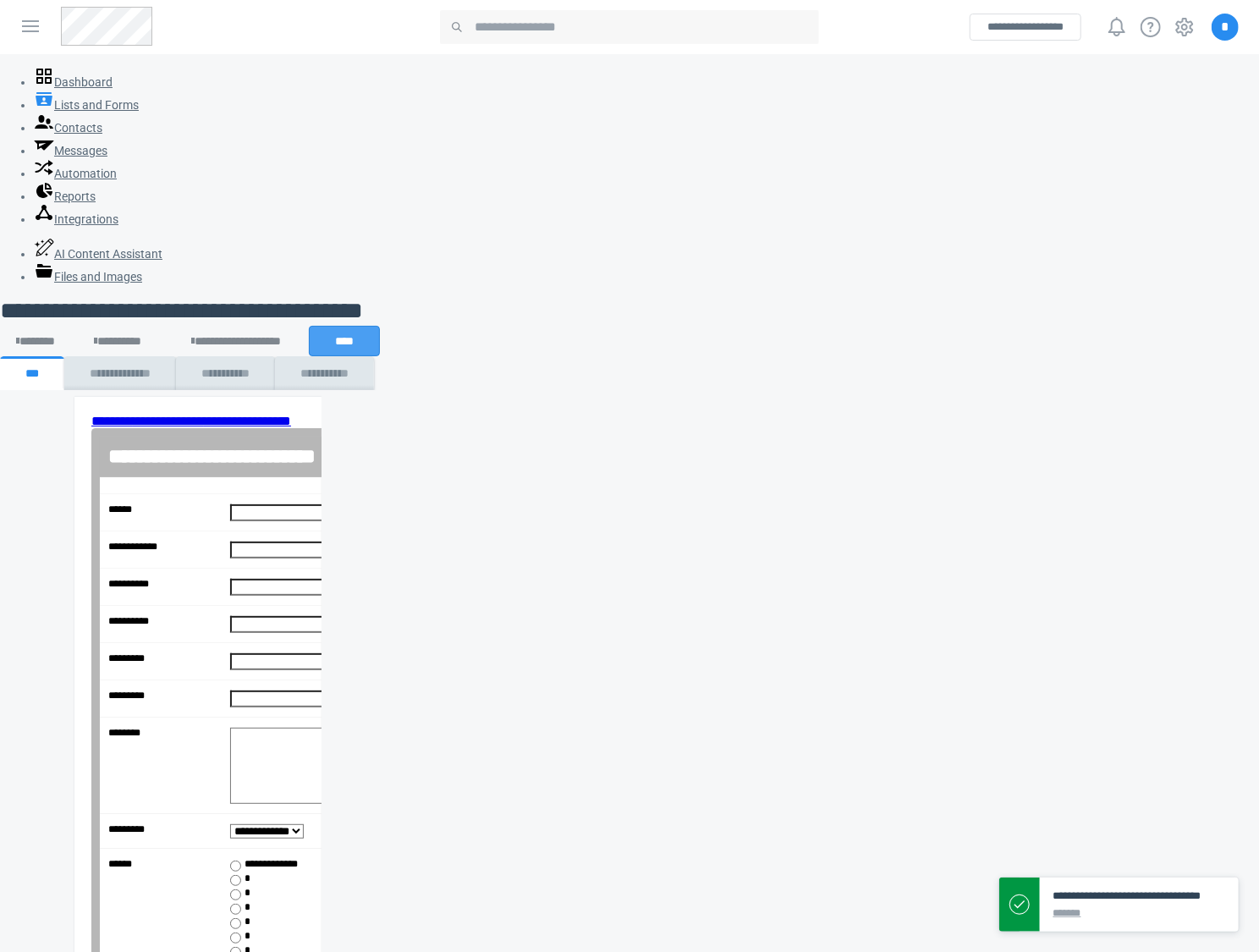 click on "****" at bounding box center (344, 341) 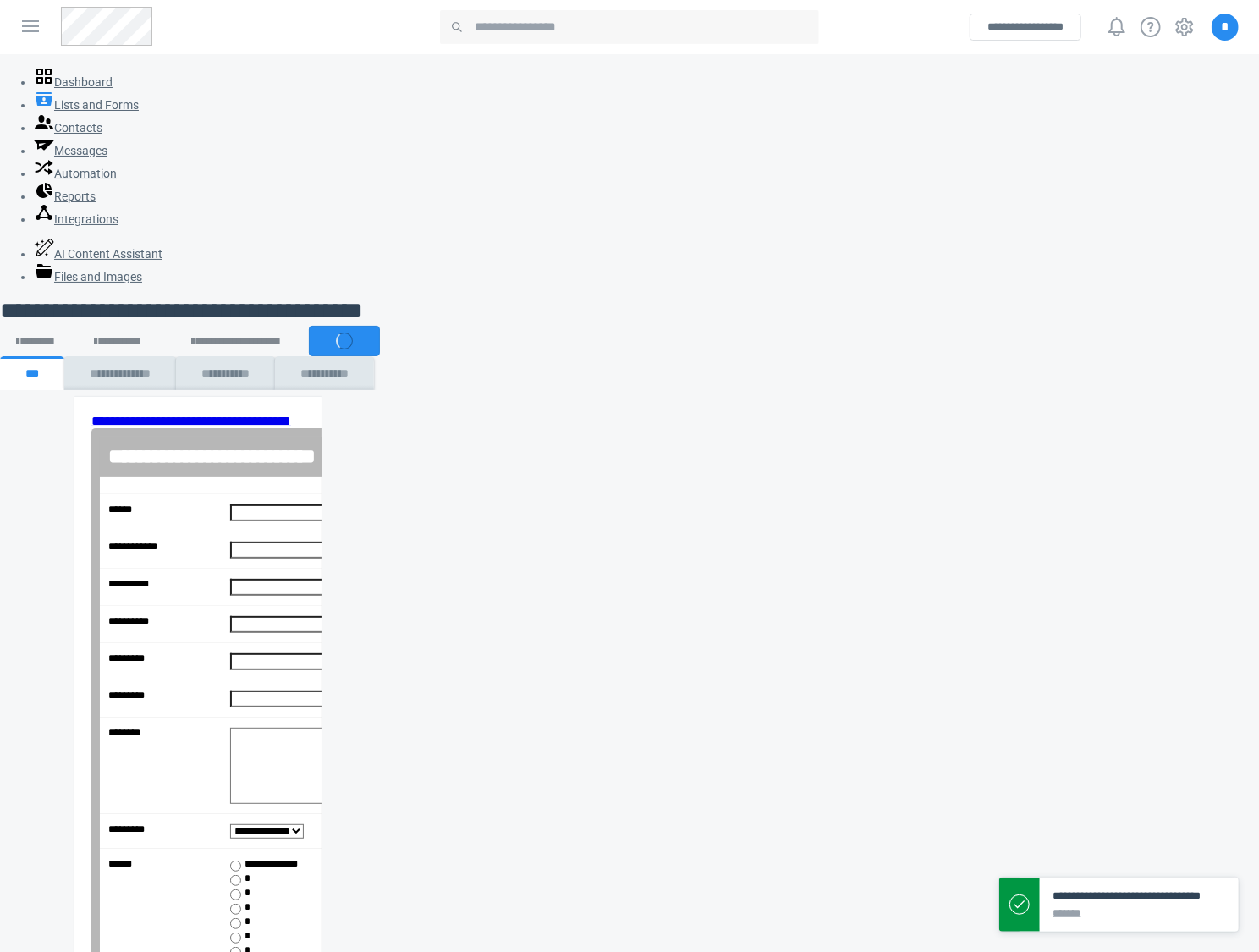 type on "******" 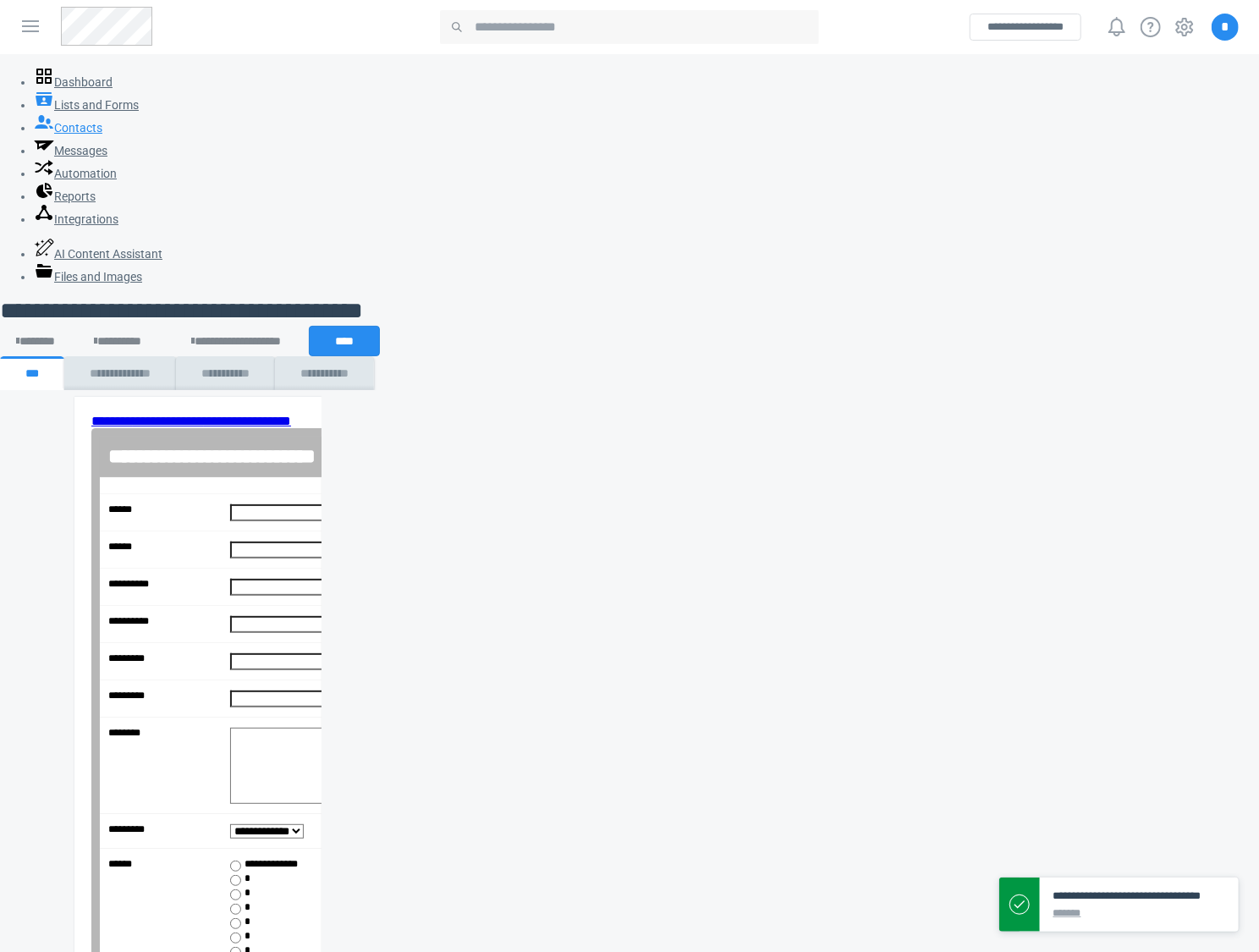click on "Contacts" at bounding box center (68, 128) 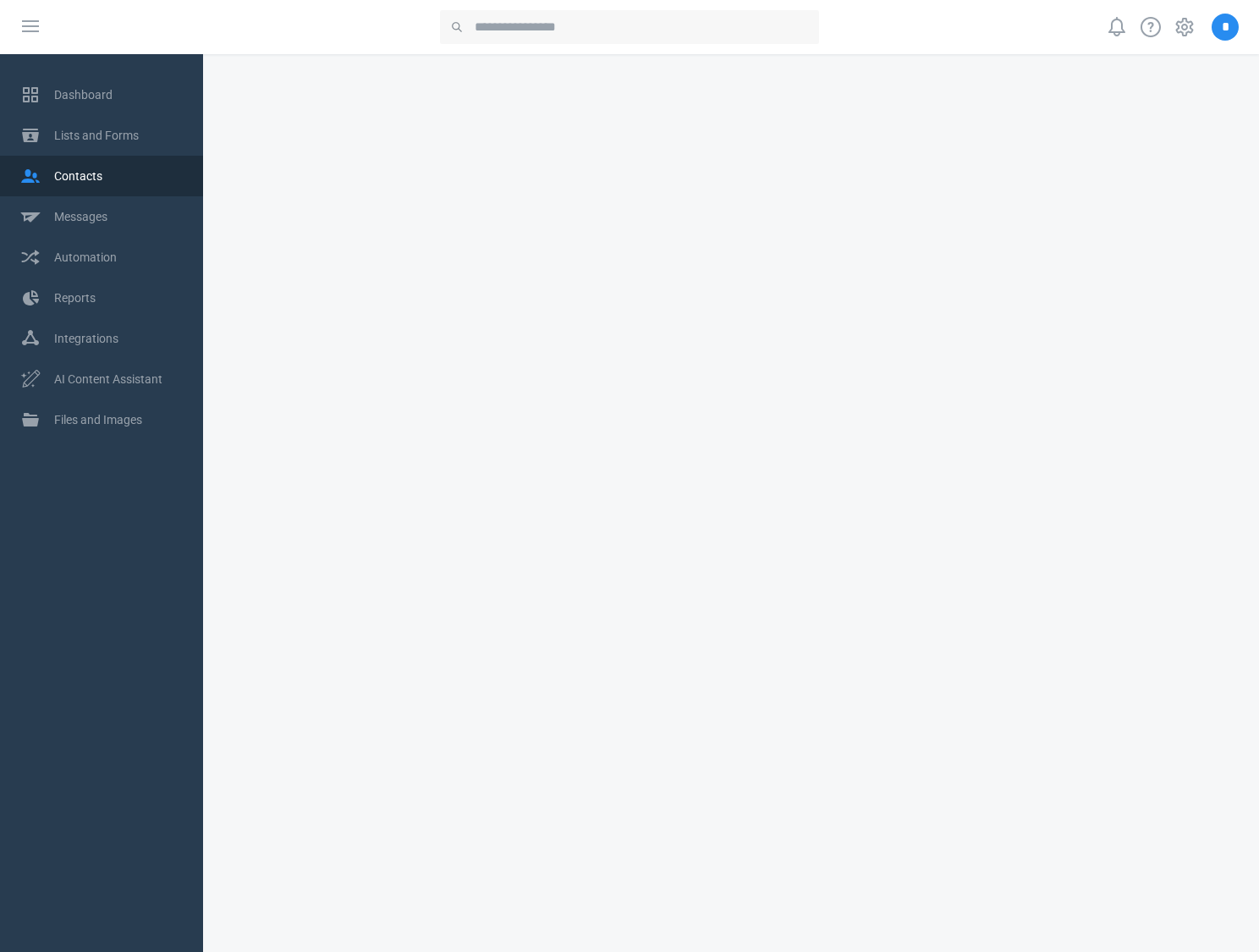 scroll, scrollTop: 0, scrollLeft: 0, axis: both 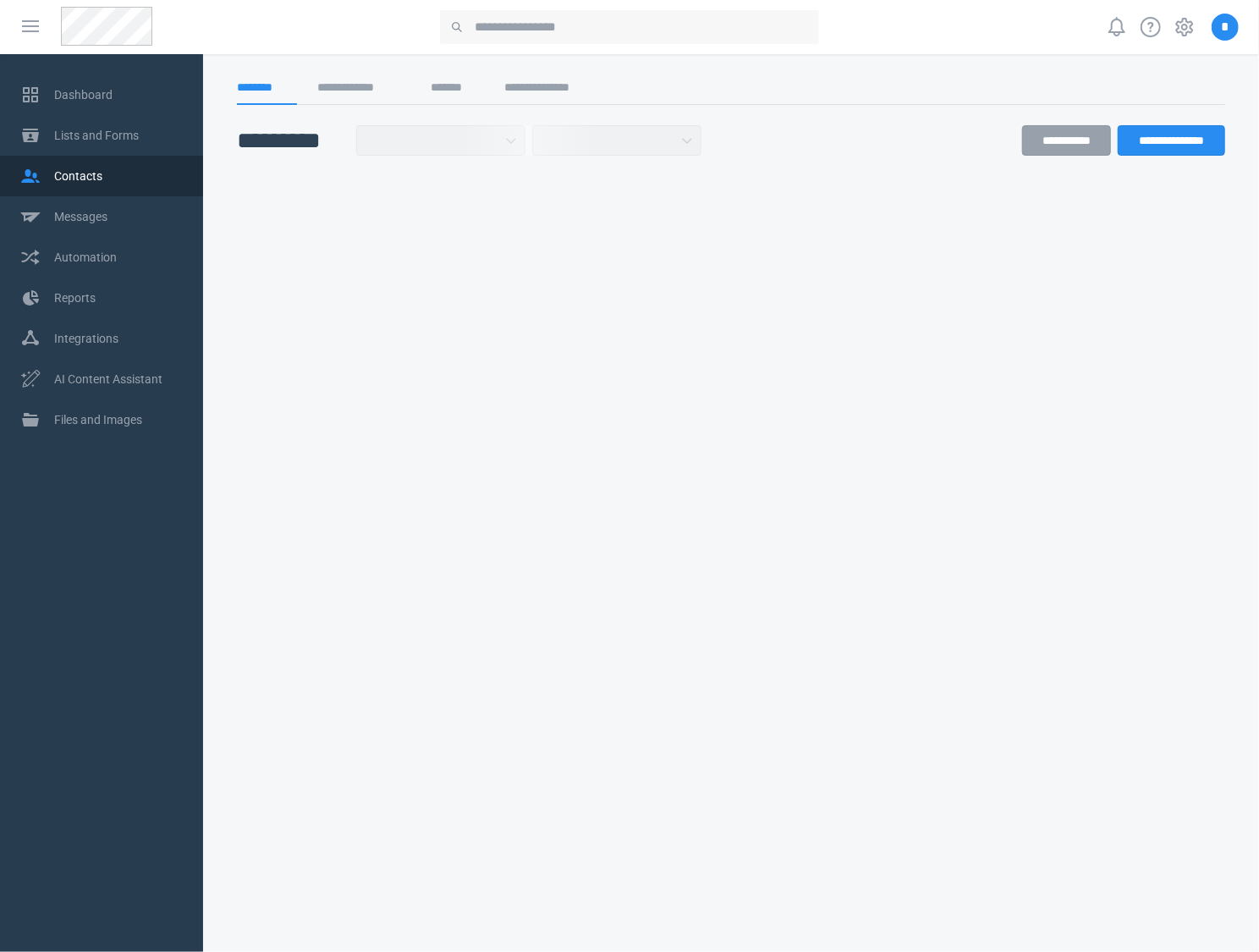 click on "**********" at bounding box center (630, 102) 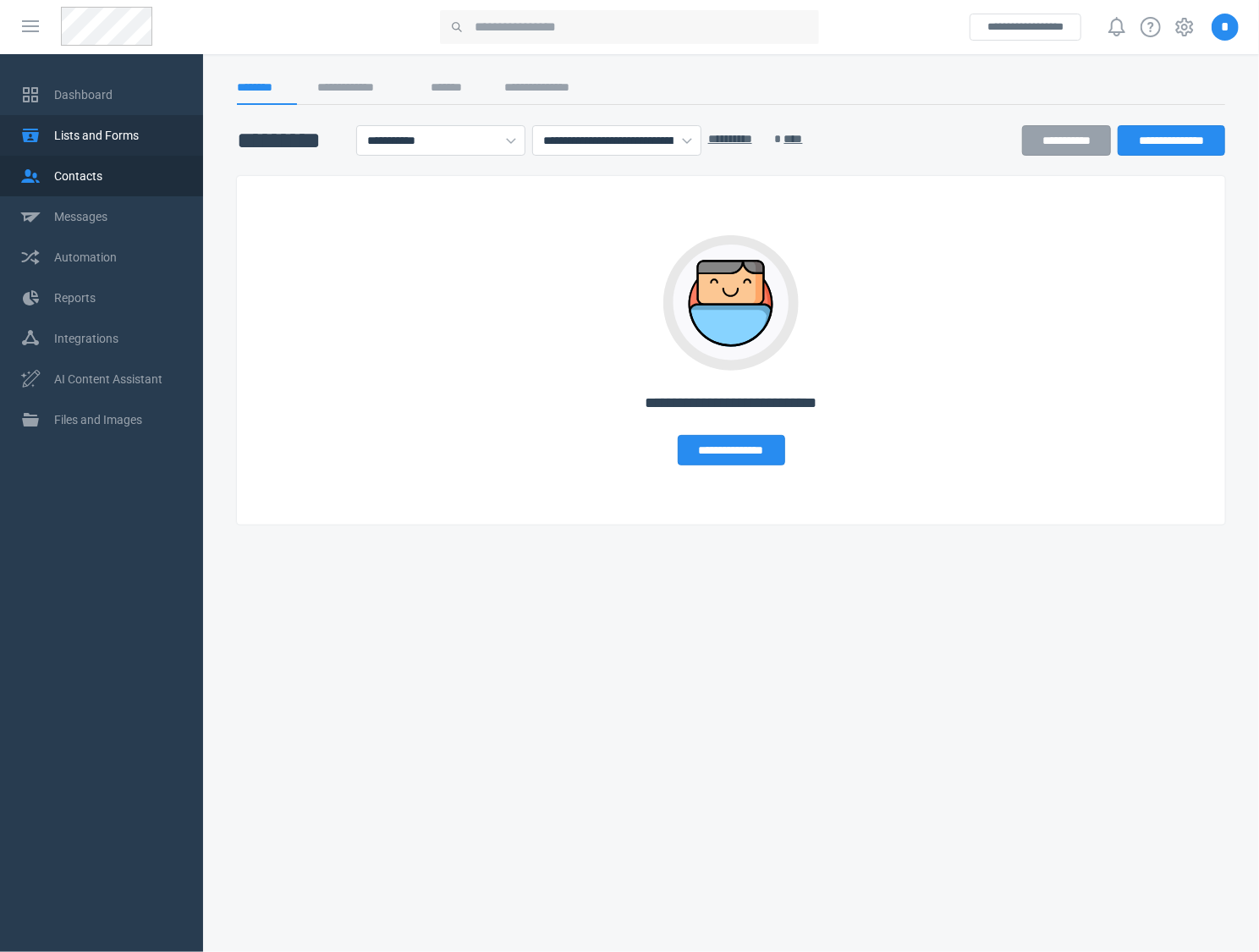click on "Lists and Forms" at bounding box center (118, 135) 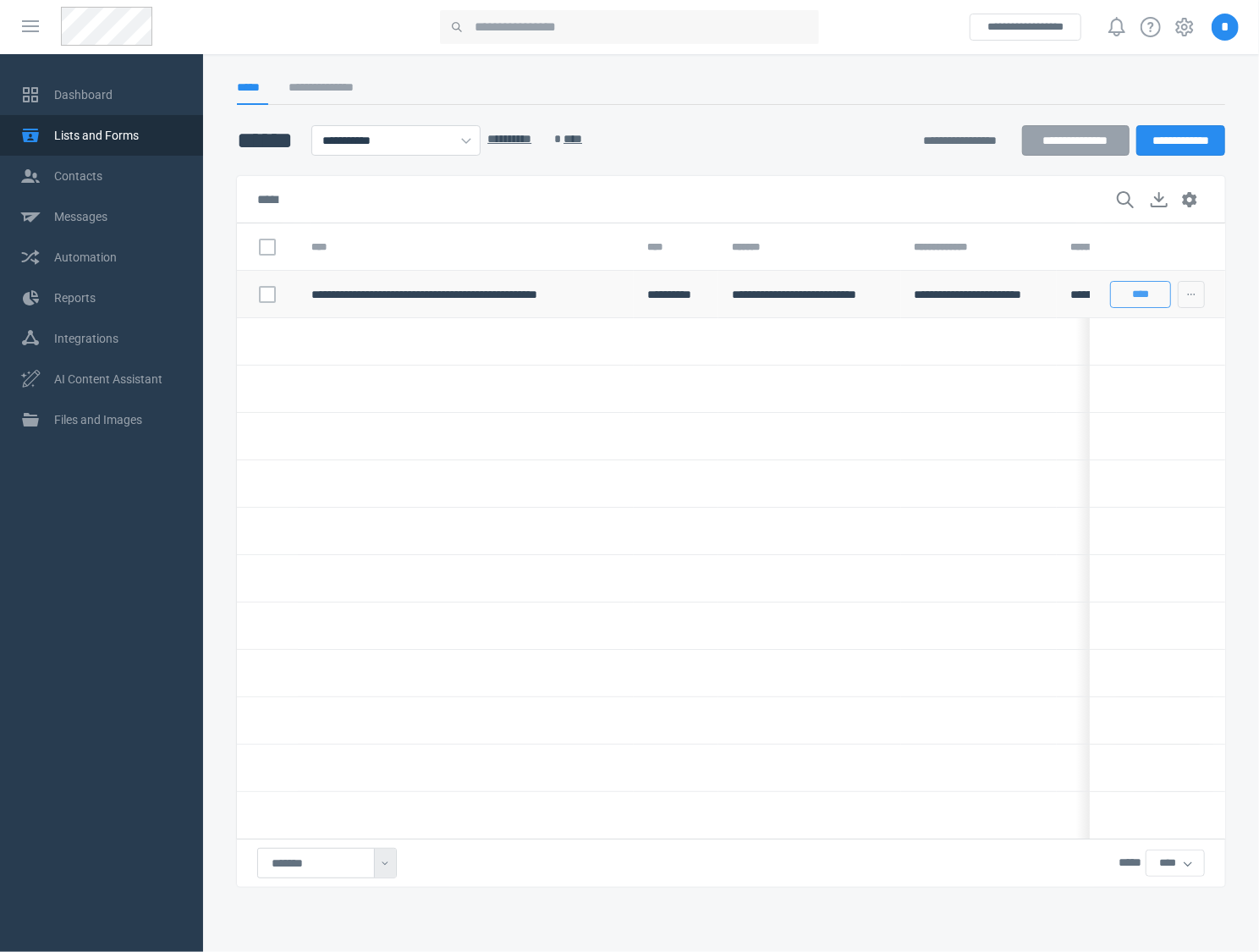 click on "****" at bounding box center (1141, 294) 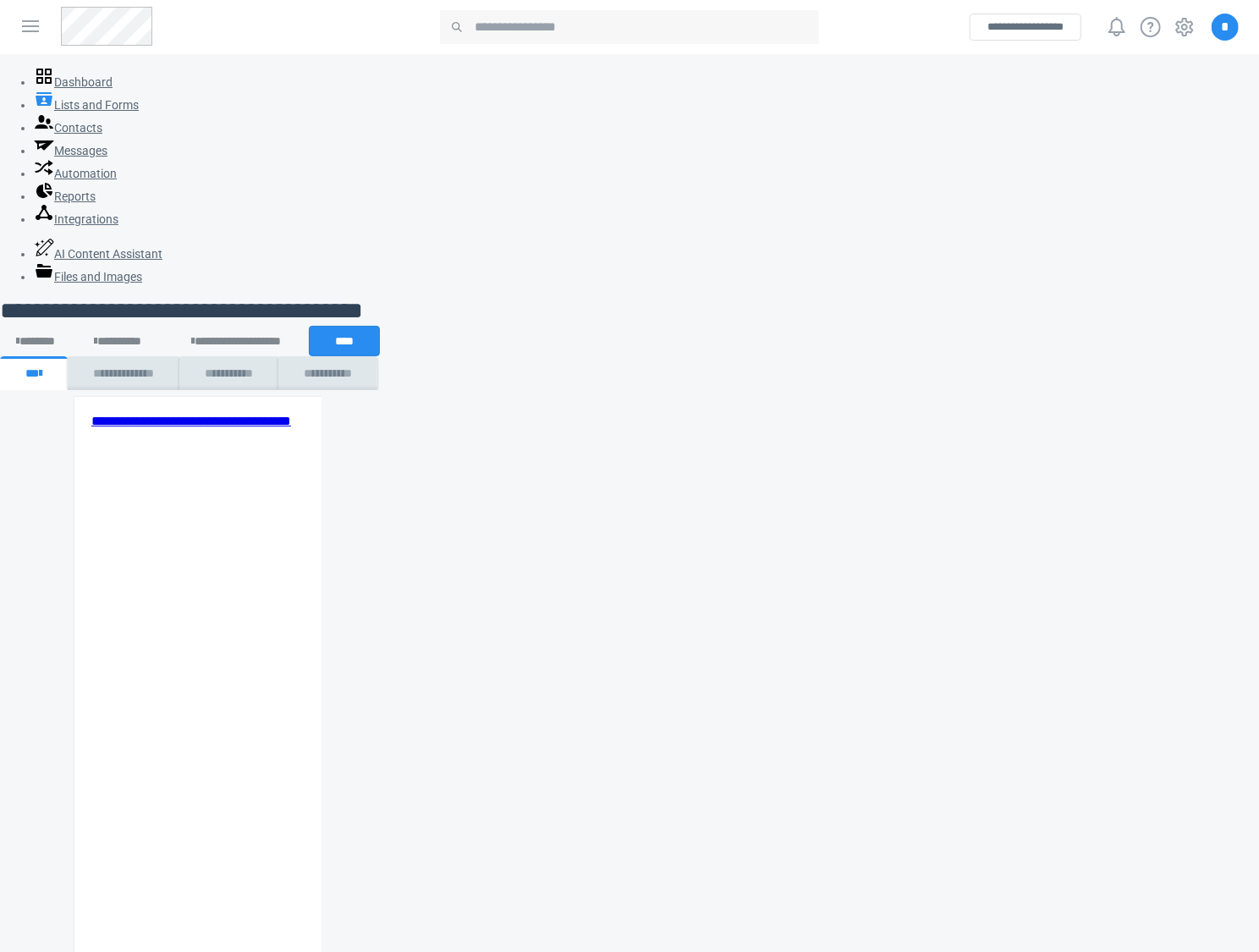 scroll, scrollTop: 0, scrollLeft: 0, axis: both 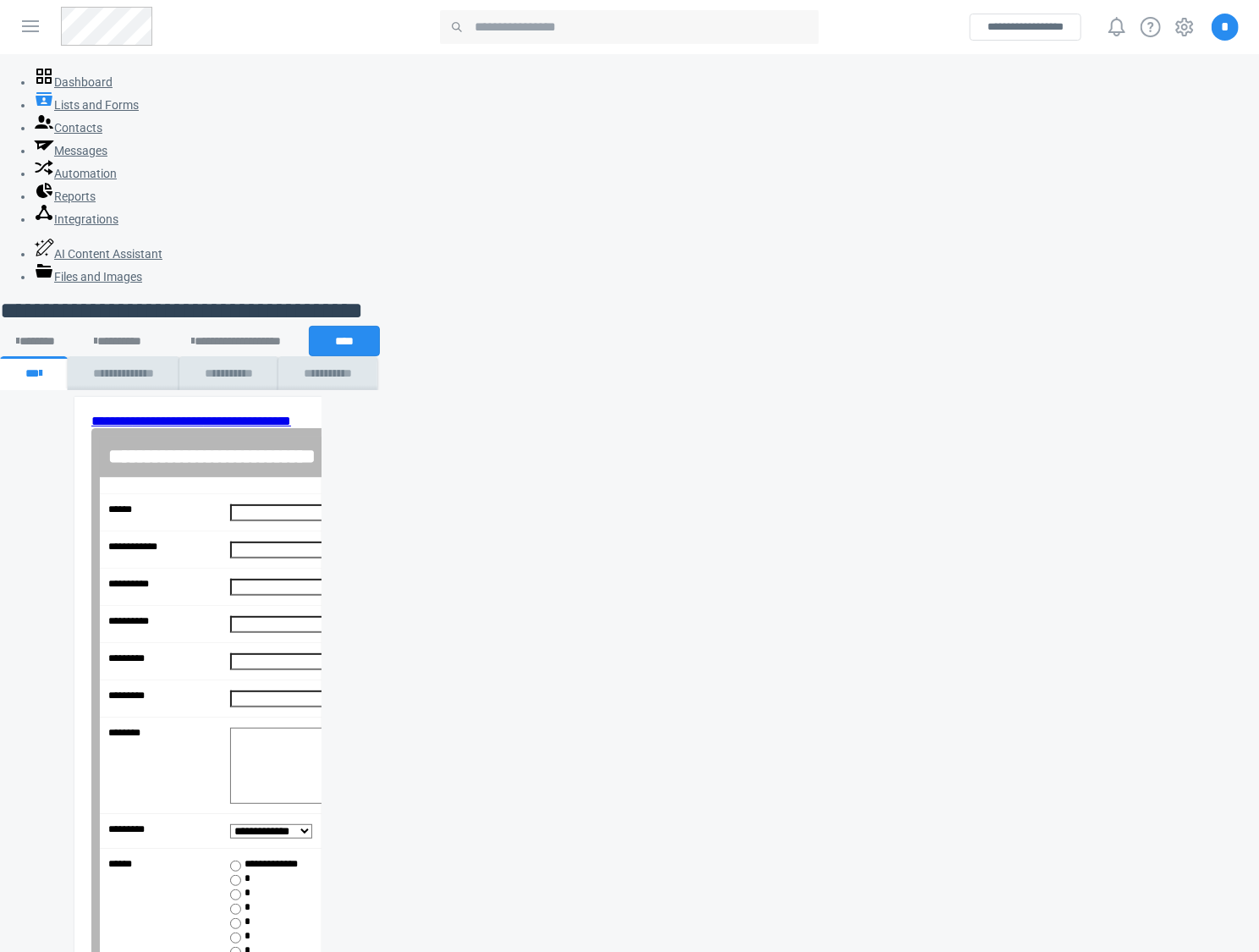click on "**********" at bounding box center [528, 734] 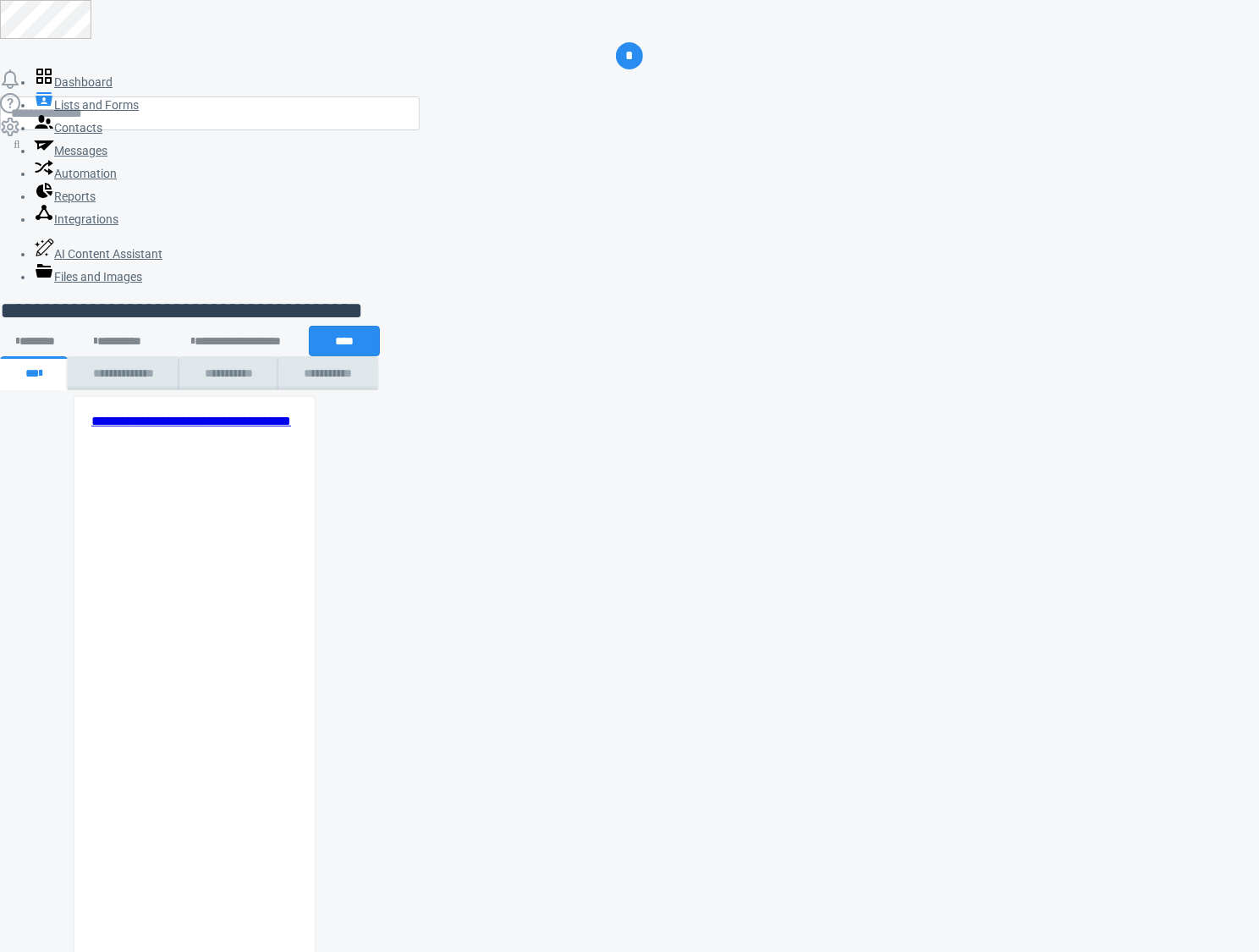 scroll, scrollTop: 0, scrollLeft: 0, axis: both 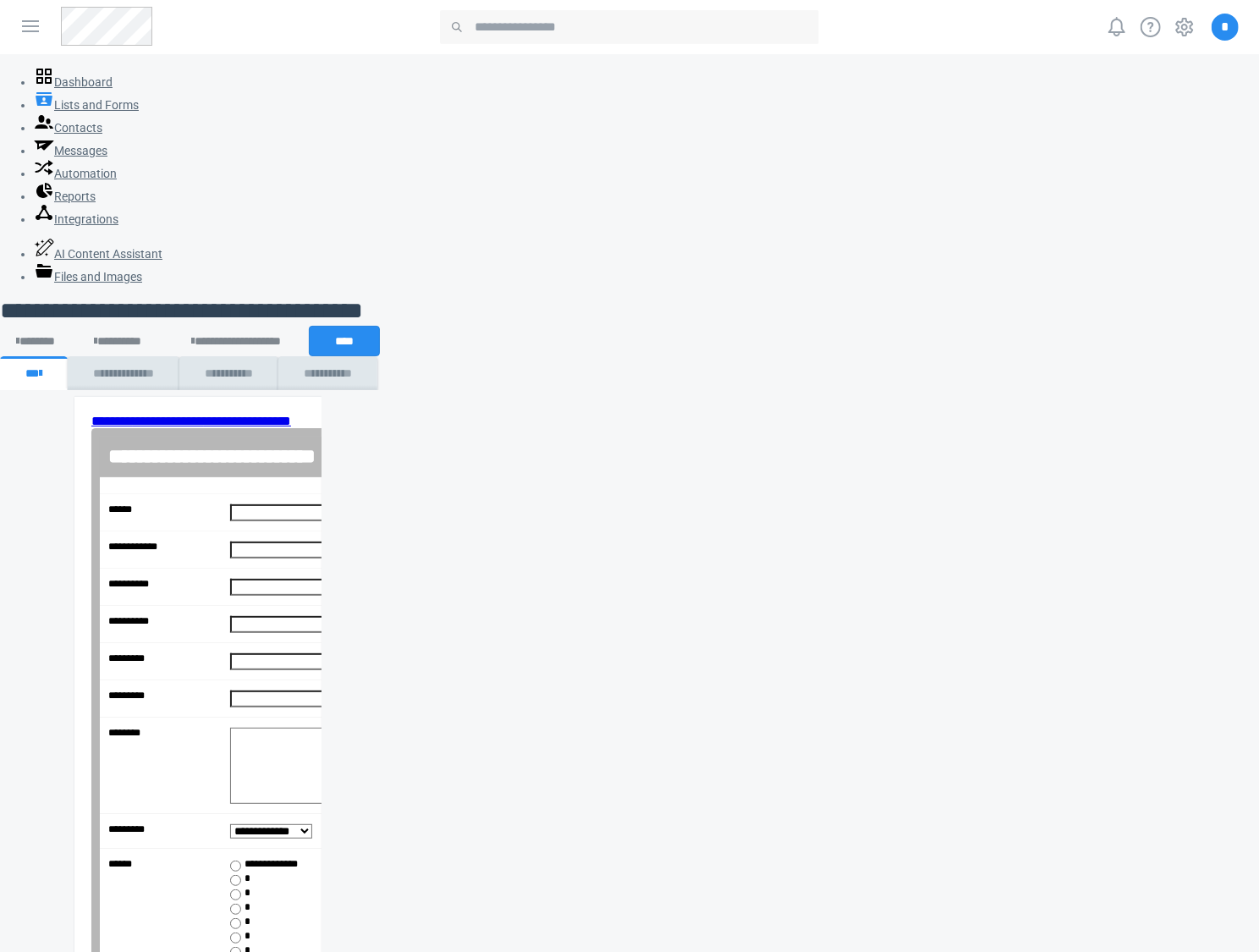 click on "**********" at bounding box center (630, 27) 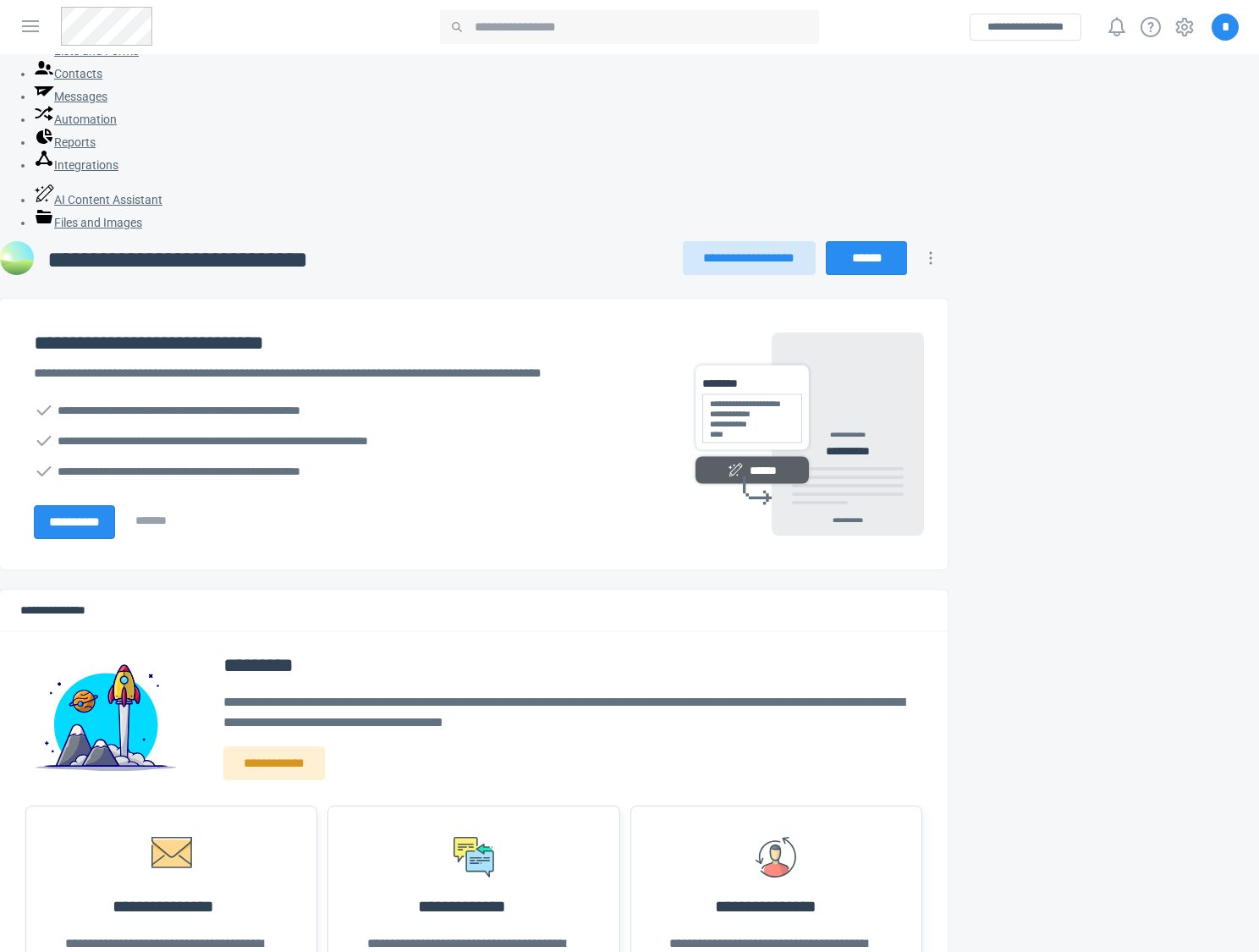 scroll, scrollTop: 0, scrollLeft: 0, axis: both 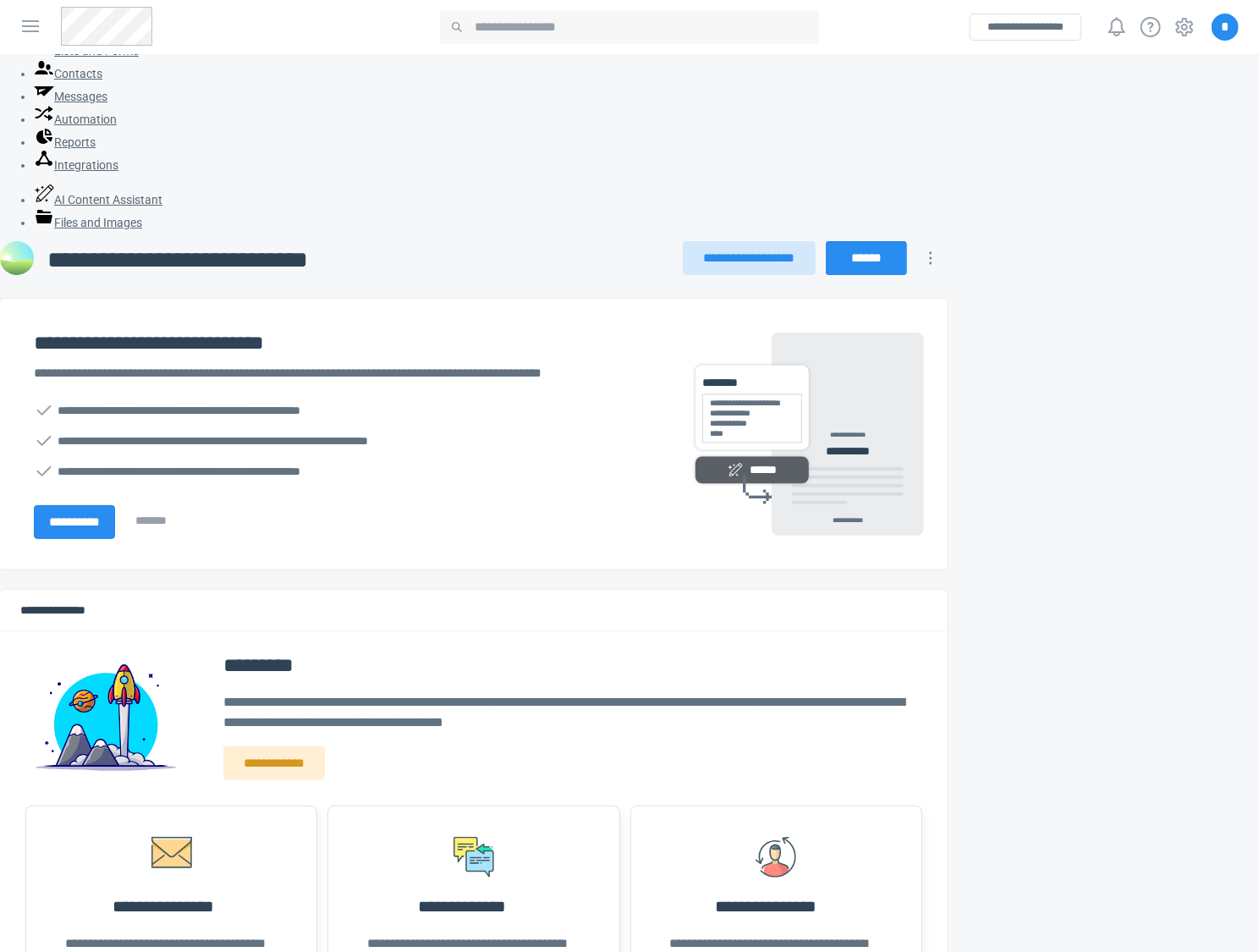 click on "**********" at bounding box center (474, 715) 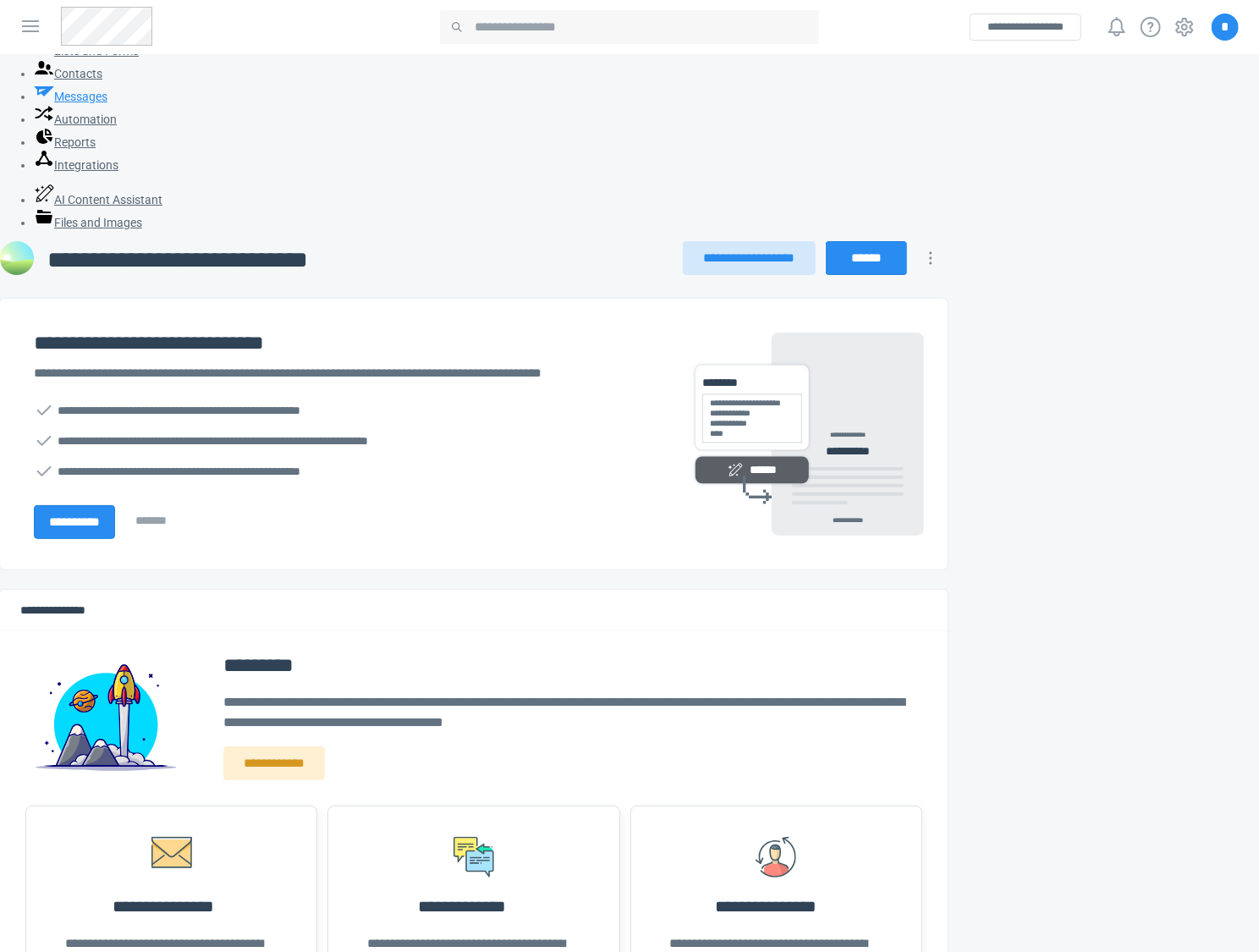 click on "Messages" at bounding box center [70, 96] 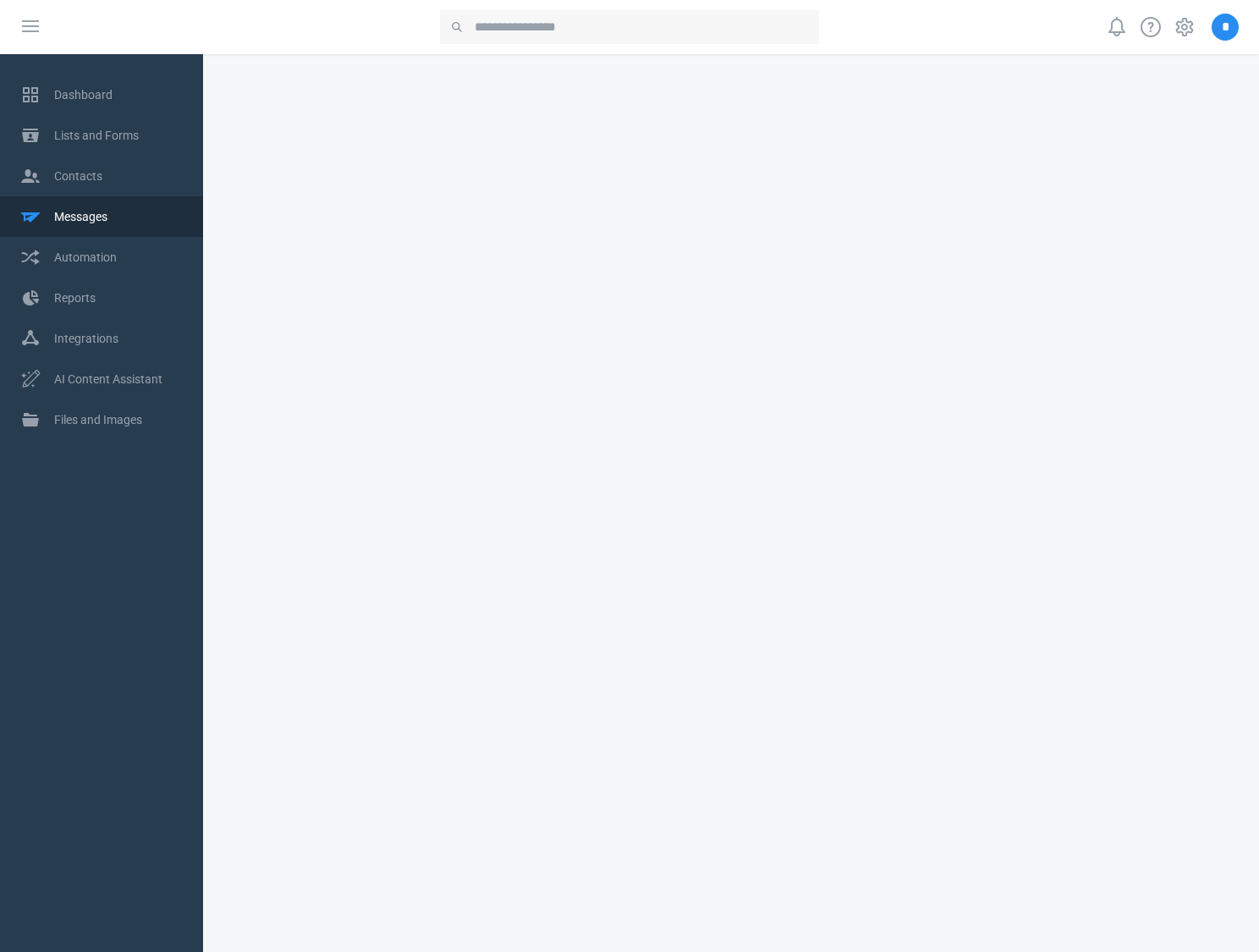 scroll, scrollTop: 0, scrollLeft: 0, axis: both 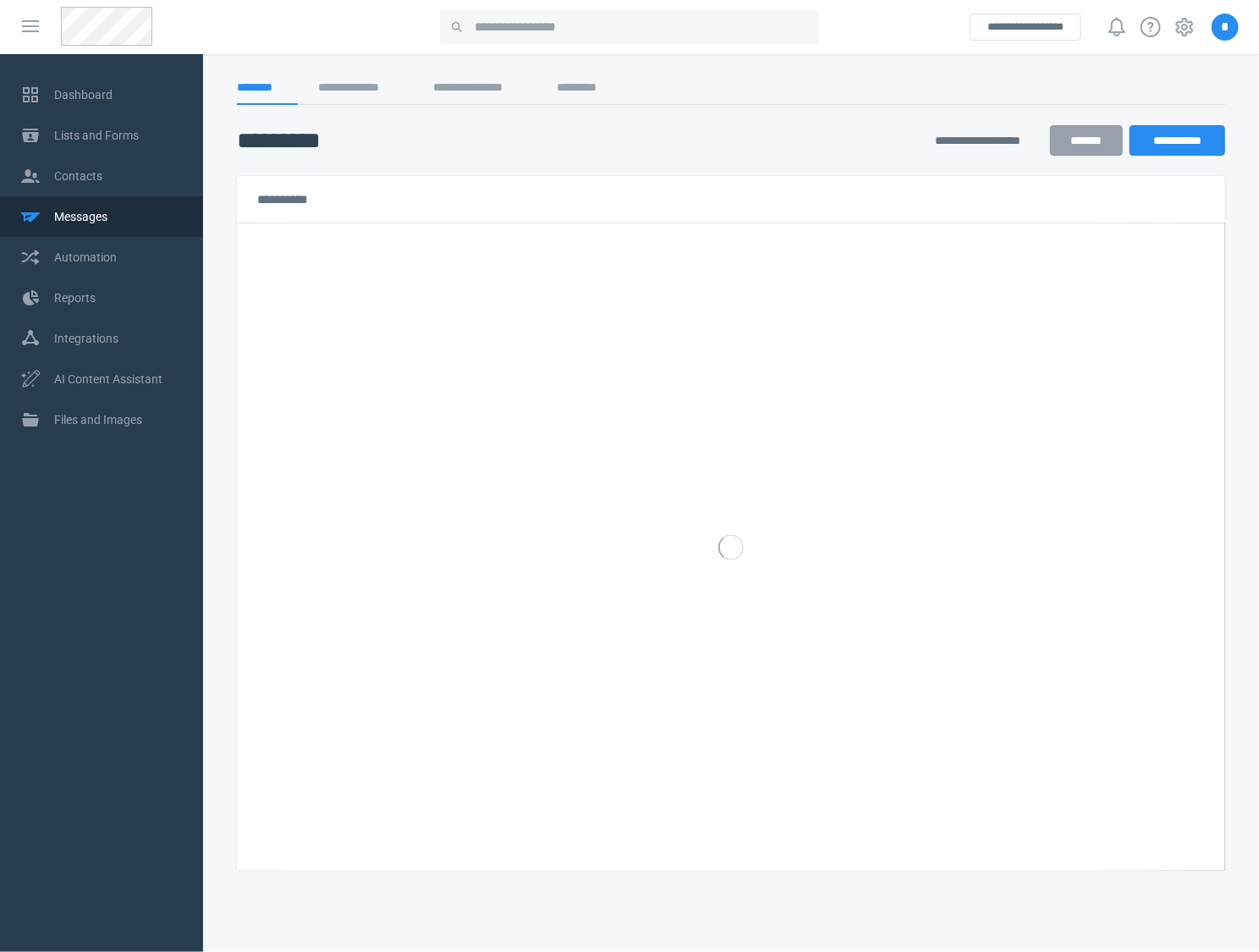 select on "******" 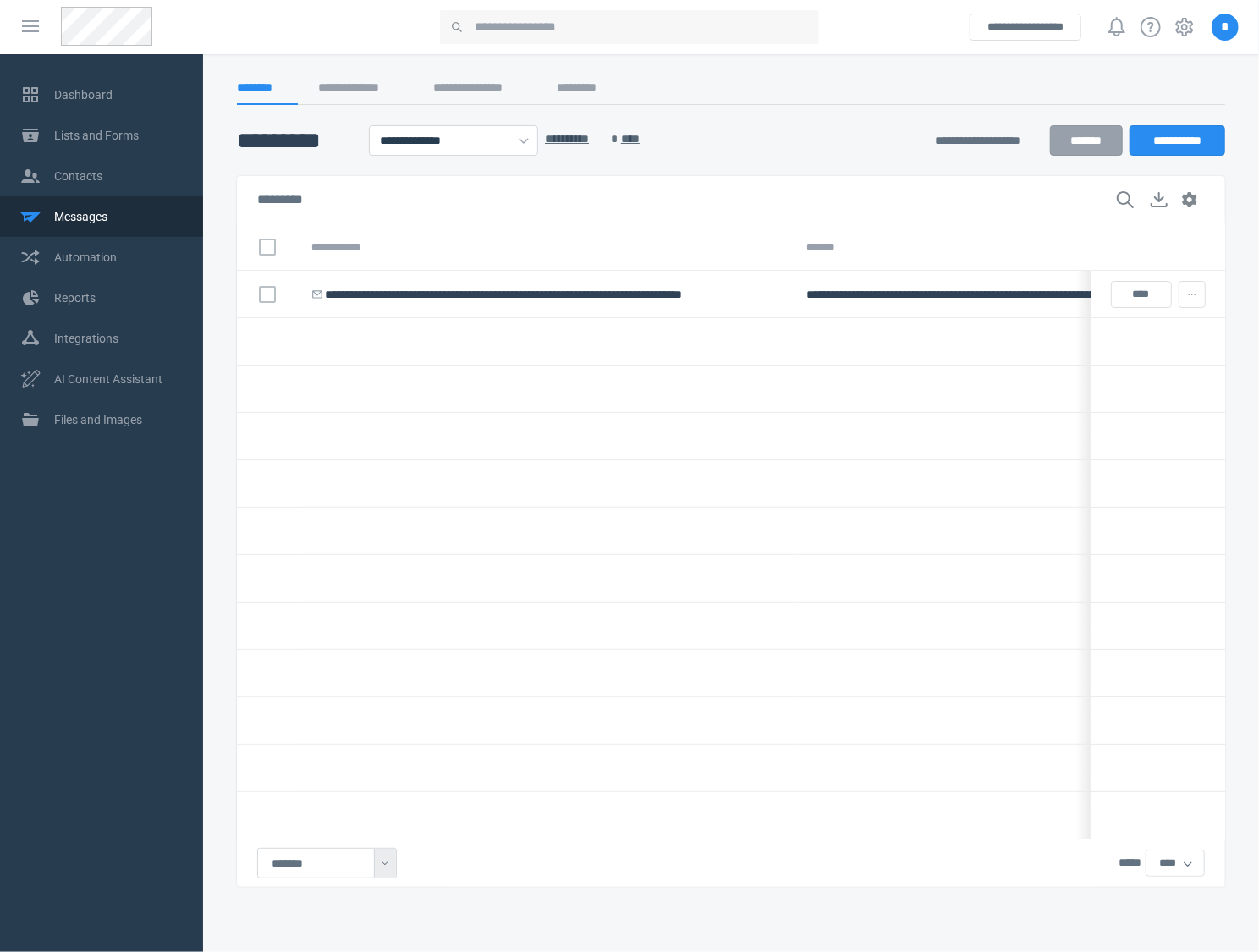 click at bounding box center (1055, 531) 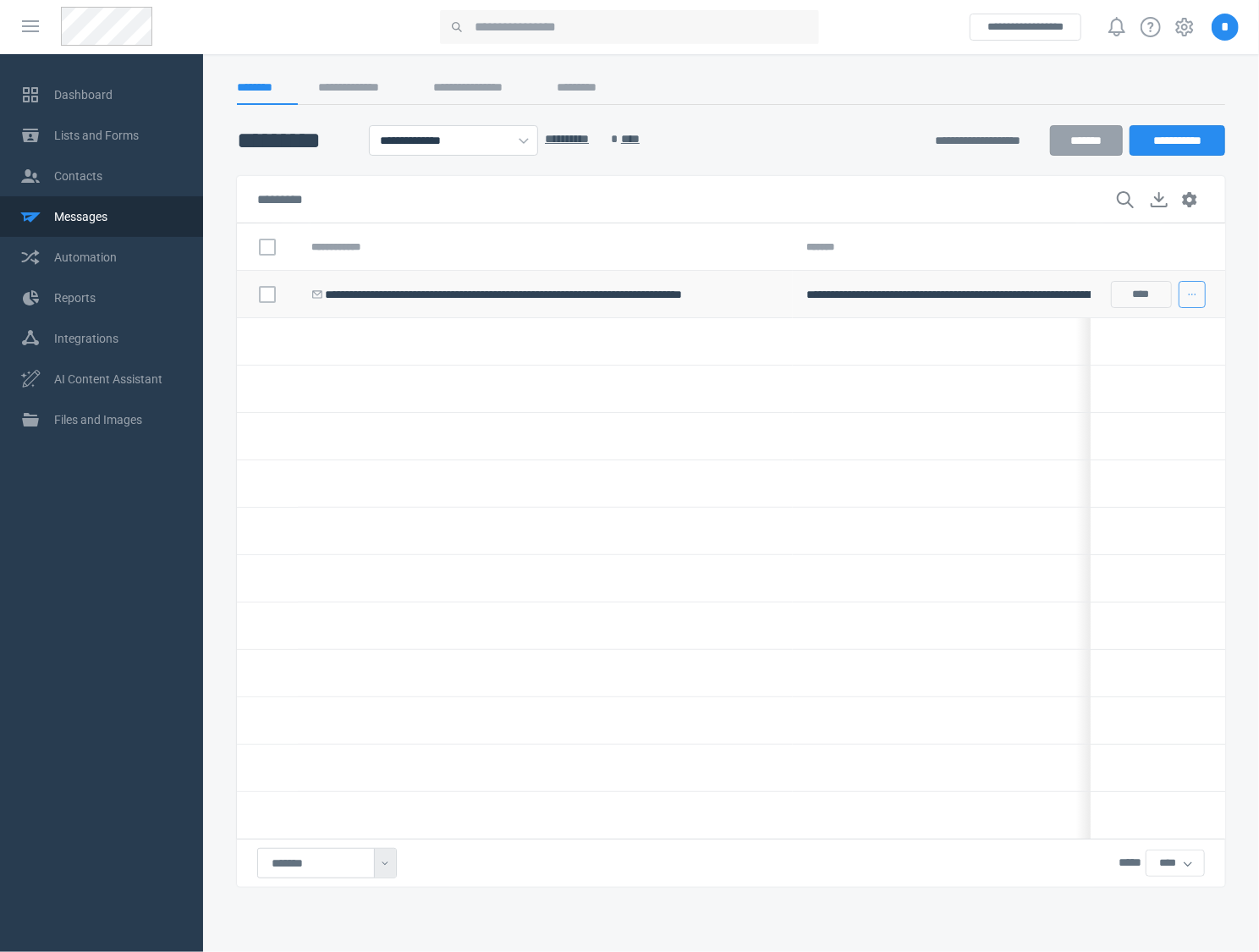 click at bounding box center [1191, 294] 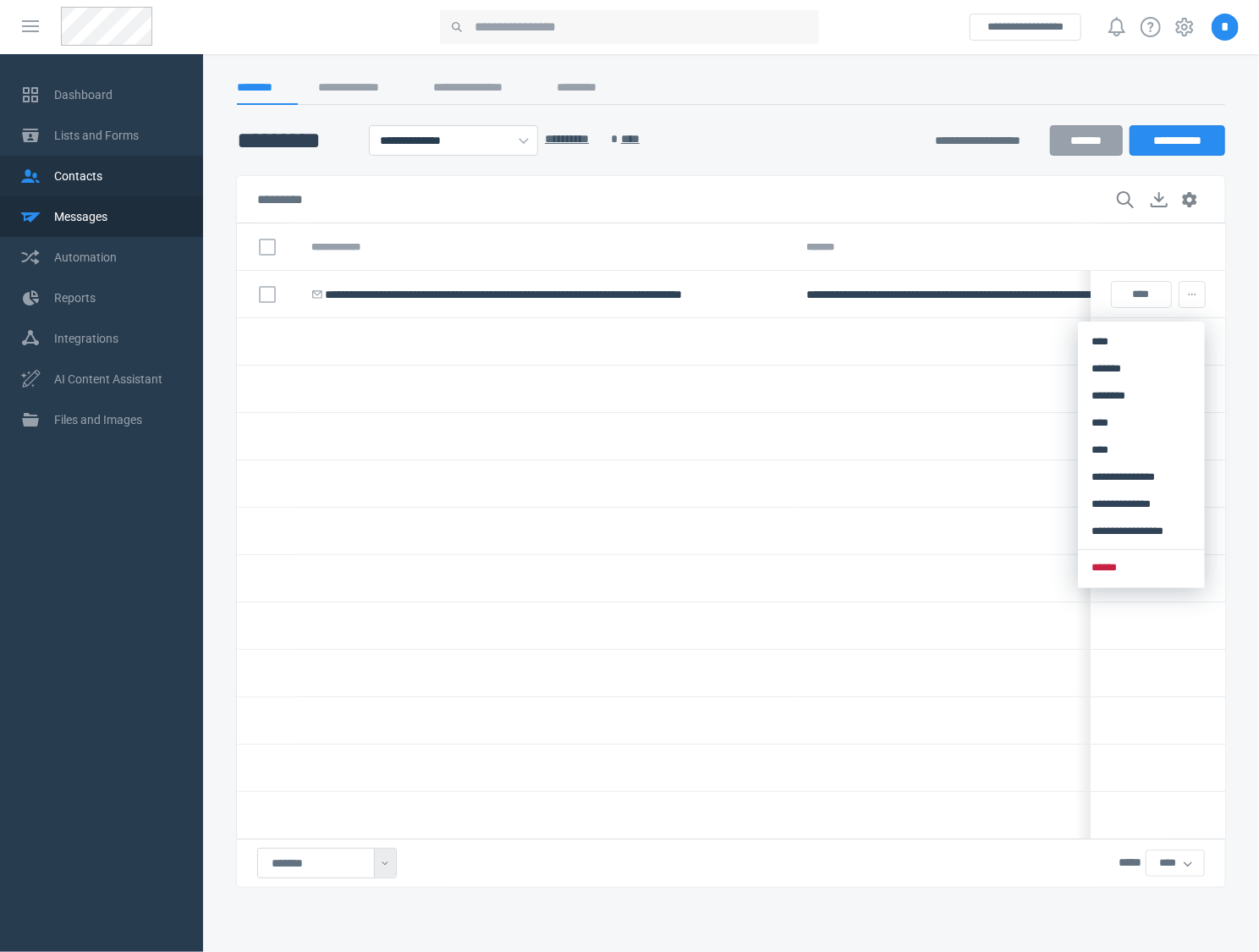 click on "Contacts" at bounding box center [118, 176] 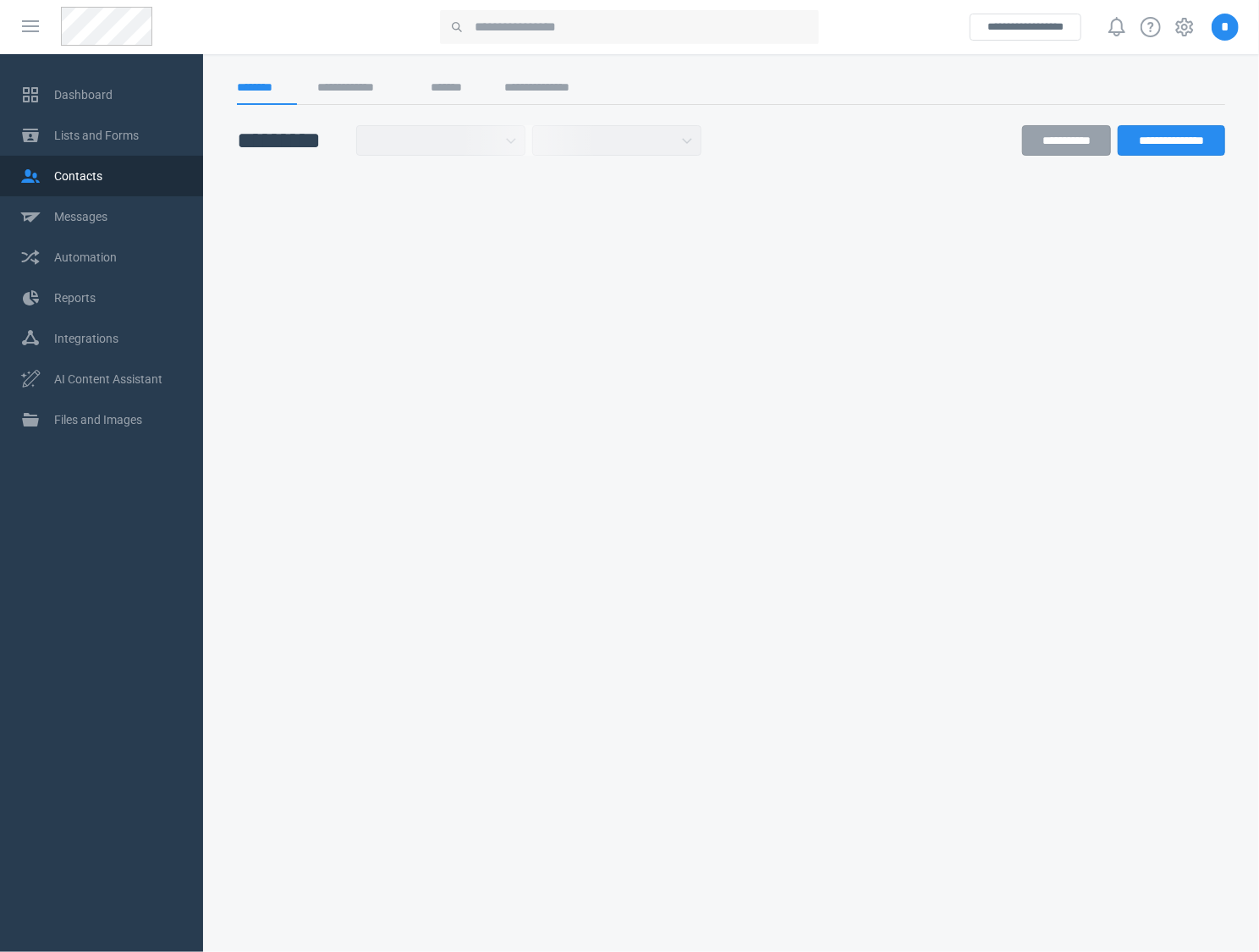 select on "******" 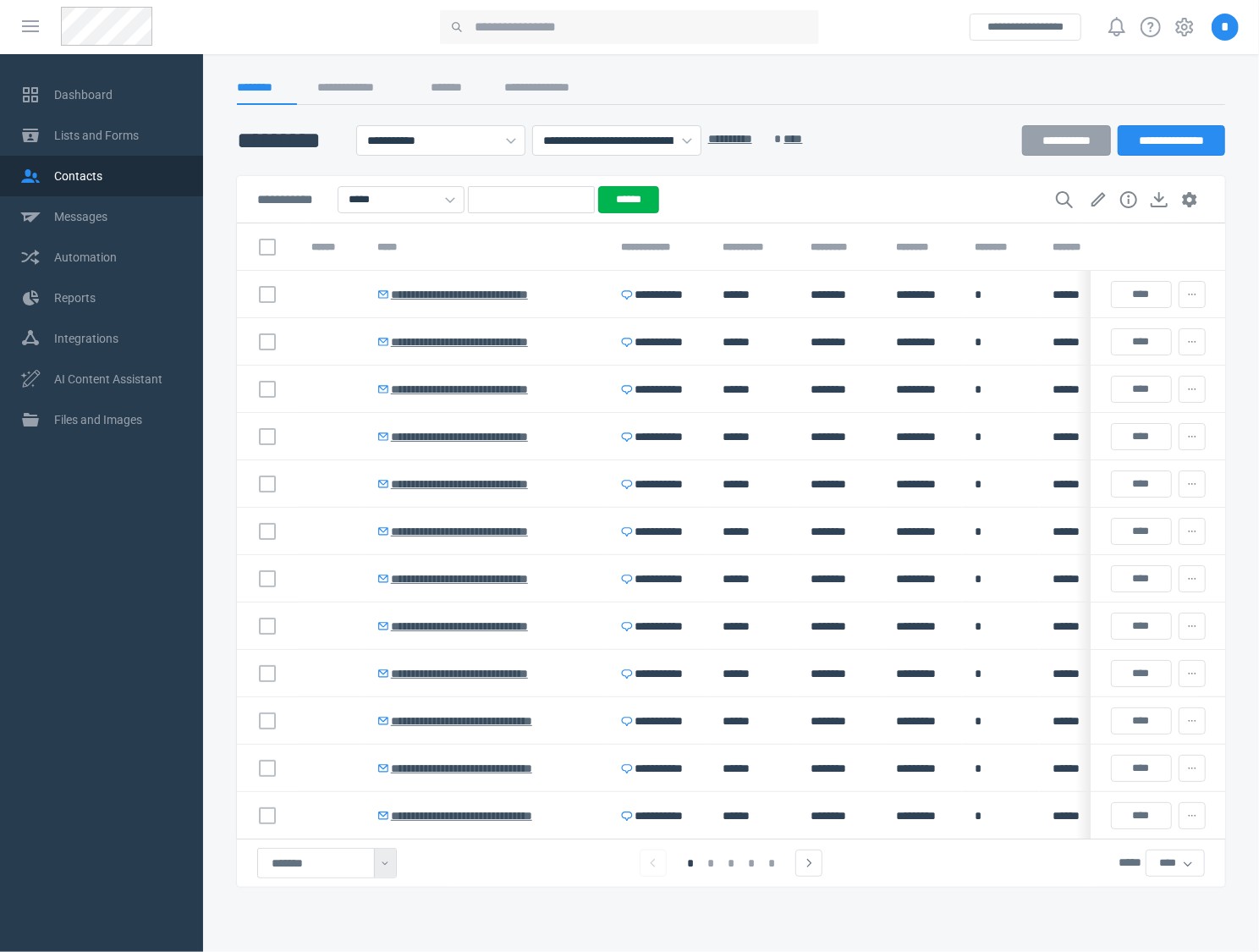 click at bounding box center [731, 115] 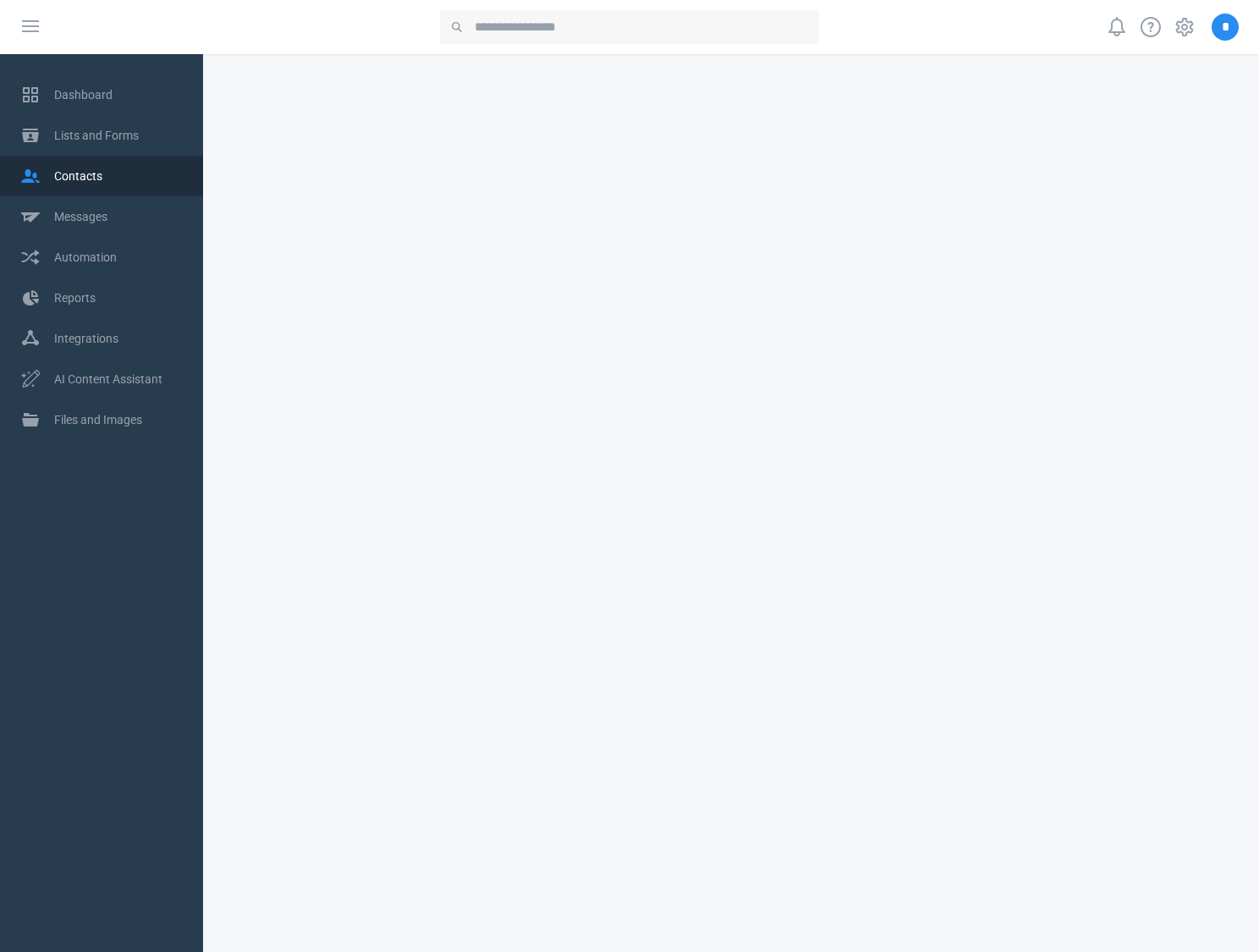scroll, scrollTop: 0, scrollLeft: 0, axis: both 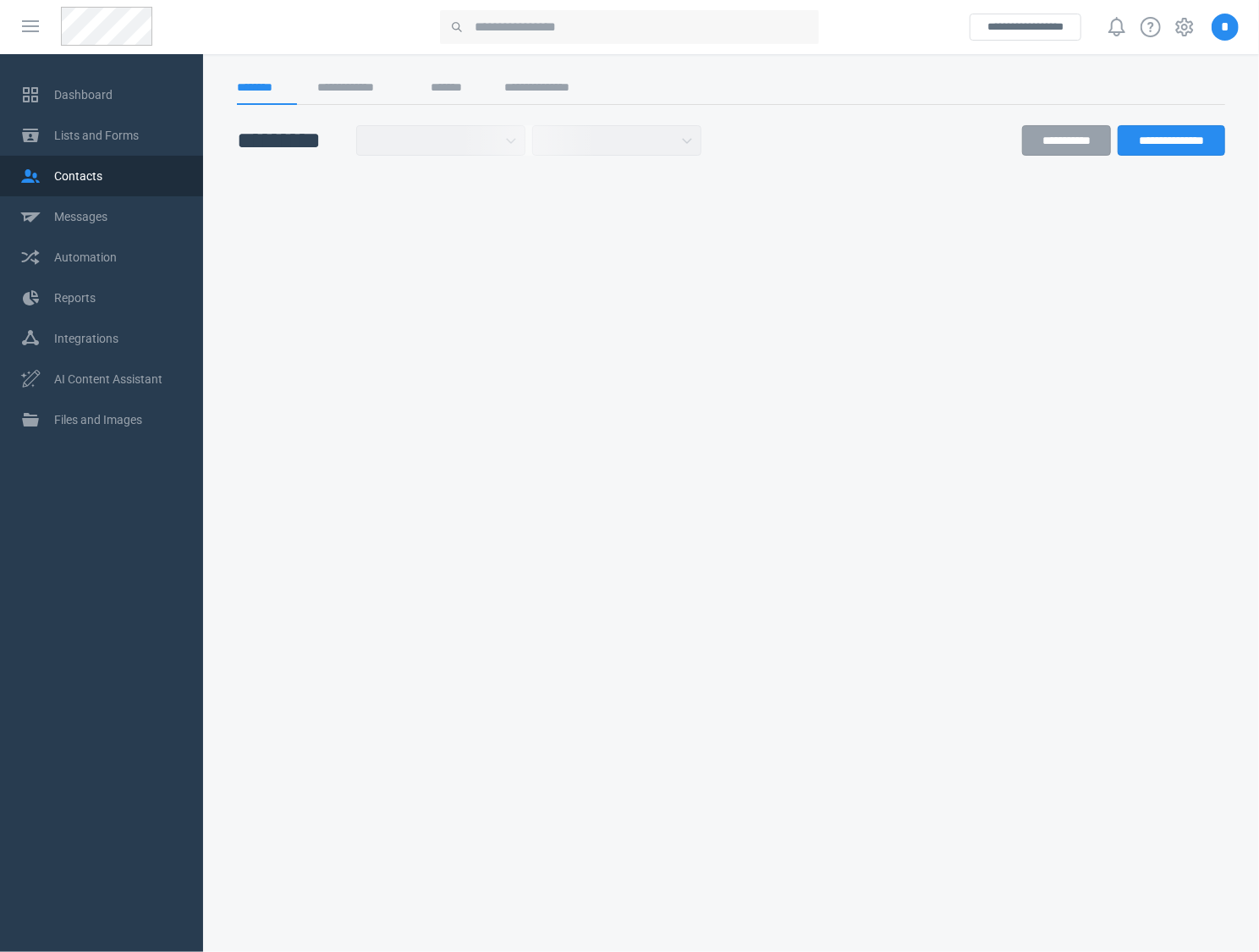 select on "******" 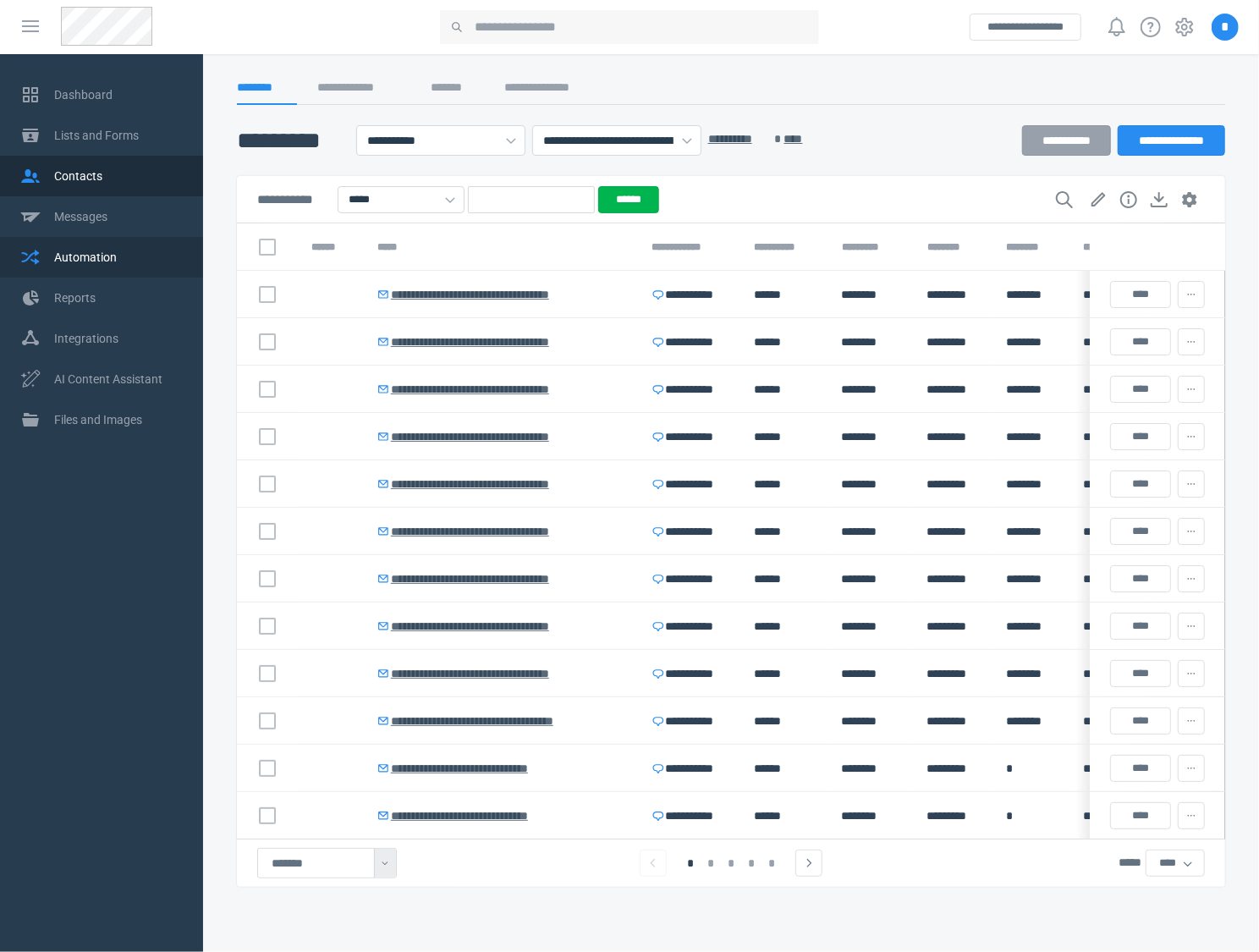 click on "Automation" at bounding box center [118, 257] 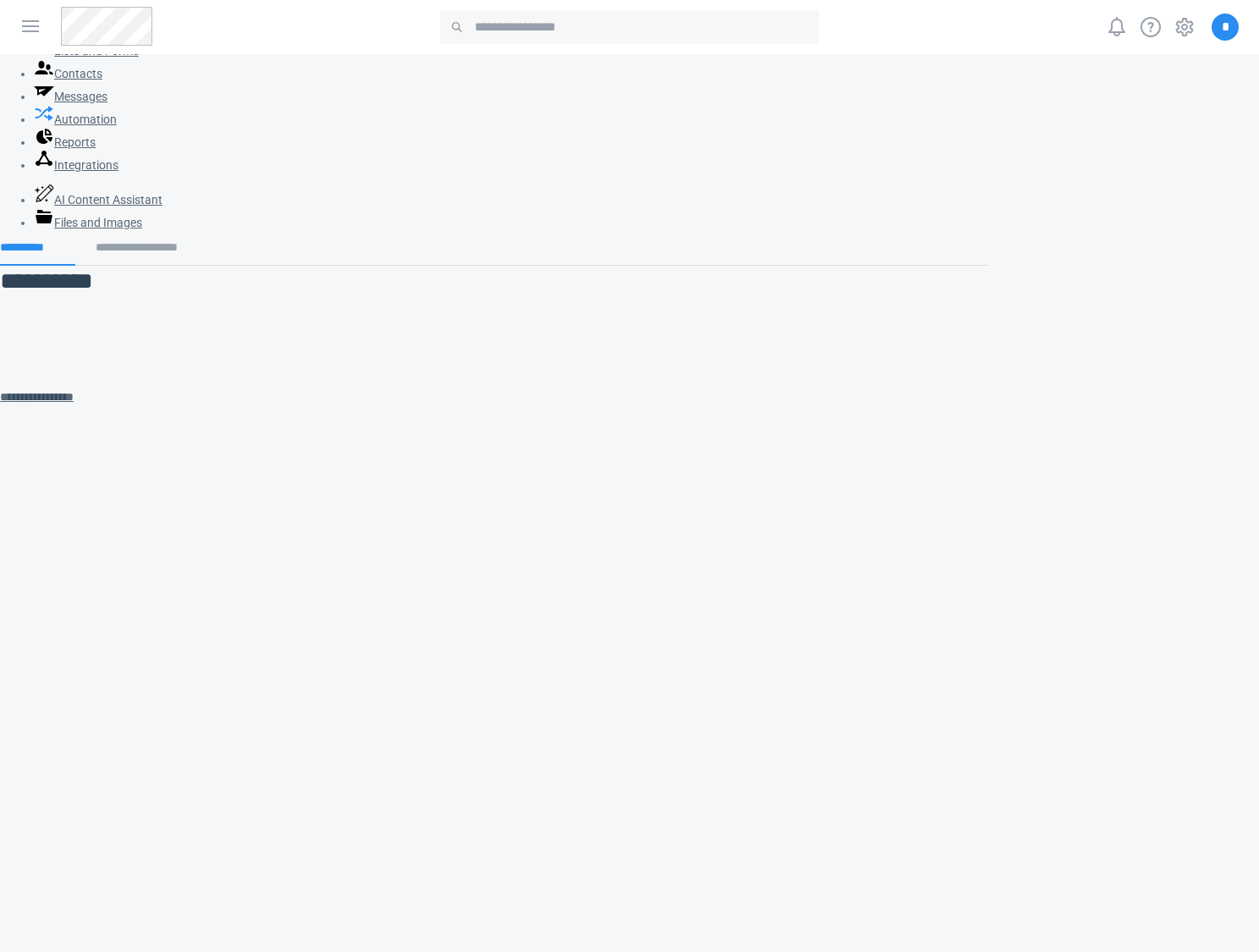 scroll, scrollTop: 0, scrollLeft: 0, axis: both 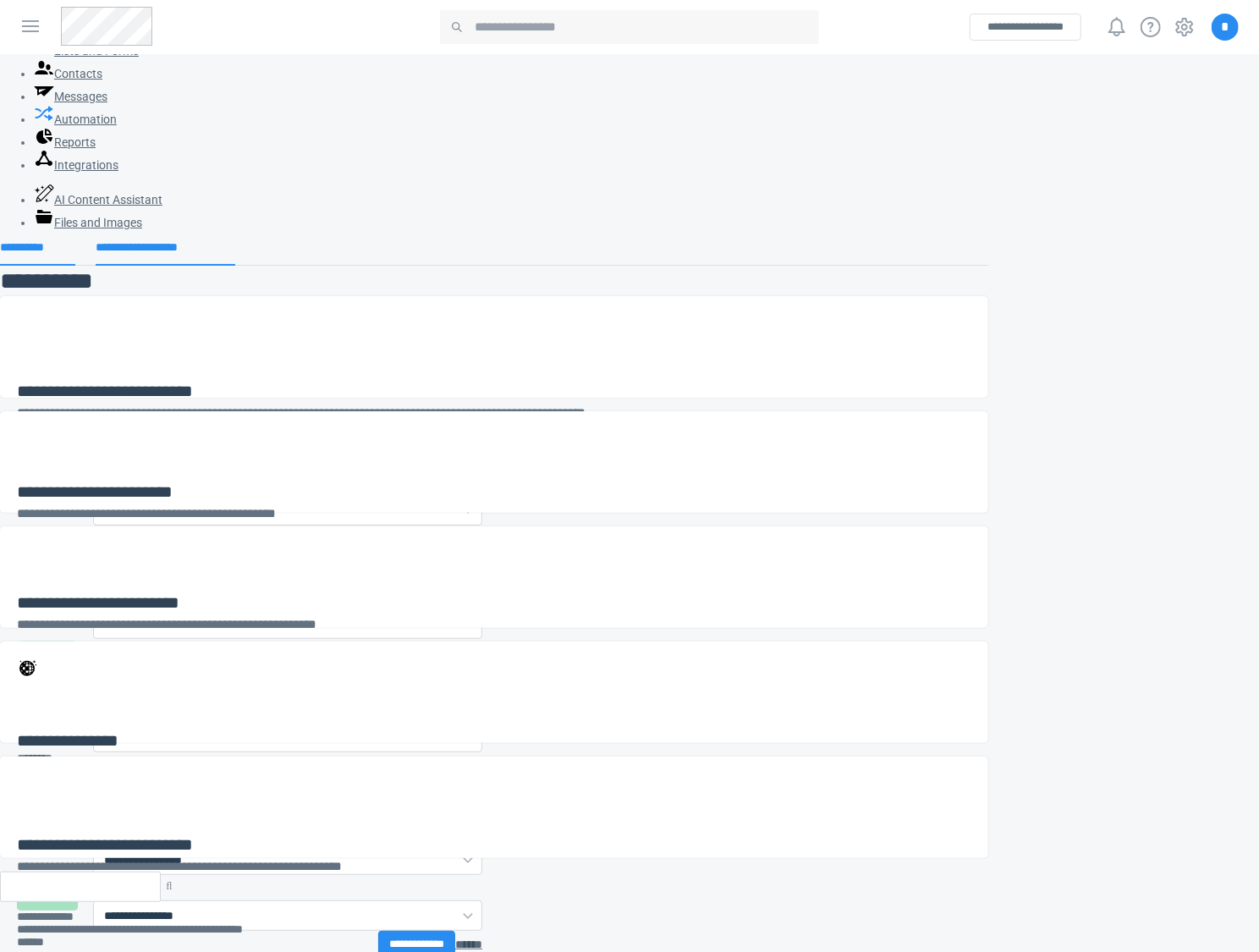 click on "**********" at bounding box center [165, 253] 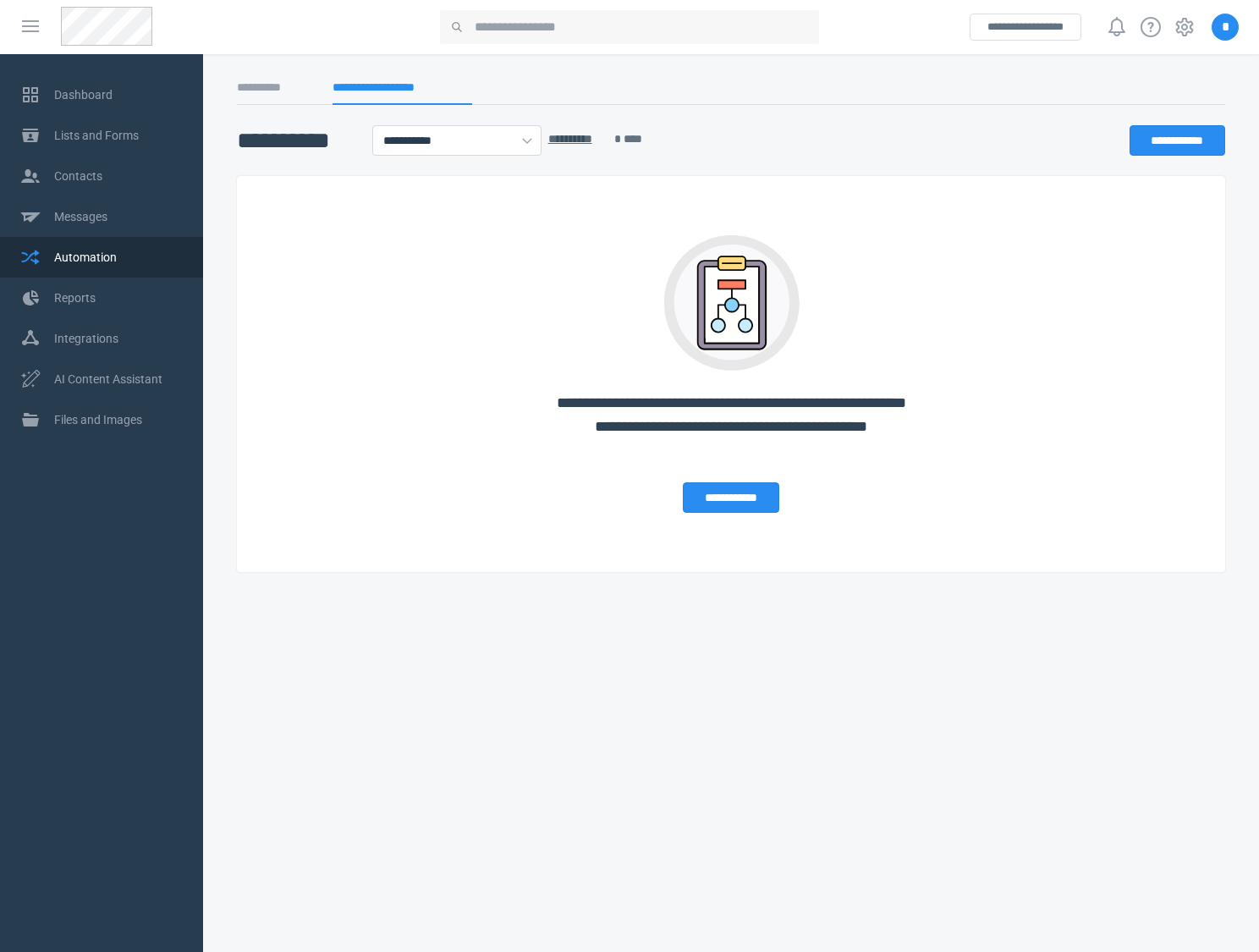 scroll, scrollTop: 0, scrollLeft: 0, axis: both 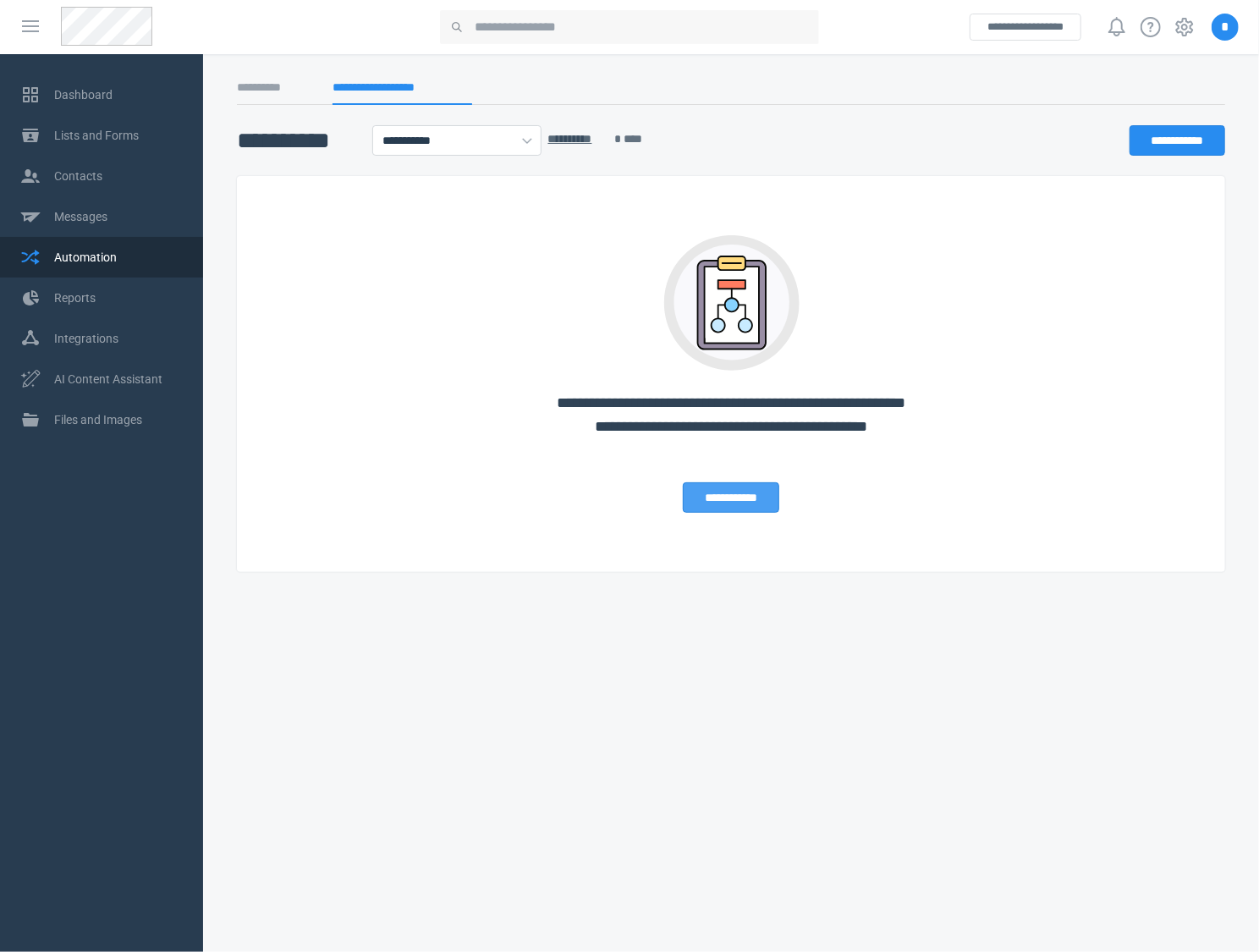 click on "**********" at bounding box center (731, 498) 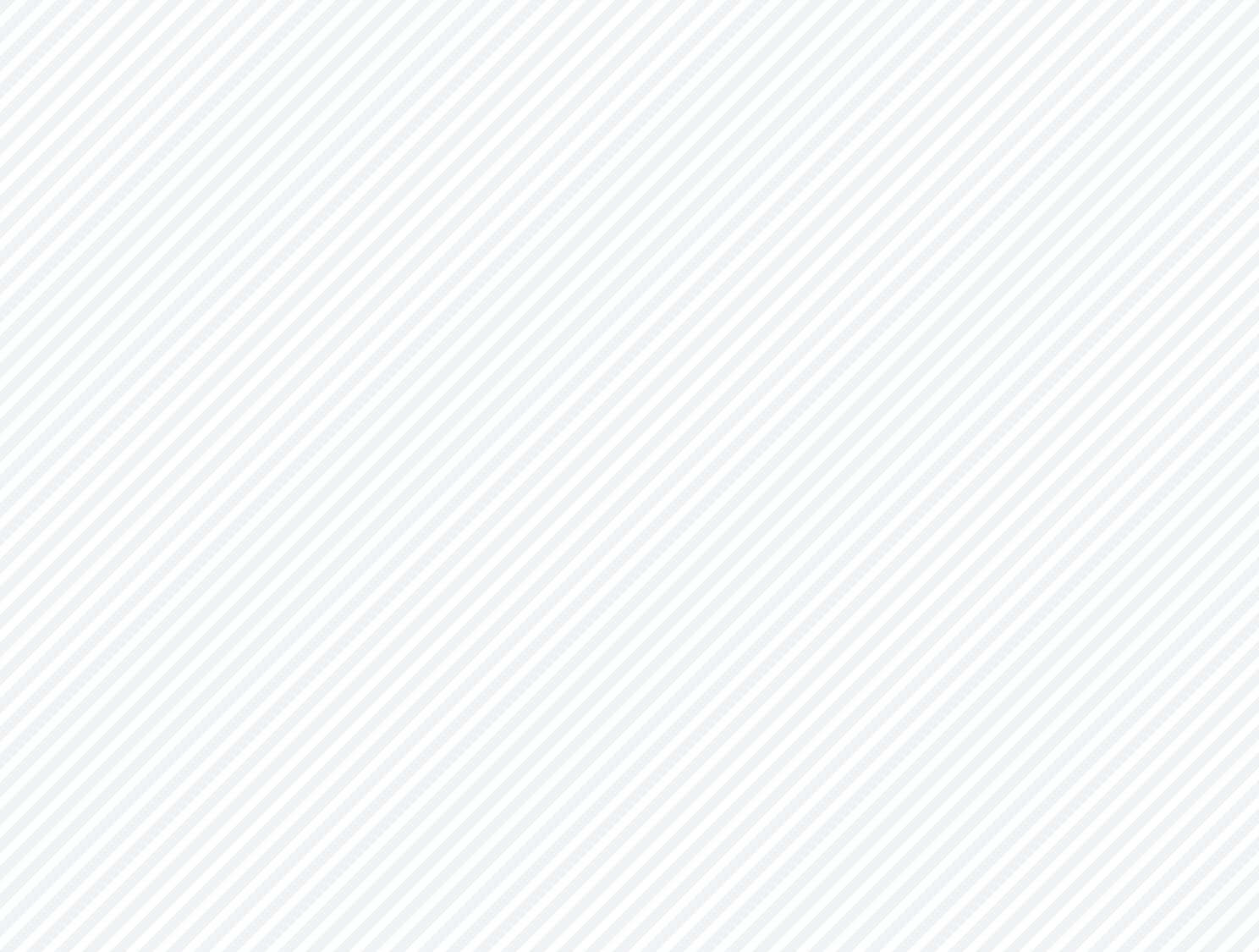 scroll, scrollTop: 0, scrollLeft: 0, axis: both 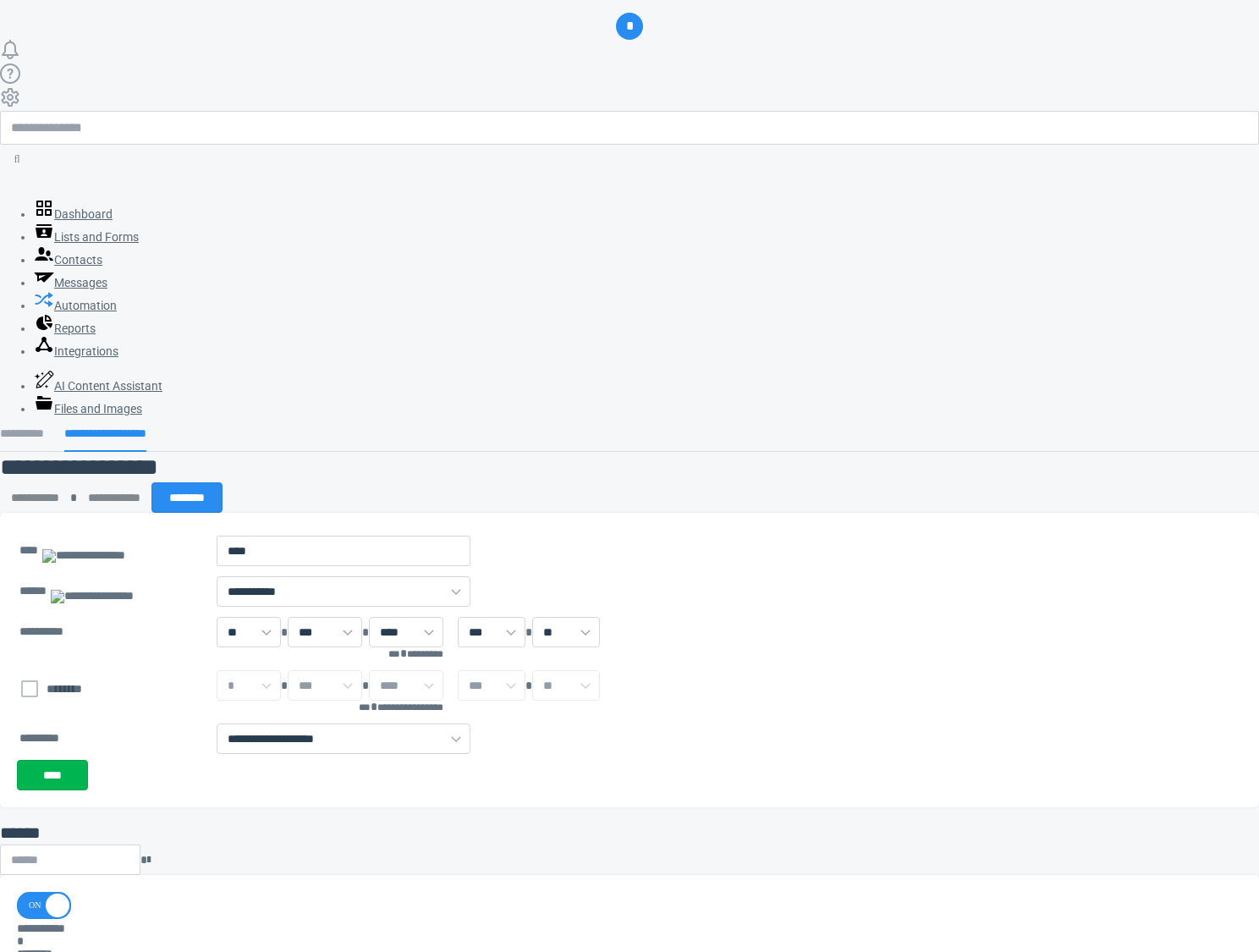select on "**" 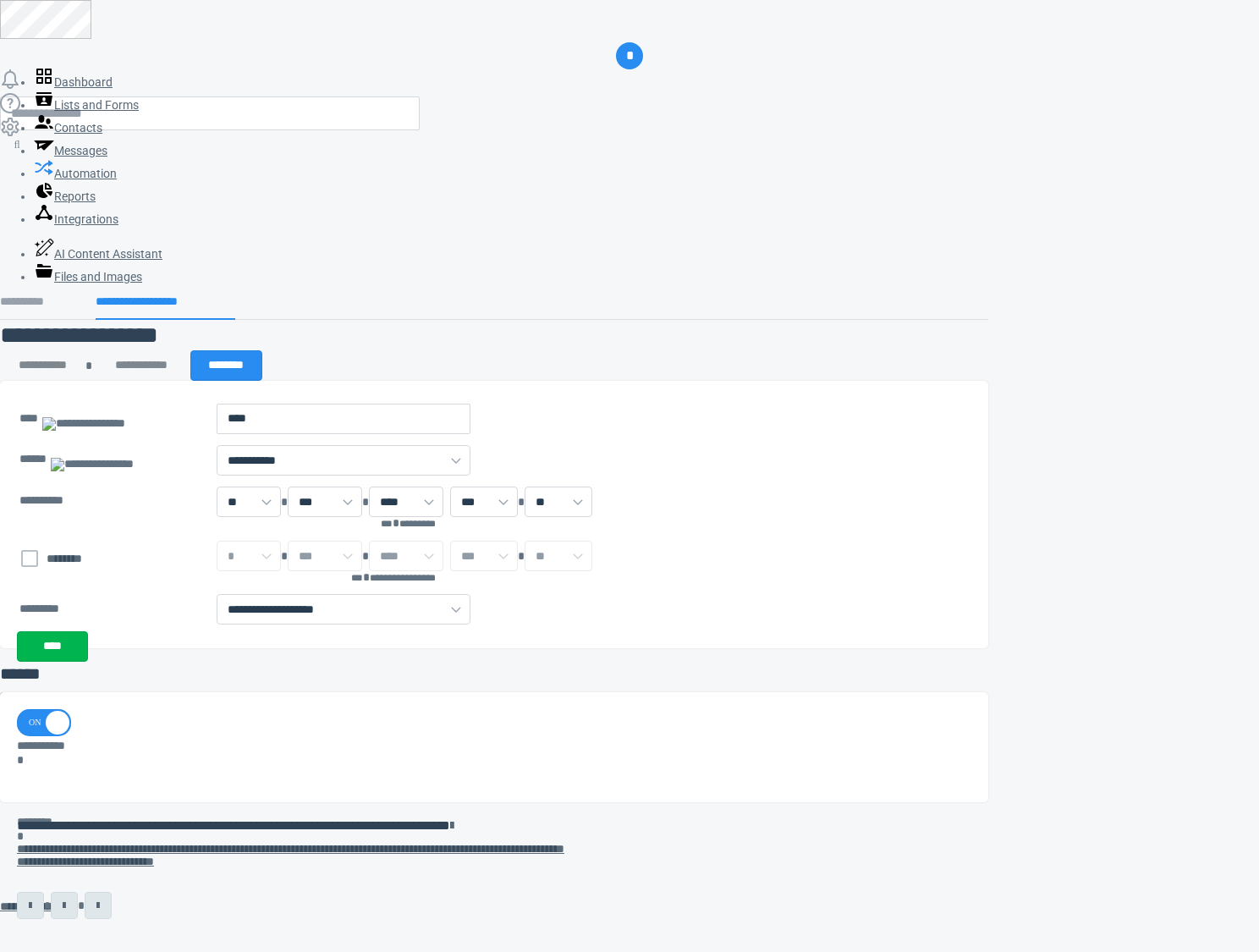 scroll, scrollTop: 0, scrollLeft: 0, axis: both 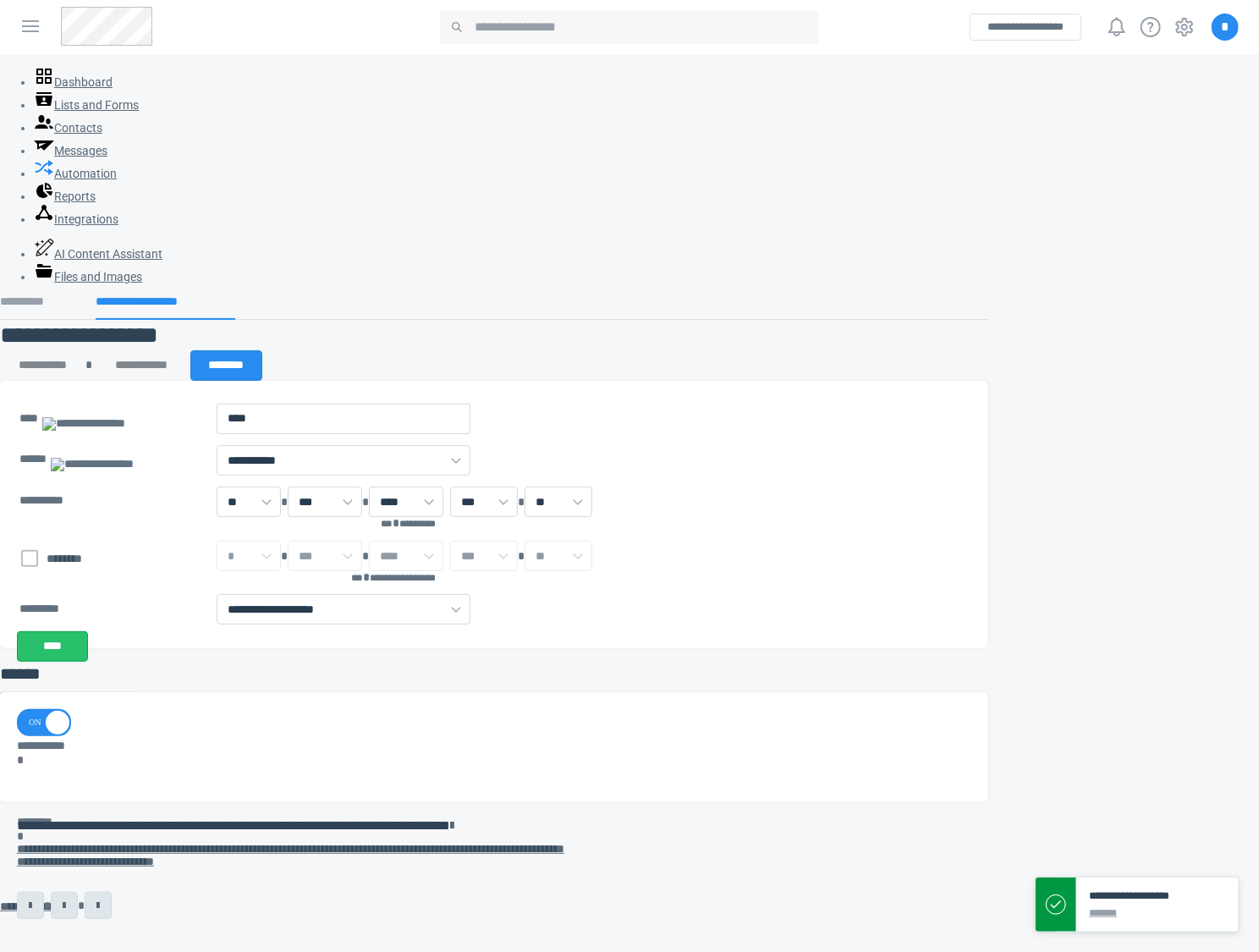 click on "****" at bounding box center [52, 647] 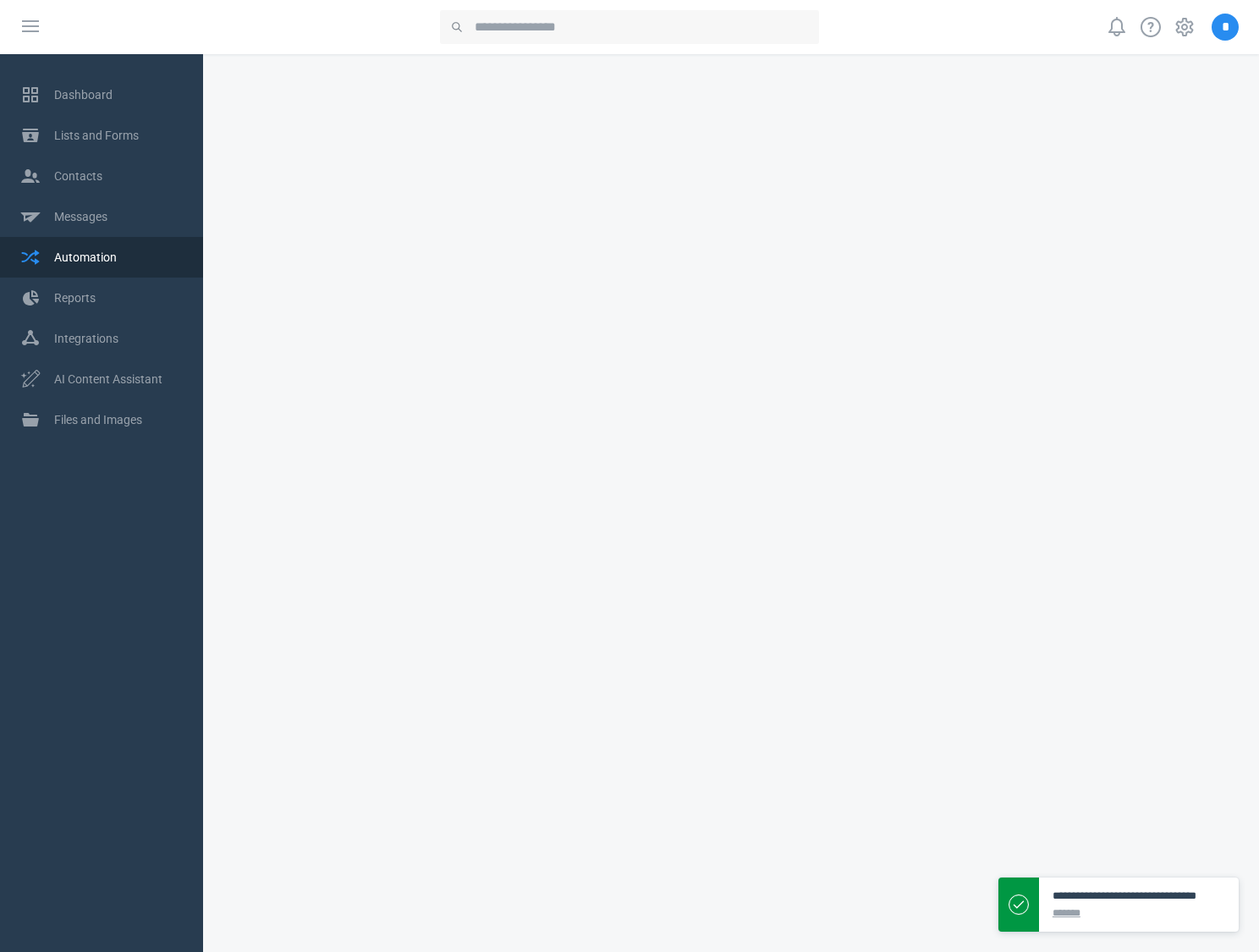 scroll, scrollTop: 0, scrollLeft: 0, axis: both 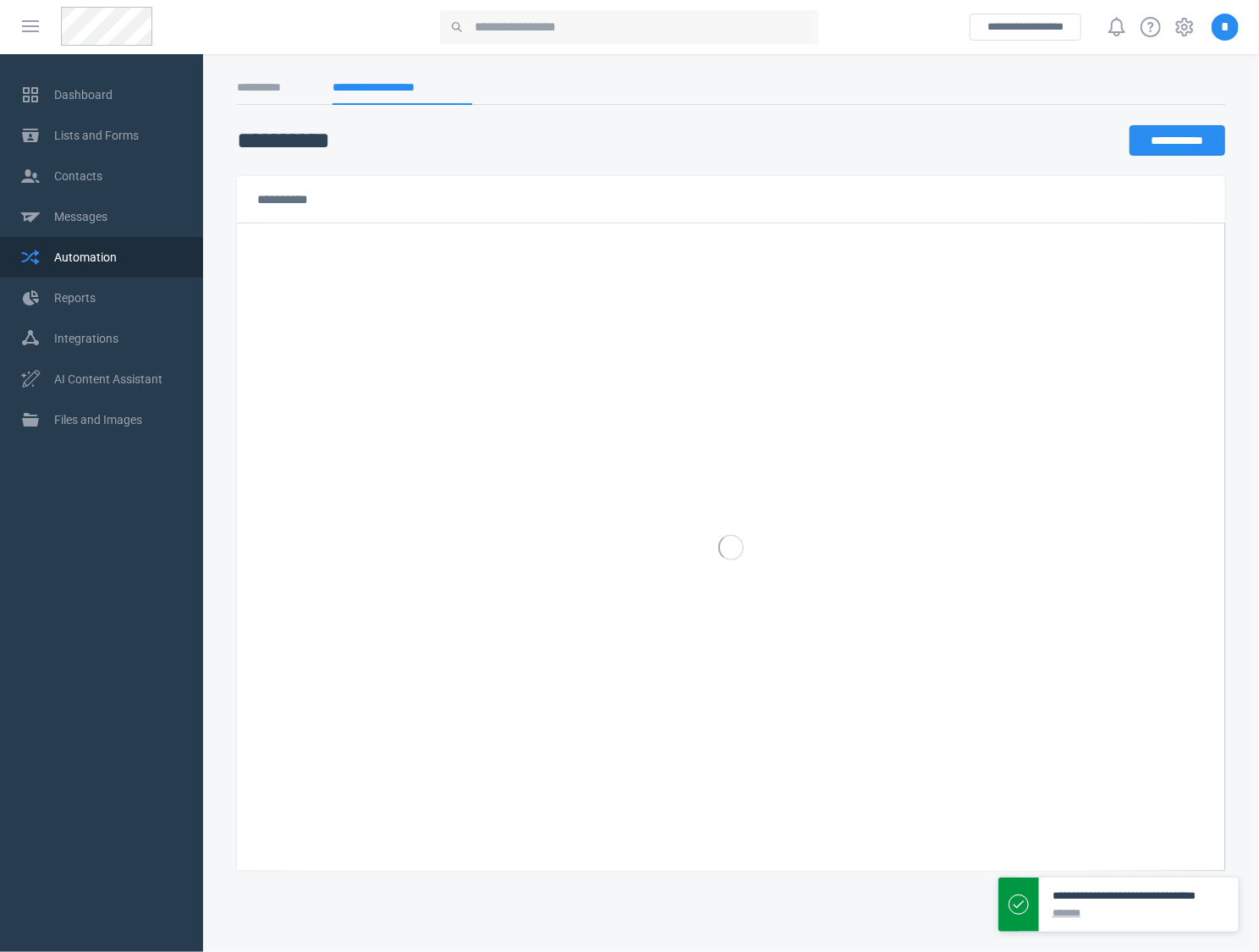 select on "******" 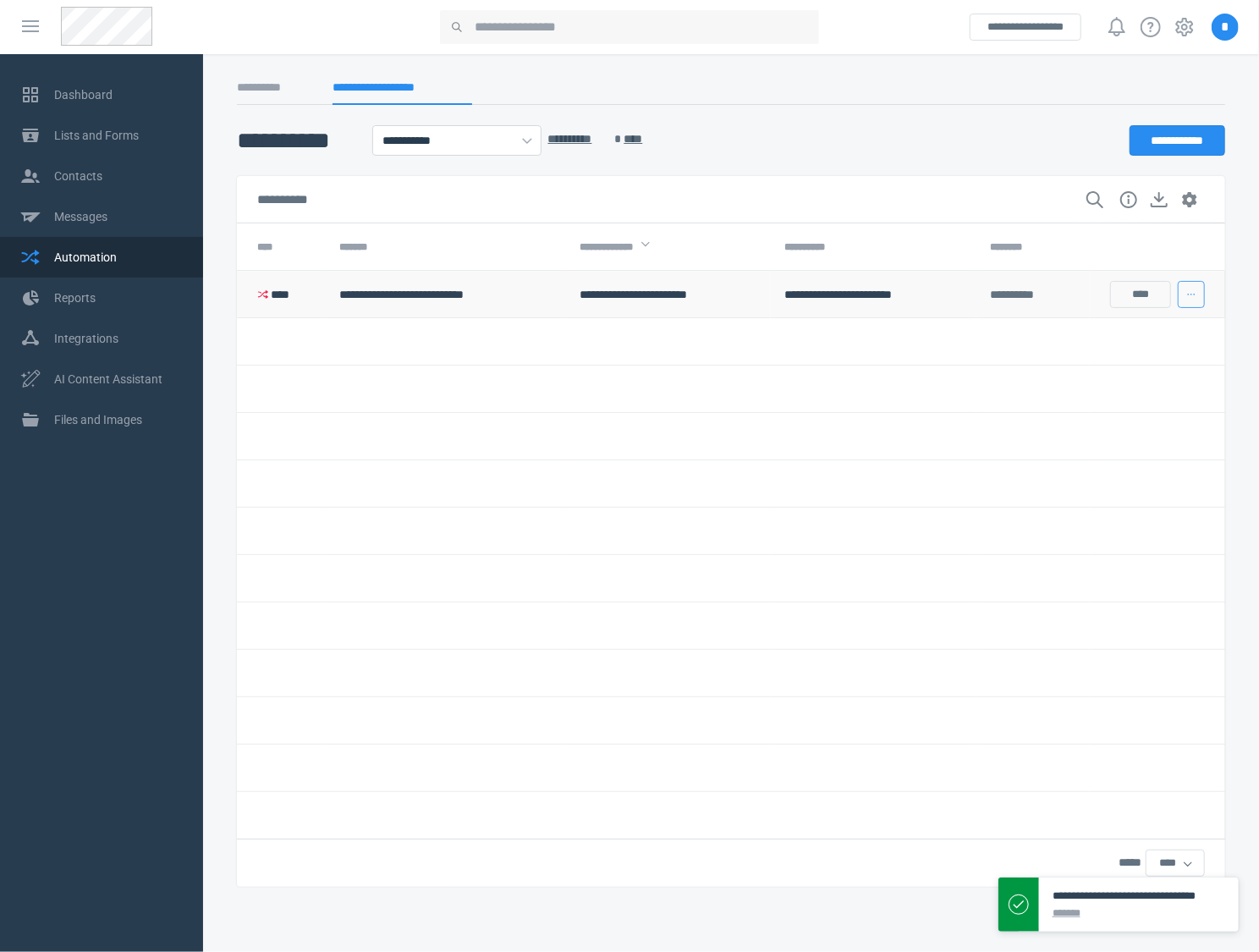 click at bounding box center [1191, 294] 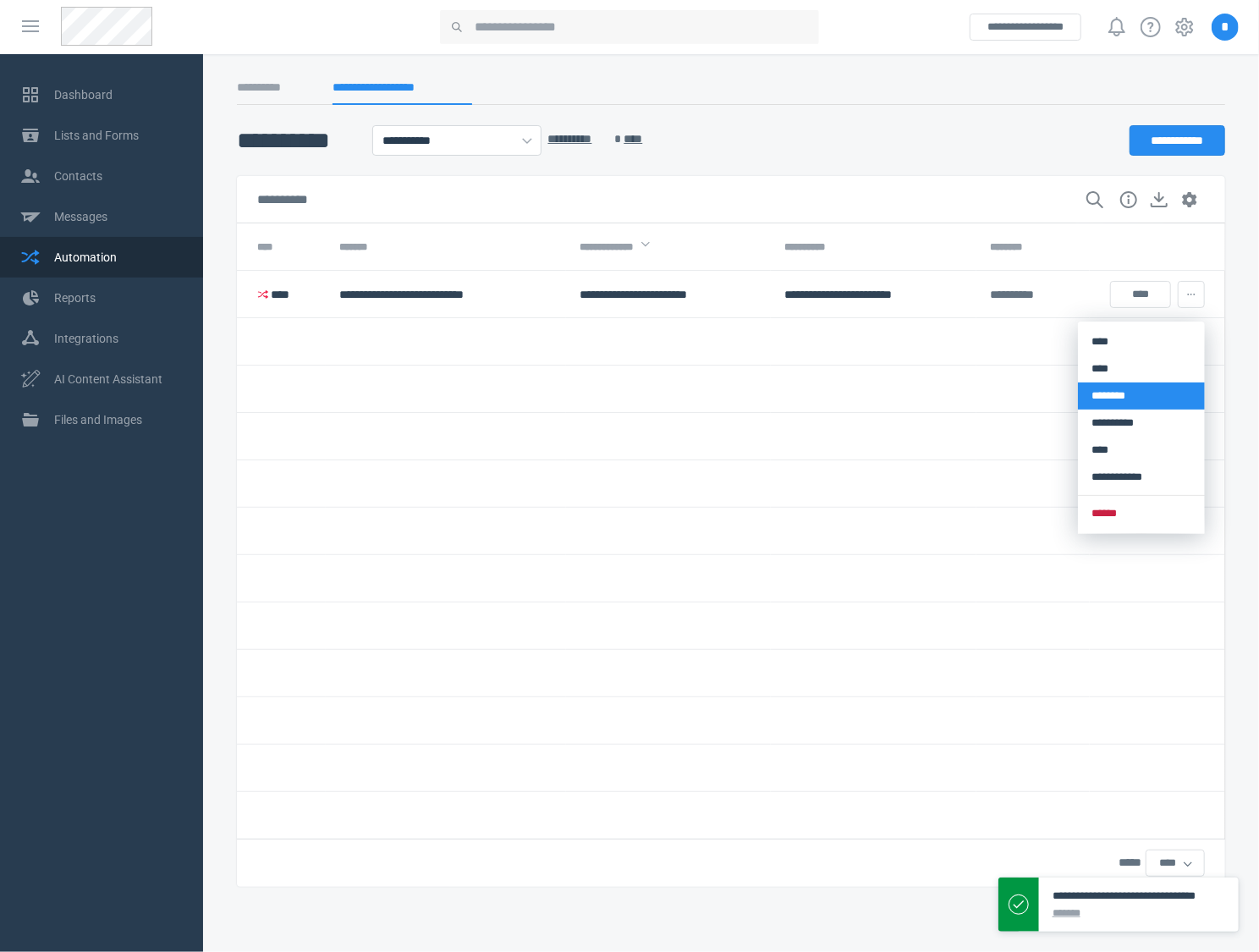 click on "********" at bounding box center [1141, 396] 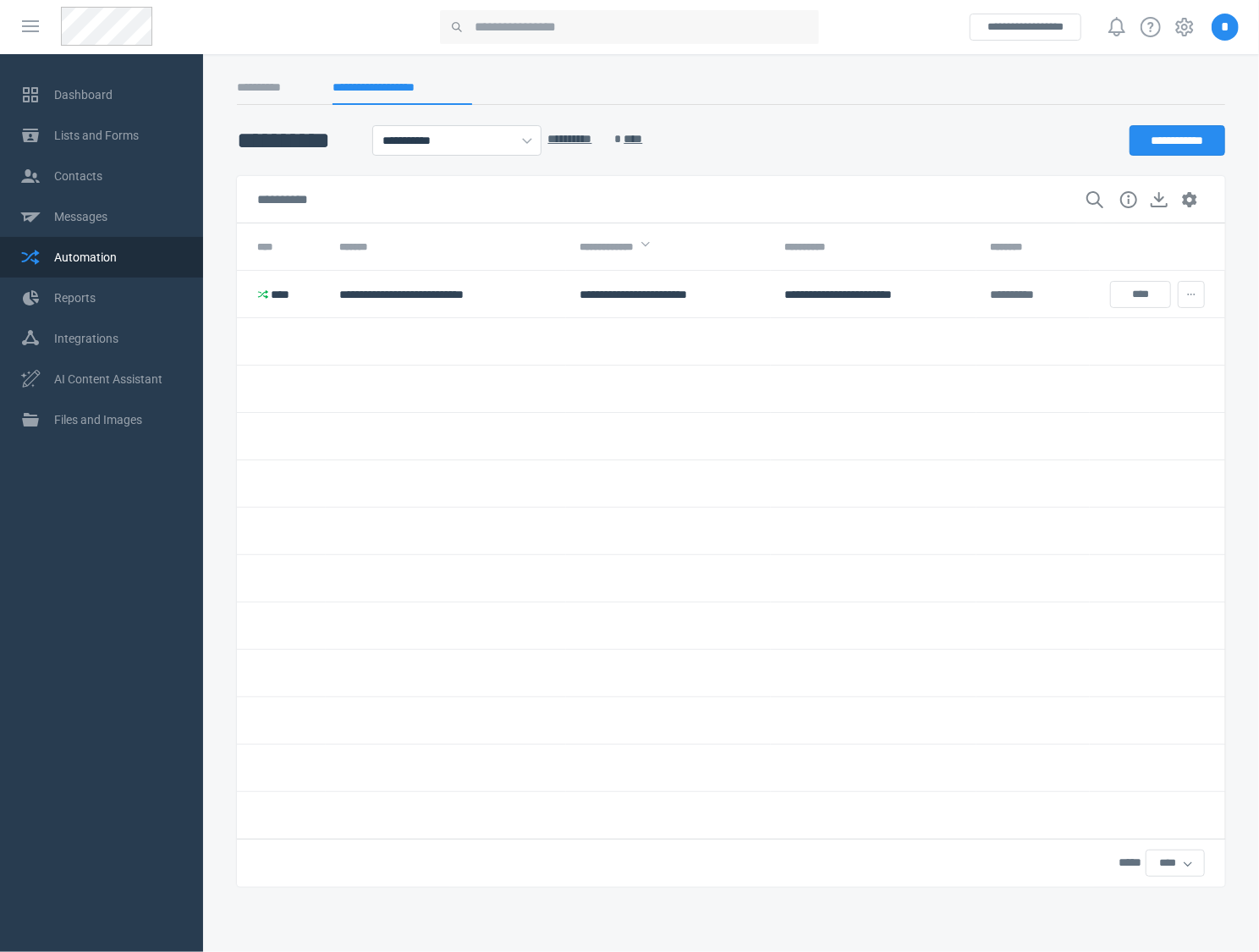 click at bounding box center (873, 674) 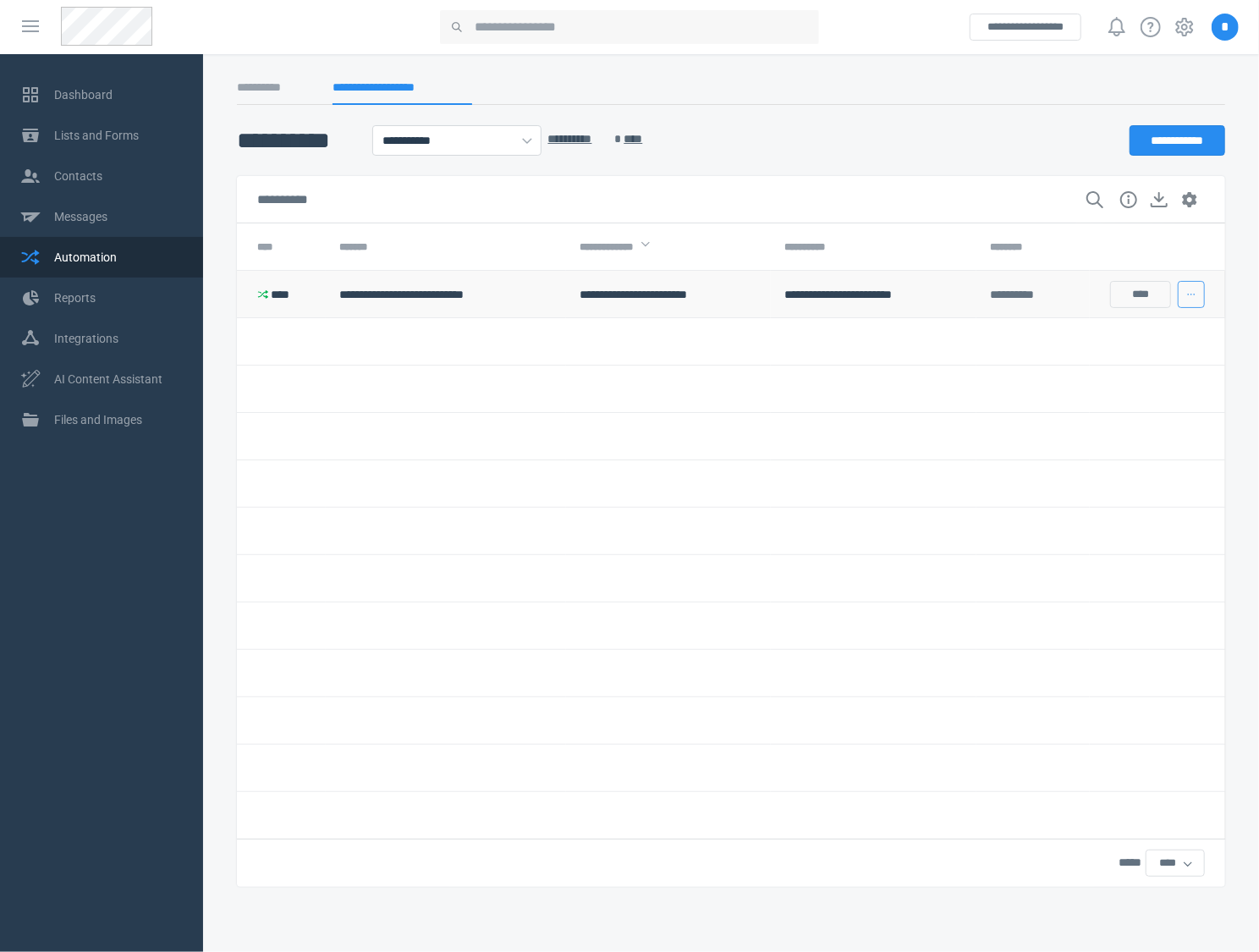 click at bounding box center [1191, 294] 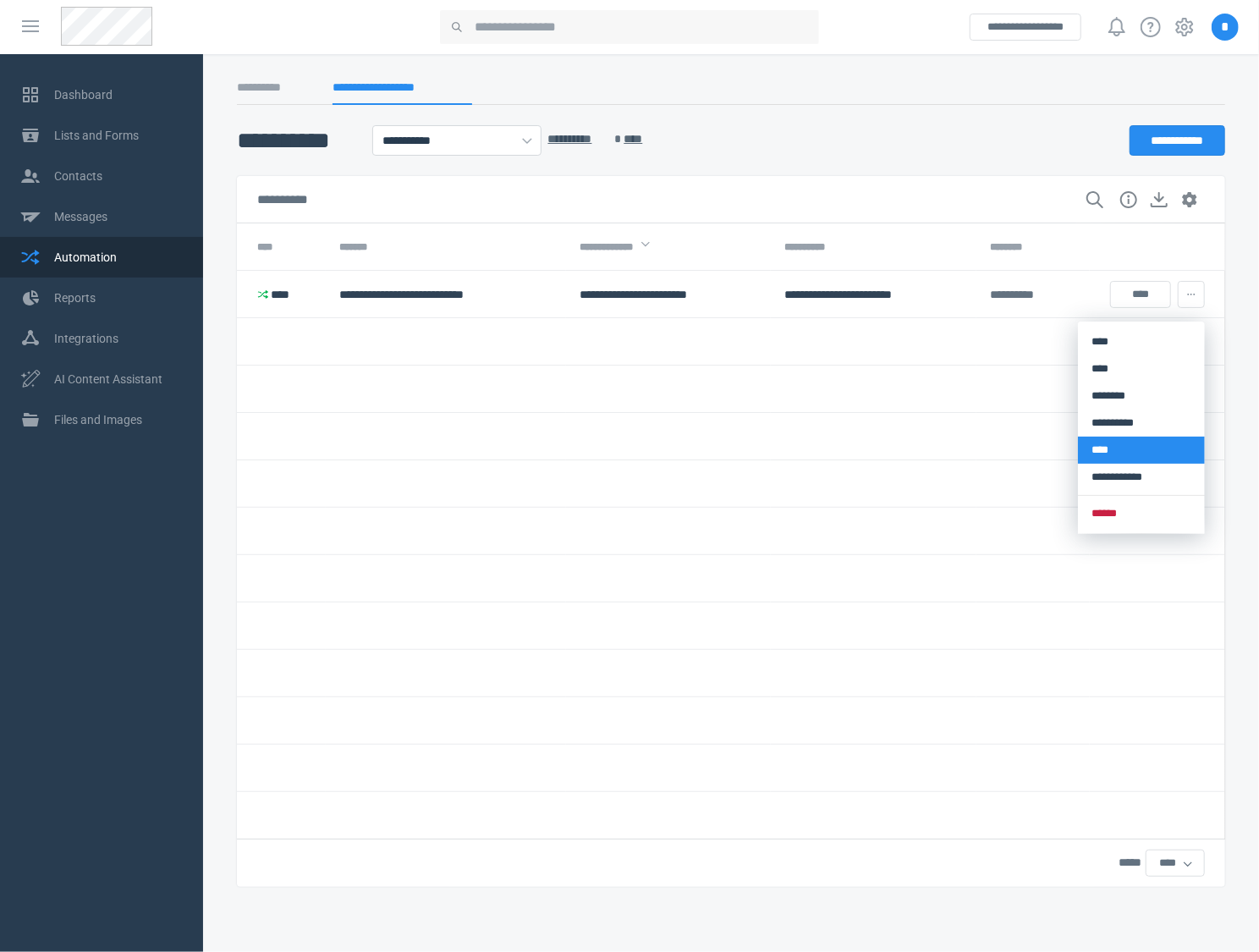 click on "****" at bounding box center (1141, 450) 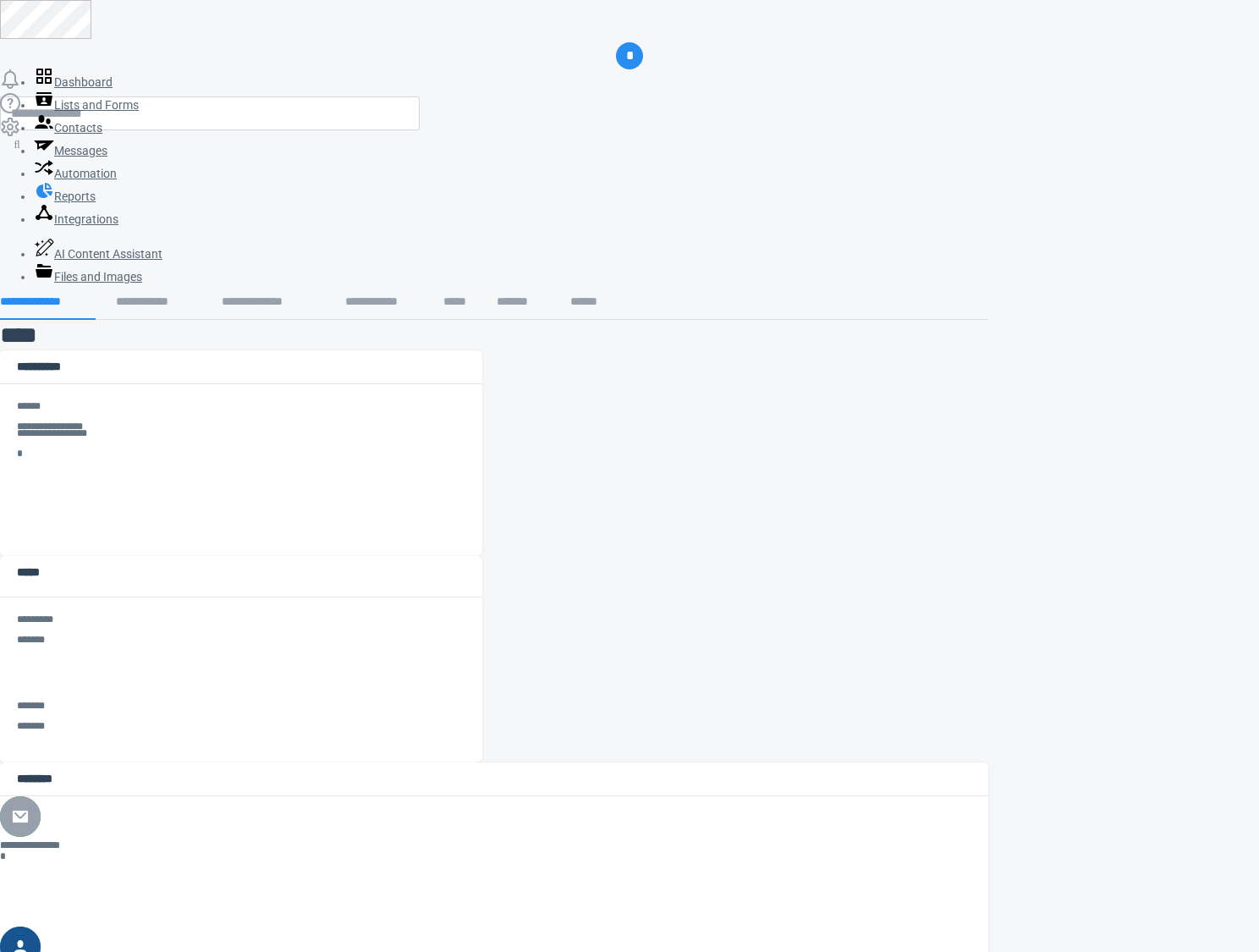 scroll, scrollTop: 0, scrollLeft: 0, axis: both 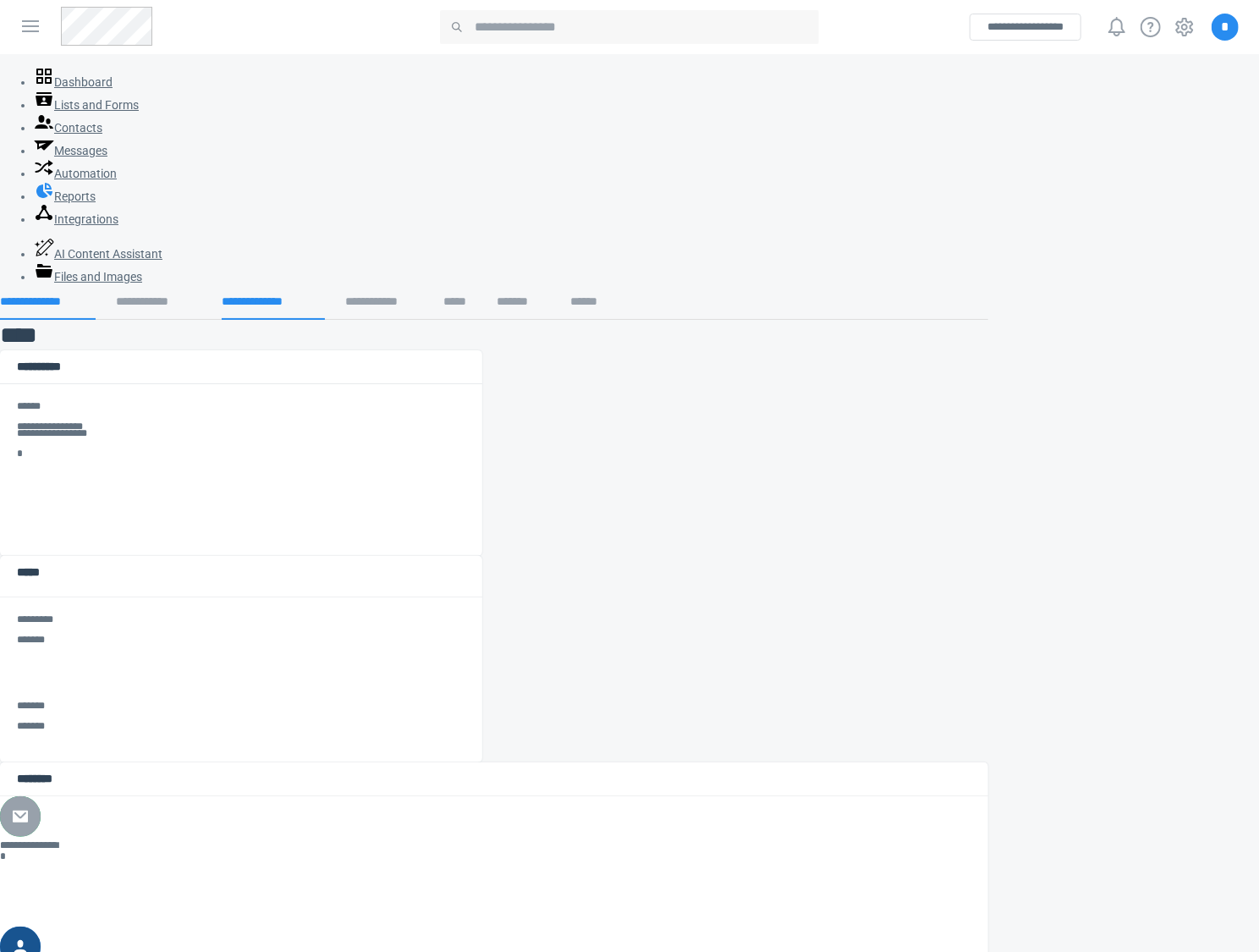 click on "**********" at bounding box center [273, 307] 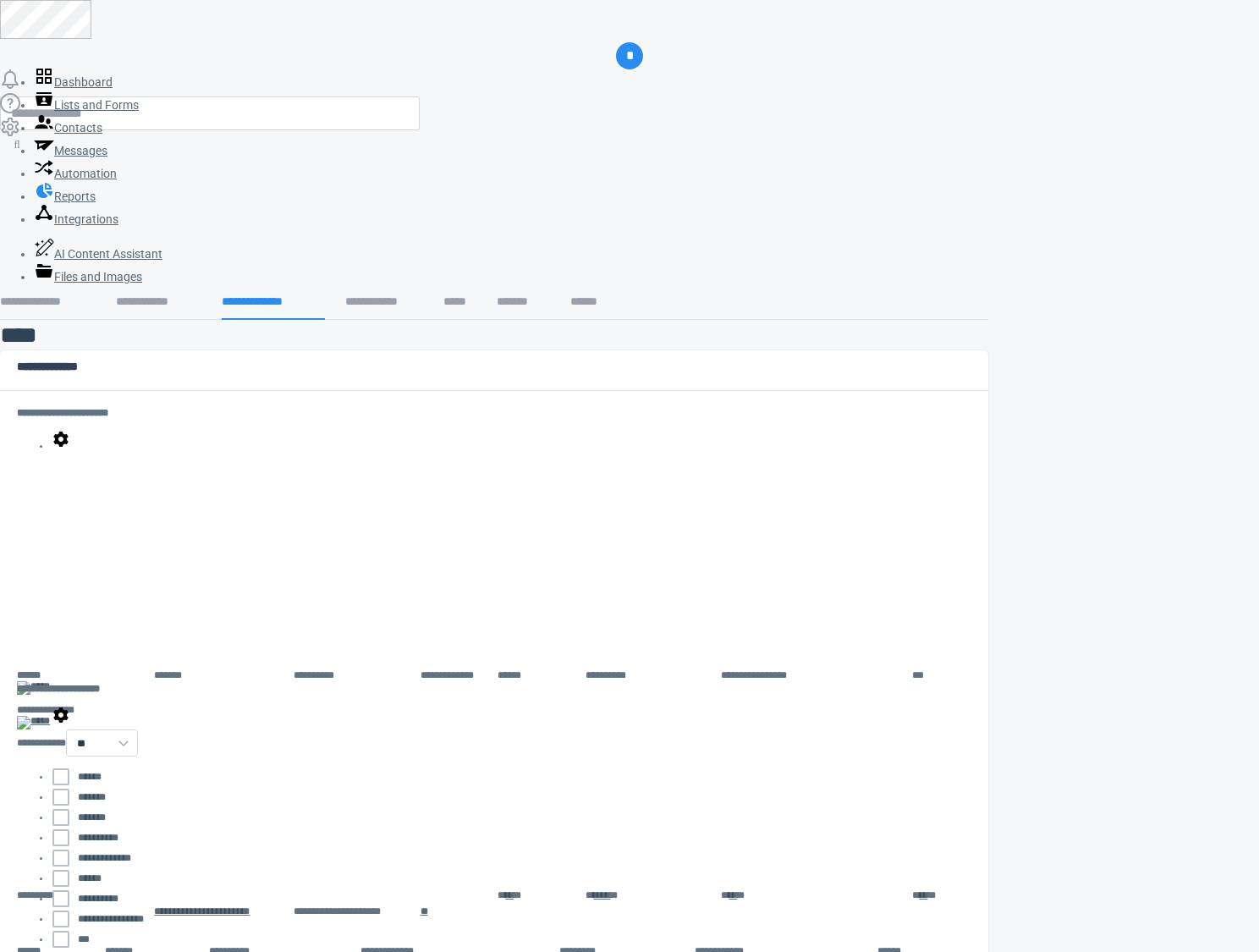 scroll, scrollTop: 0, scrollLeft: 0, axis: both 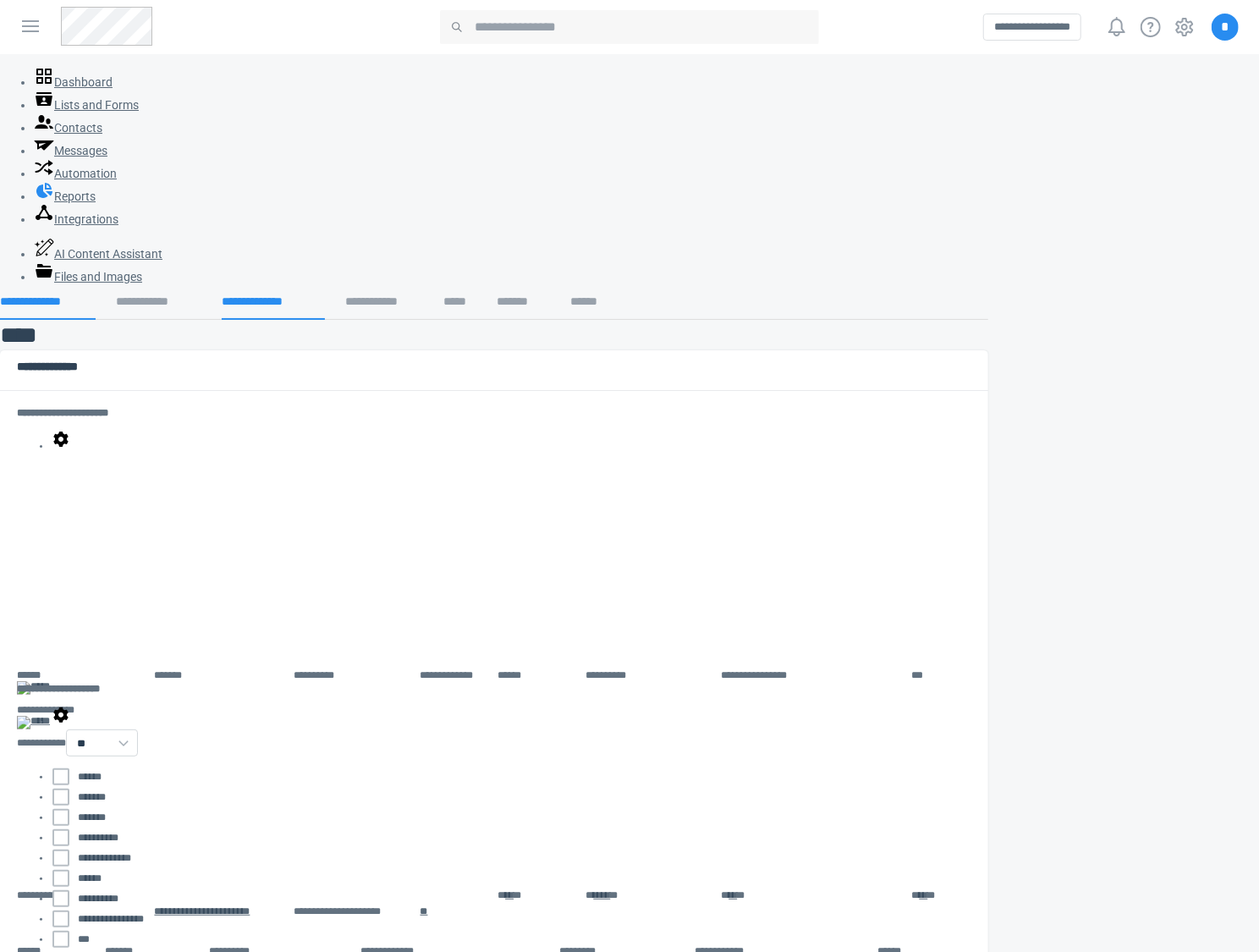 click on "**********" at bounding box center (47, 307) 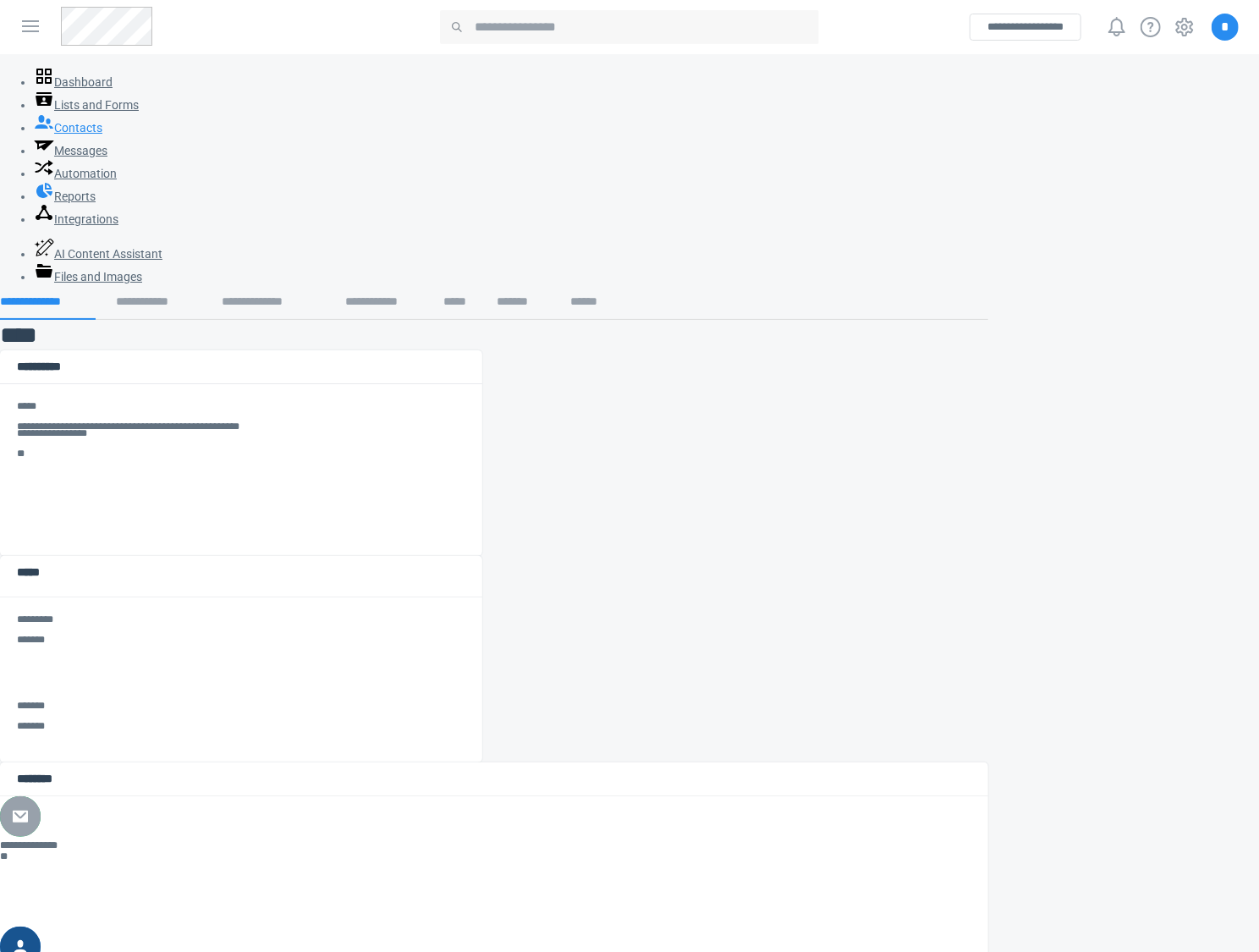 click on "Contacts" at bounding box center (68, 128) 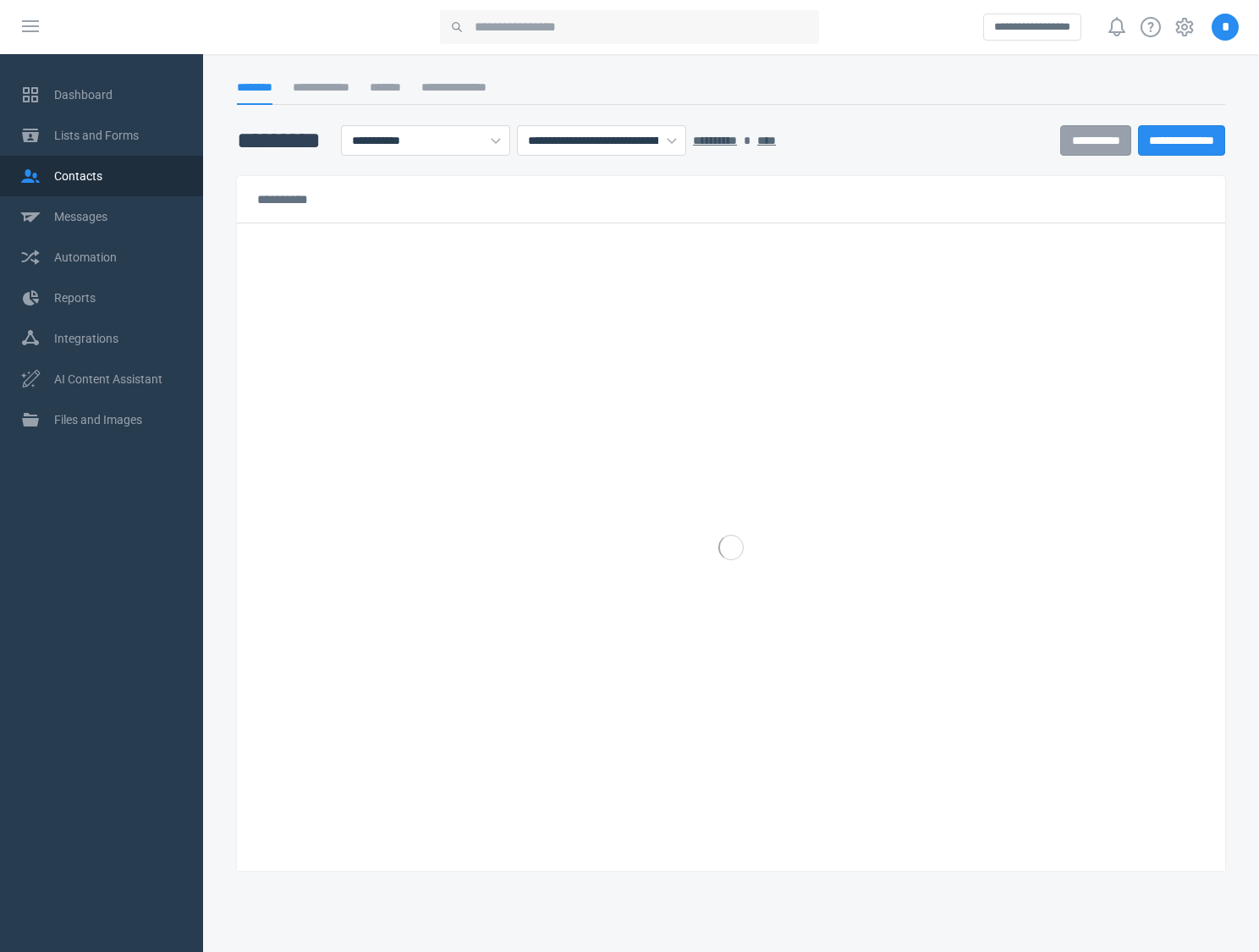 select on "******" 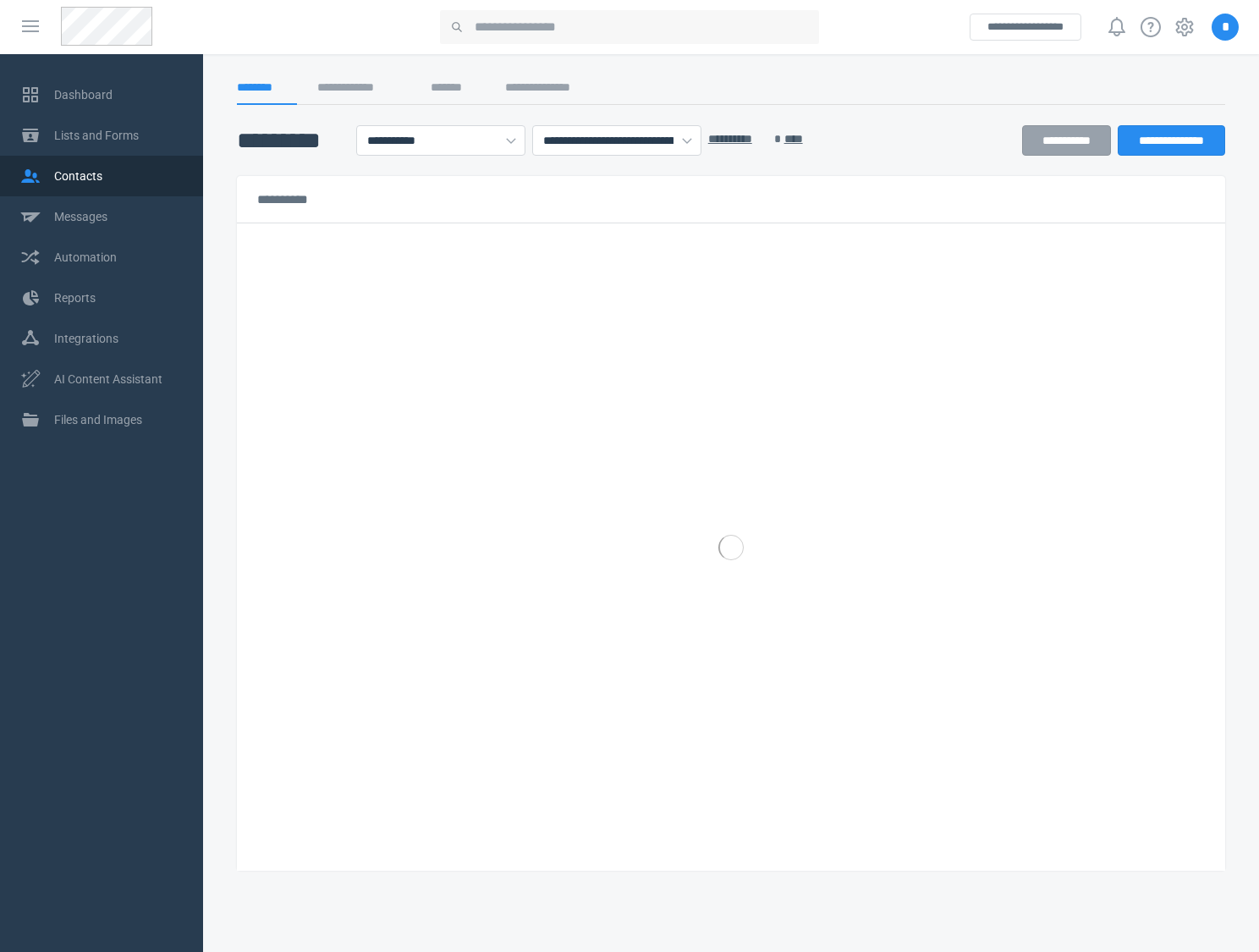 scroll, scrollTop: 0, scrollLeft: 0, axis: both 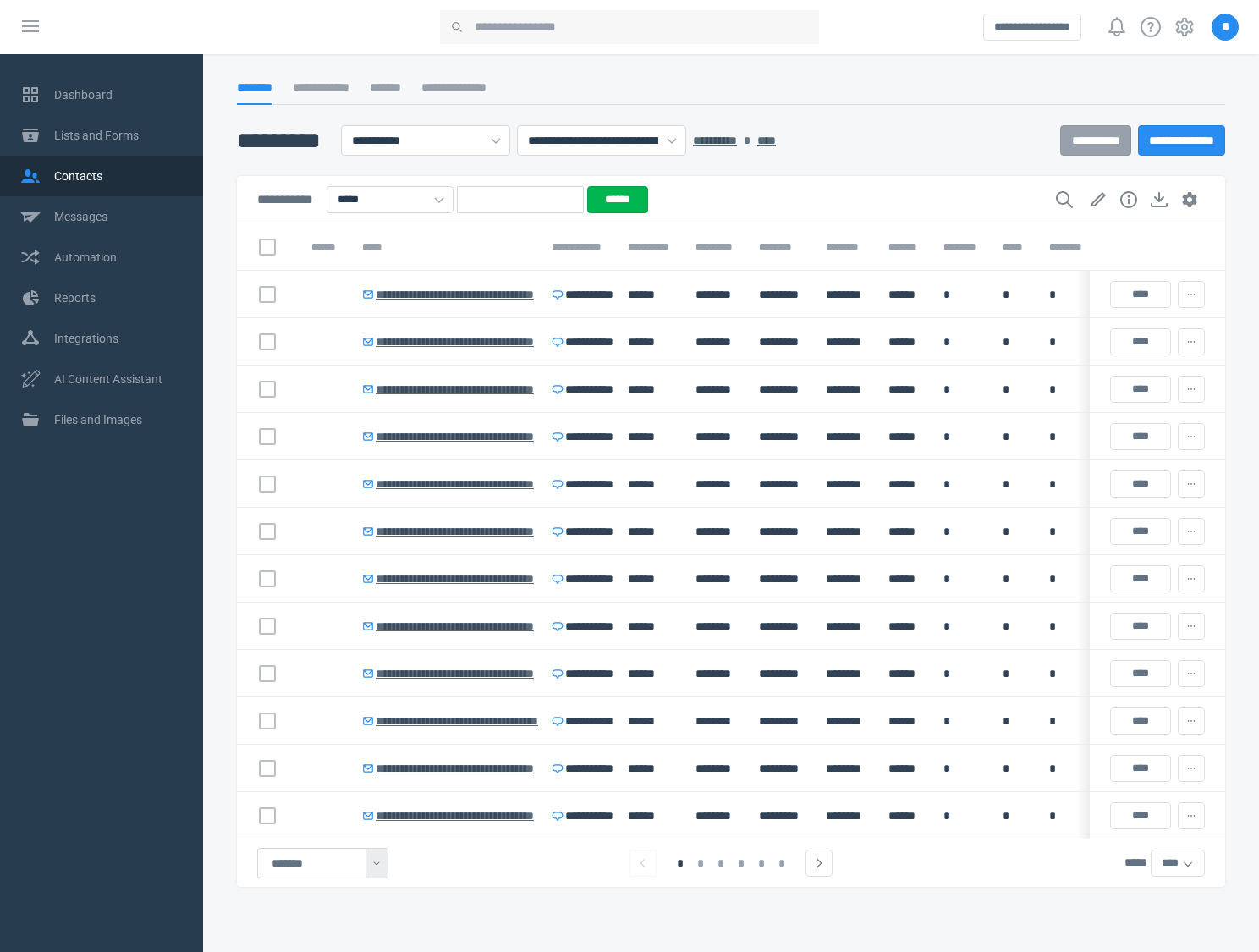 select on "******" 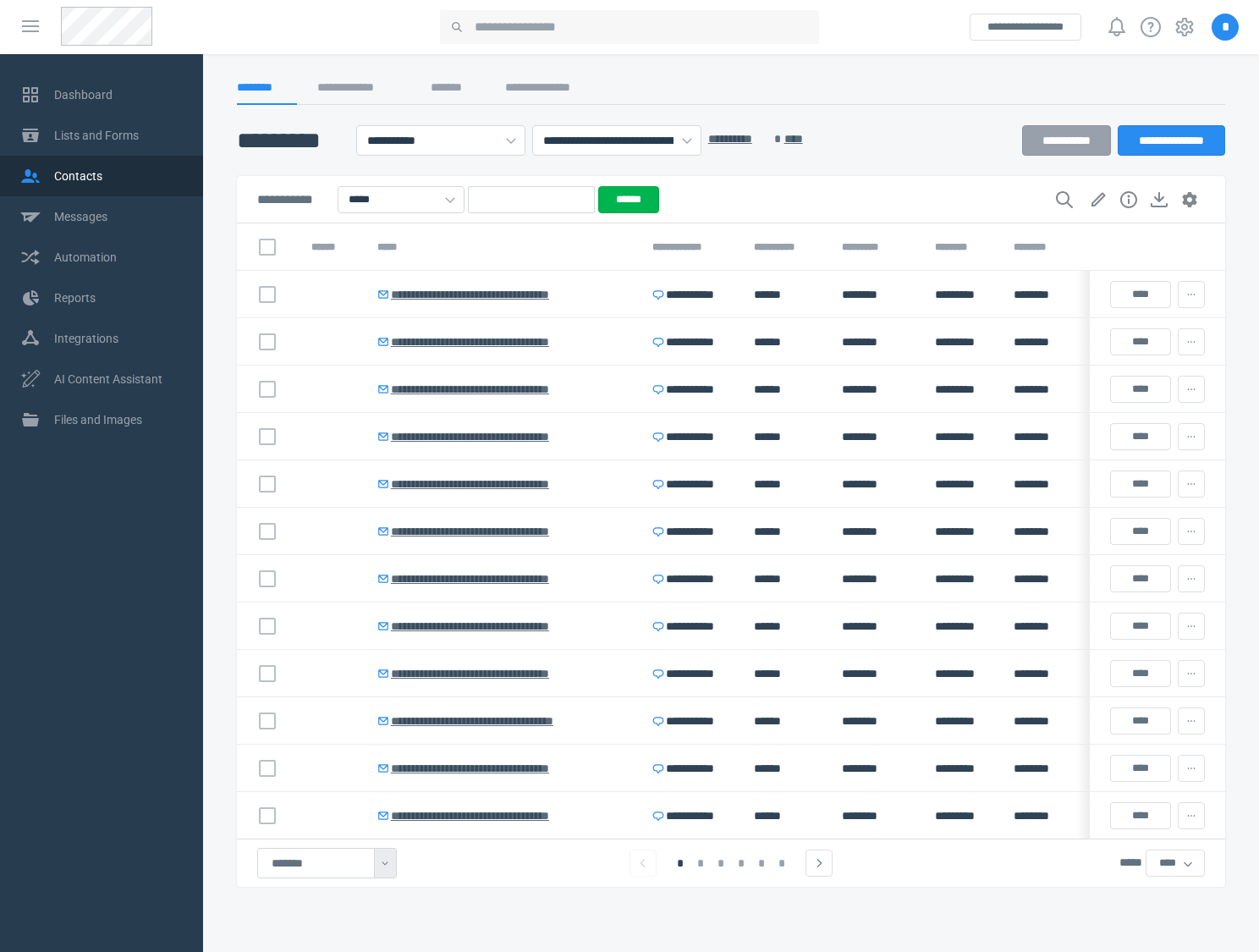 scroll, scrollTop: 0, scrollLeft: 0, axis: both 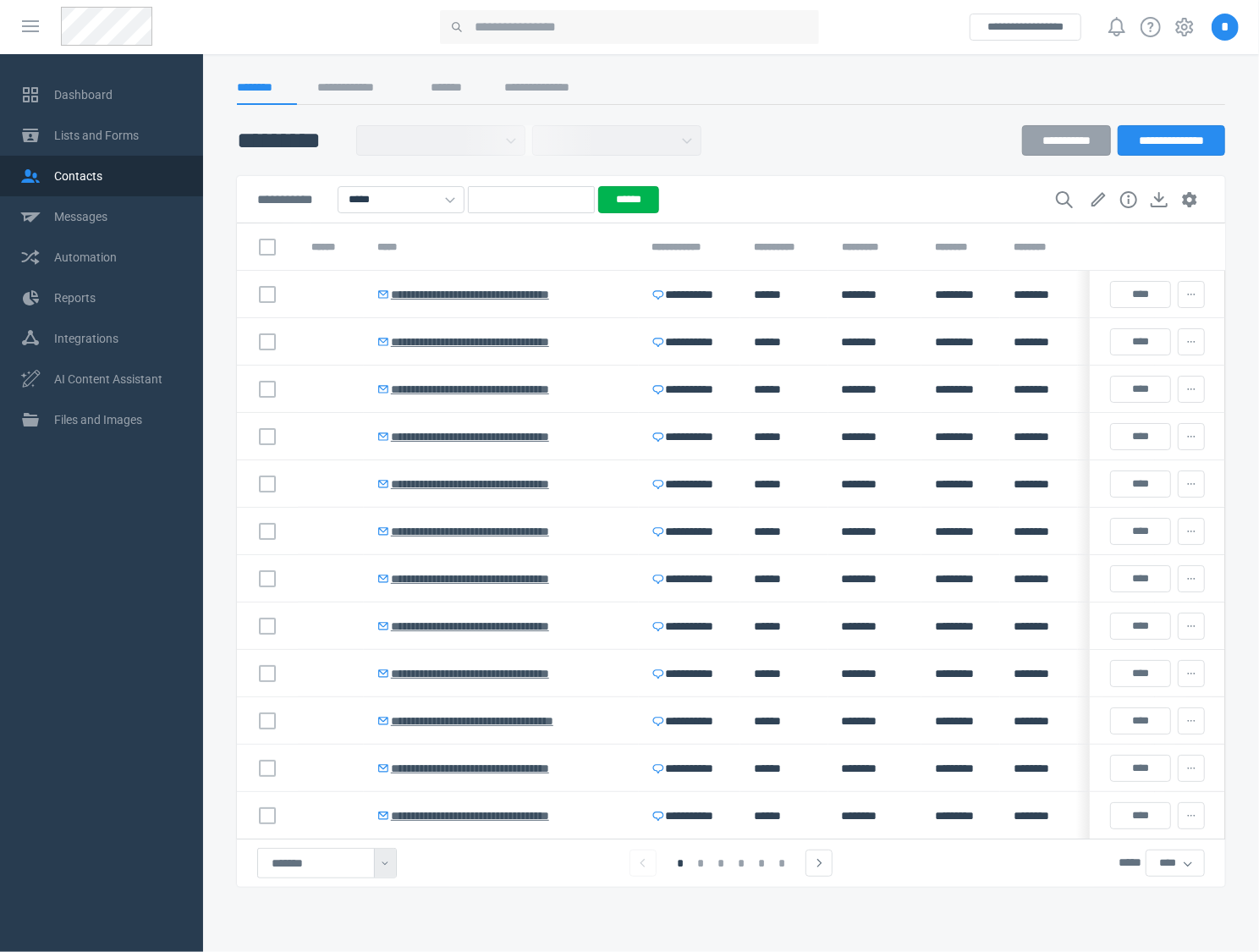 select on "******" 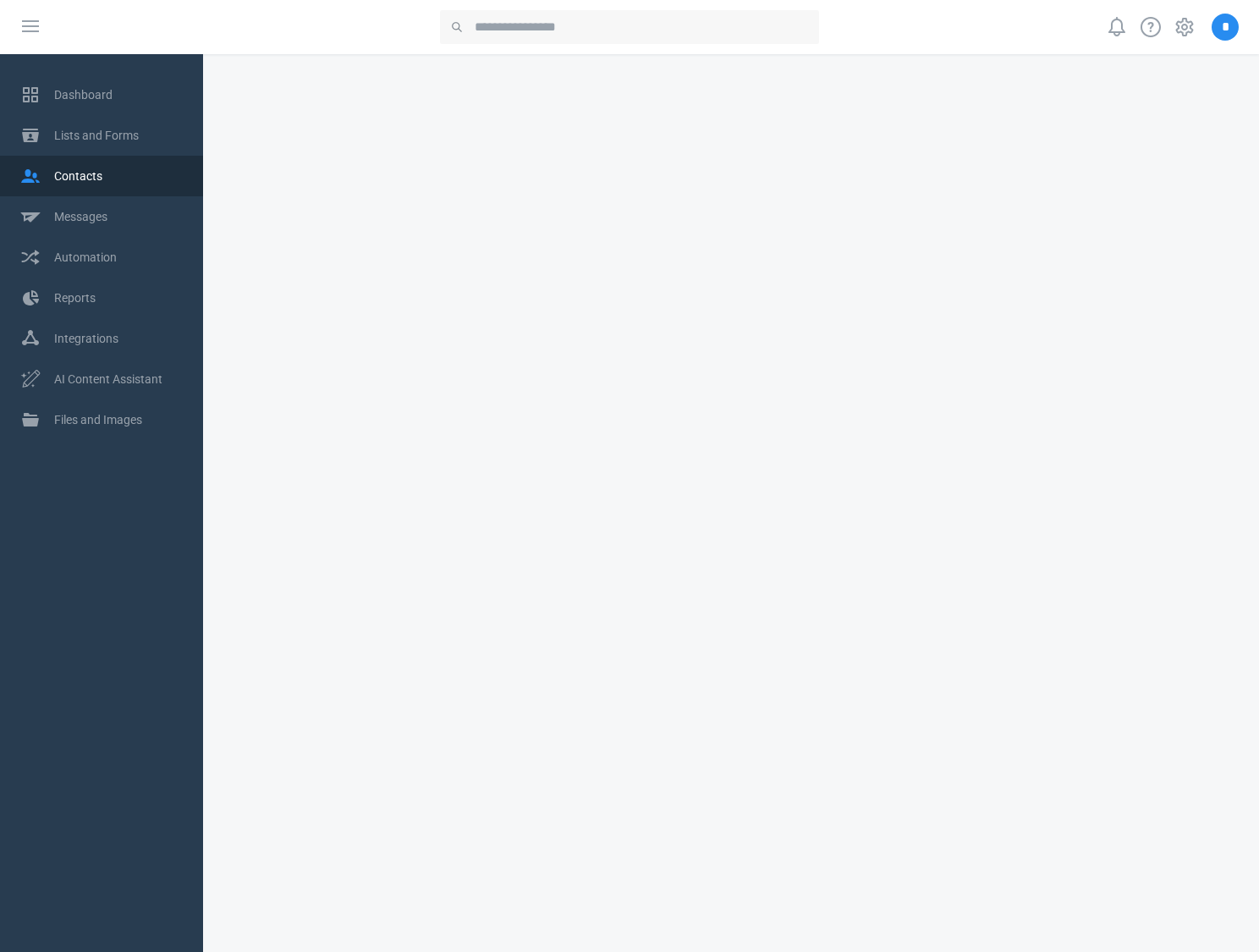scroll, scrollTop: 0, scrollLeft: 0, axis: both 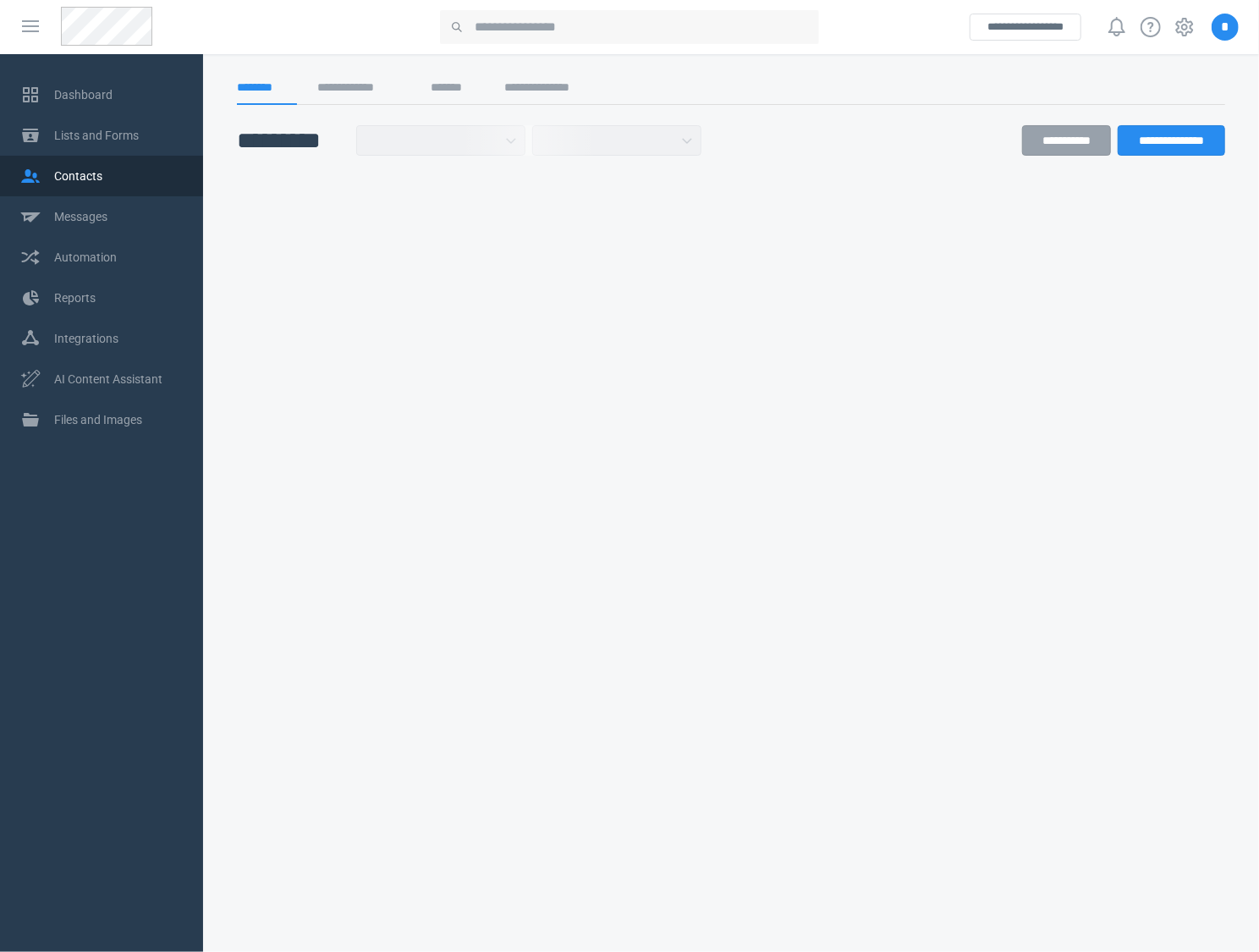 select on "******" 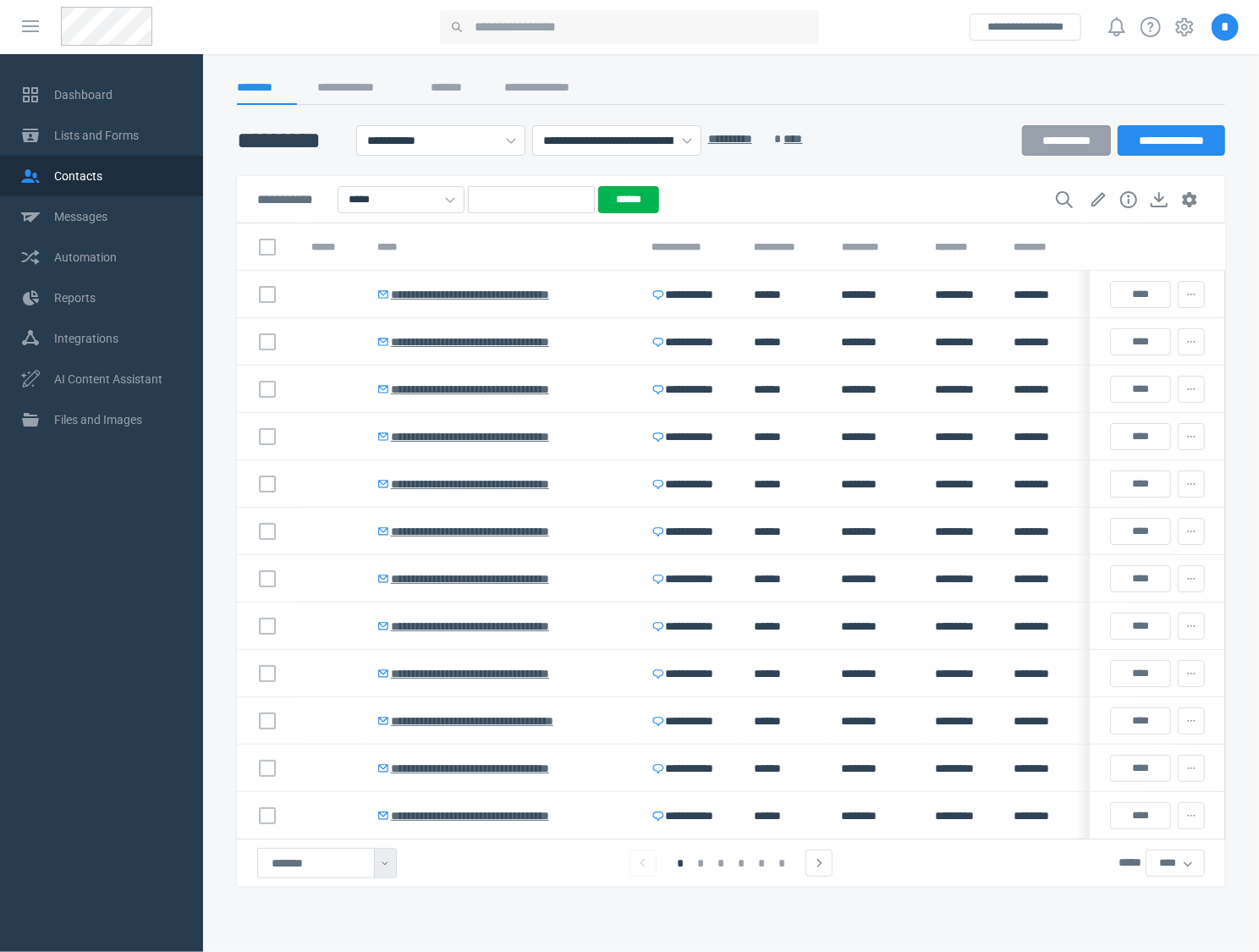 click on "**********" 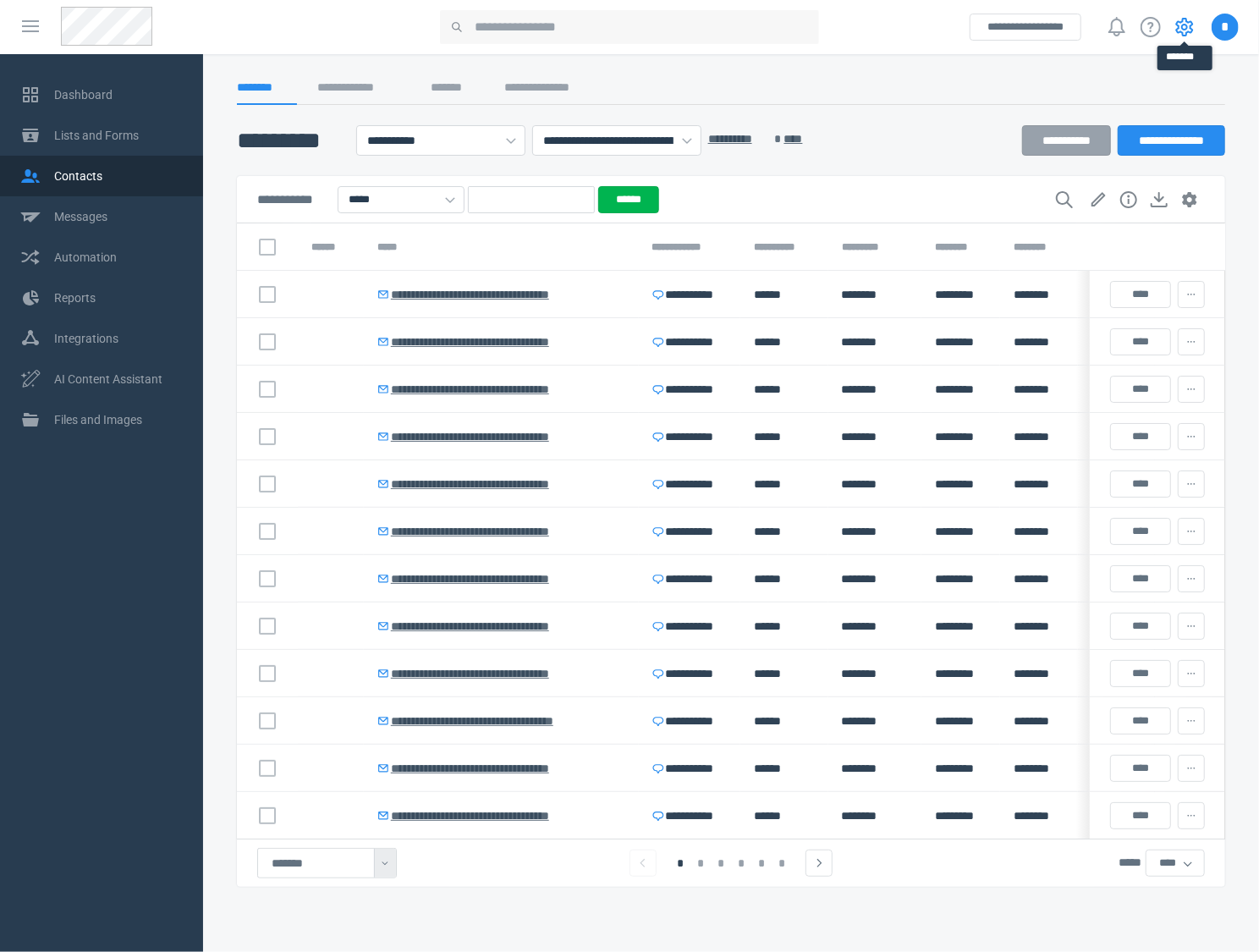 click 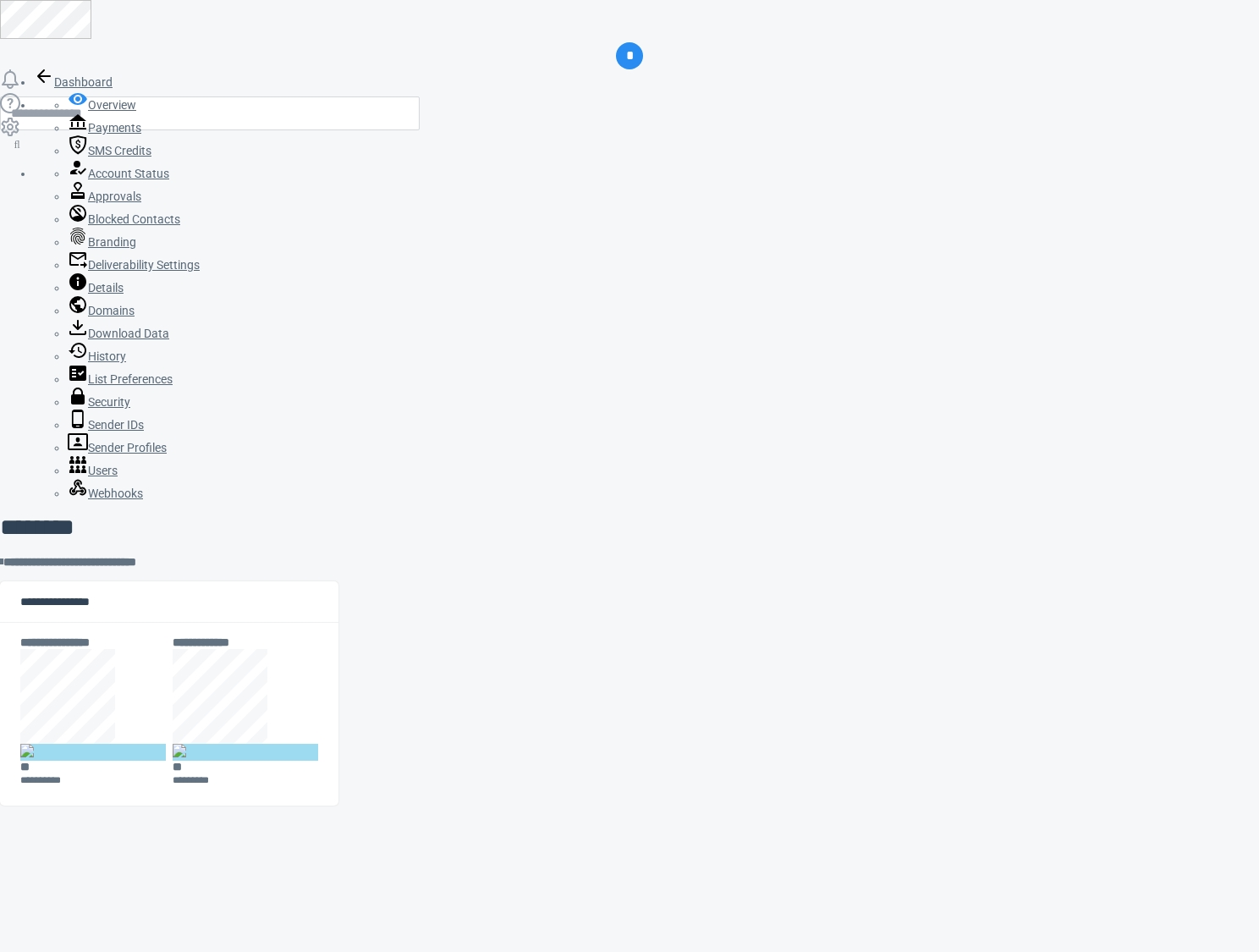 scroll, scrollTop: 0, scrollLeft: 0, axis: both 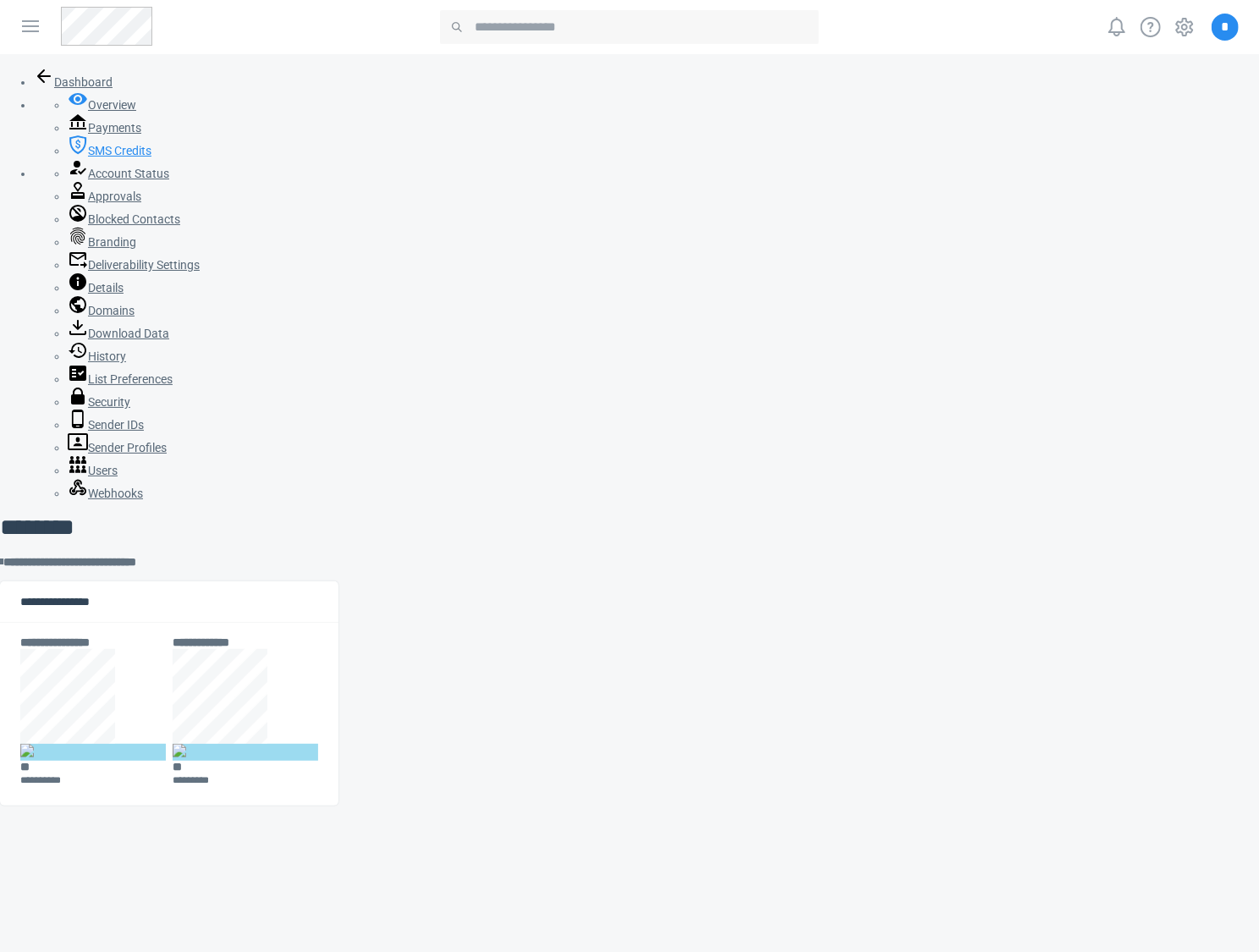 click on "SMS Credits" at bounding box center [109, 151] 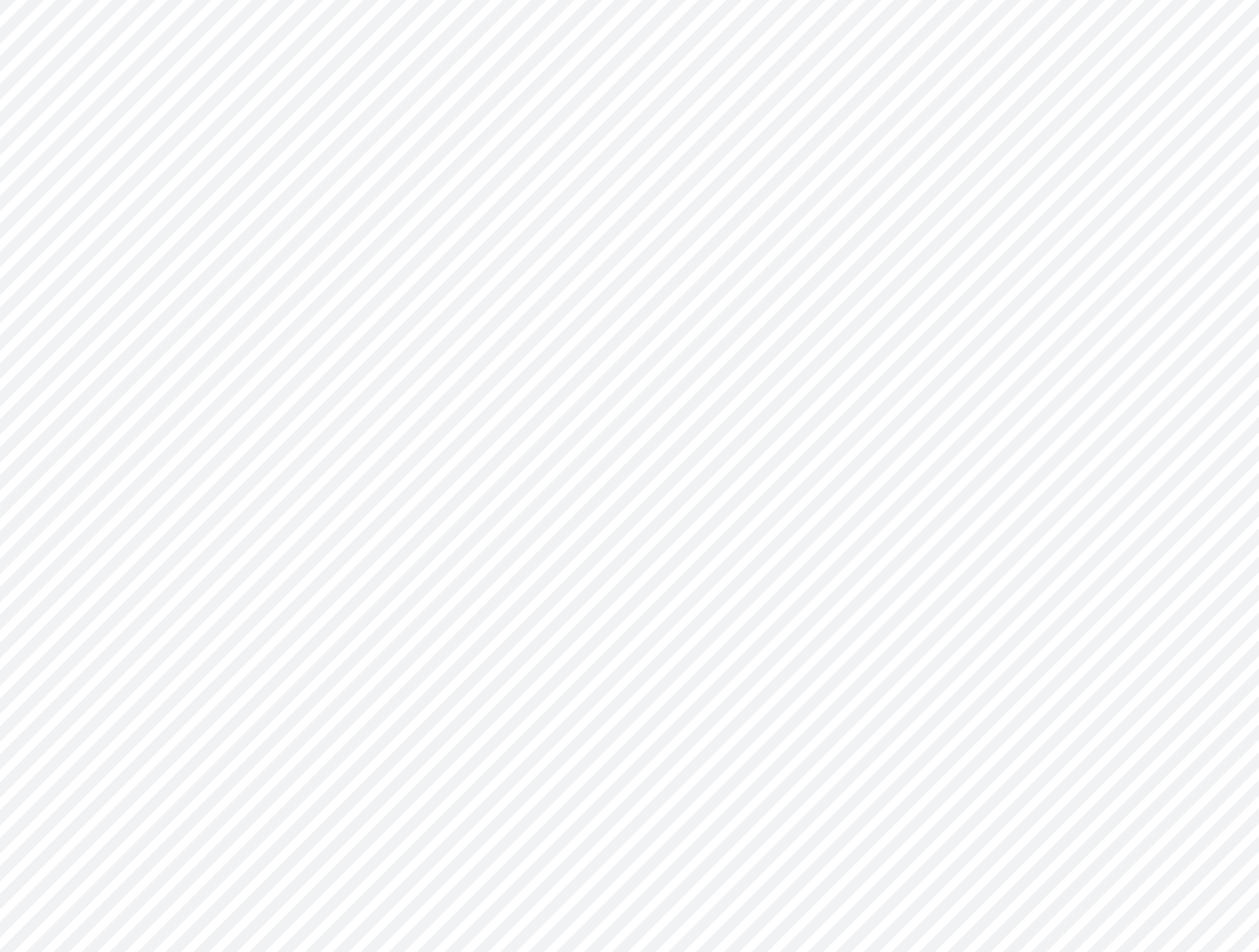 scroll, scrollTop: 0, scrollLeft: 0, axis: both 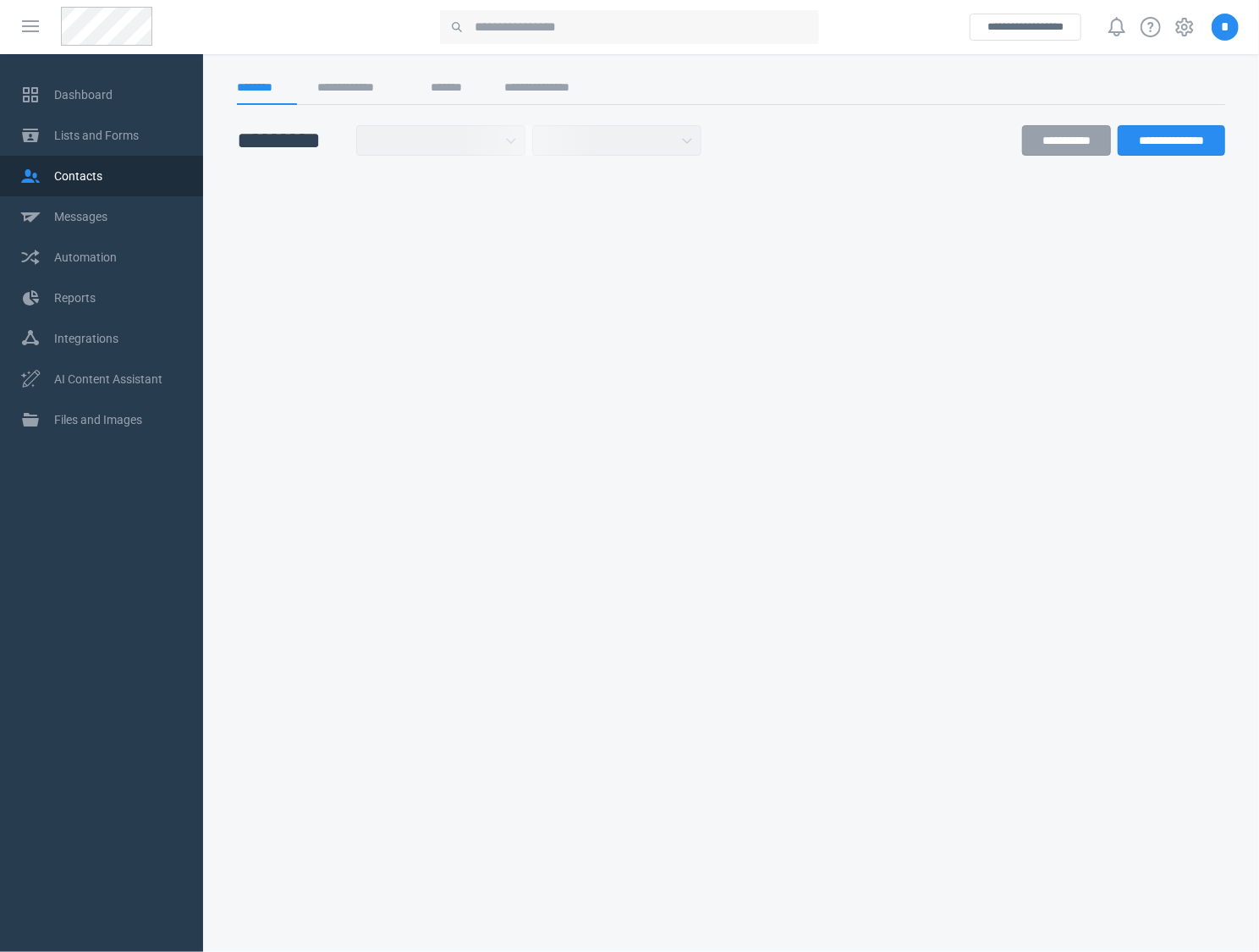 select on "******" 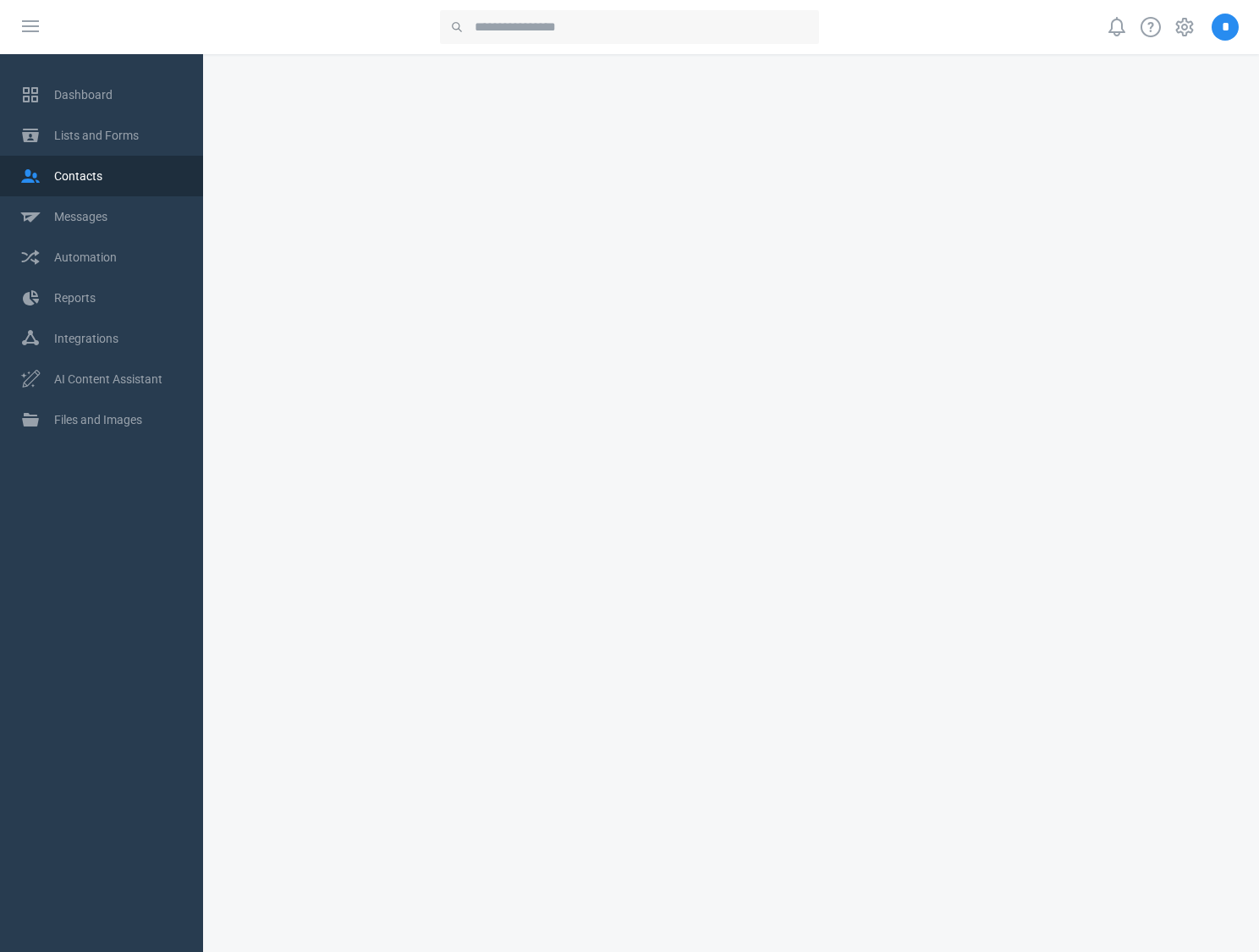 scroll, scrollTop: 0, scrollLeft: 0, axis: both 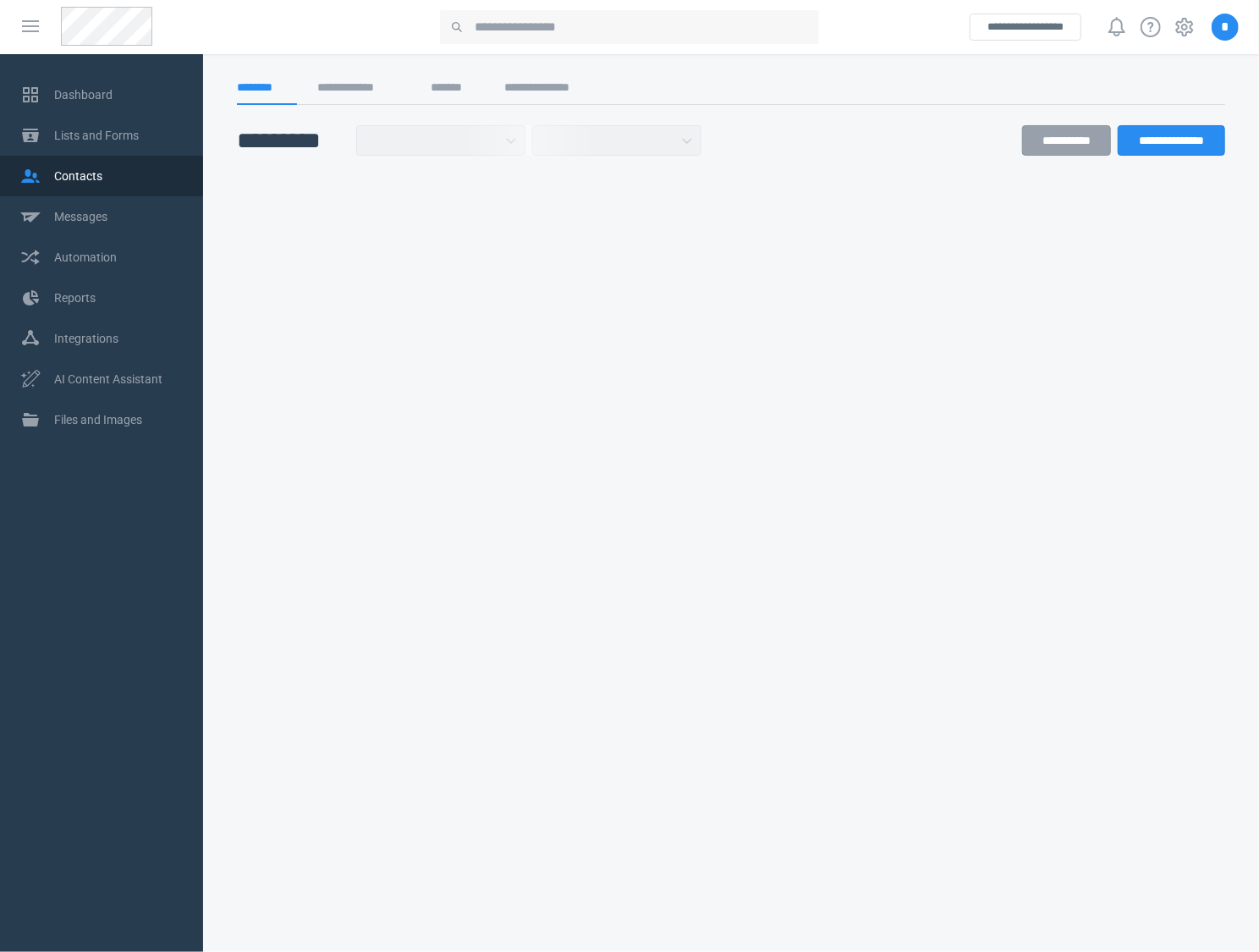 select on "******" 